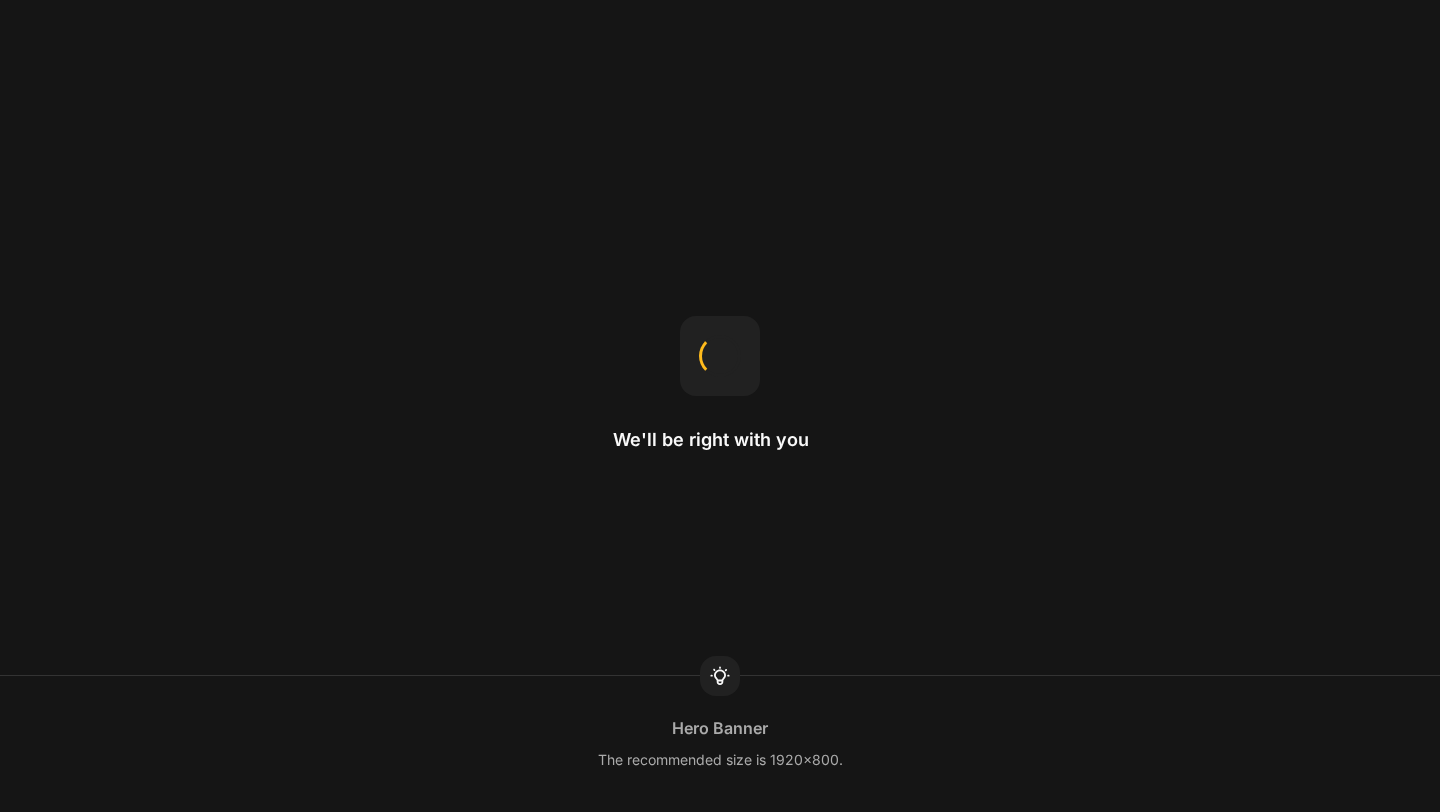 scroll, scrollTop: 0, scrollLeft: 0, axis: both 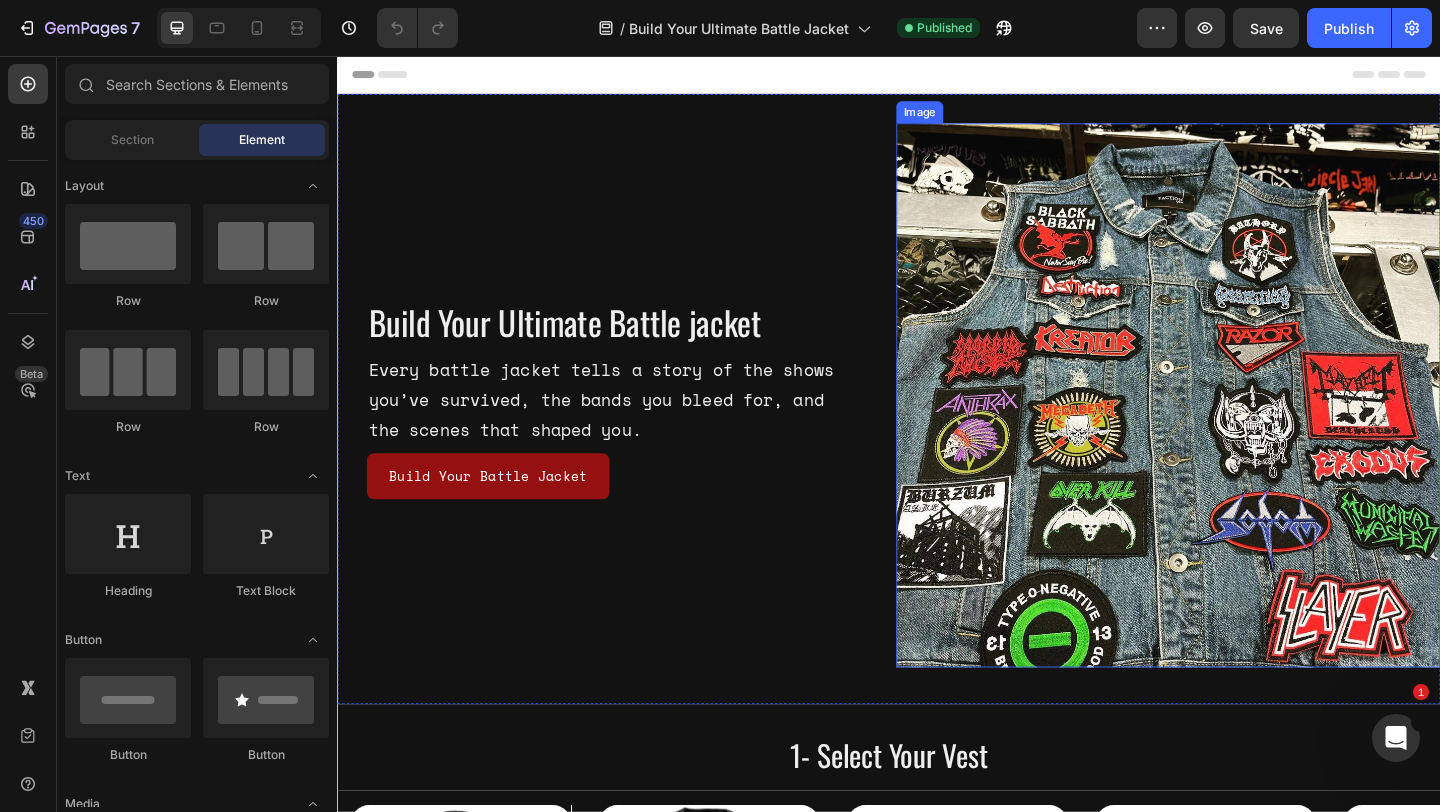 click at bounding box center (1241, 425) 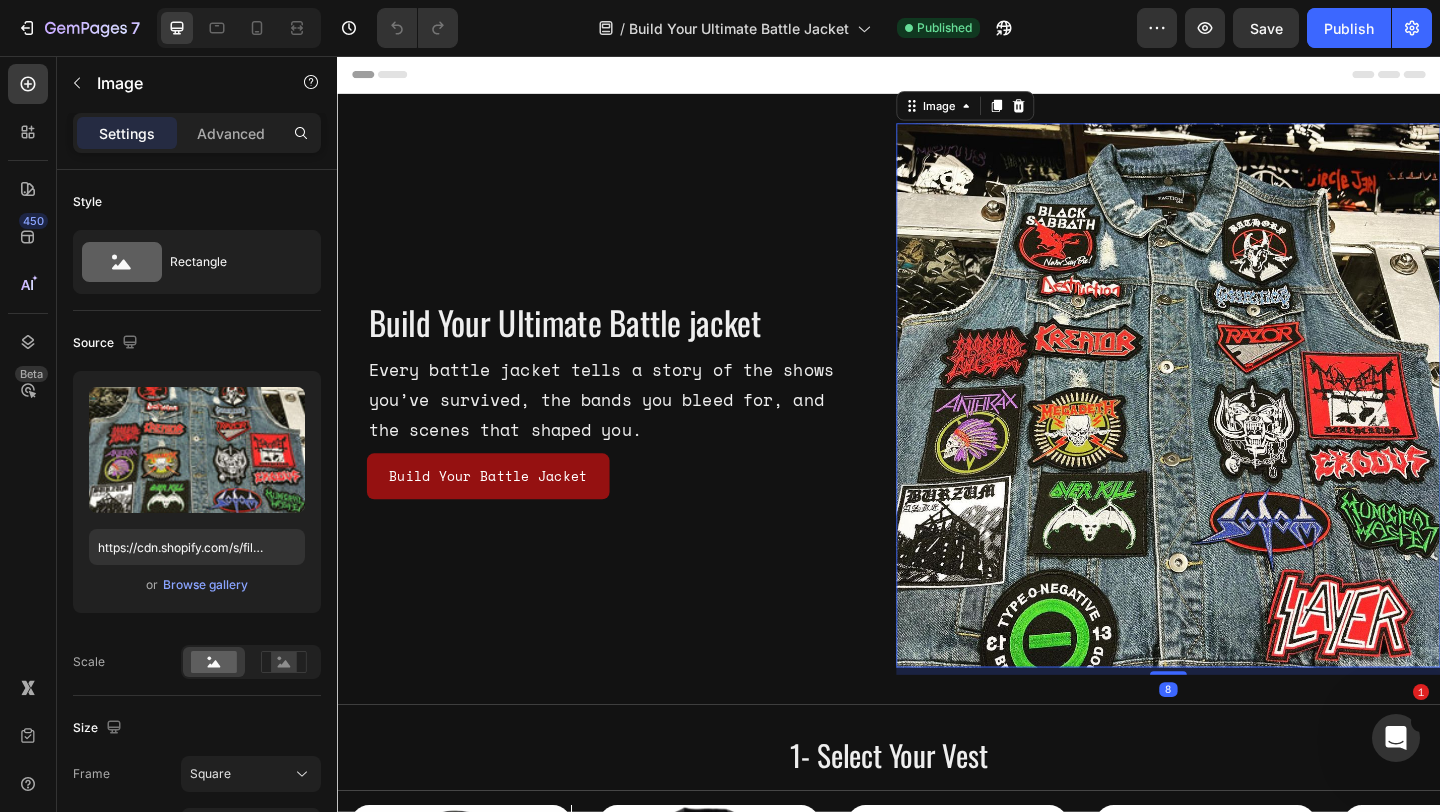 scroll, scrollTop: 0, scrollLeft: 0, axis: both 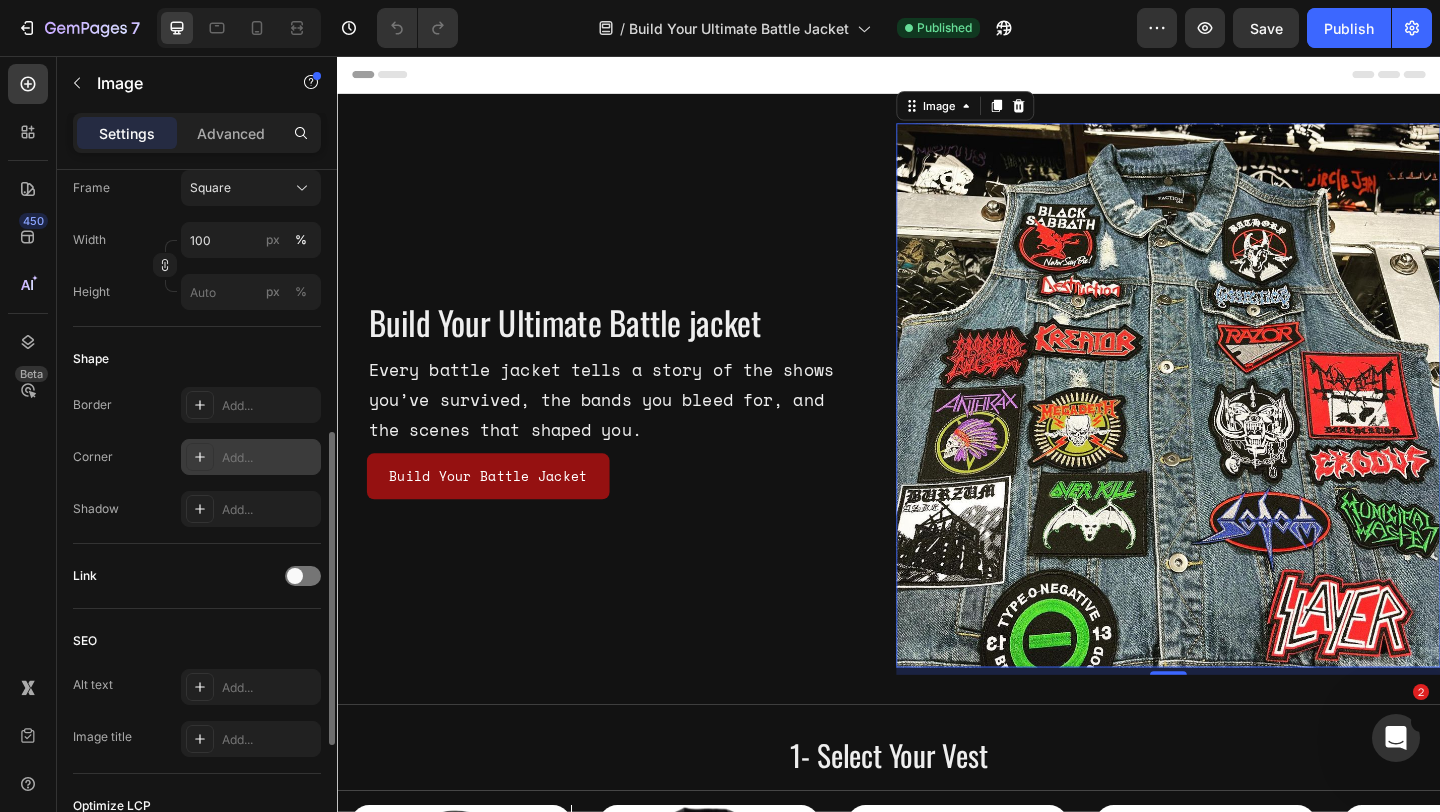 click on "Add..." at bounding box center [269, 458] 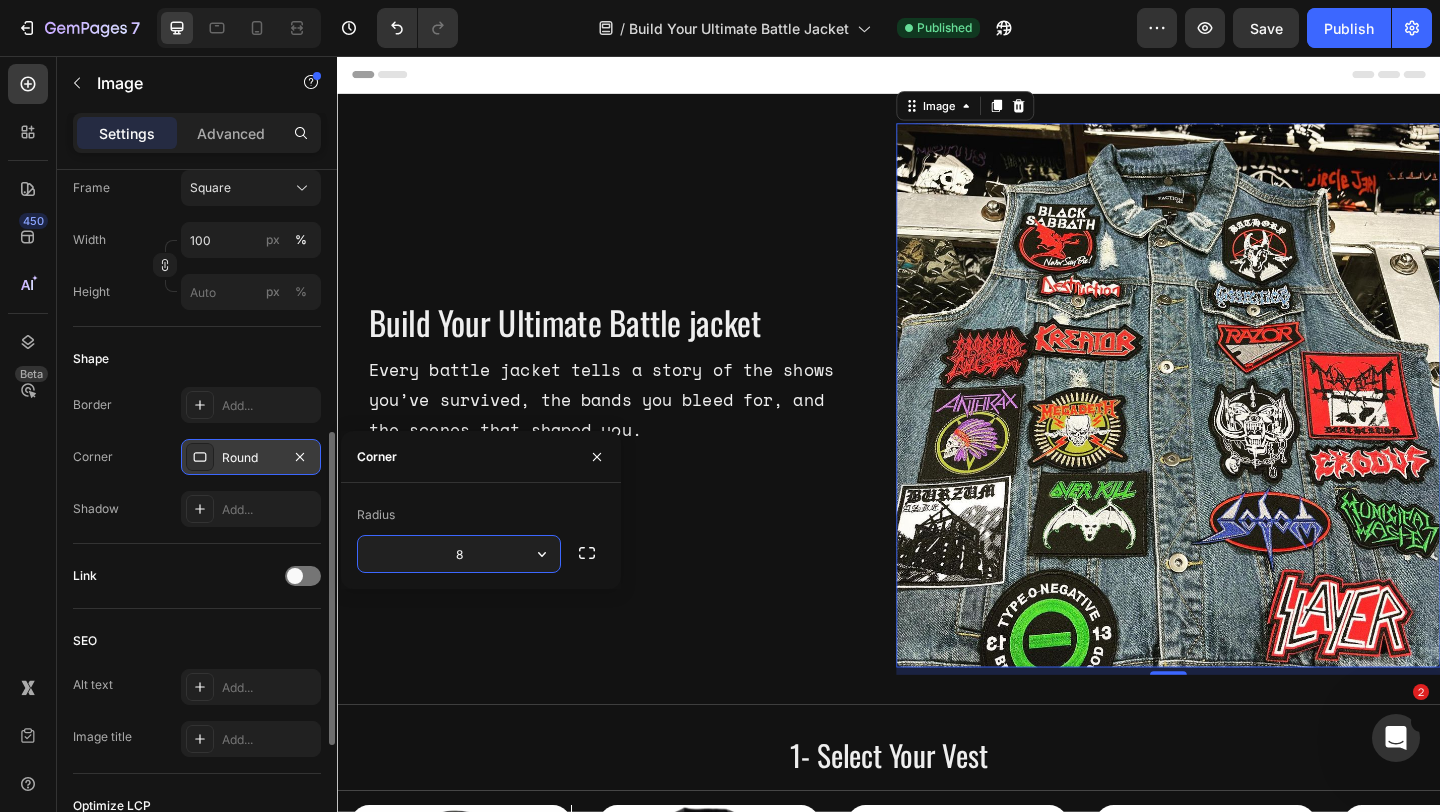 click on "SEO Alt text Add... Image title Add..." 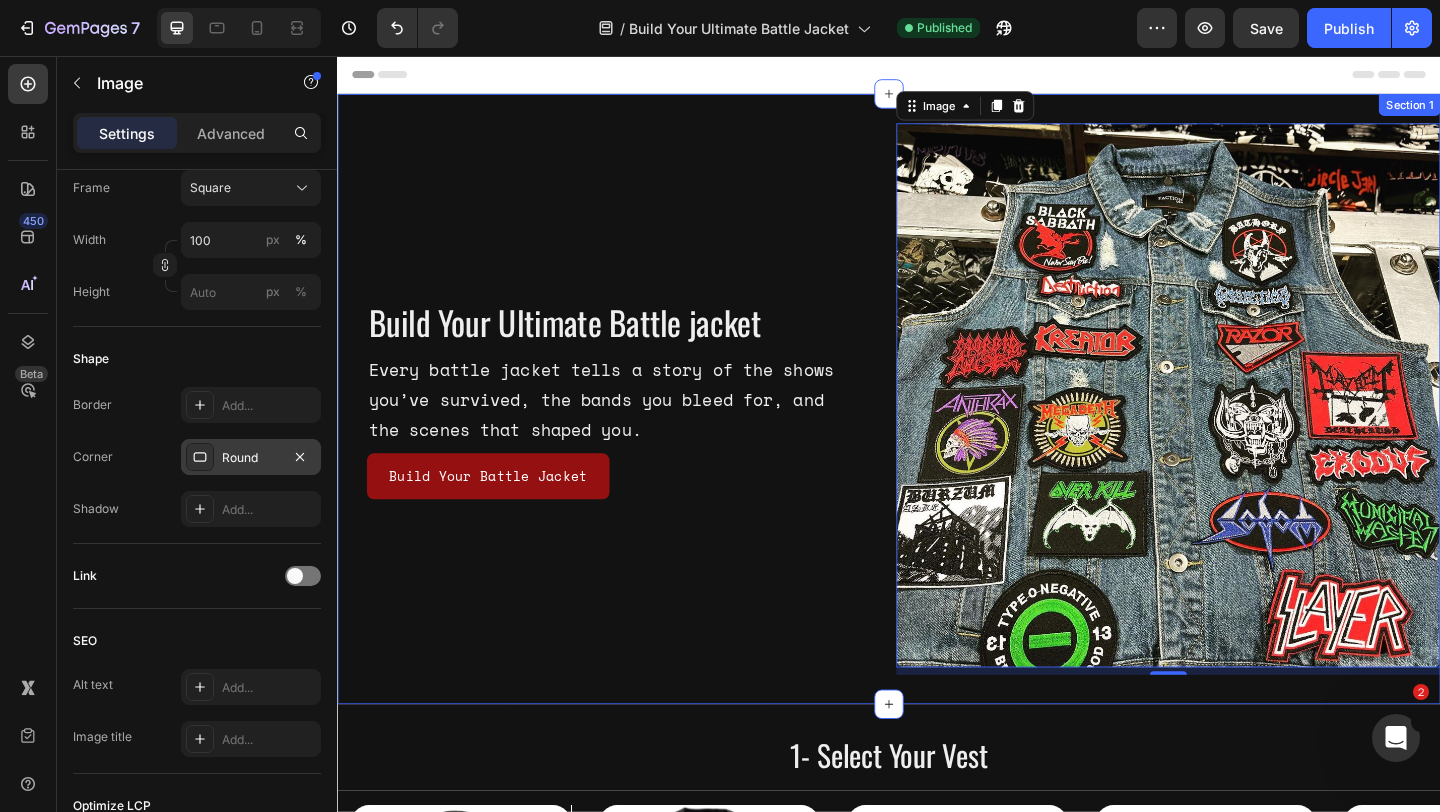 click on "Build Your Ultimate Battle jacket Heading Every battle jacket tells a story of the shows you’ve survived, the bands you bleed for, and the scenes that shaped you.  Text Block Build Your Battle Jacket Button Build Your Battle Jacket Button Row" at bounding box center [633, 429] 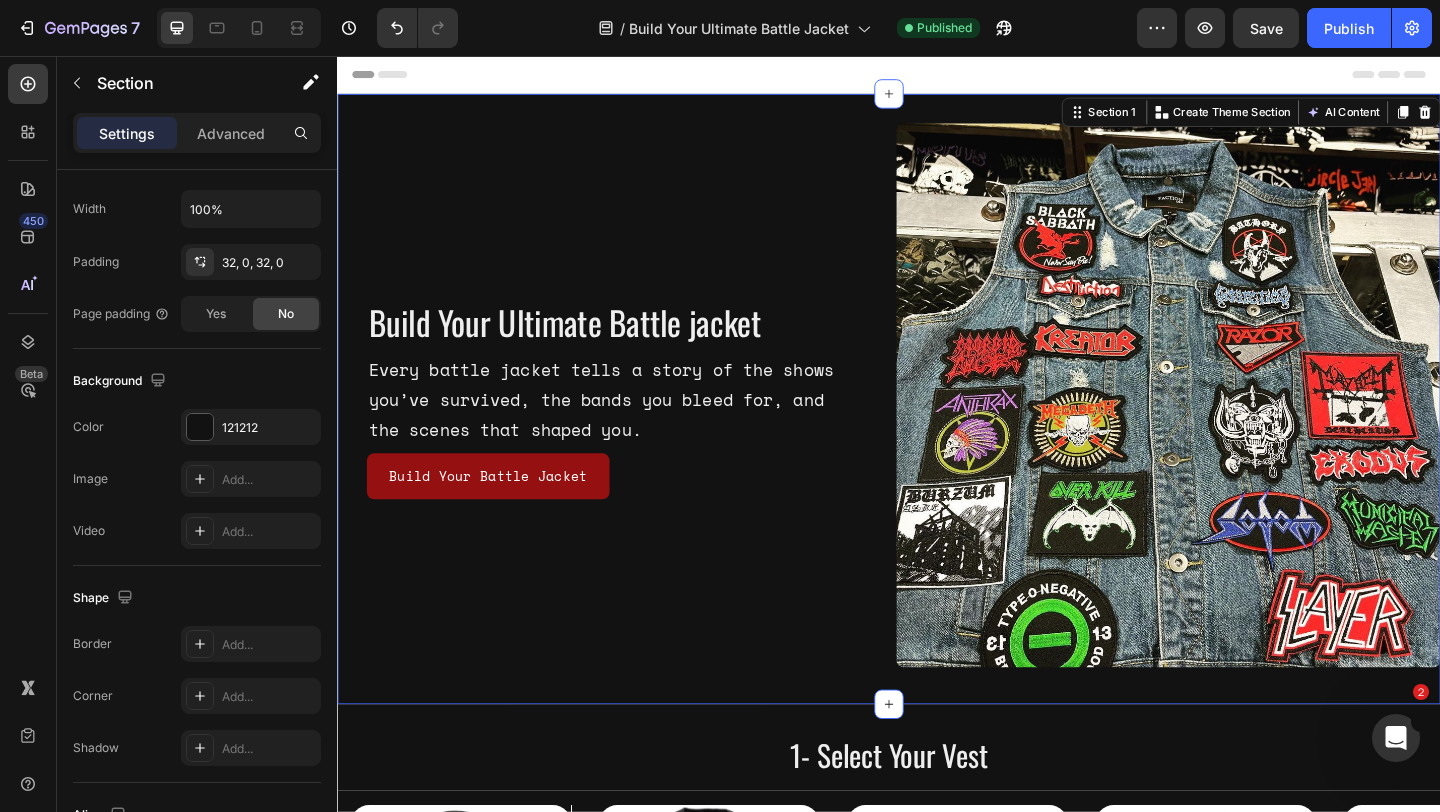 scroll, scrollTop: 0, scrollLeft: 0, axis: both 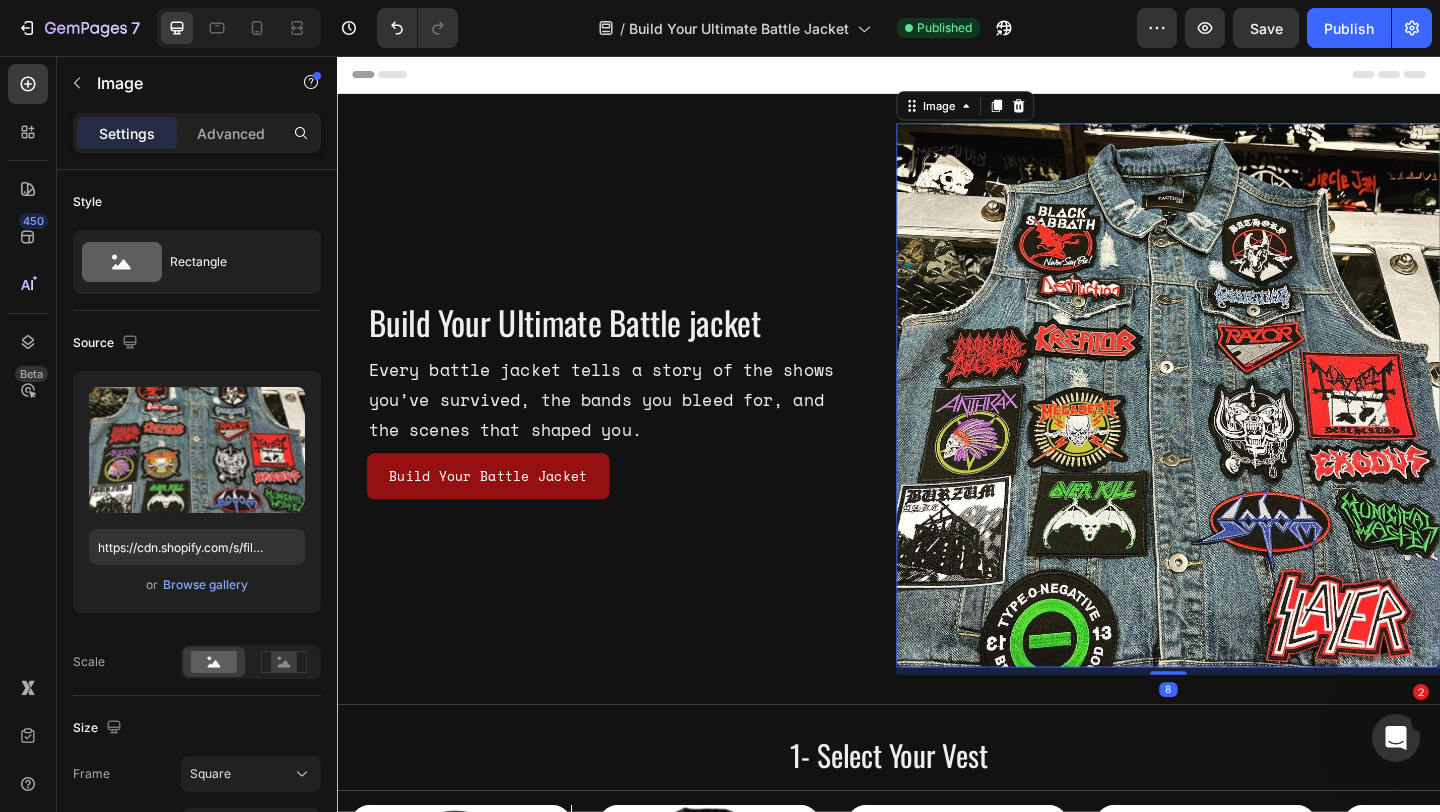 click at bounding box center [1241, 425] 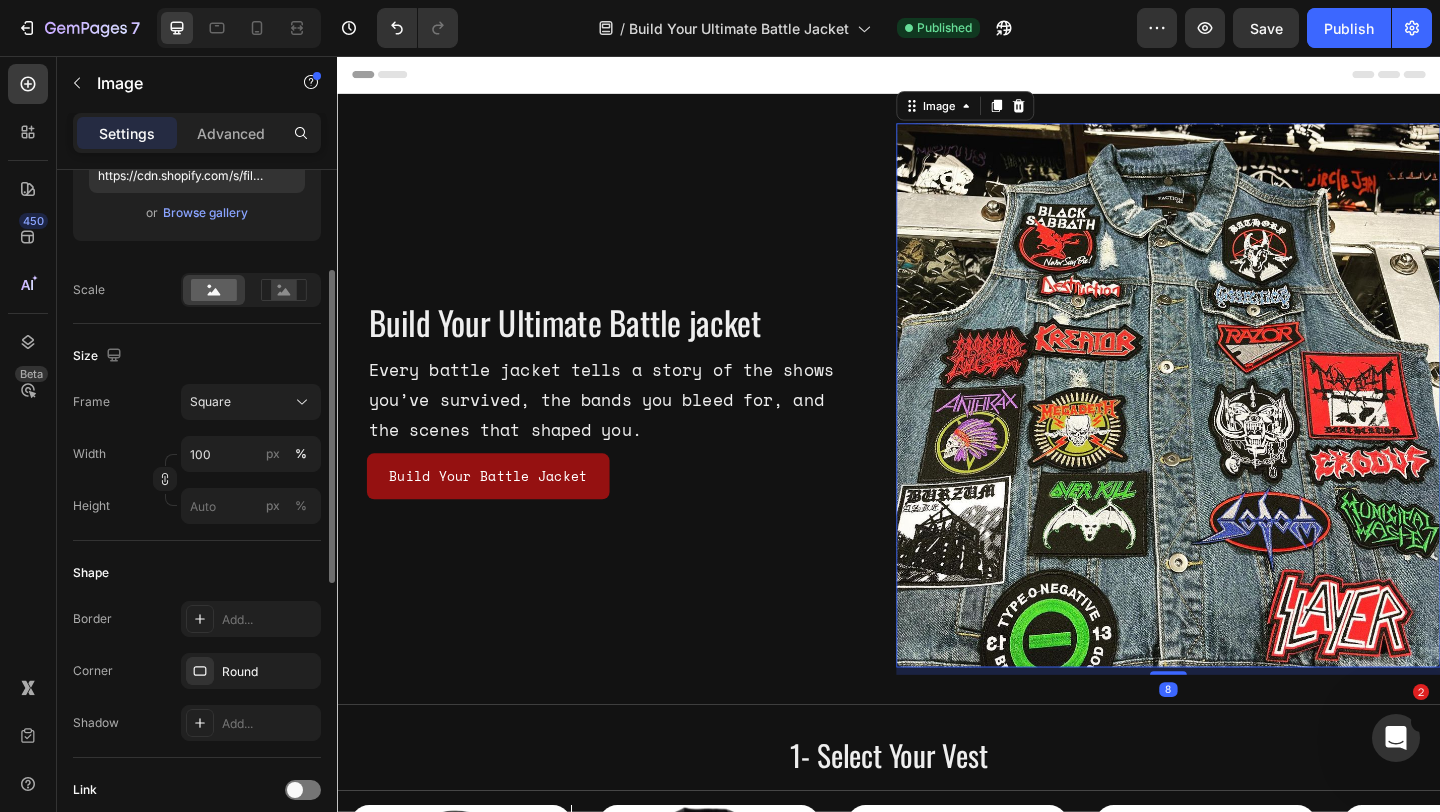 scroll, scrollTop: 411, scrollLeft: 0, axis: vertical 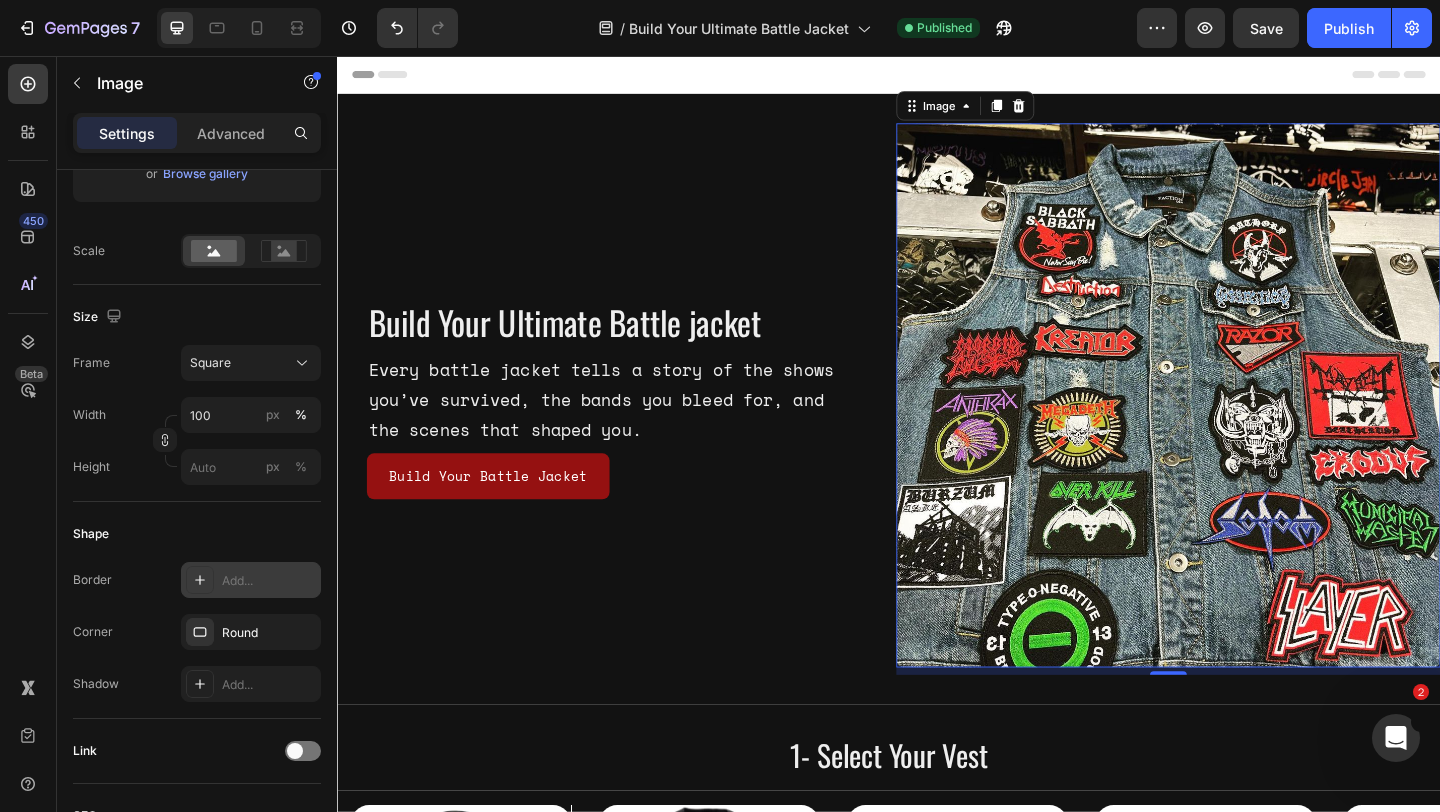 click on "Add..." at bounding box center (269, 581) 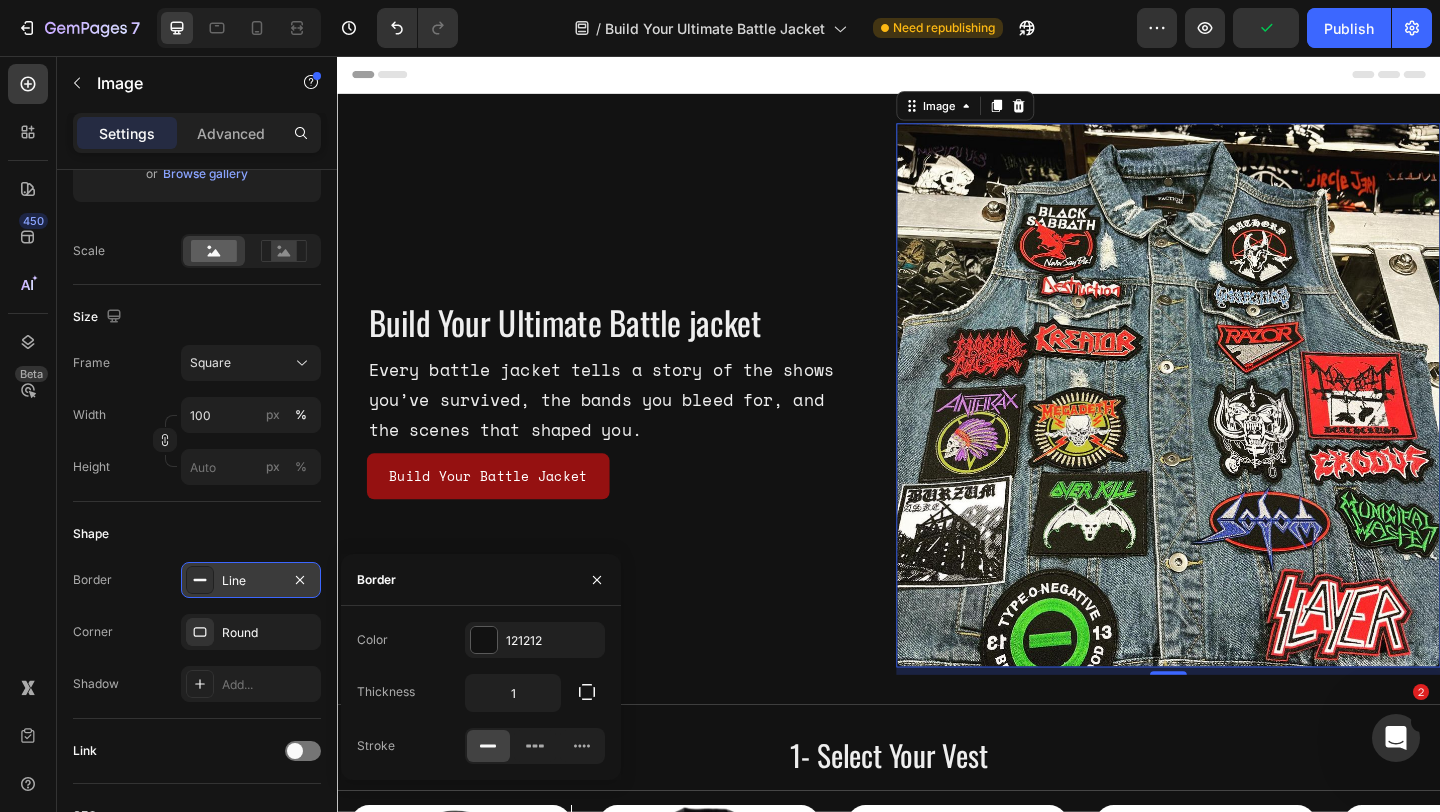 click on "Border Line Corner Round Shadow Add..." at bounding box center [197, 632] 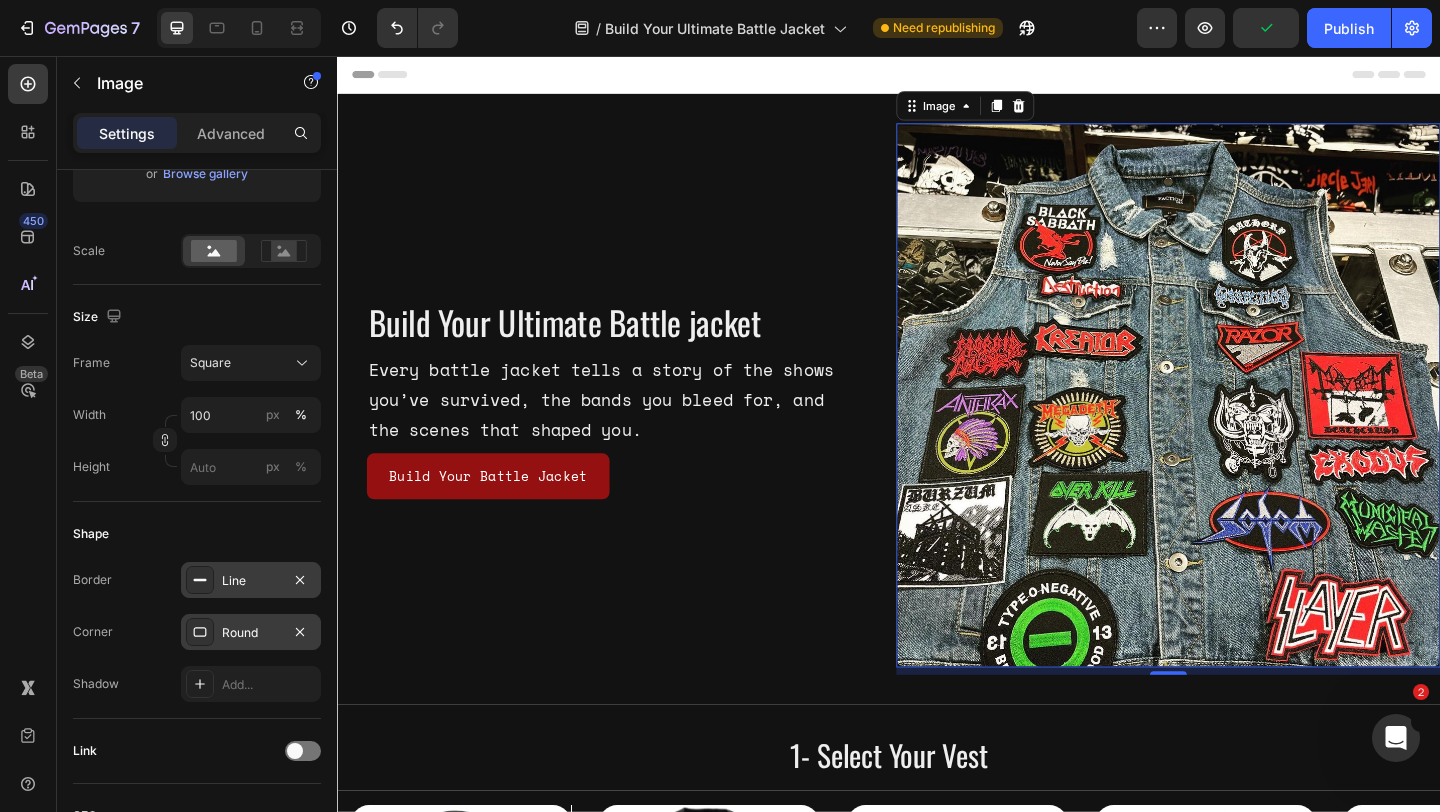 click on "Round" at bounding box center [251, 633] 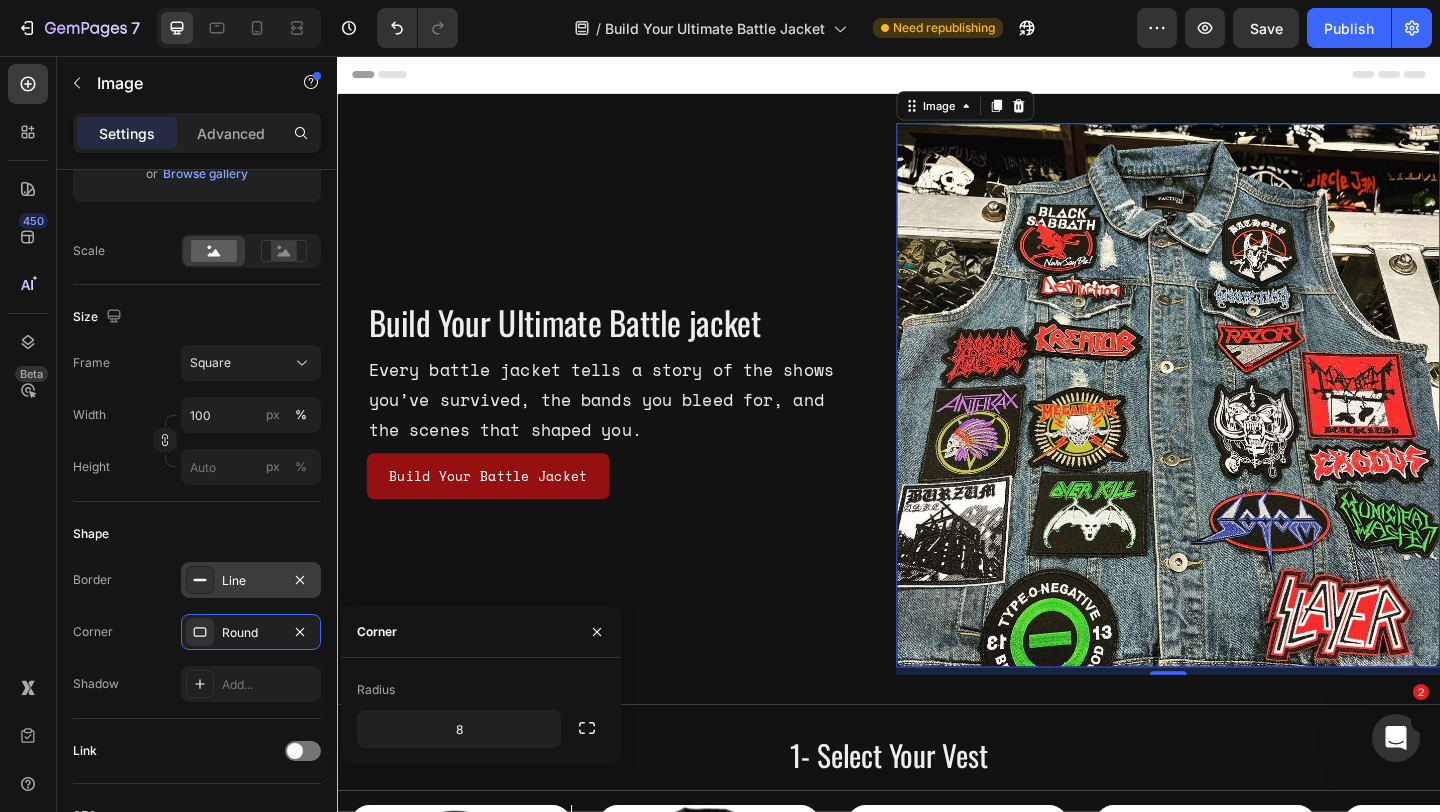 click on "Shape" at bounding box center [197, 534] 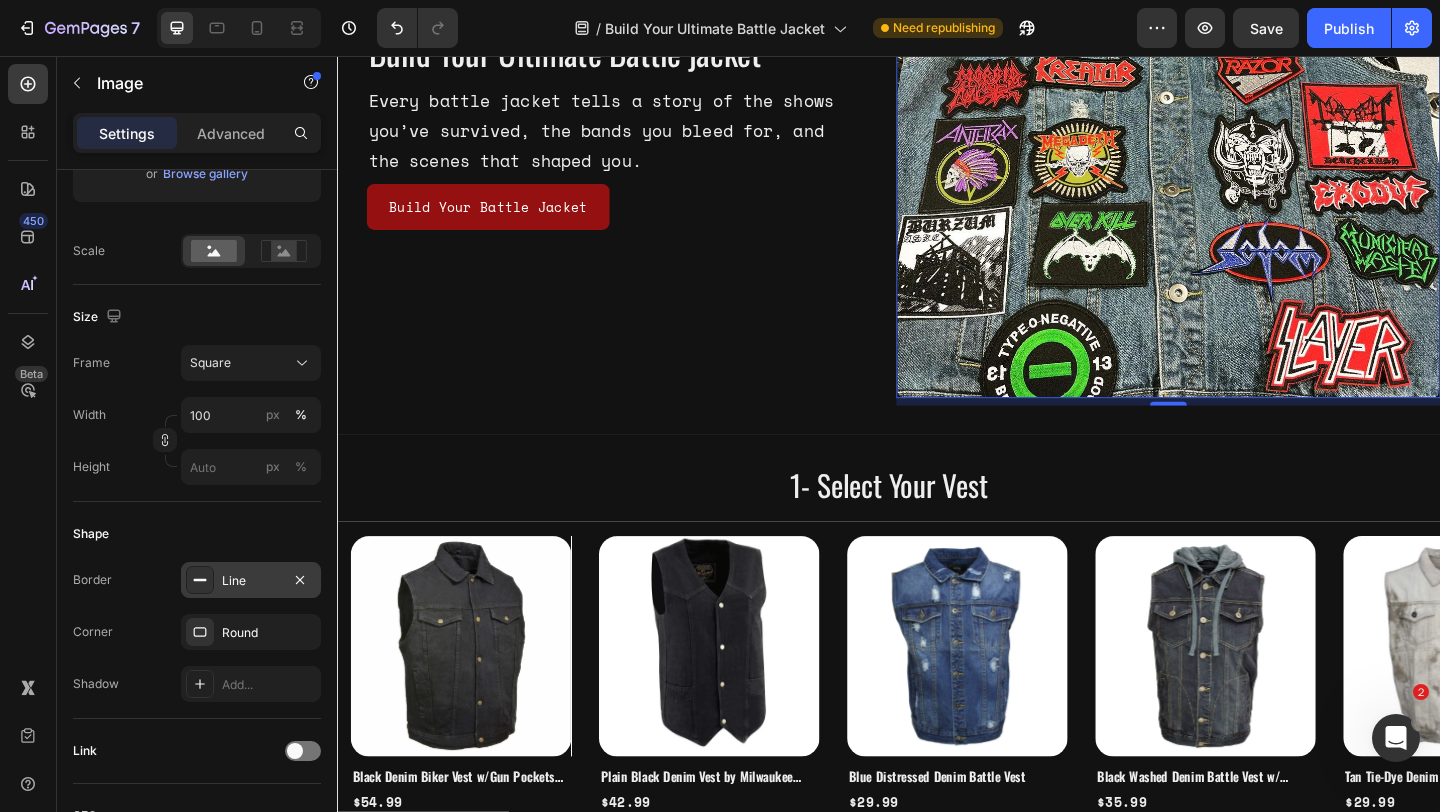 scroll, scrollTop: 504, scrollLeft: 0, axis: vertical 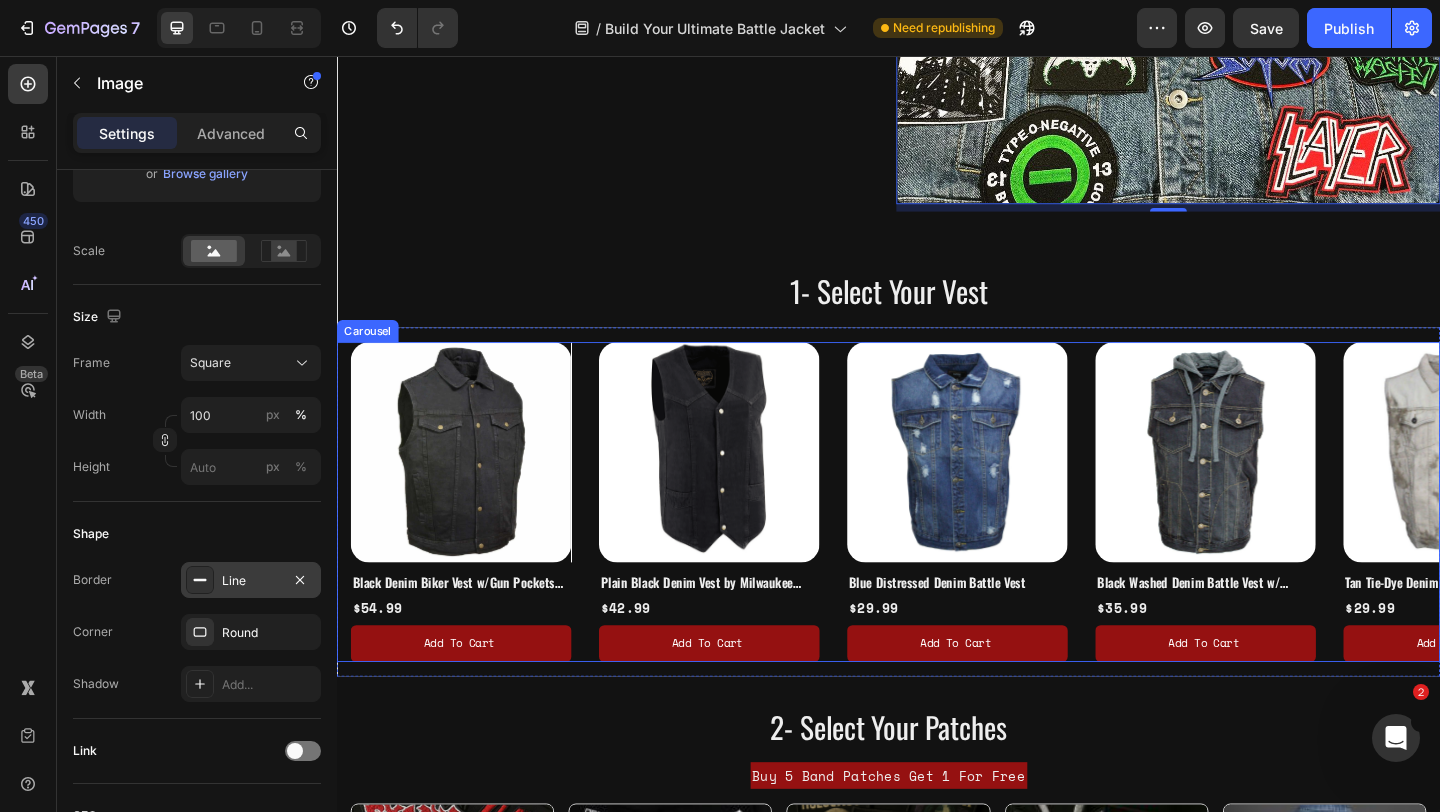 click on "Product Images Black Denim Biker Vest w/Gun Pockets By Milwaukee Leather Product Title $54.99 Product Price Product Price Add to cart Add to Cart Product Product Images Plain Black Denim Vest by Milwaukee Leather Product Title $42.99 Product Price Product Price Add to cart Add to Cart Product Product Images Blue Distressed Denim Battle Vest Product Title $29.99 Product Price Product Price Add to cart Add to Cart Product Product Images Black Washed Denim Battle Vest w/ Detachable Hoodie Product Title $35.99 Product Price Product Price Add to cart Add to Cart Product Product Images Tan Tie-Dye Denim Battle Vest Product Title $29.99 Product Price Product Price Add to cart Add to Cart Product" at bounding box center (944, 541) 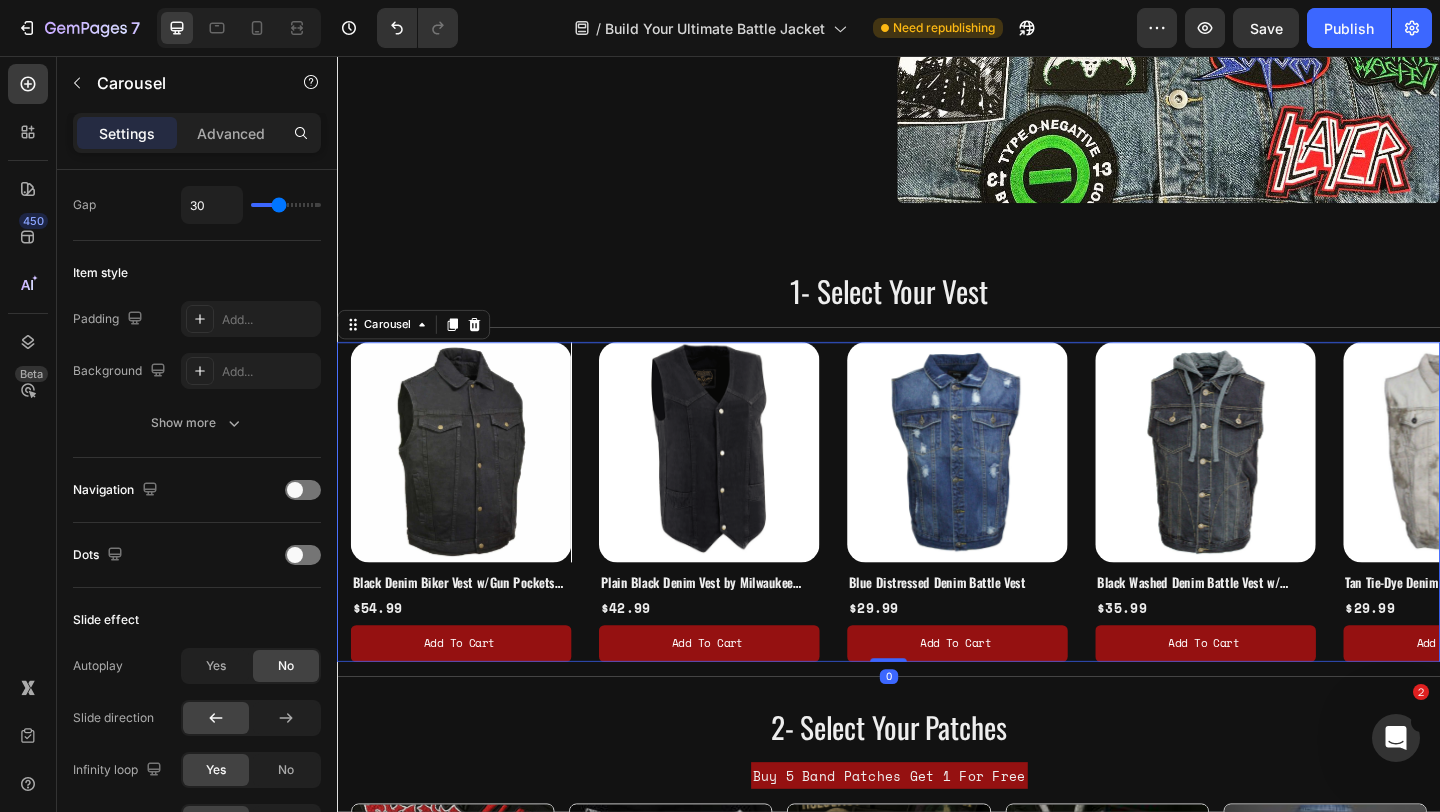 scroll, scrollTop: 0, scrollLeft: 0, axis: both 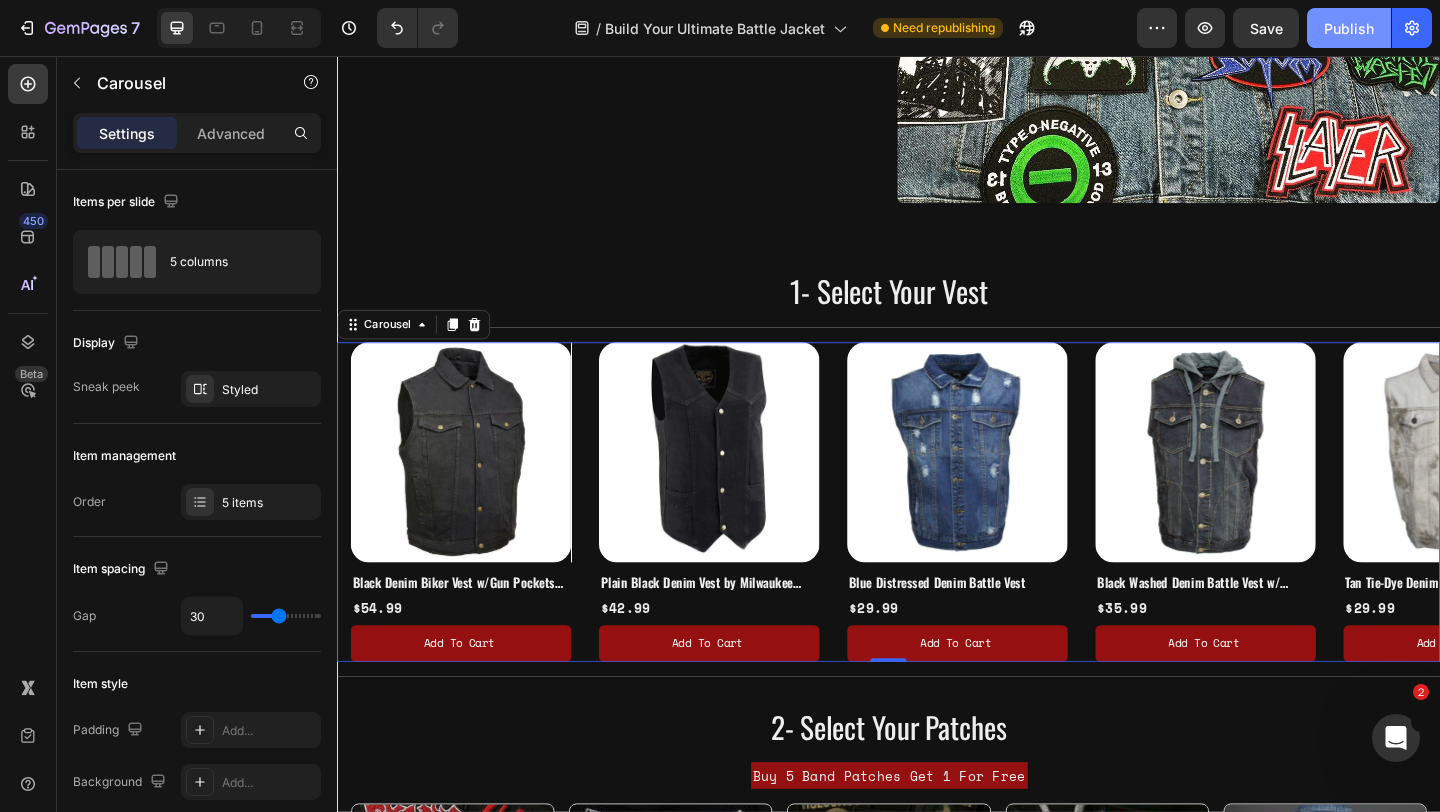 click on "Publish" at bounding box center (1349, 28) 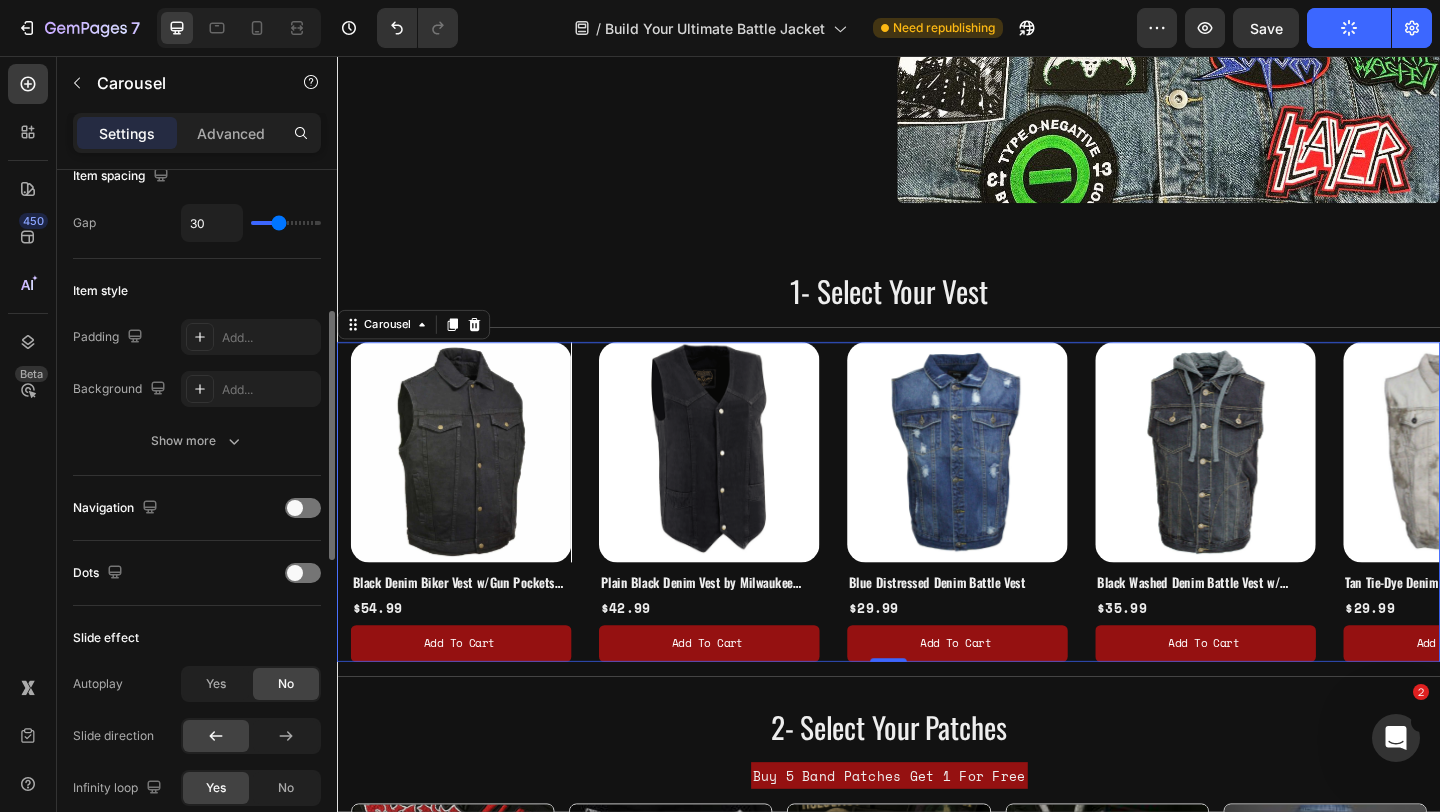 scroll, scrollTop: 394, scrollLeft: 0, axis: vertical 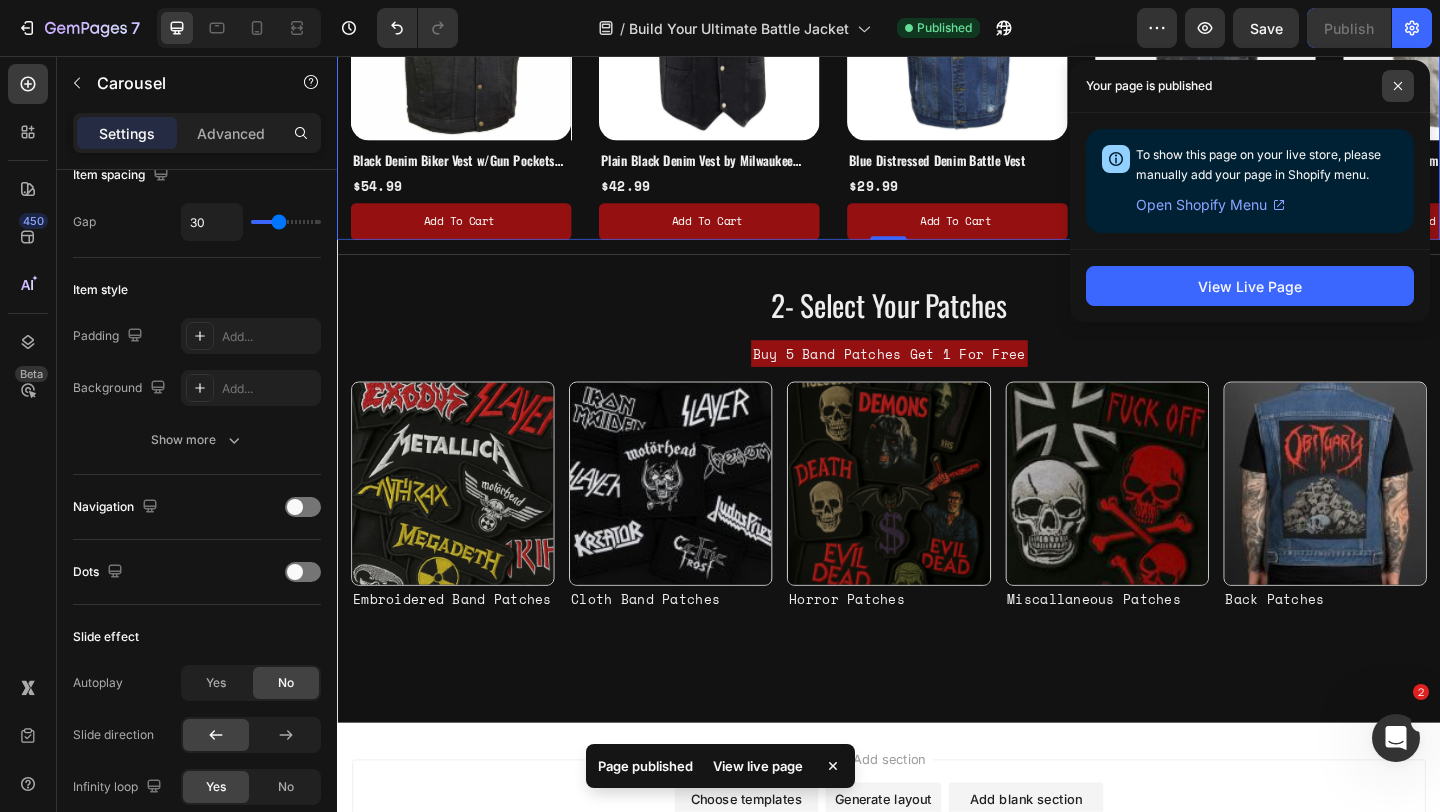 click at bounding box center [1398, 86] 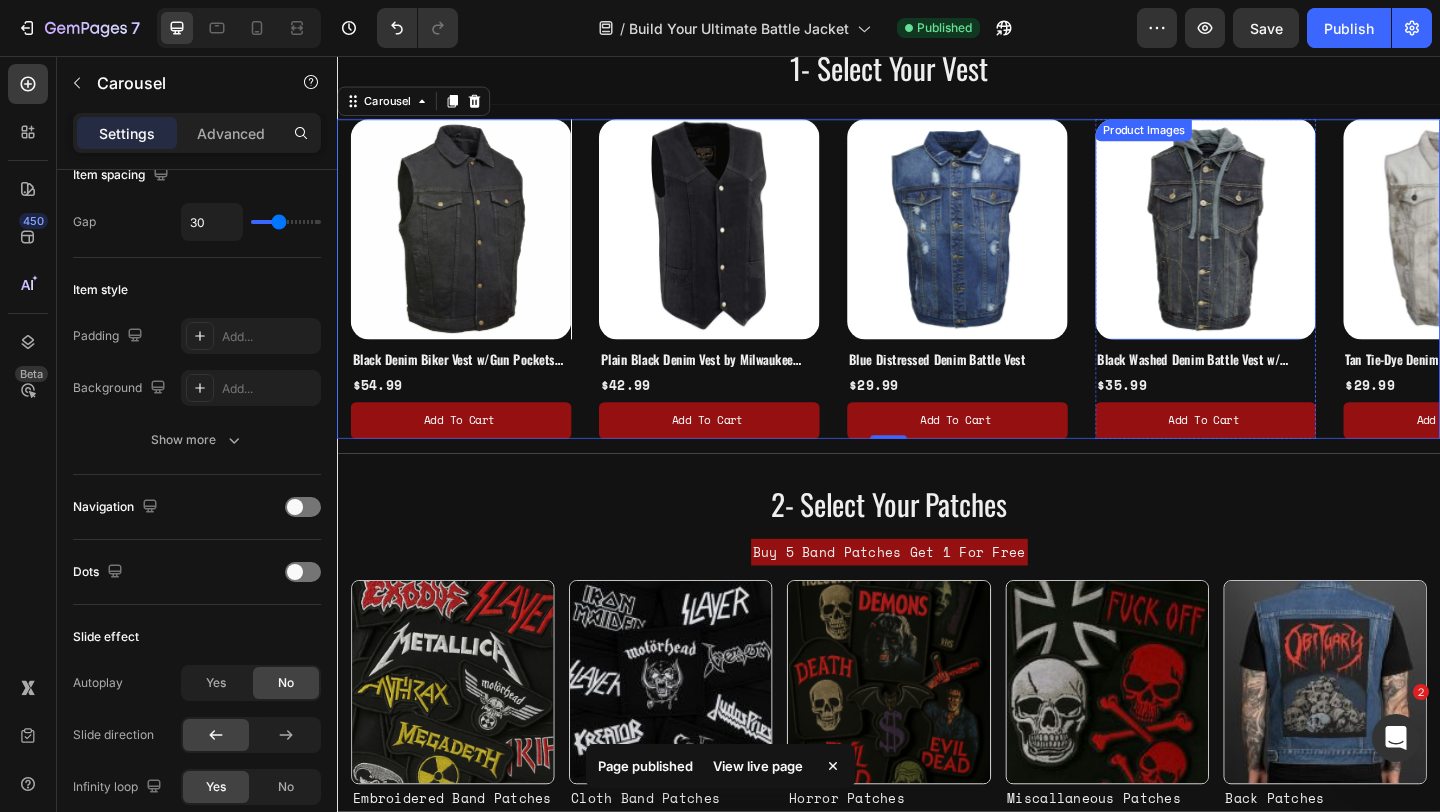 scroll, scrollTop: 745, scrollLeft: 0, axis: vertical 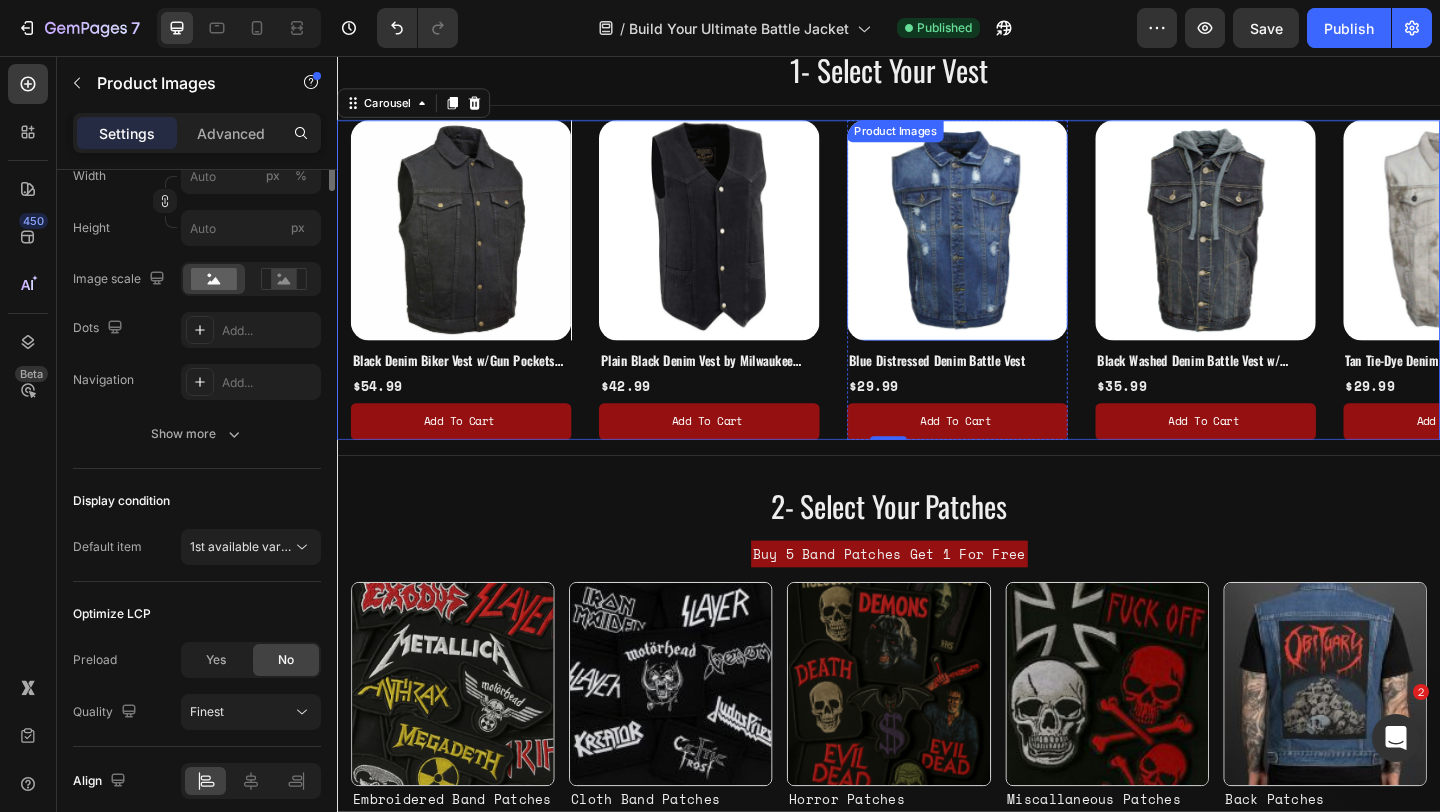 click at bounding box center [1012, 246] 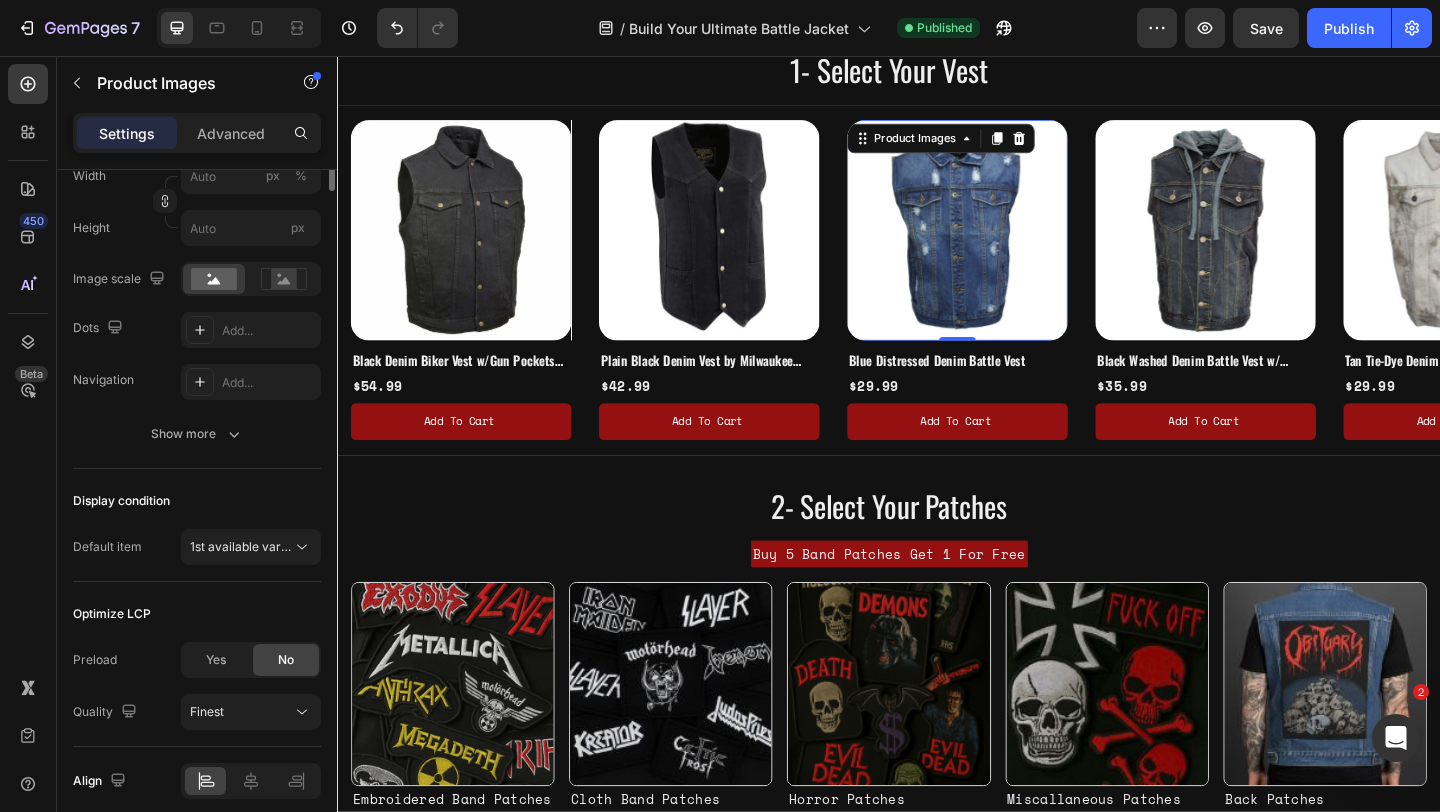 scroll, scrollTop: 0, scrollLeft: 0, axis: both 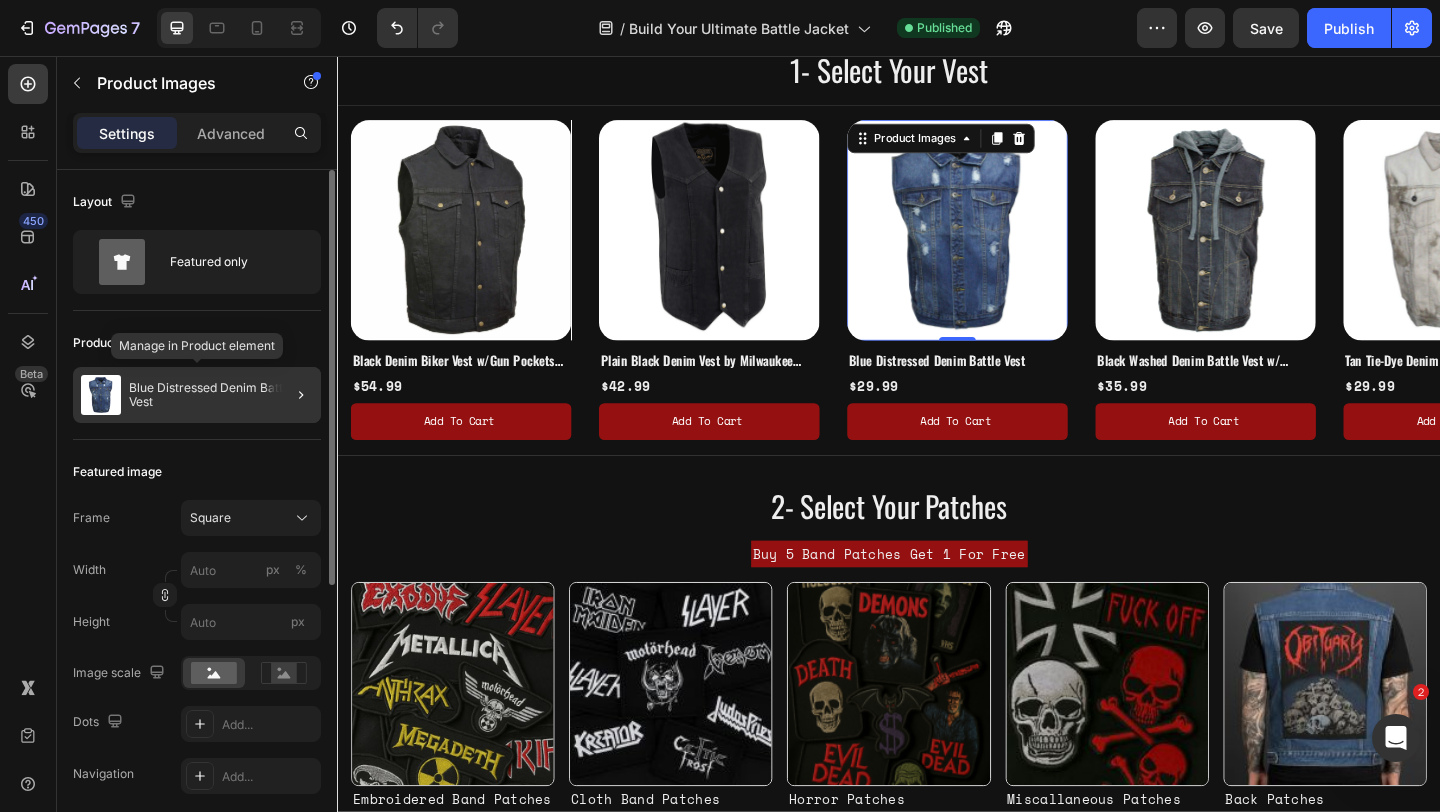 click on "Blue Distressed Denim Battle Vest" at bounding box center (221, 395) 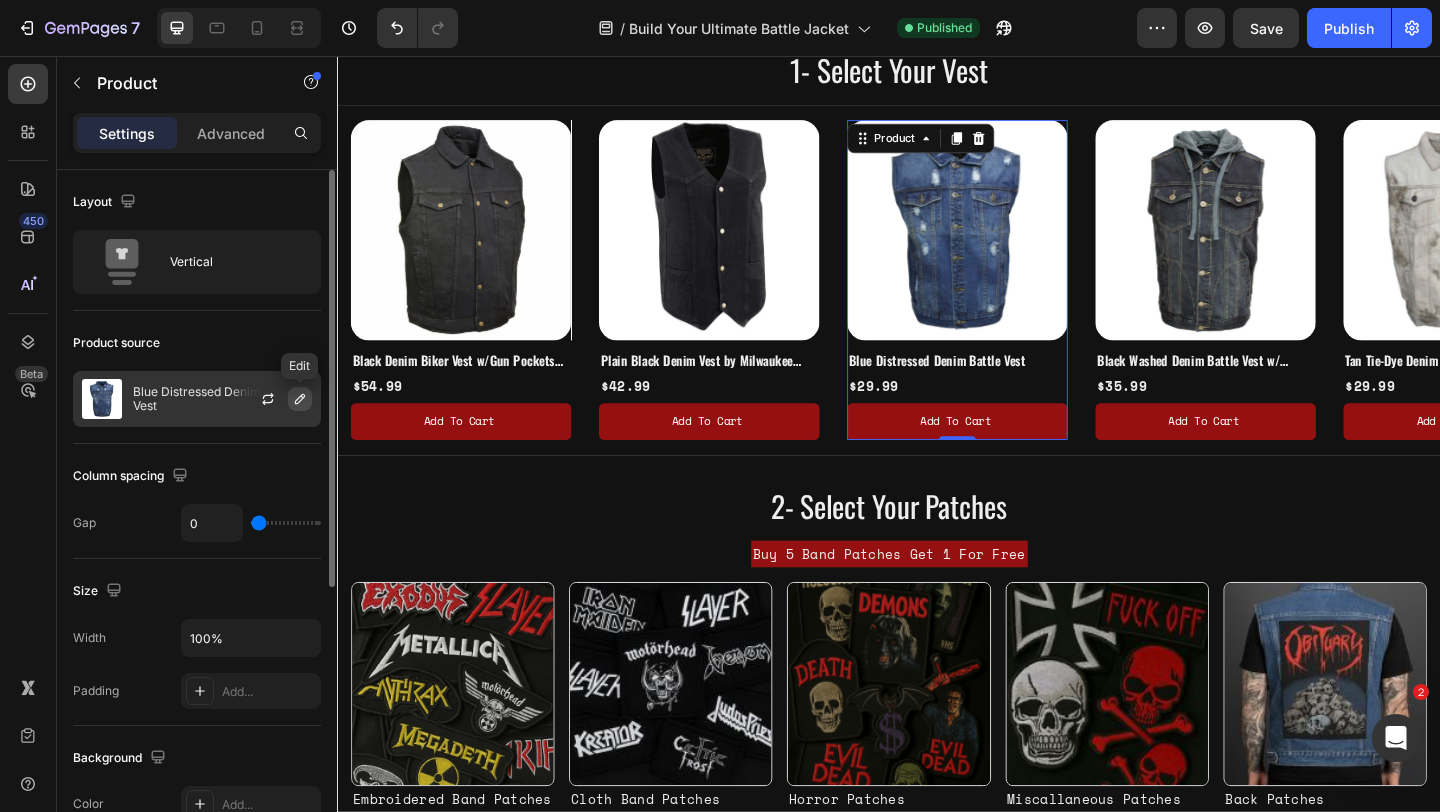 click 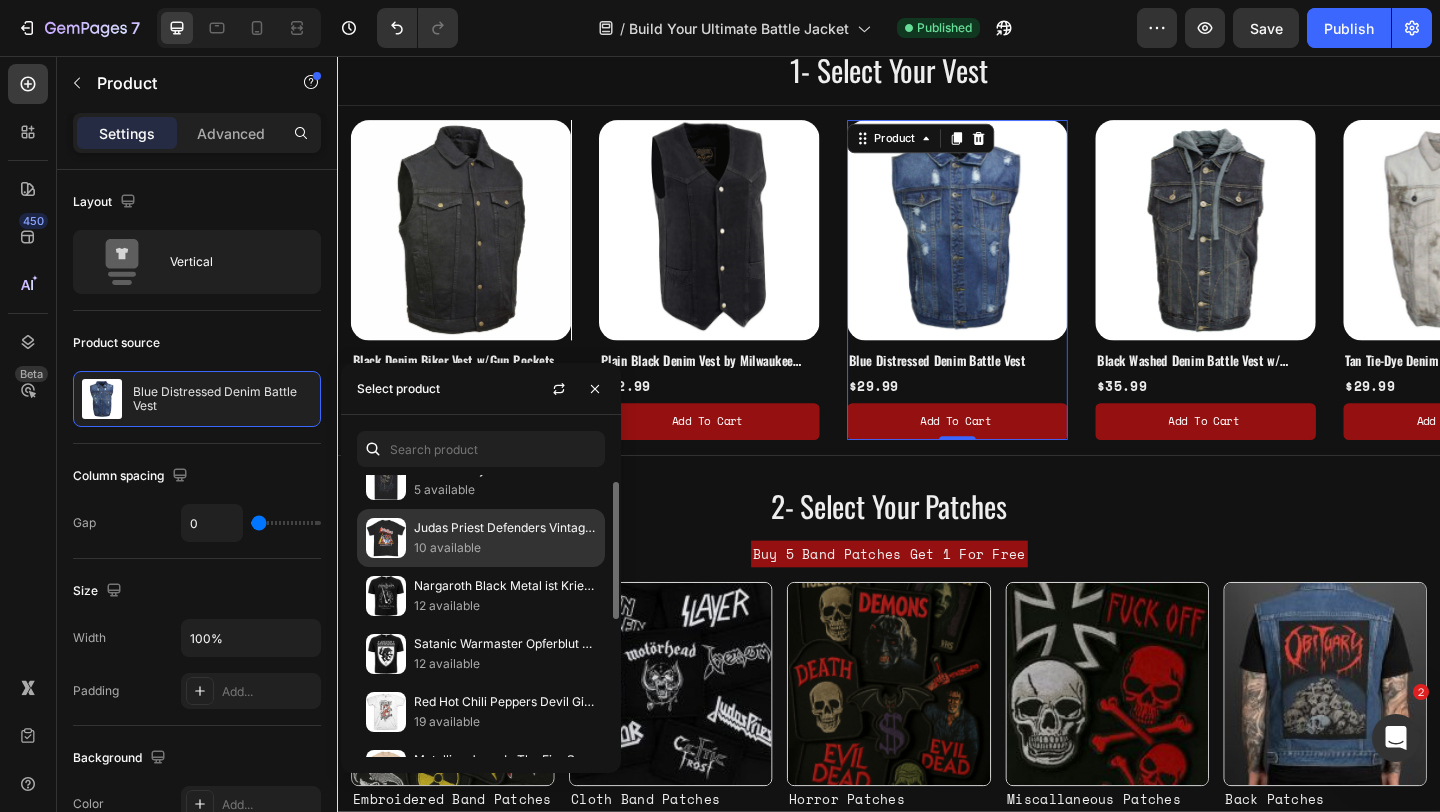 scroll, scrollTop: 25, scrollLeft: 0, axis: vertical 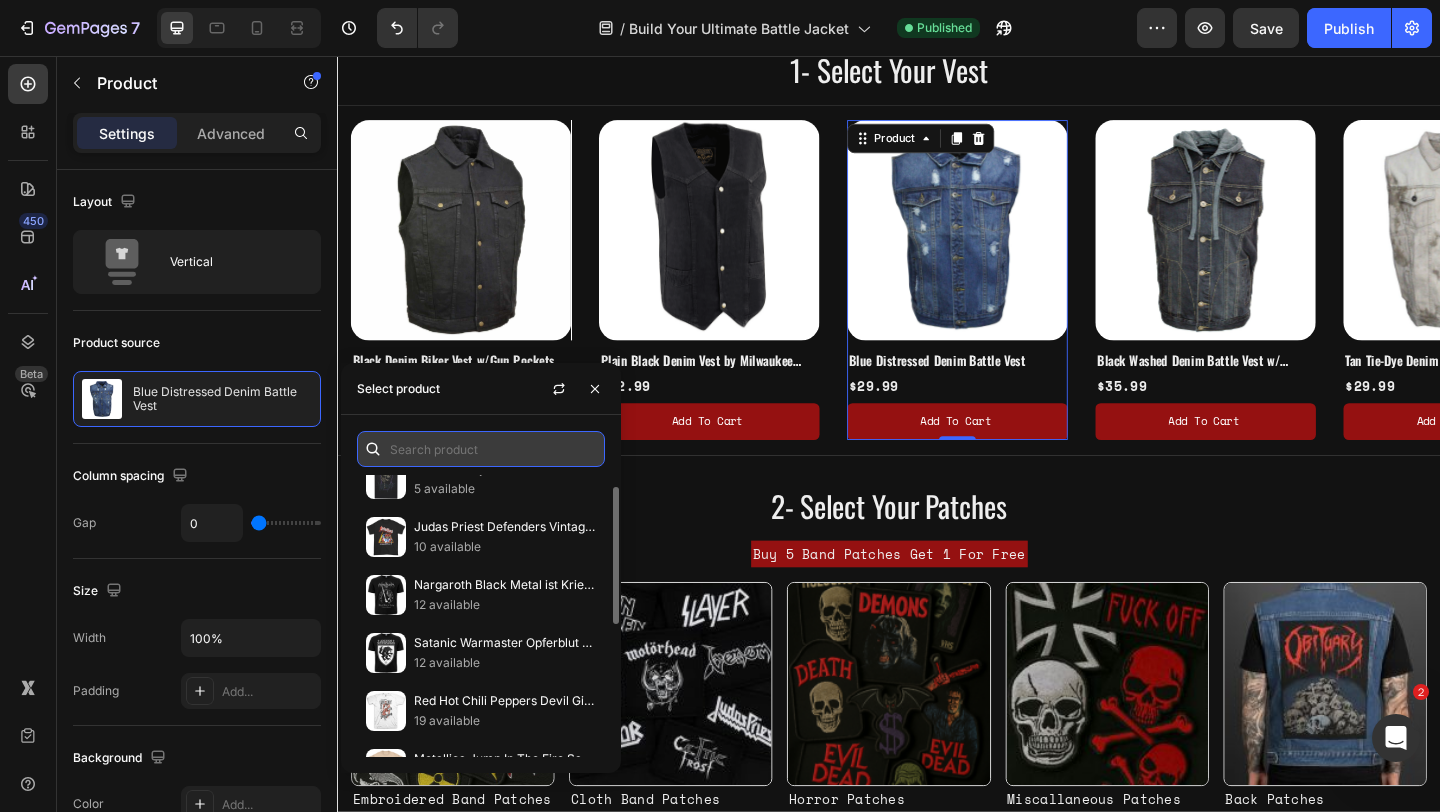 click at bounding box center (481, 449) 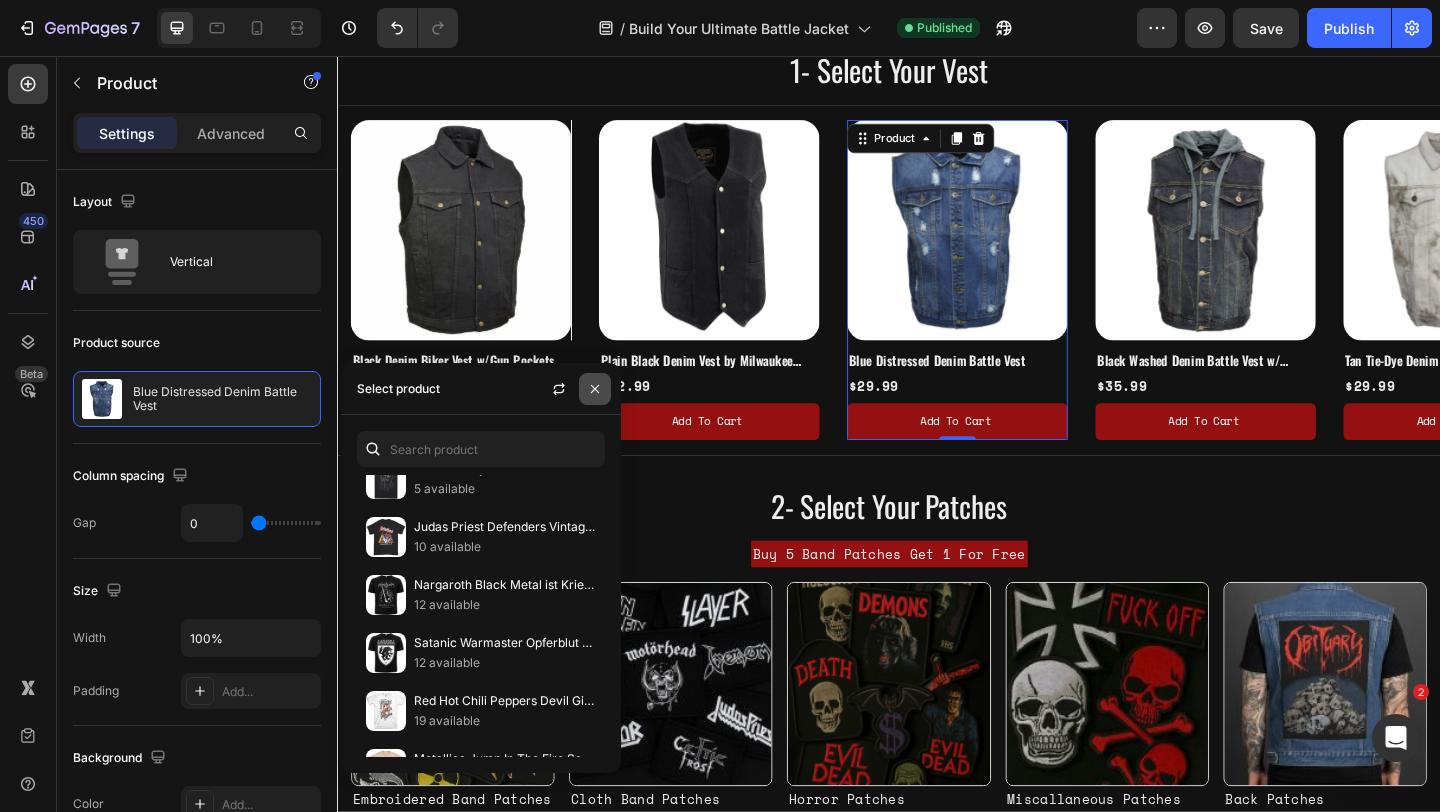 click 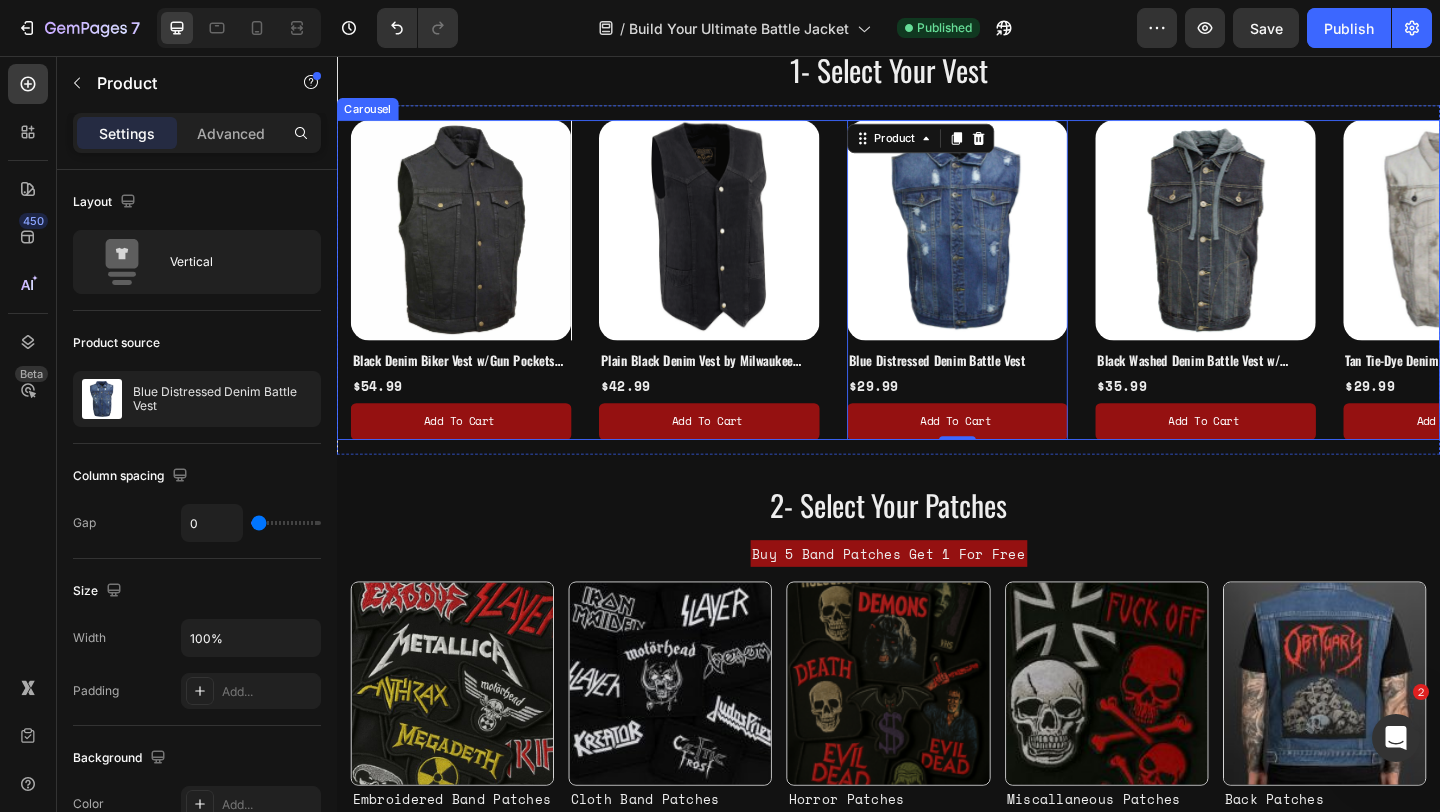 click on "Product Images Black Denim Biker Vest w/Gun Pockets By Milwaukee Leather Product Title $54.99 Product Price Product Price Add to cart Add to Cart Product Product Images Plain Black Denim Vest by Milwaukee Leather Product Title $42.99 Product Price Product Price Add to cart Add to Cart Product Product Images Blue Distressed Denim Battle Vest Product Title $29.99 Product Price Product Price Add to cart Add to Cart Product   0 Product Images Black Washed Denim Battle Vest w/ Detachable Hoodie Product Title $35.99 Product Price Product Price Add to cart Add to Cart Product Product Images Tan Tie-Dye Denim Battle Vest Product Title $29.99 Product Price Product Price Add to cart Add to Cart Product" at bounding box center (944, 300) 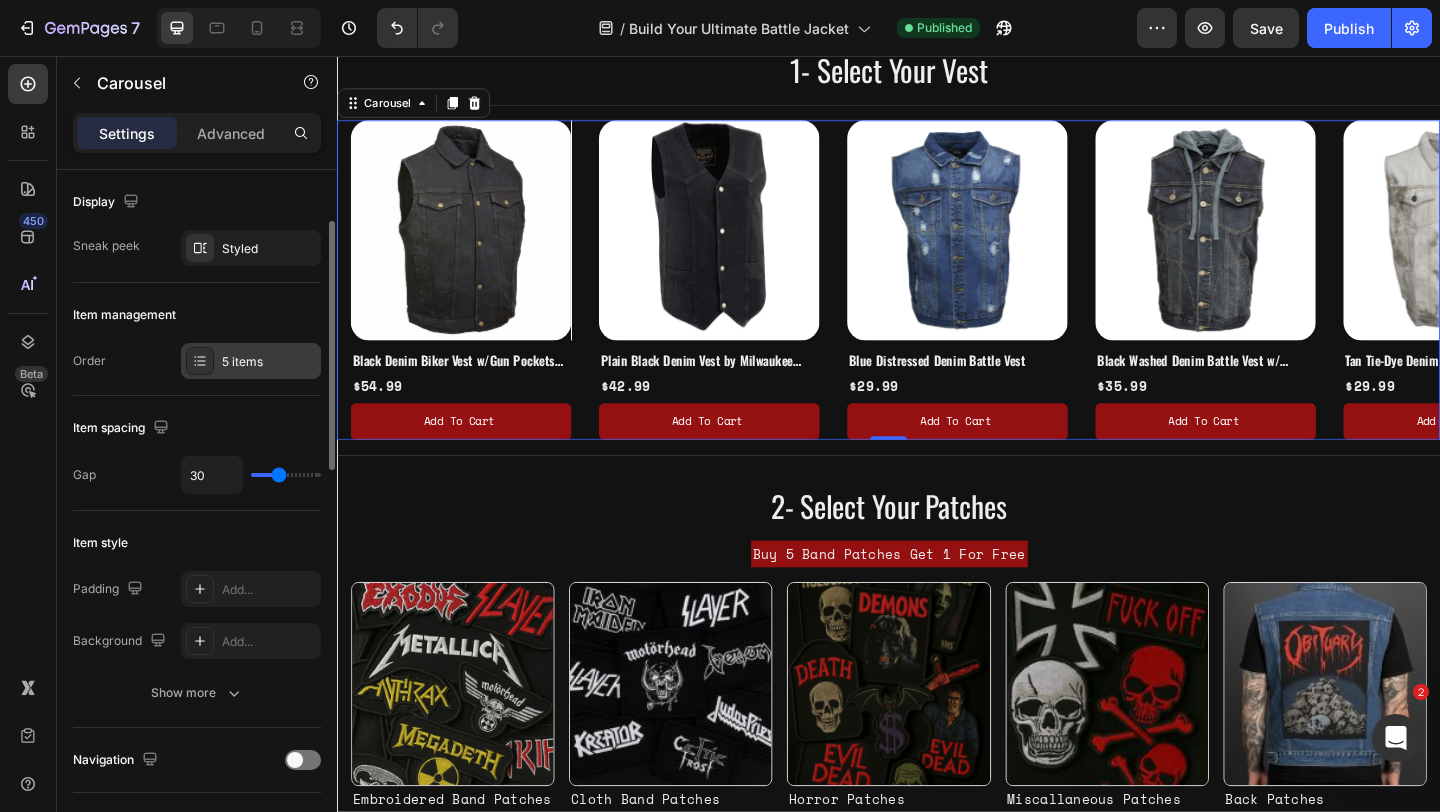 scroll, scrollTop: 142, scrollLeft: 0, axis: vertical 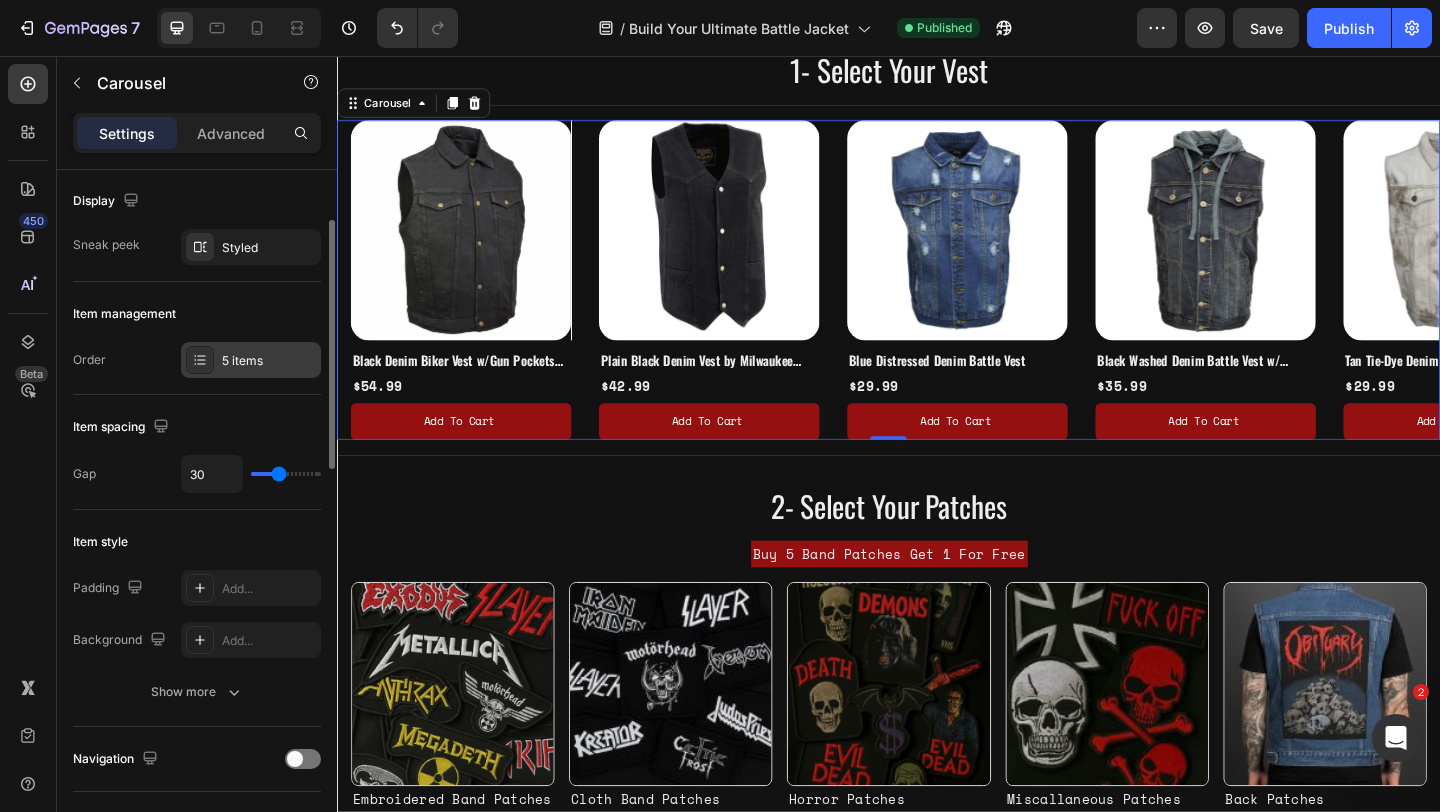 click on "5 items" at bounding box center (251, 360) 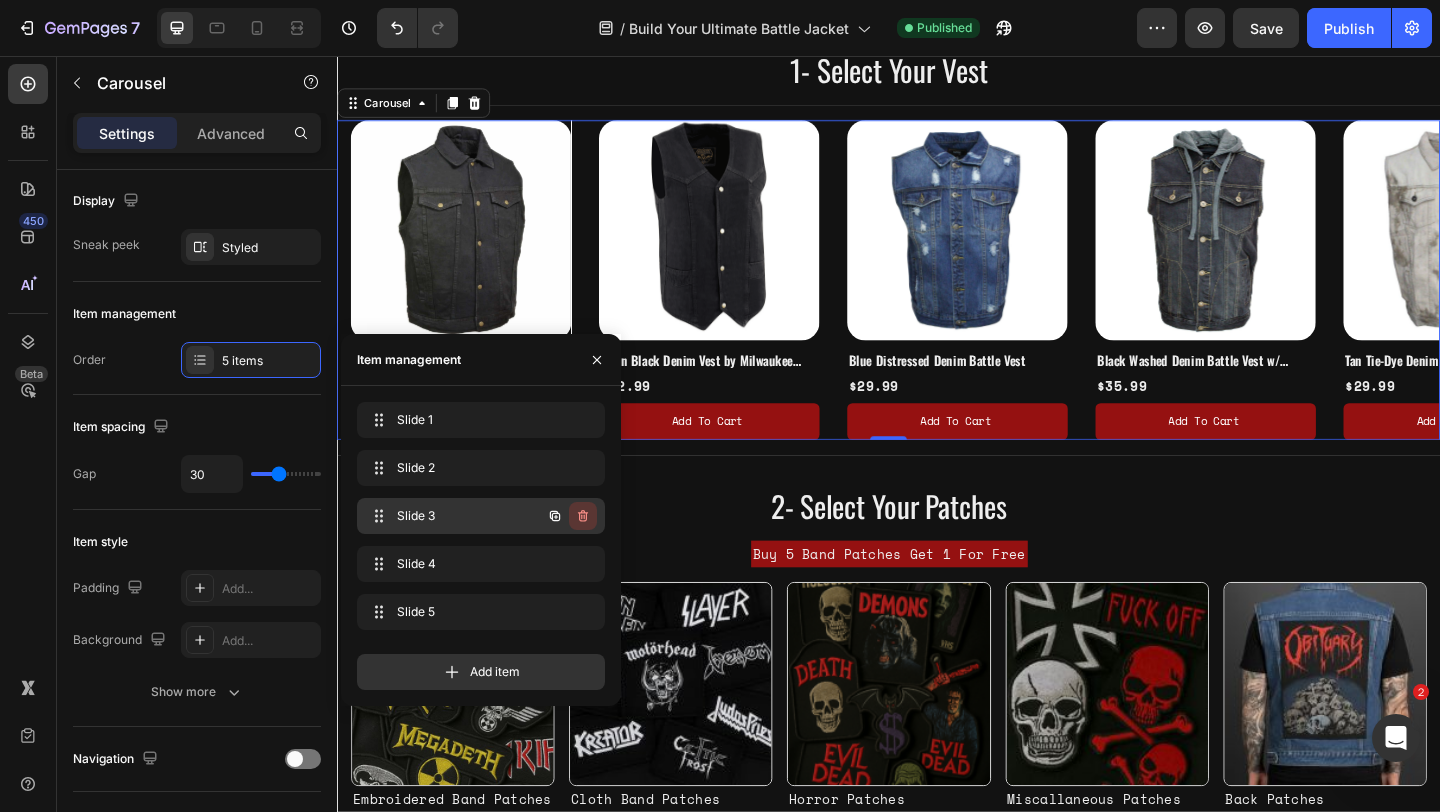click 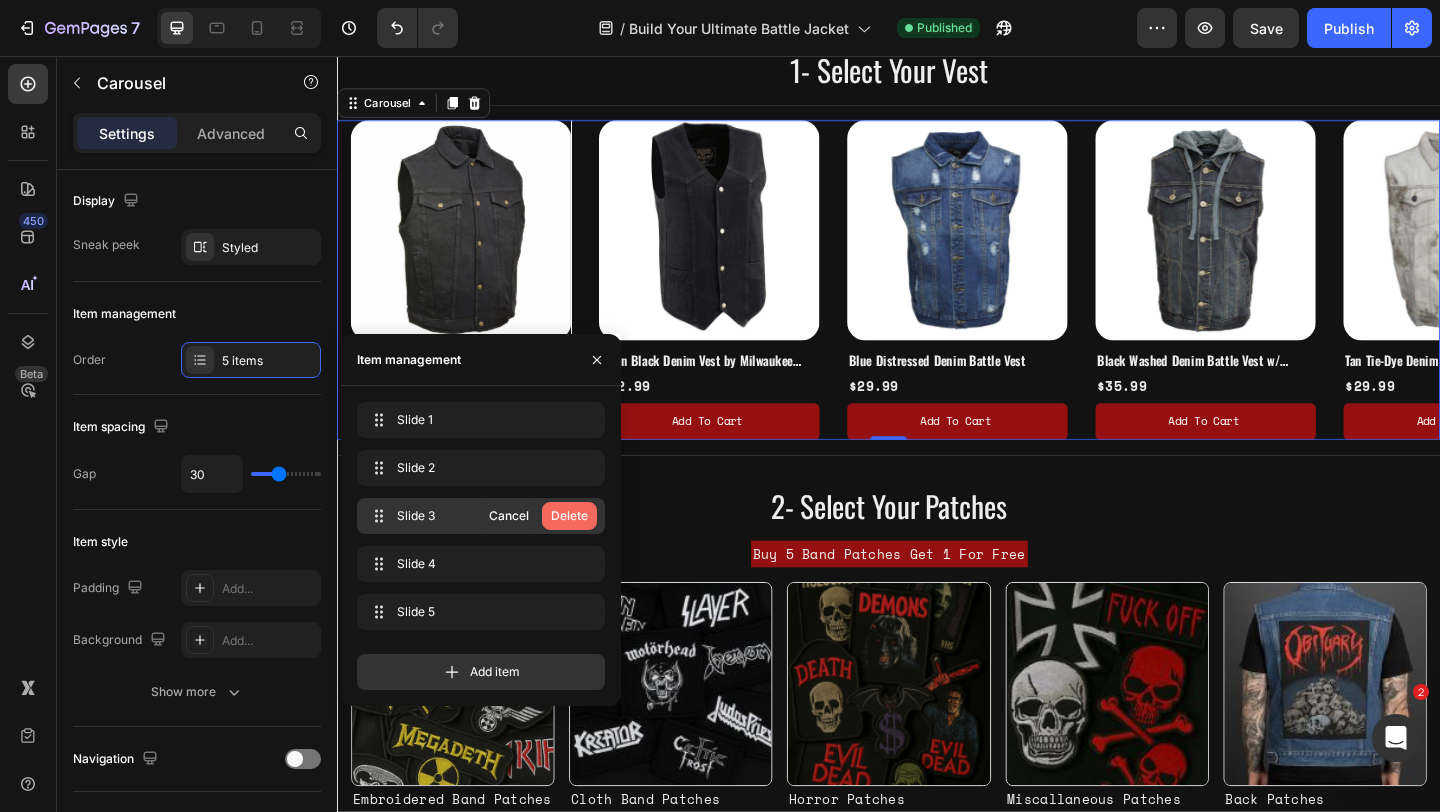 click on "Delete" at bounding box center [569, 516] 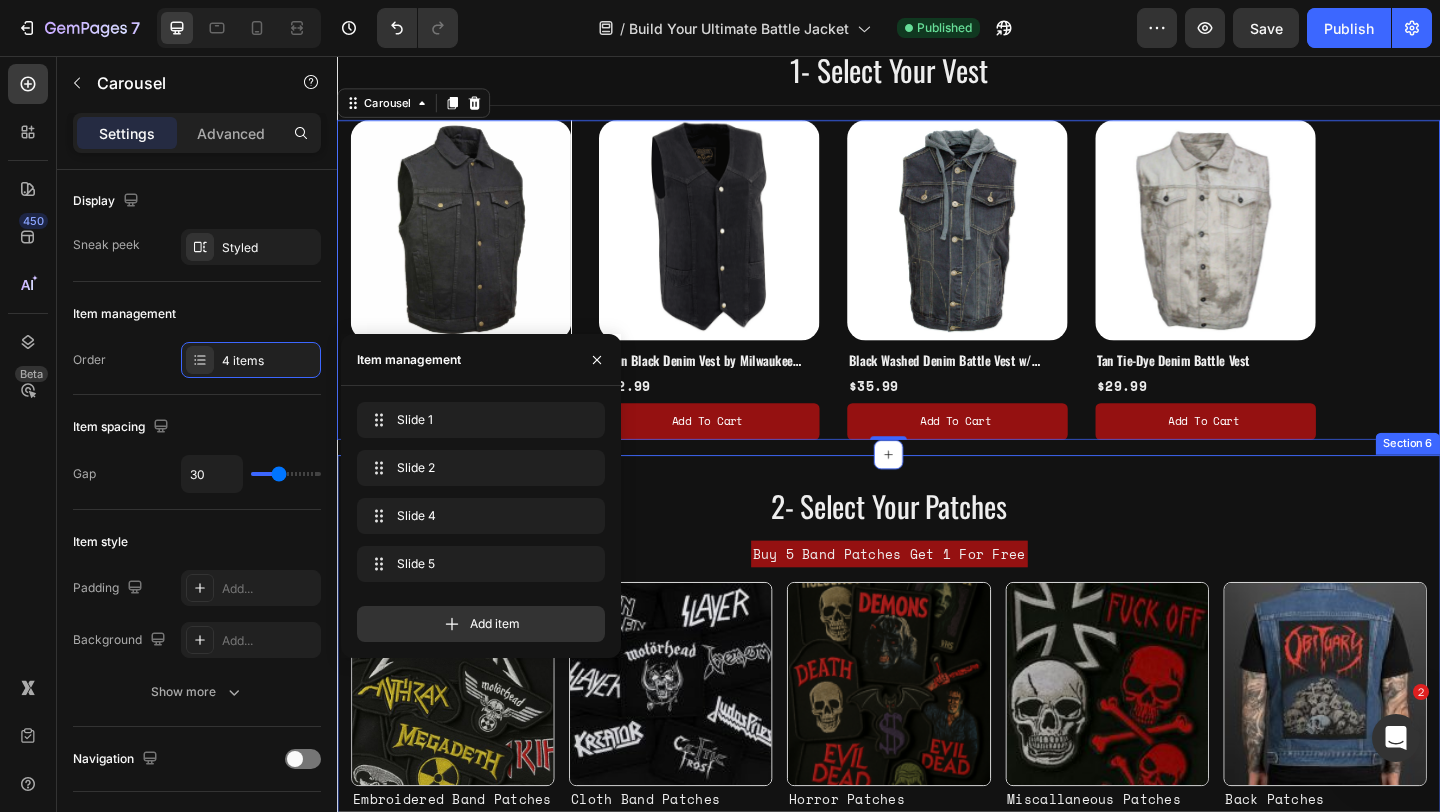 click on "2- Select Your Patches Heading Buy 5 Band Patches Get 1 For Free Text Block Image Embroidered Band Patches Text Block Image Cloth Band Patches Text Block Image Horror Patches Text Block Image Miscallaneous Patches Text Block Image Back Patches Text Block Row Row Section 6" at bounding box center [937, 744] 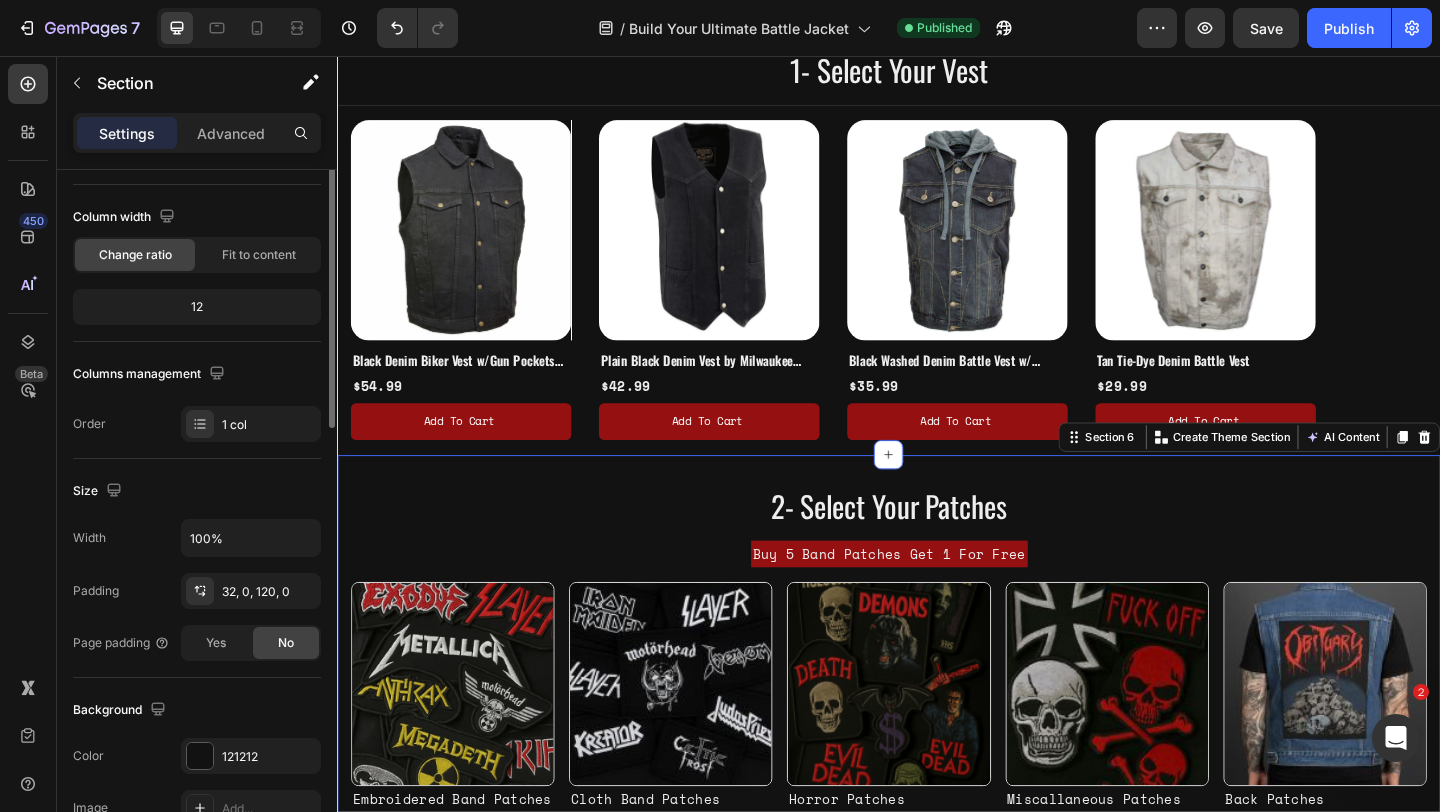 scroll, scrollTop: 0, scrollLeft: 0, axis: both 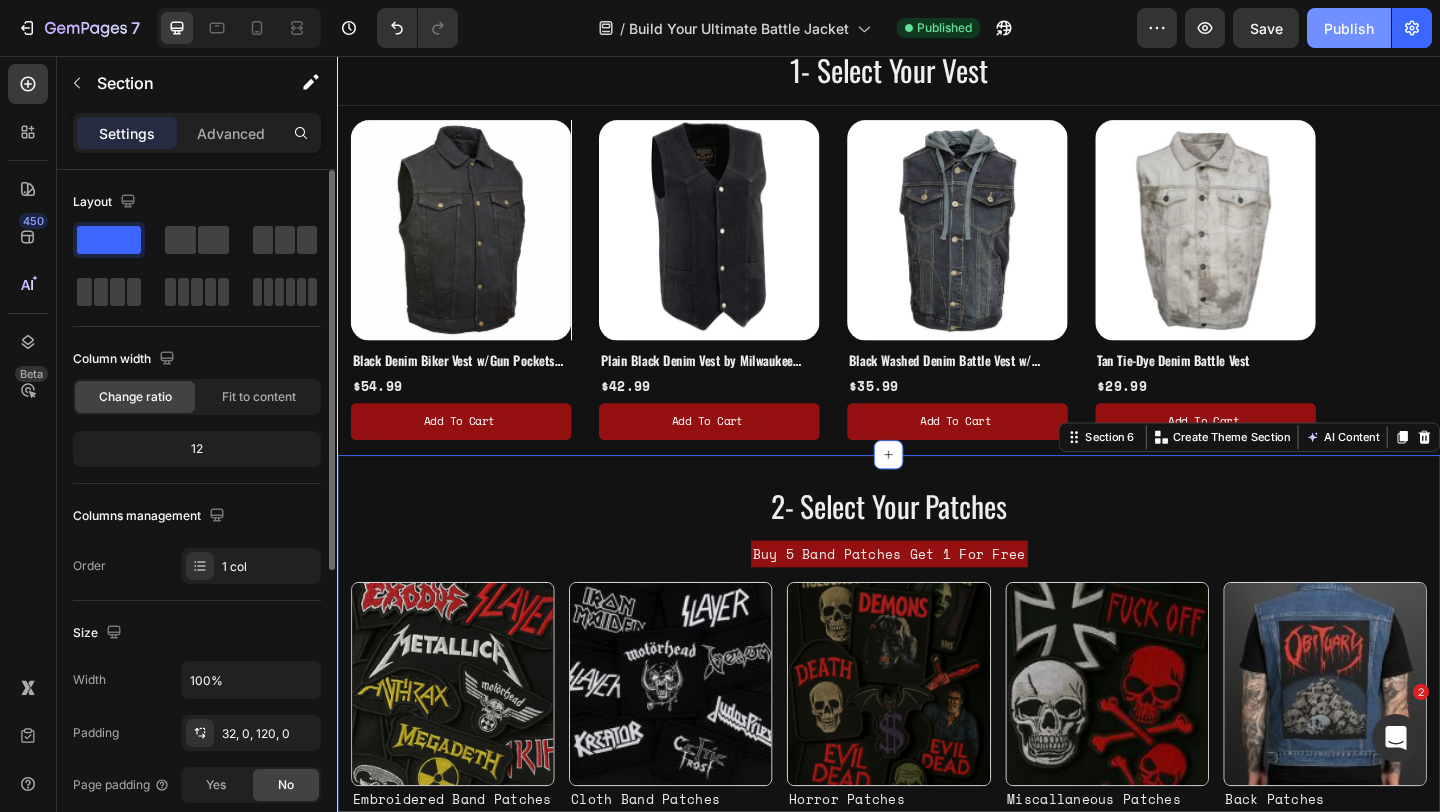 click on "Publish" at bounding box center (1349, 28) 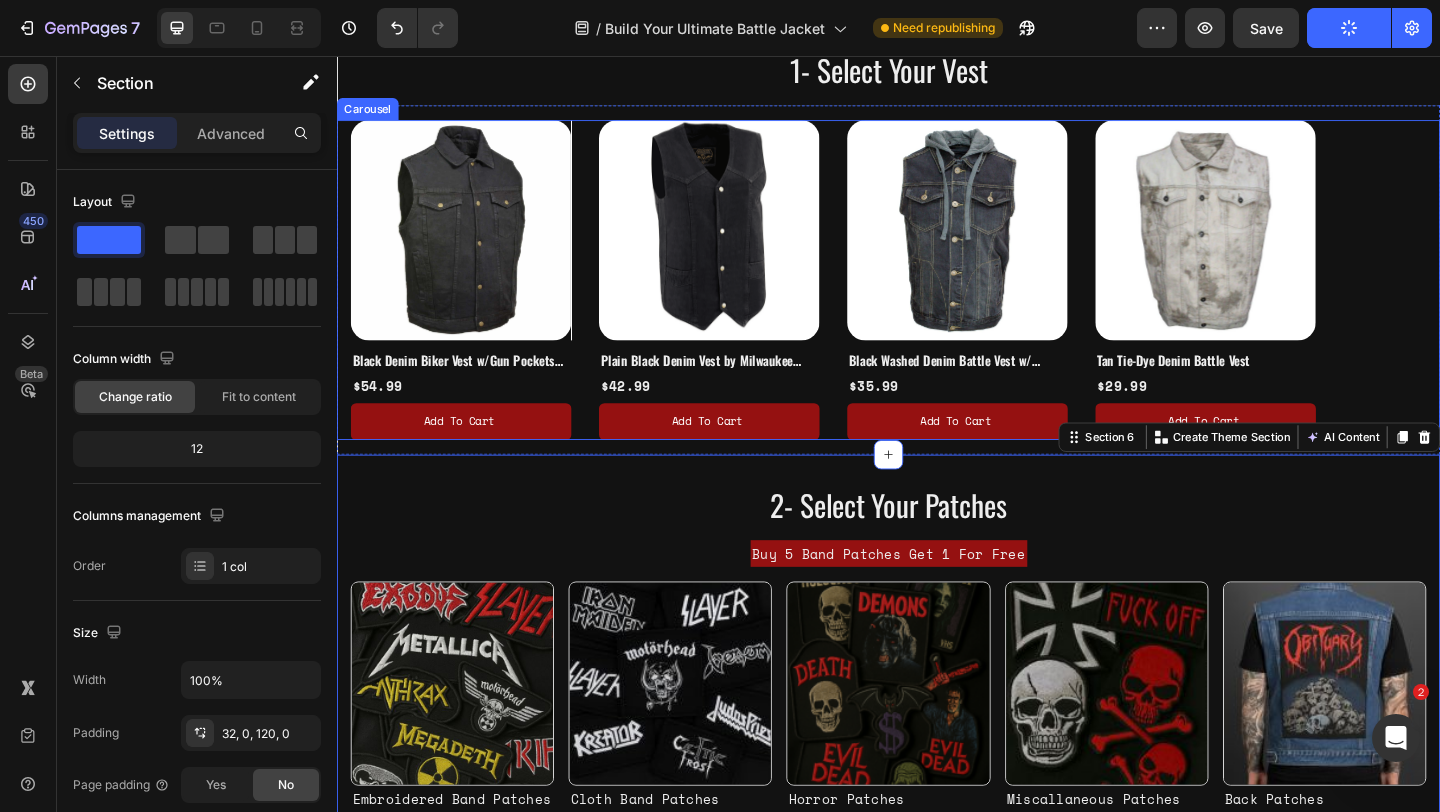 click on "Product Images Black Denim Biker Vest w/Gun Pockets By Milwaukee Leather Product Title $54.99 Product Price Product Price Add to cart Add to Cart Product Product Images Plain Black Denim Vest by Milwaukee Leather Product Title $42.99 Product Price Product Price Add to cart Add to Cart Product Product Images Black Washed Denim Battle Vest w/ Detachable Hoodie Product Title $35.99 Product Price Product Price Add to cart Add to Cart Product Product Images Tan Tie-Dye Denim Battle Vest Product Title $29.99 Product Price Product Price Add to cart Add to Cart Product" at bounding box center (944, 300) 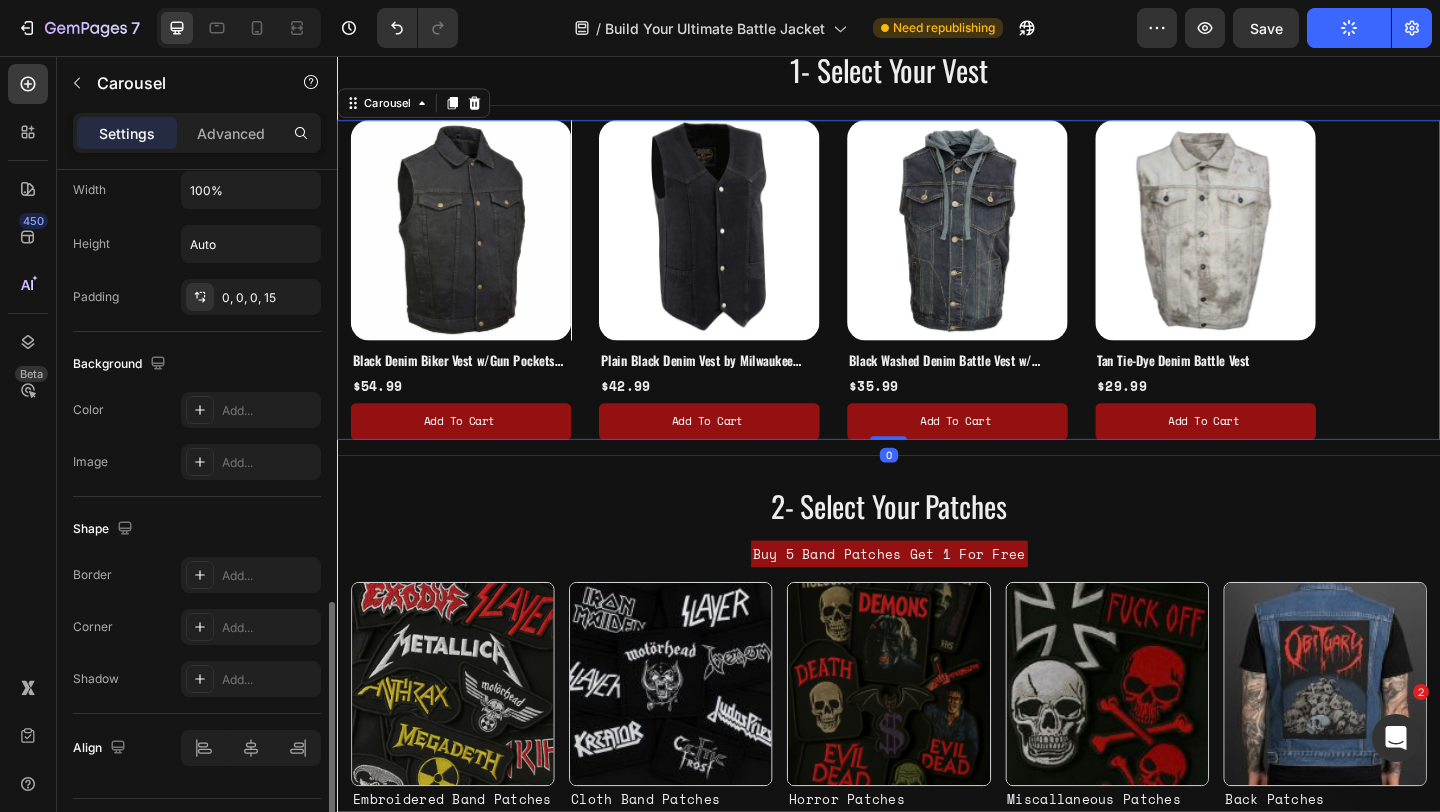 scroll, scrollTop: 1259, scrollLeft: 0, axis: vertical 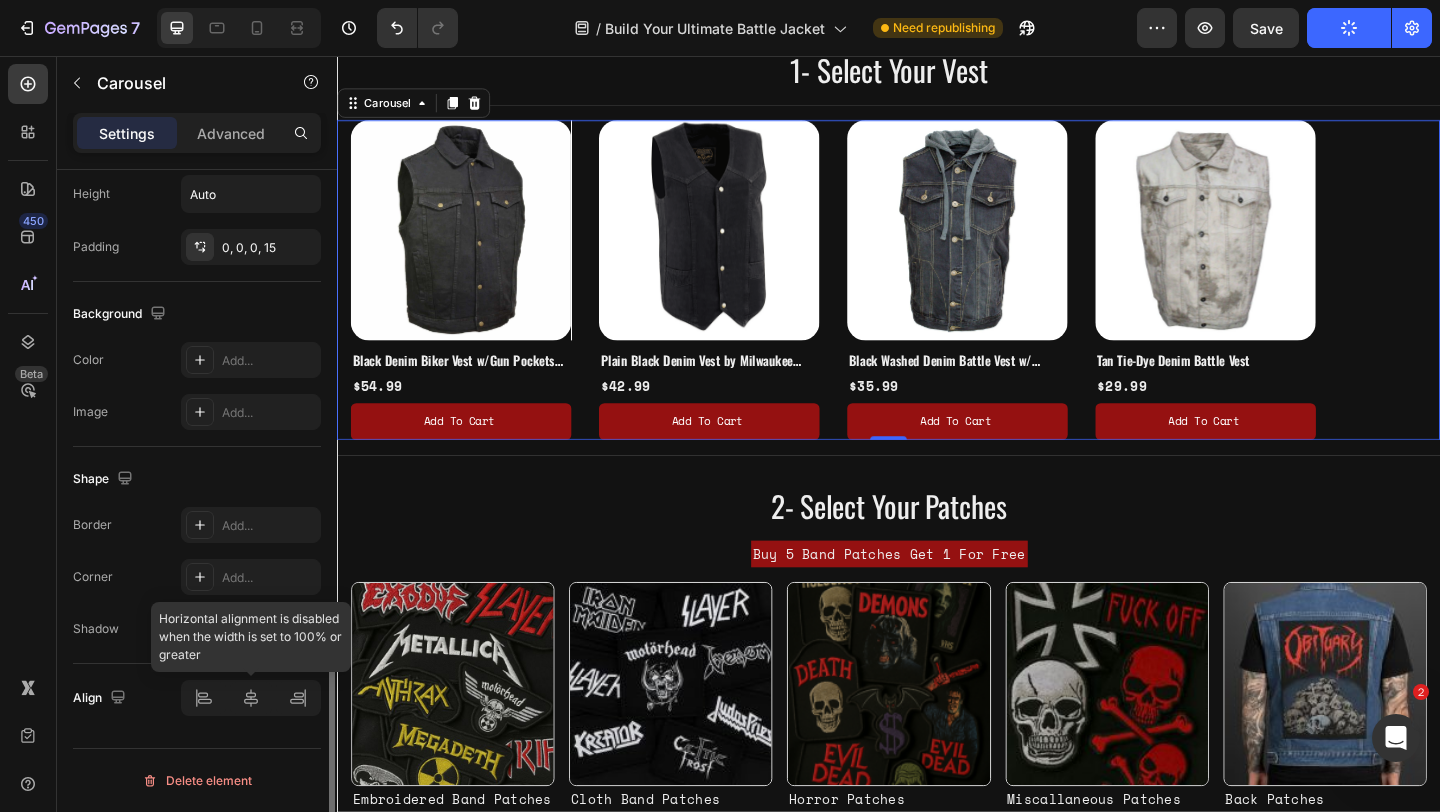 click 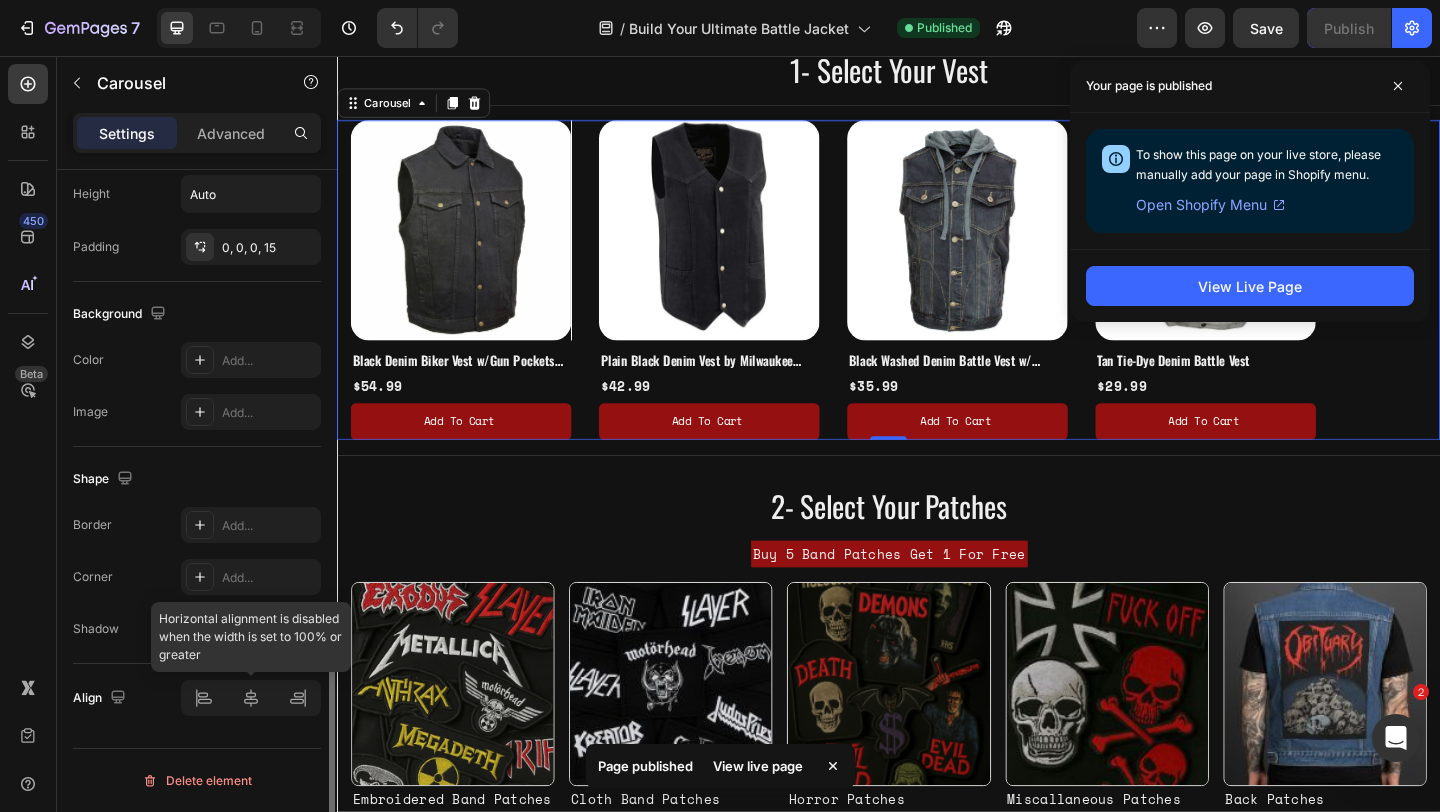 click 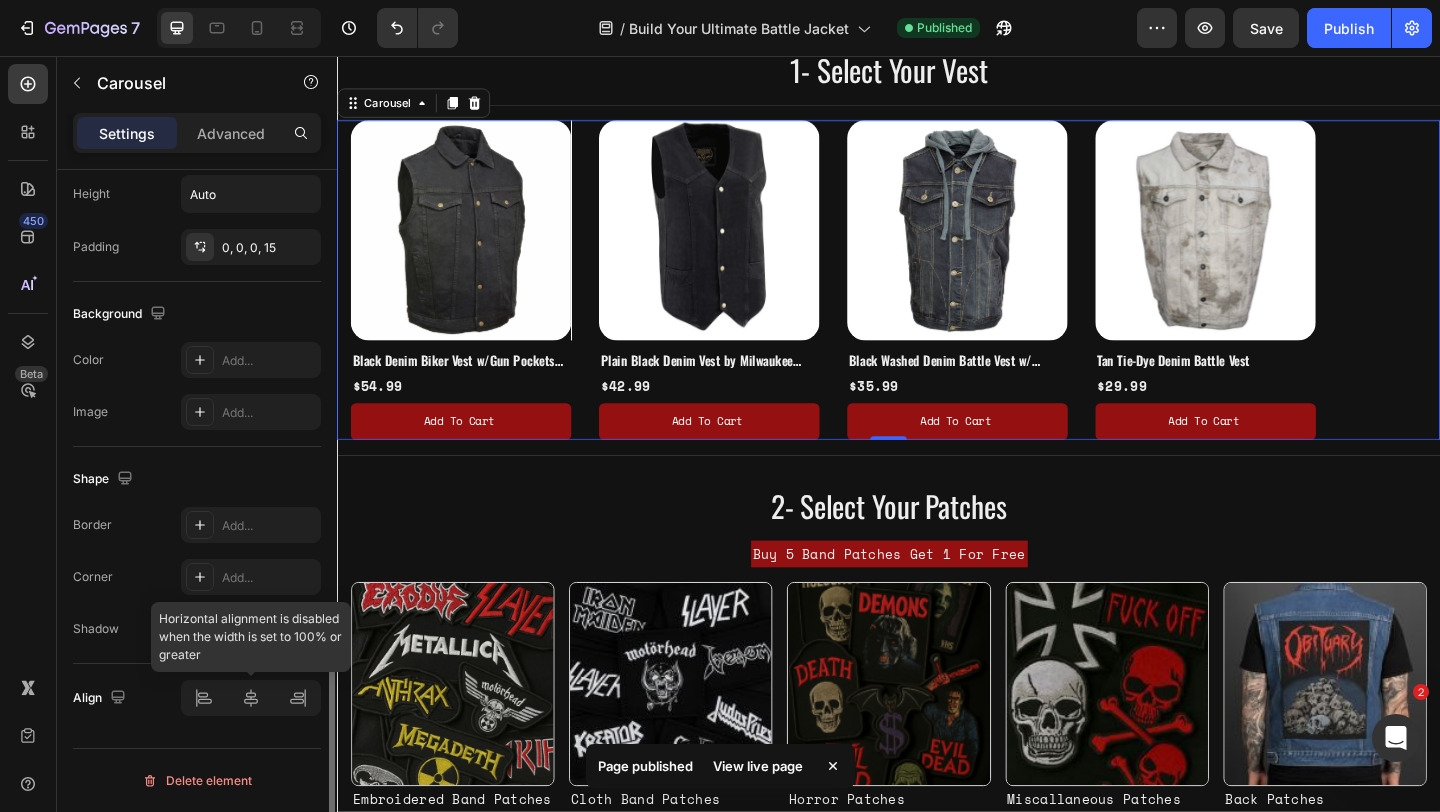 click 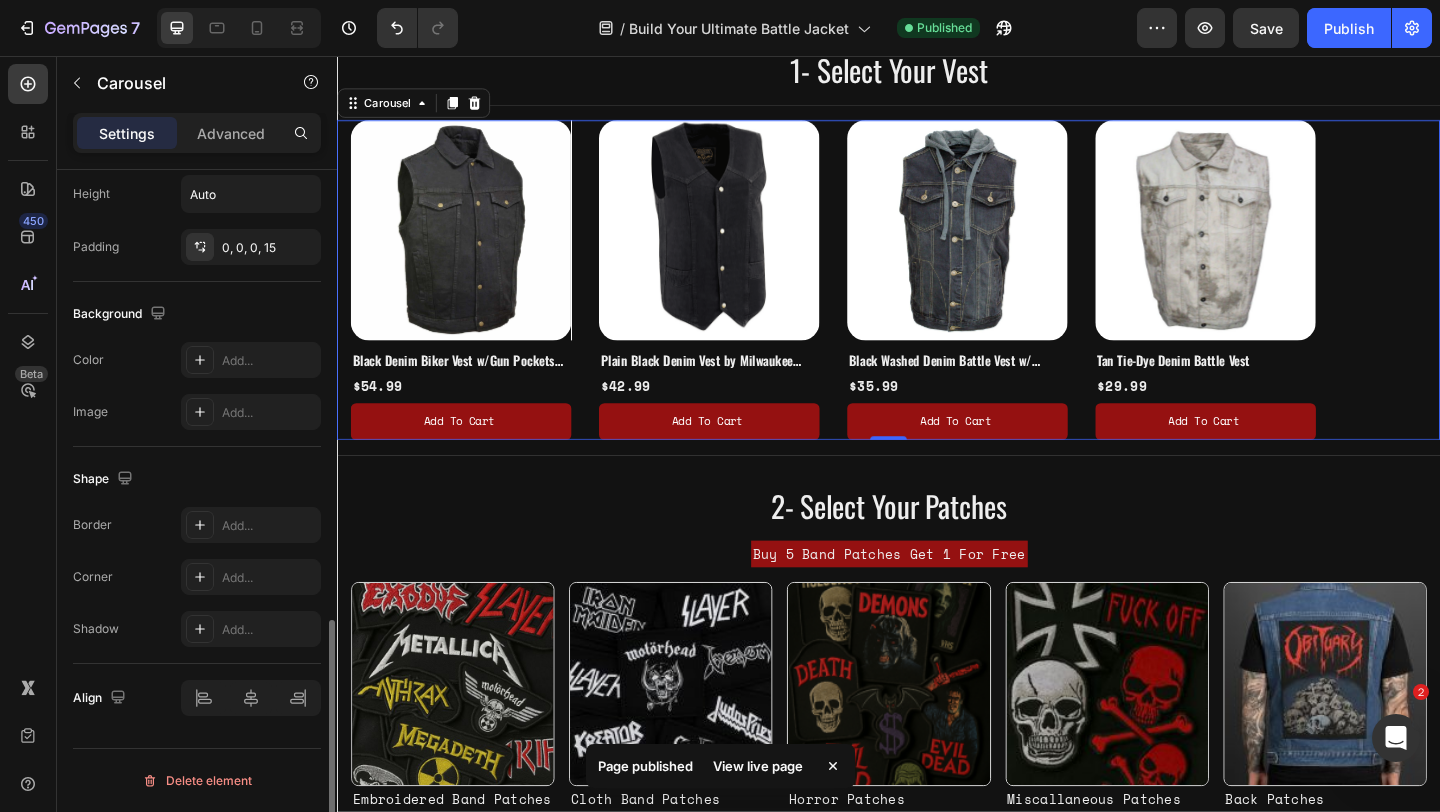 click on "Align" 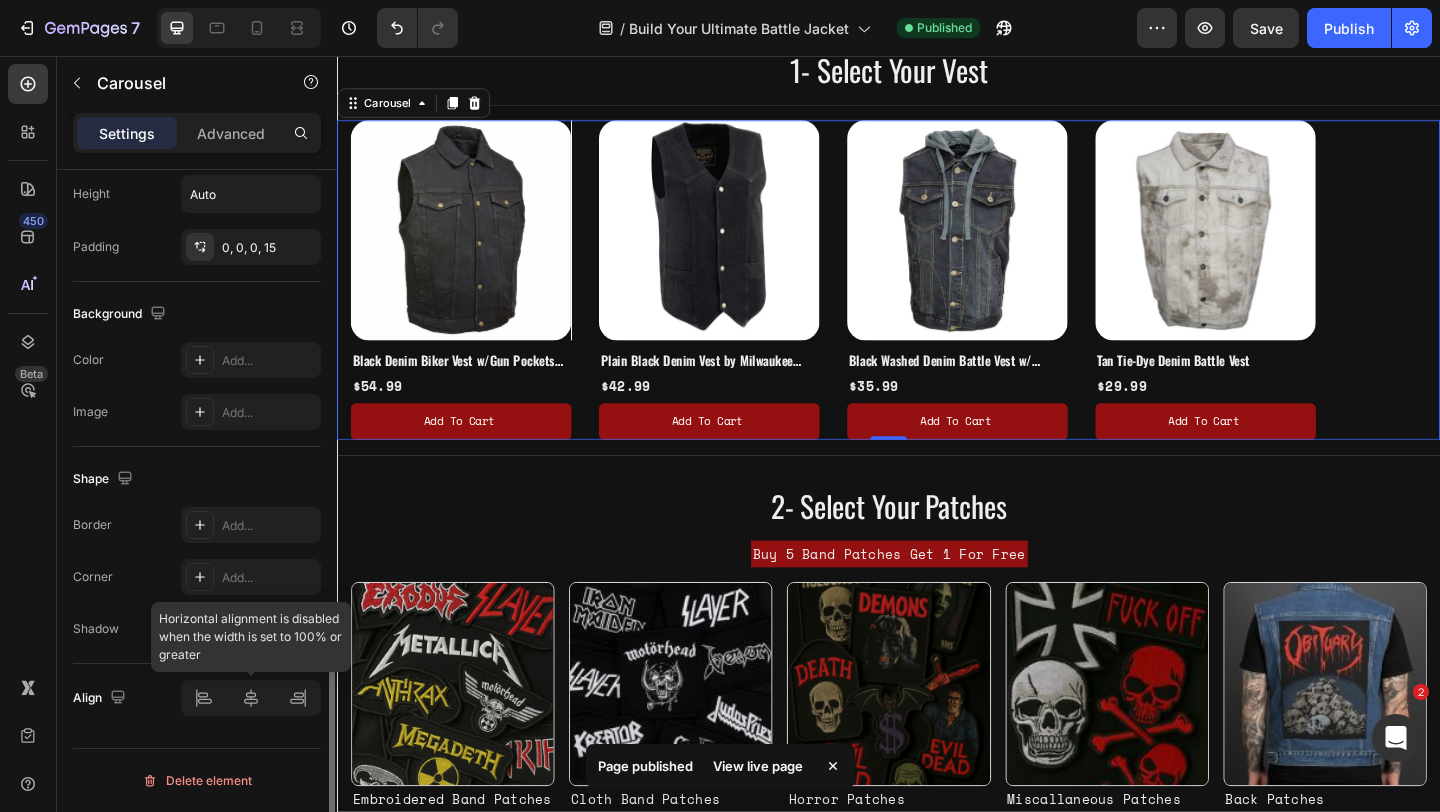 click 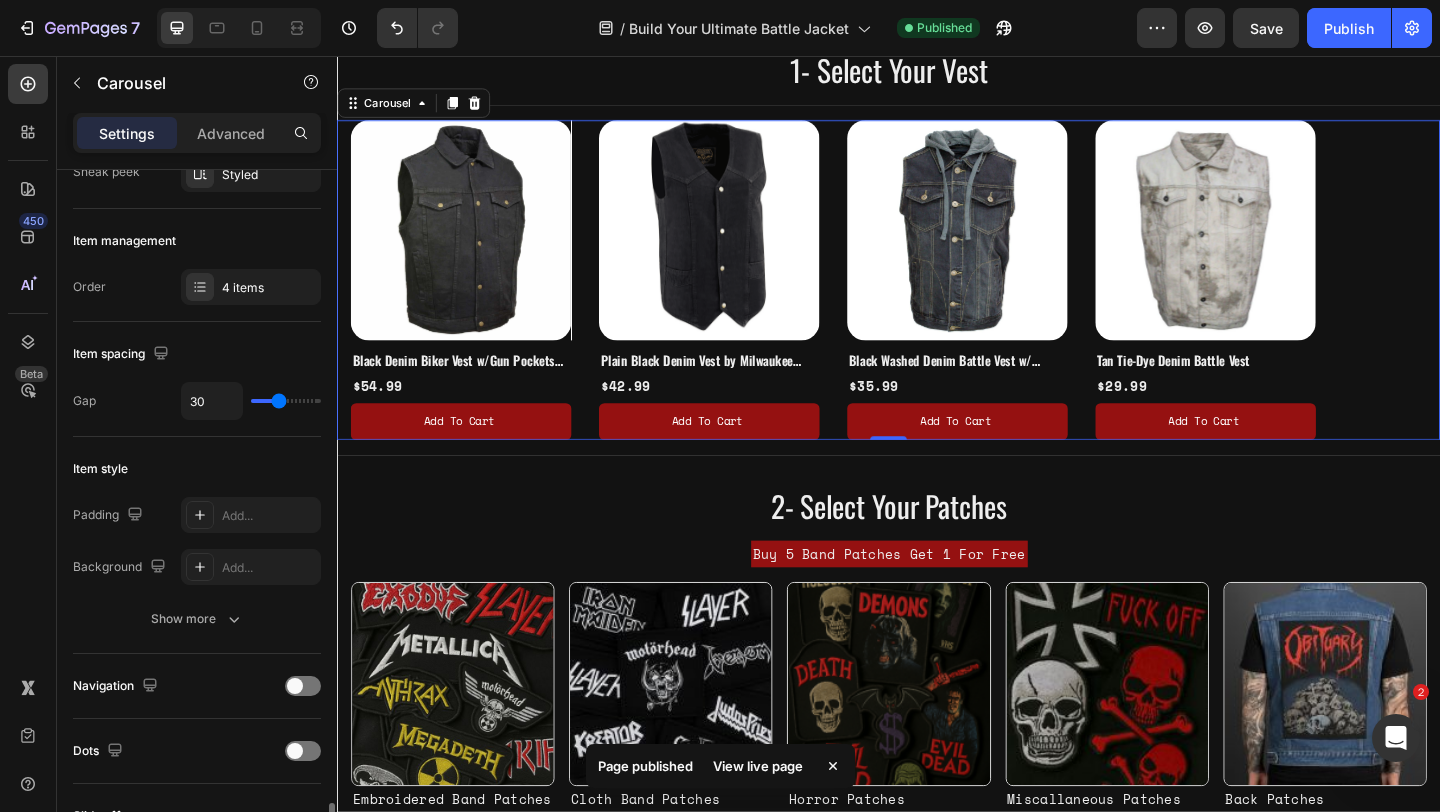 scroll, scrollTop: 0, scrollLeft: 0, axis: both 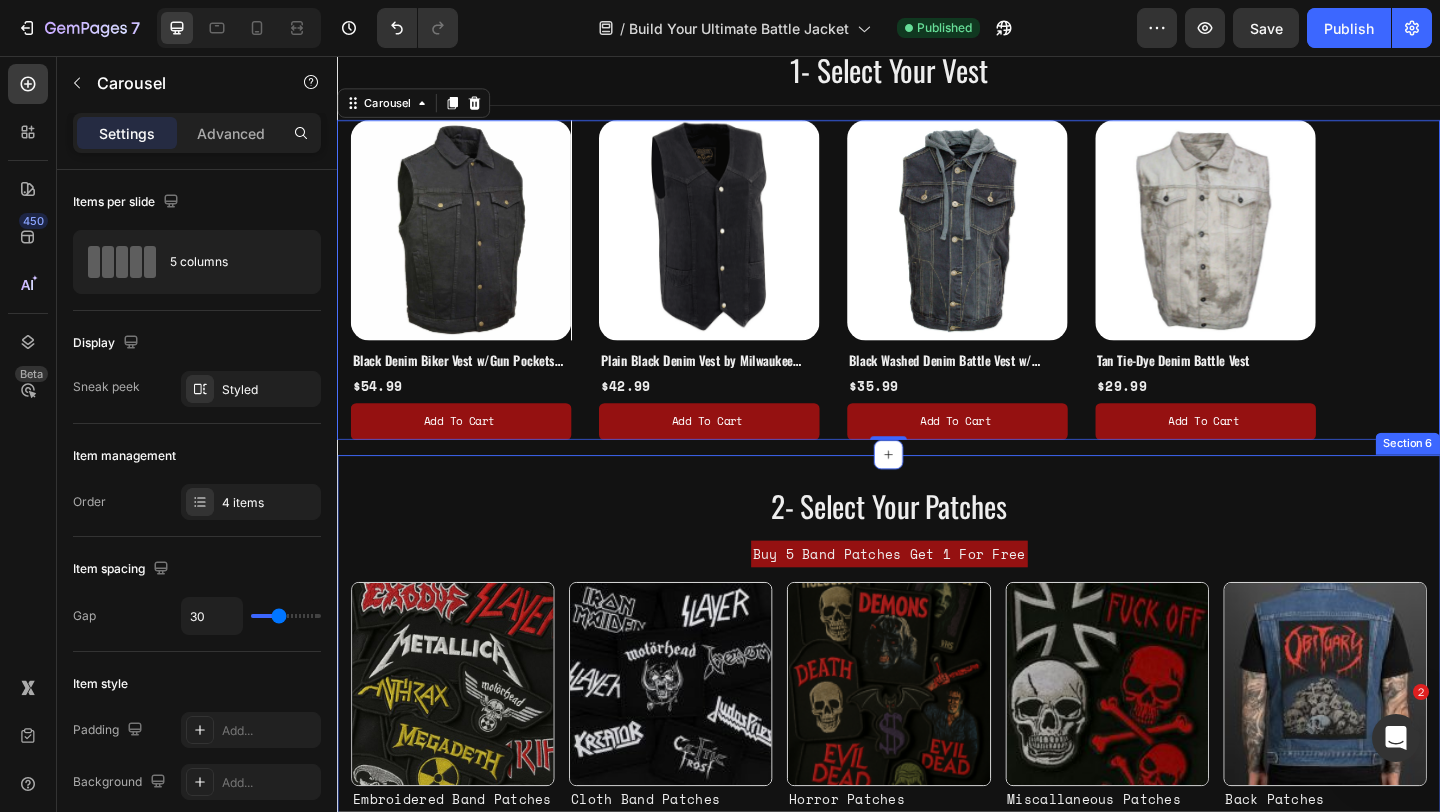 click on "2- Select Your Patches Heading Buy 5 Band Patches Get 1 For Free Text Block Image Embroidered Band Patches Text Block Image Cloth Band Patches Text Block Image Horror Patches Text Block Image Miscallaneous Patches Text Block Image Back Patches Text Block Row Row Section 6" at bounding box center [937, 744] 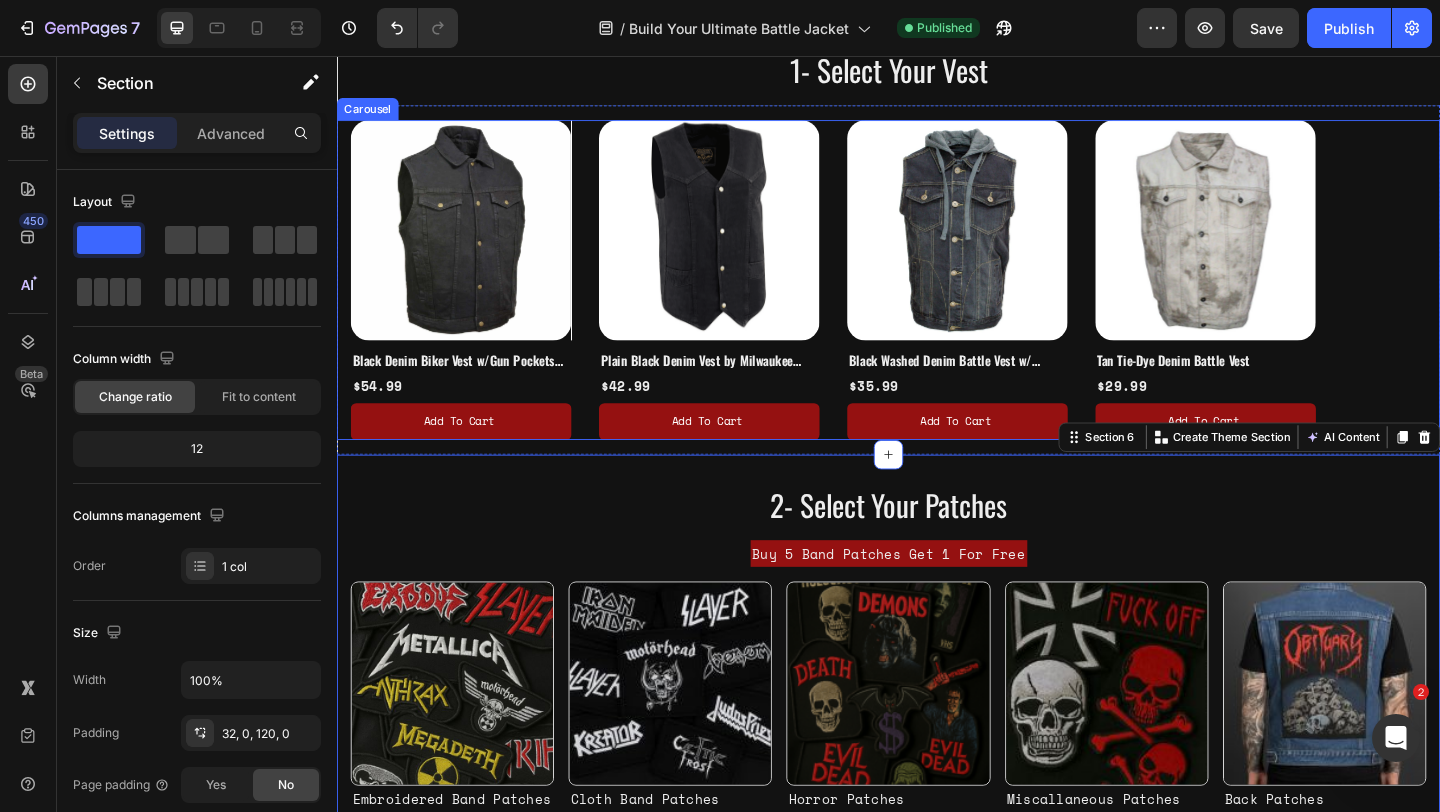 click on "Product Images Black Denim Biker Vest w/Gun Pockets By Milwaukee Leather Product Title $54.99 Product Price Product Price Add to cart Add to Cart Product Product Images Plain Black Denim Vest by Milwaukee Leather Product Title $42.99 Product Price Product Price Add to cart Add to Cart Product Product Images Black Washed Denim Battle Vest w/ Detachable Hoodie Product Title $35.99 Product Price Product Price Add to cart Add to Cart Product Product Images Tan Tie-Dye Denim Battle Vest Product Title $29.99 Product Price Product Price Add to cart Add to Cart Product" at bounding box center [944, 300] 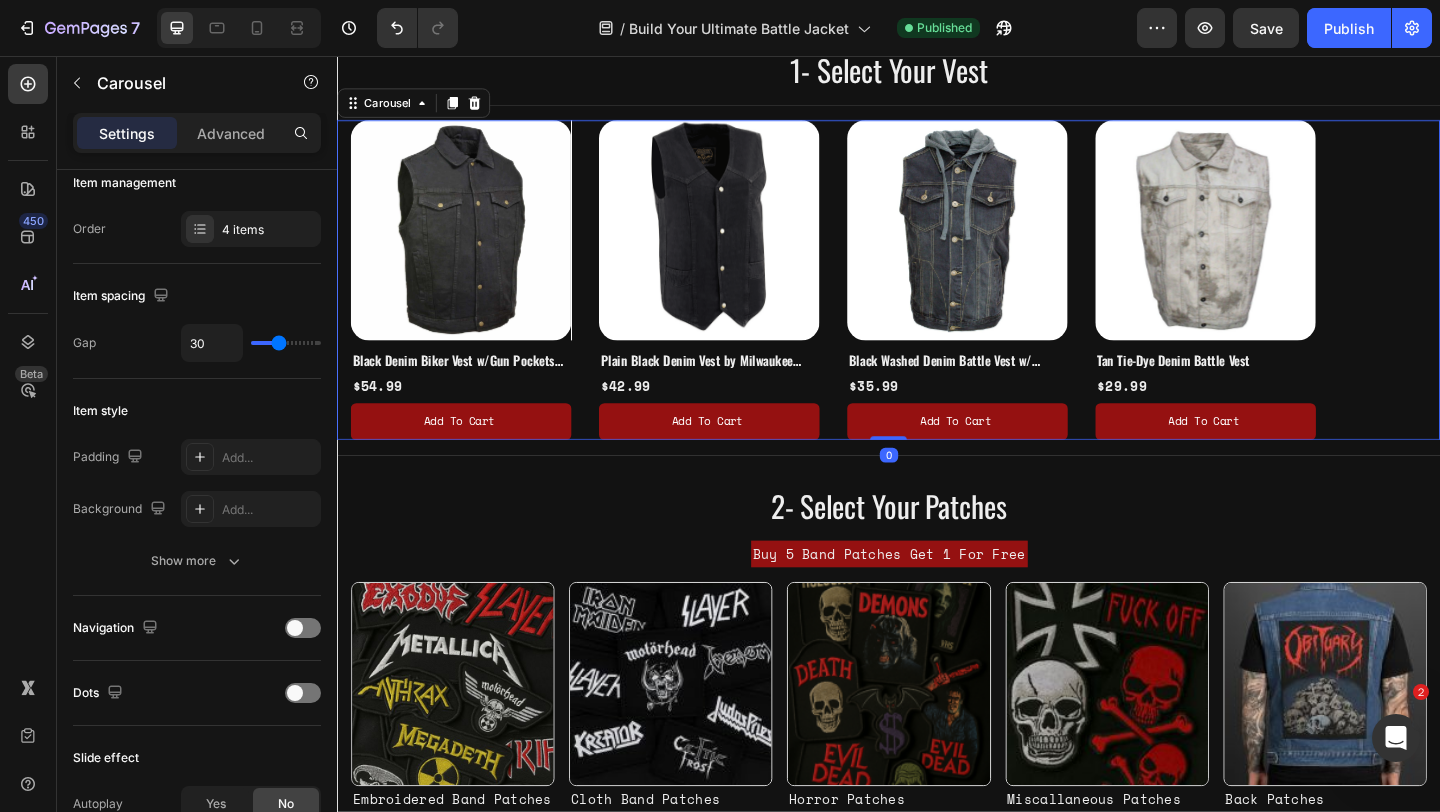 scroll, scrollTop: 1259, scrollLeft: 0, axis: vertical 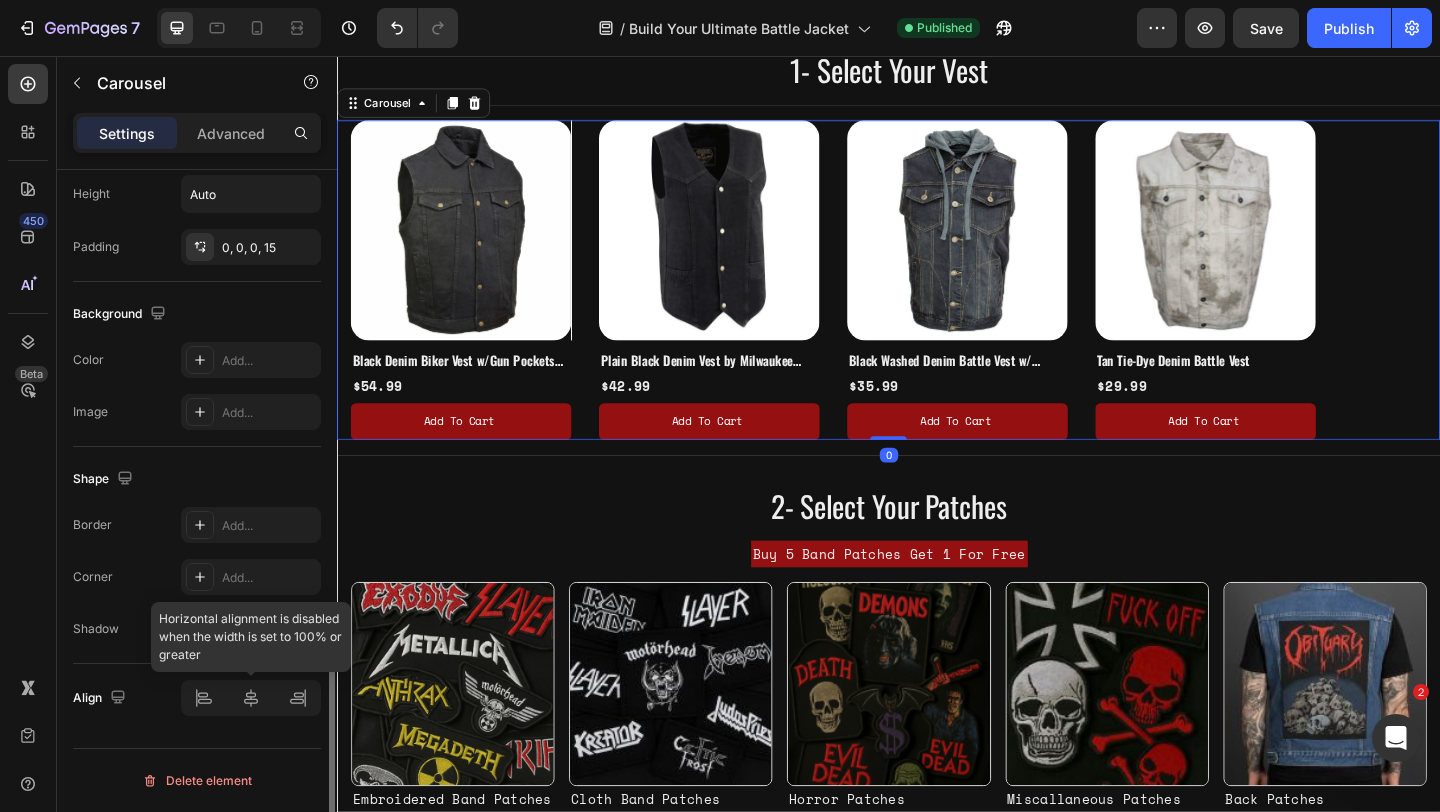 click 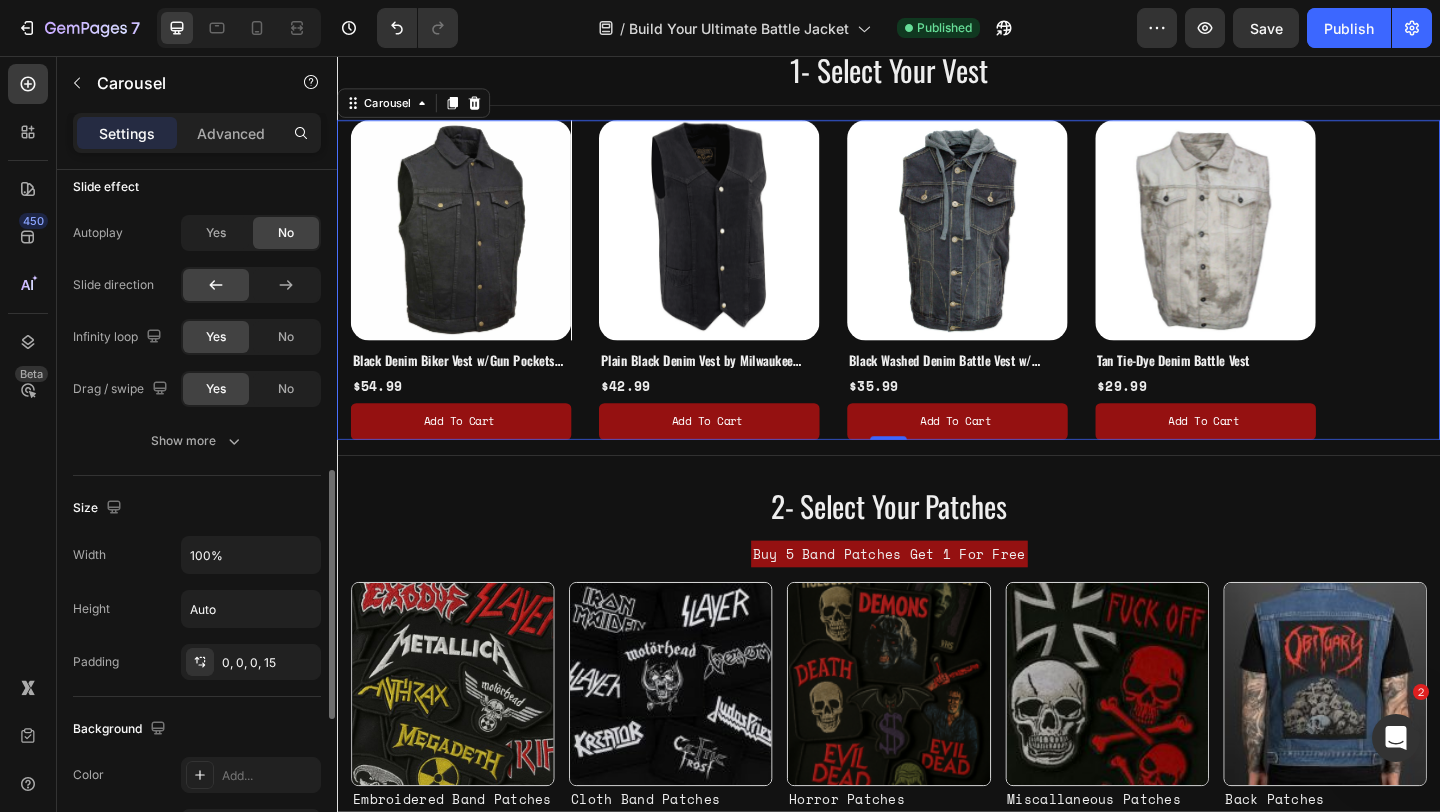 scroll, scrollTop: 843, scrollLeft: 0, axis: vertical 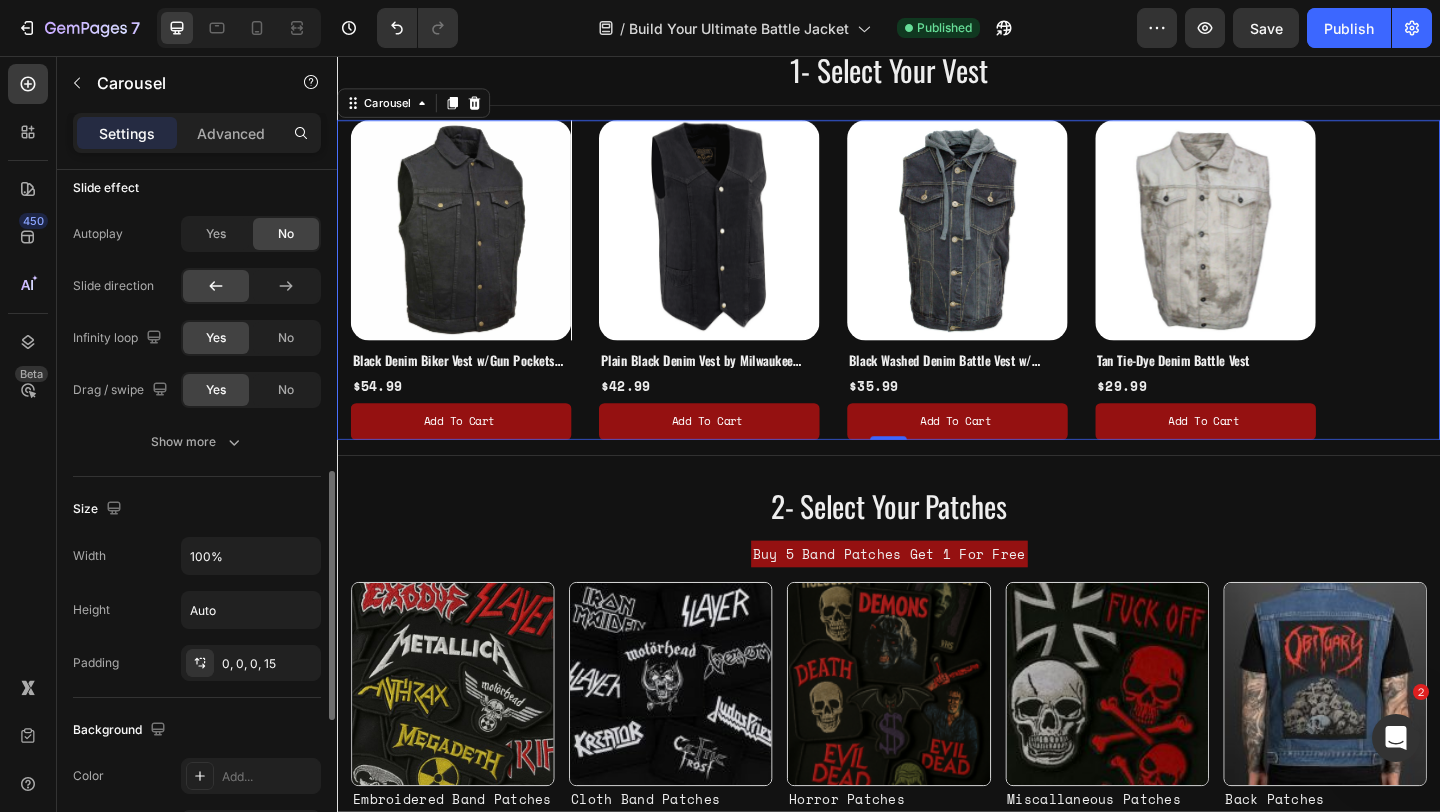 click on "Width 100% Height Auto Padding 0, 0, 0, 15" at bounding box center (197, 609) 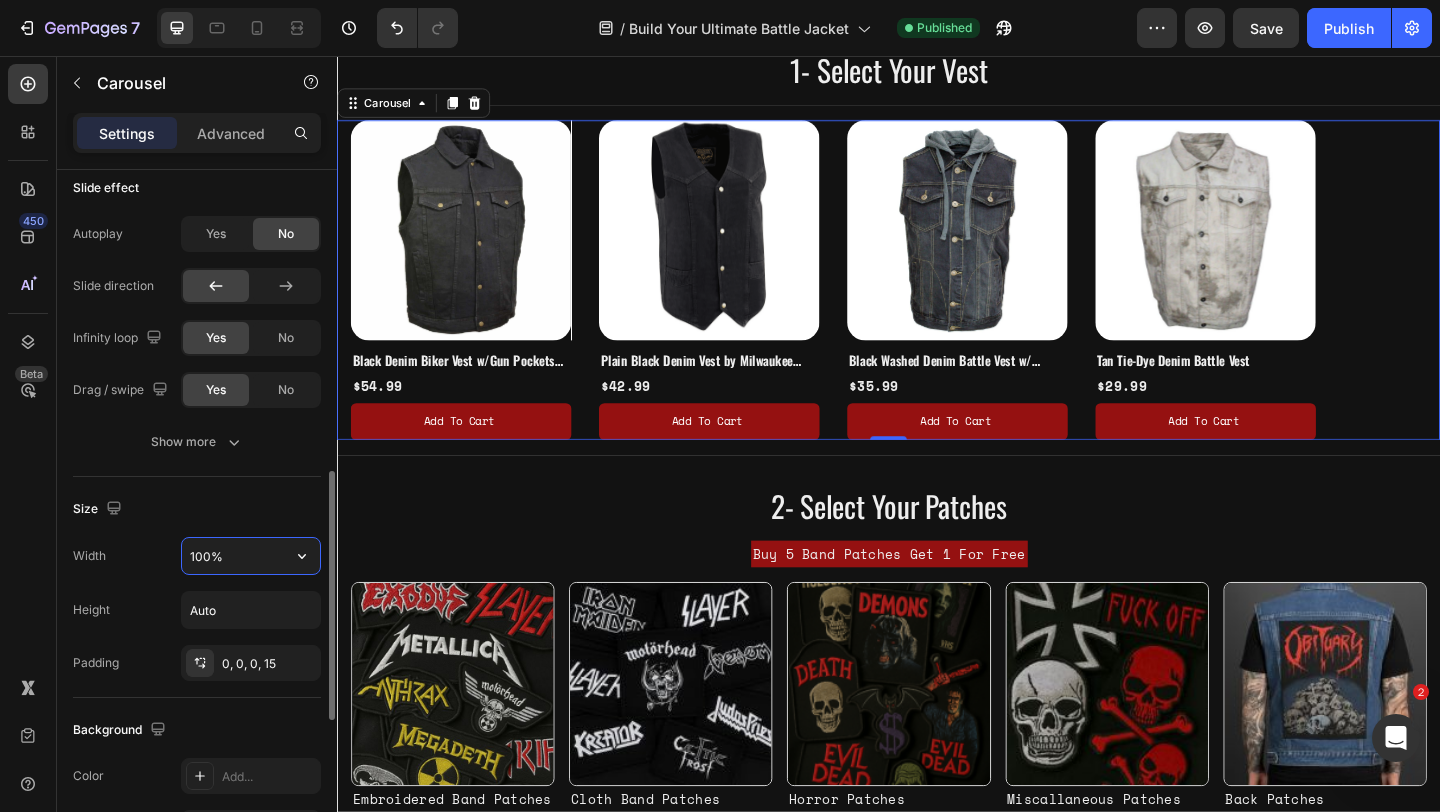 click on "100%" at bounding box center [251, 556] 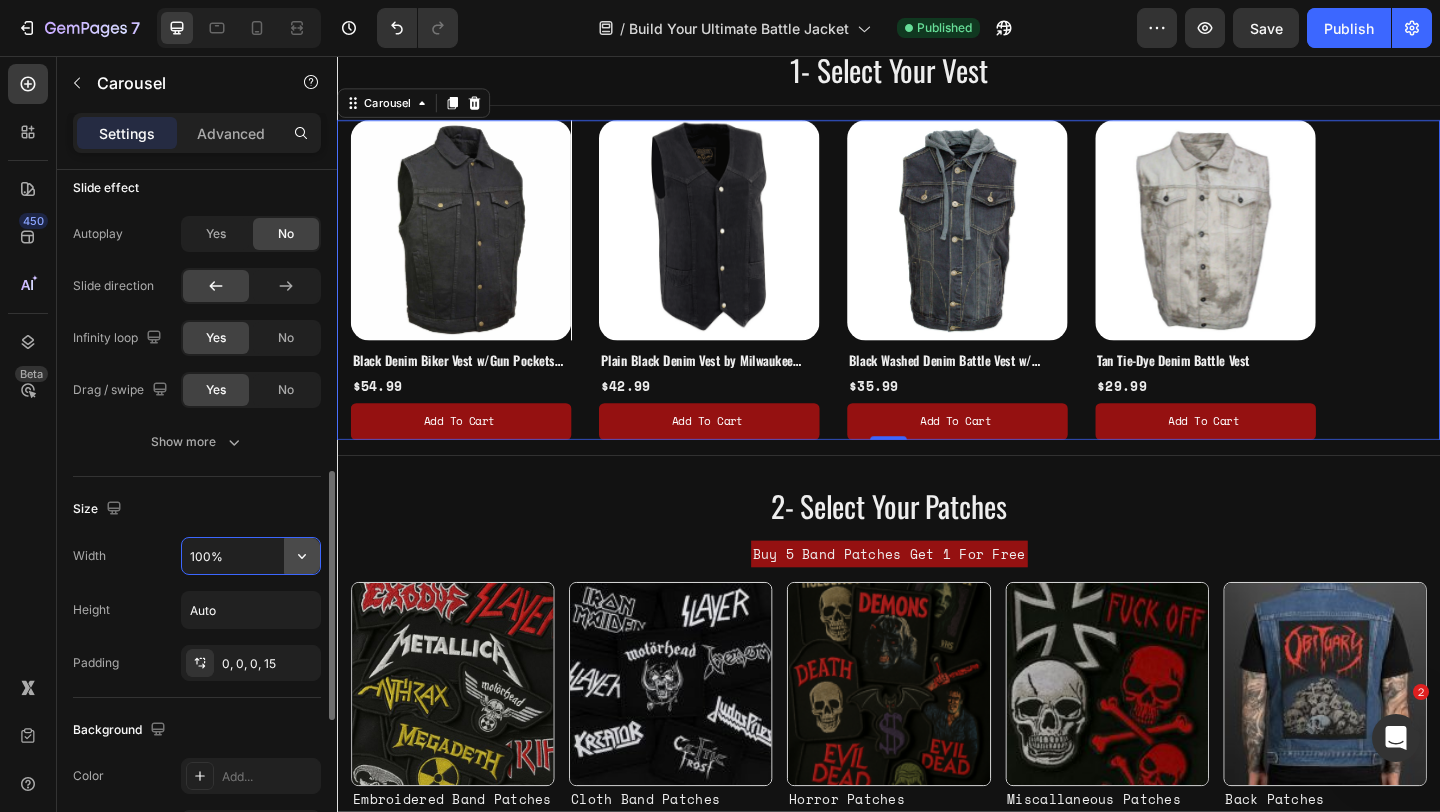 click 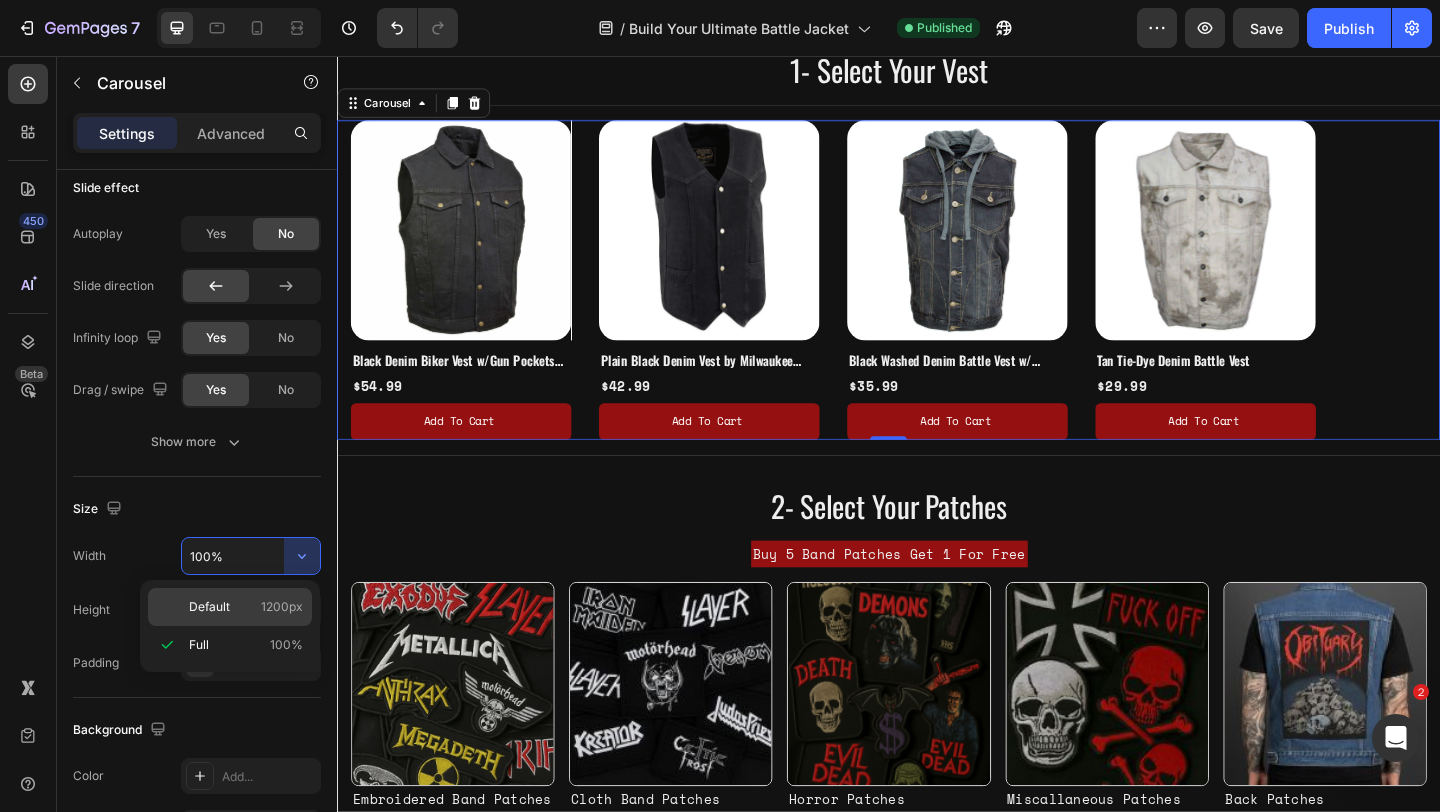 click on "1200px" at bounding box center [282, 607] 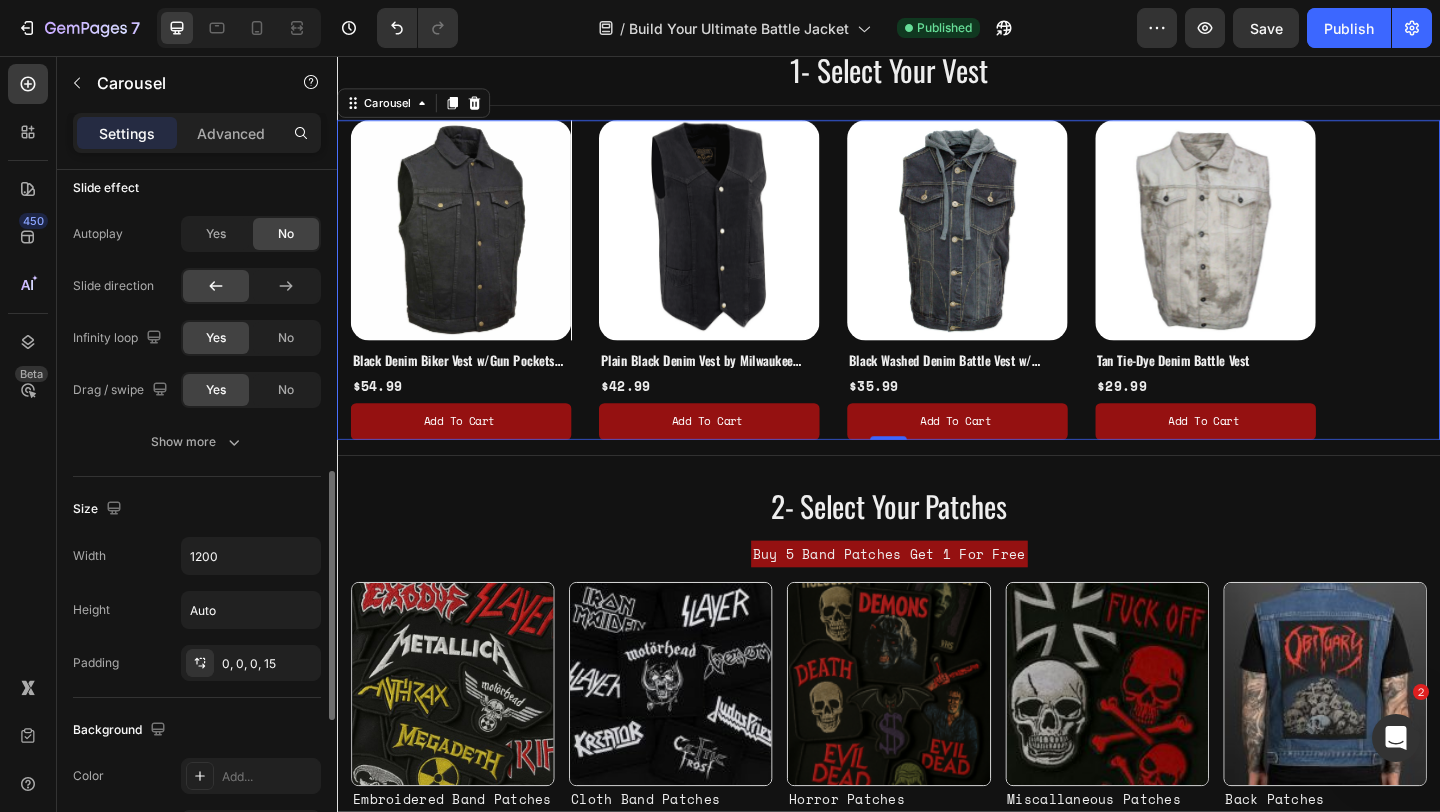 click on "Size" at bounding box center [197, 509] 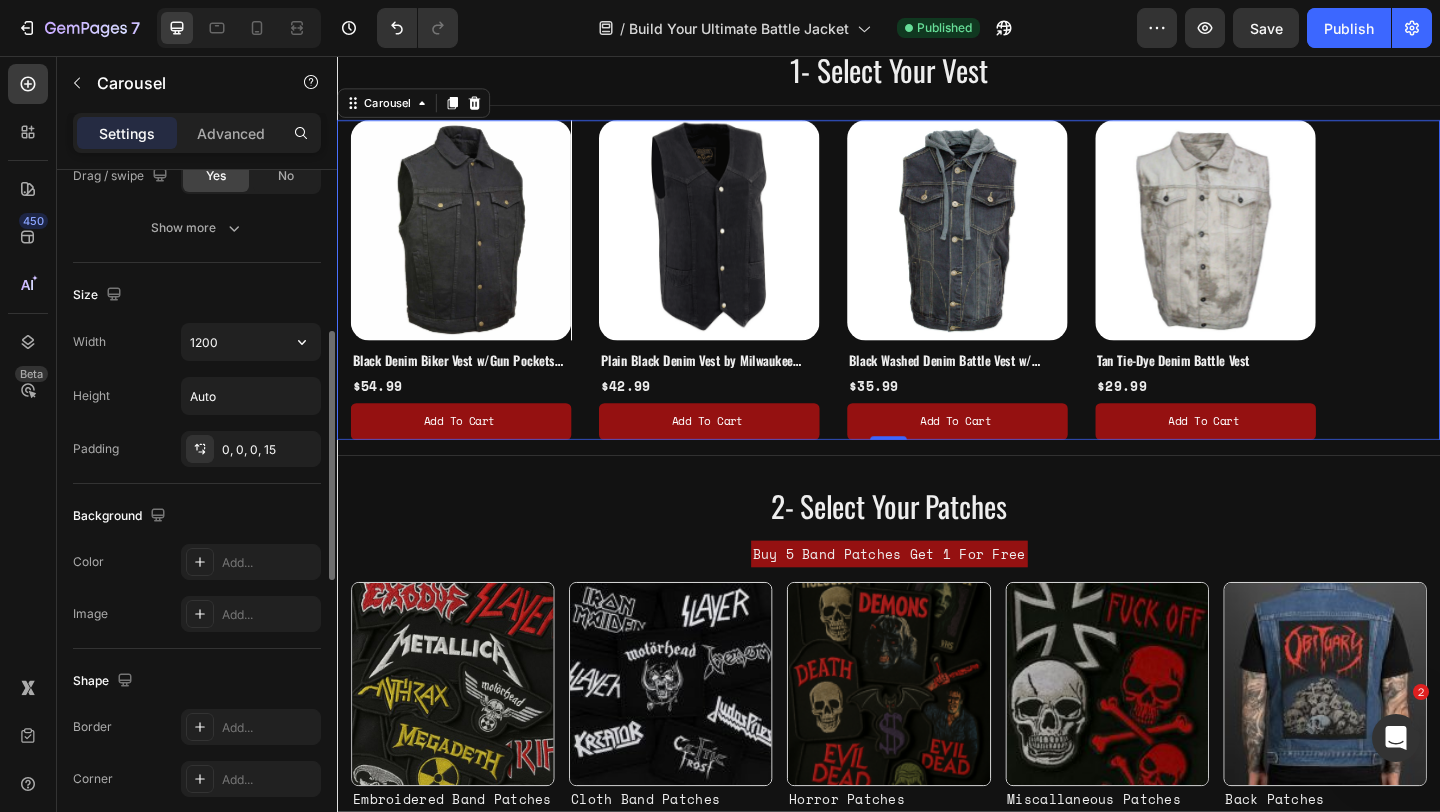 scroll, scrollTop: 1259, scrollLeft: 0, axis: vertical 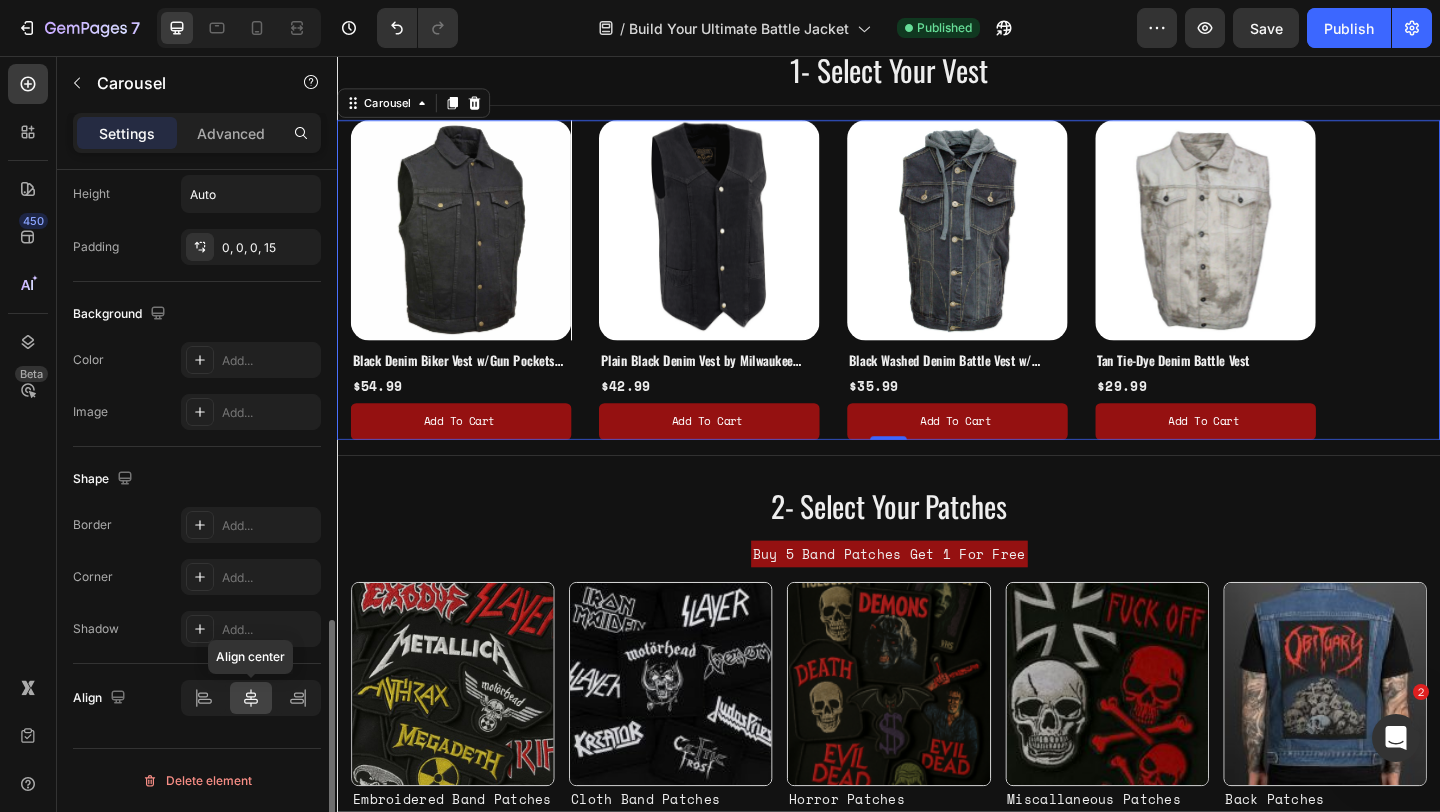 click 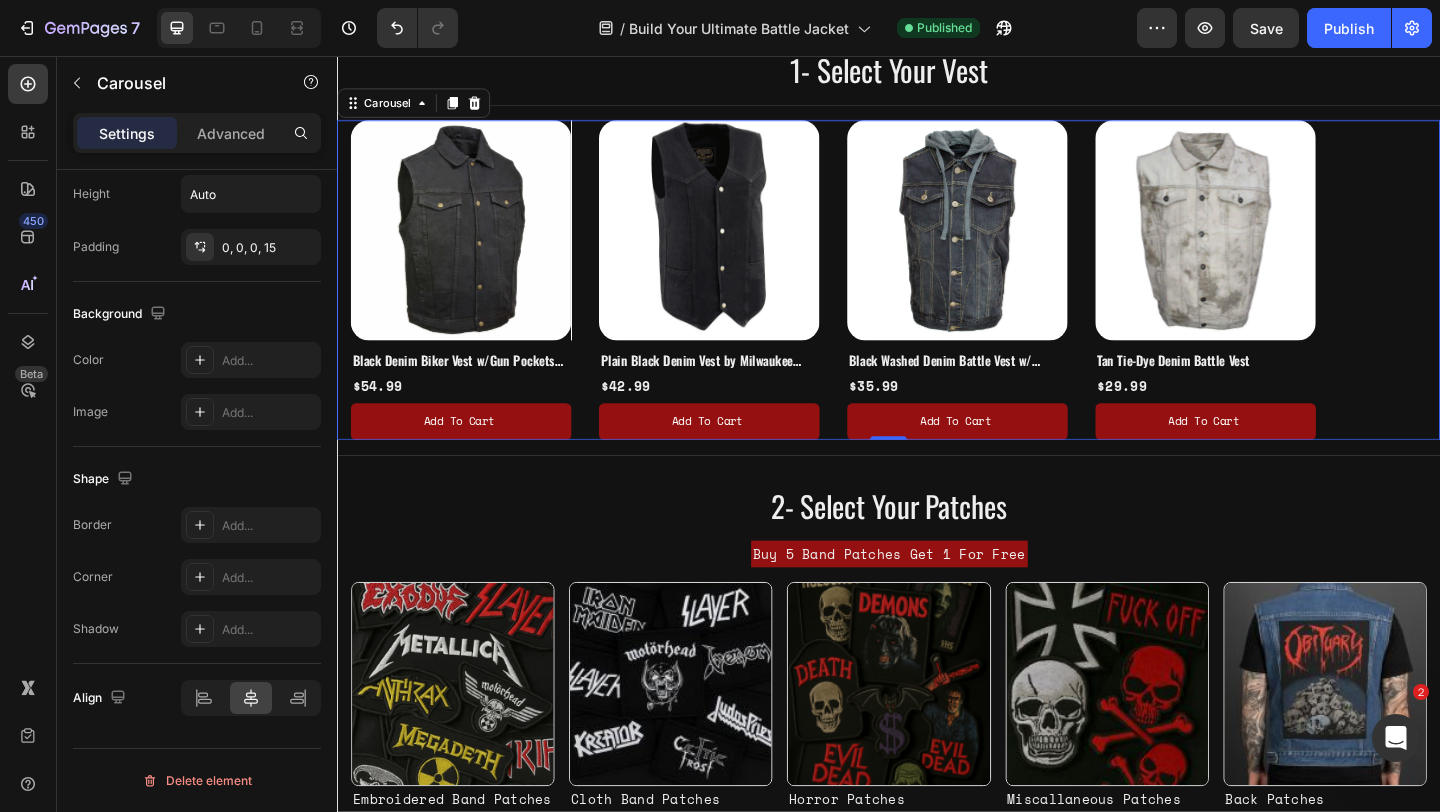 click on "Product Images Black Denim Biker Vest w/Gun Pockets By Milwaukee Leather Product Title $54.99 Product Price Product Price Add to cart Add to Cart Product Product Images Plain Black Denim Vest by Milwaukee Leather Product Title $42.99 Product Price Product Price Add to cart Add to Cart Product Product Images Black Washed Denim Battle Vest w/ Detachable Hoodie Product Title $35.99 Product Price Product Price Add to cart Add to Cart Product Product Images Tan Tie-Dye Denim Battle Vest Product Title $29.99 Product Price Product Price Add to cart Add to Cart Product" at bounding box center [944, 300] 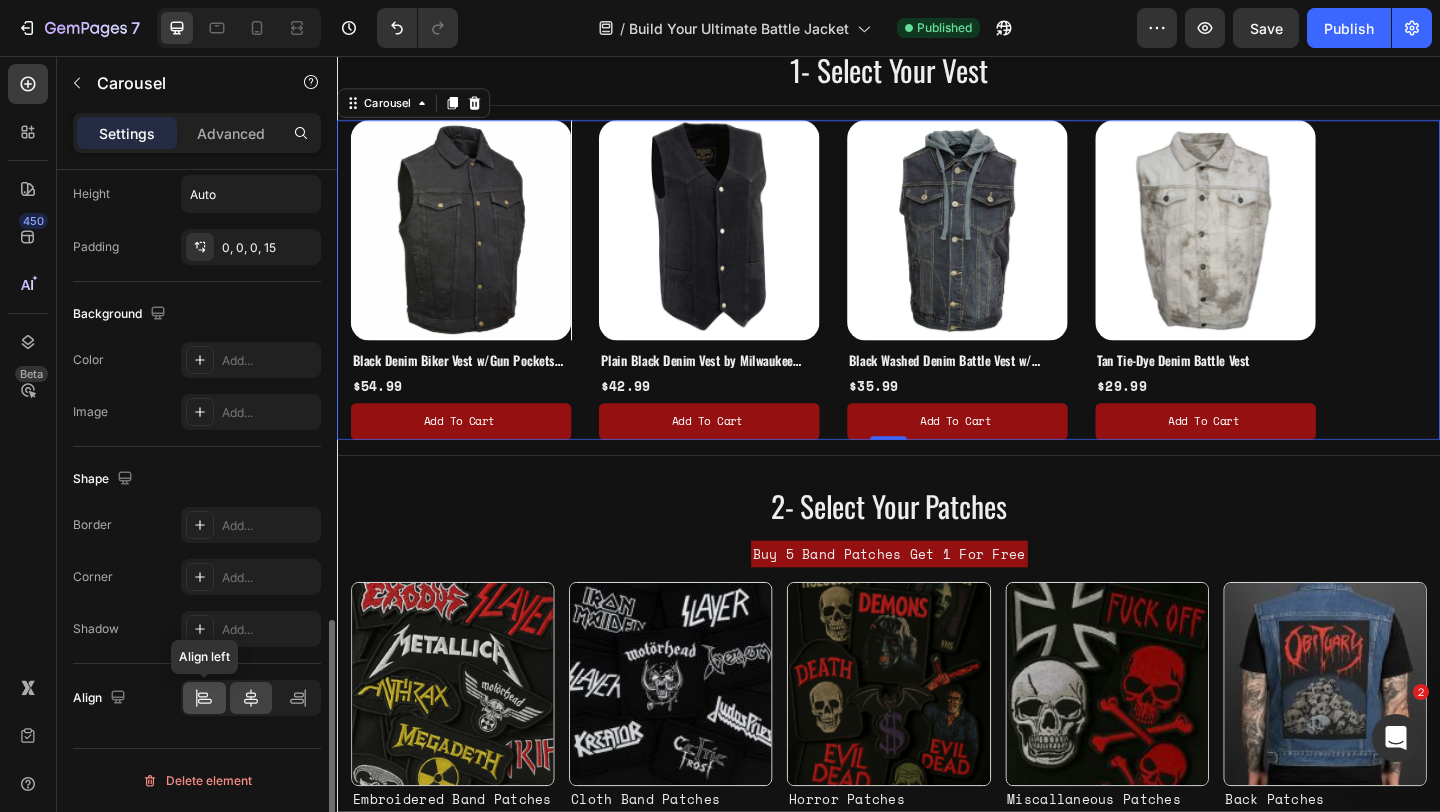 click 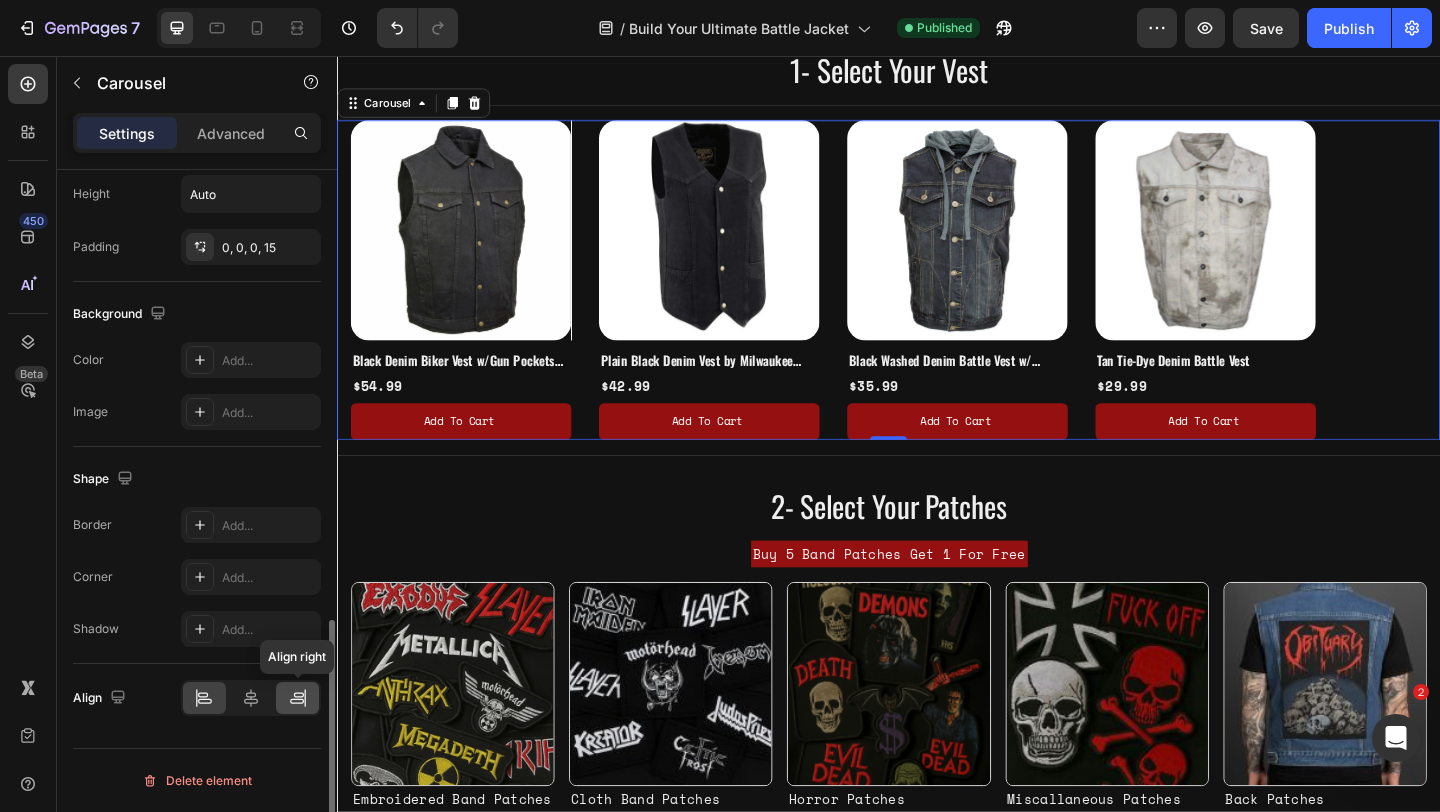 click 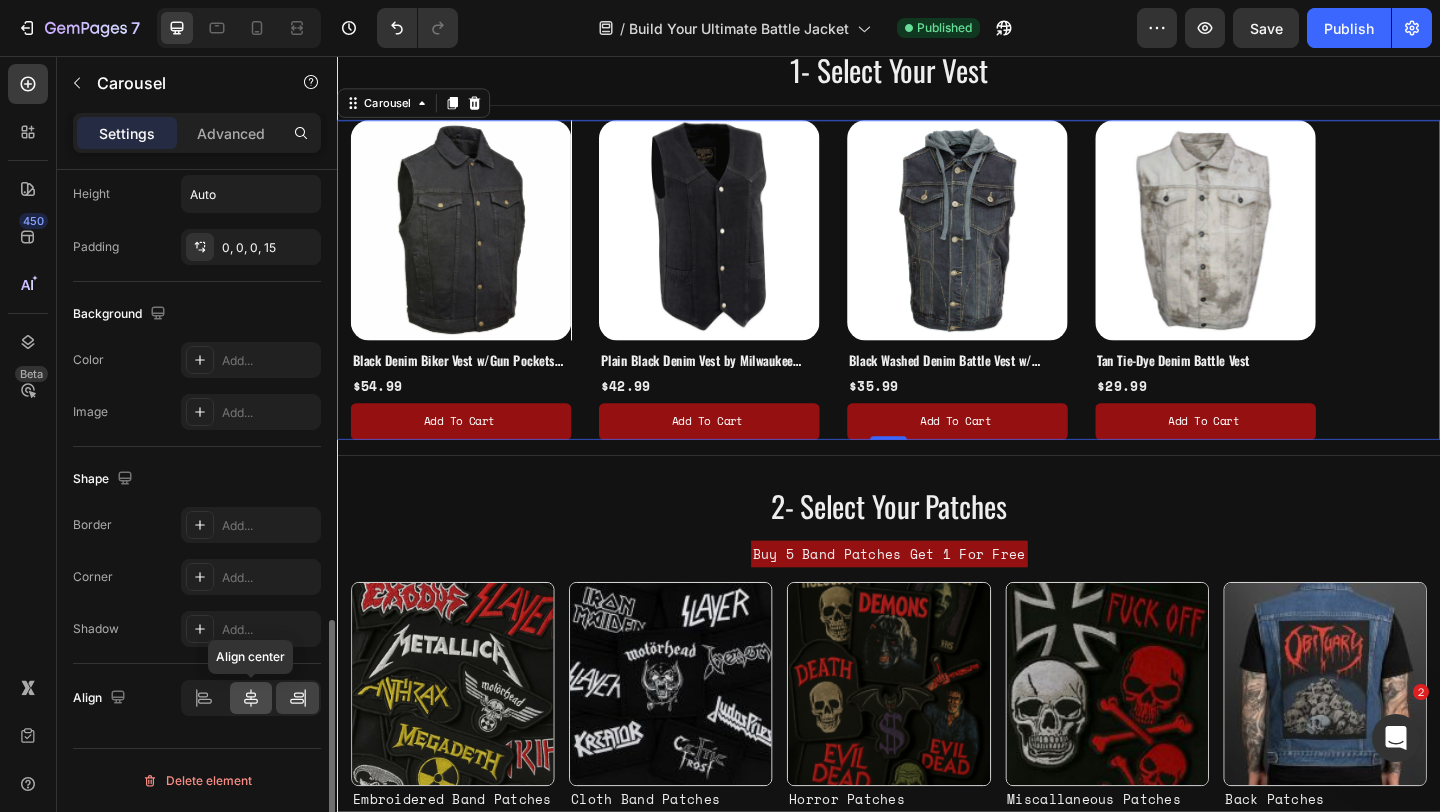 click 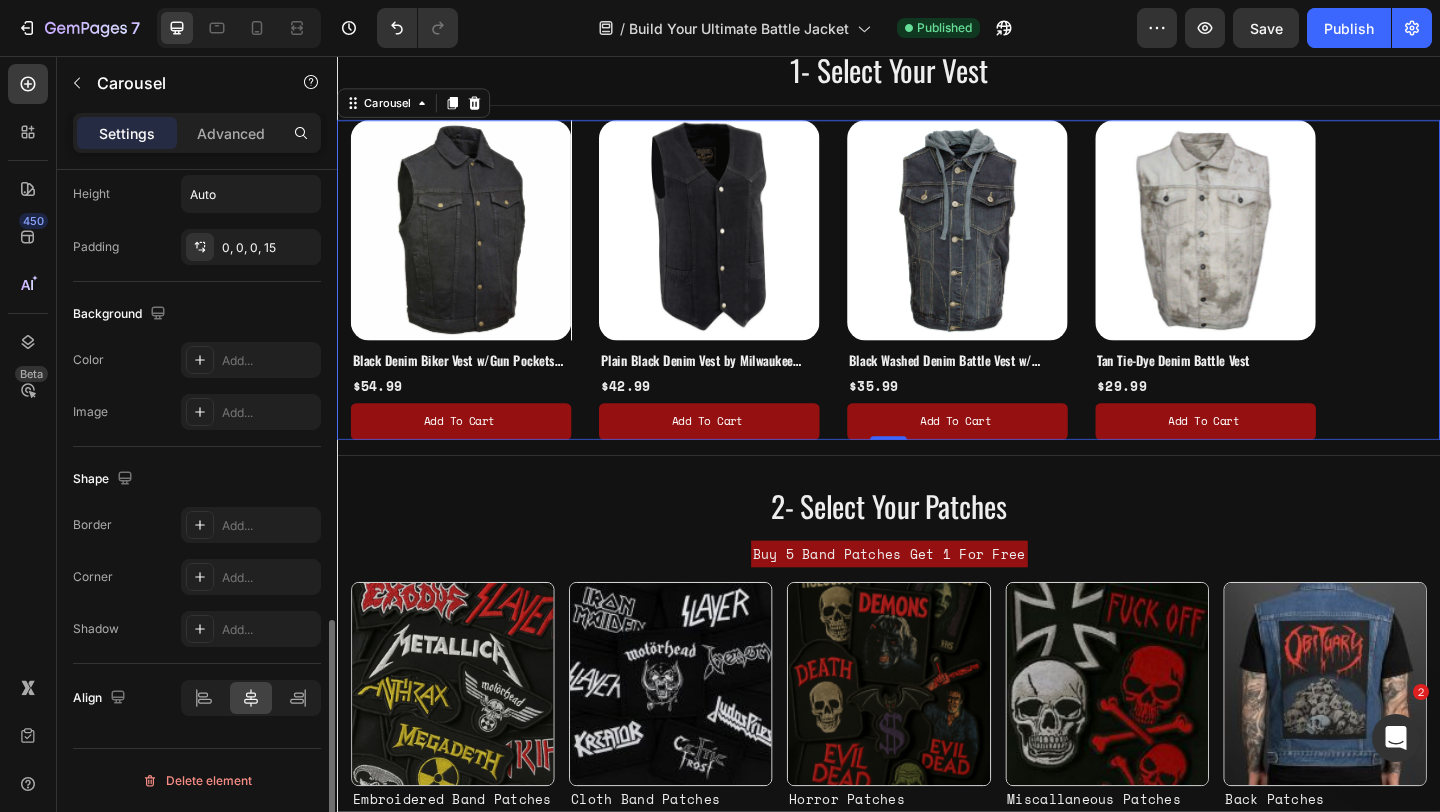 click on "Shape Border Add... Corner Add... Shadow Add..." 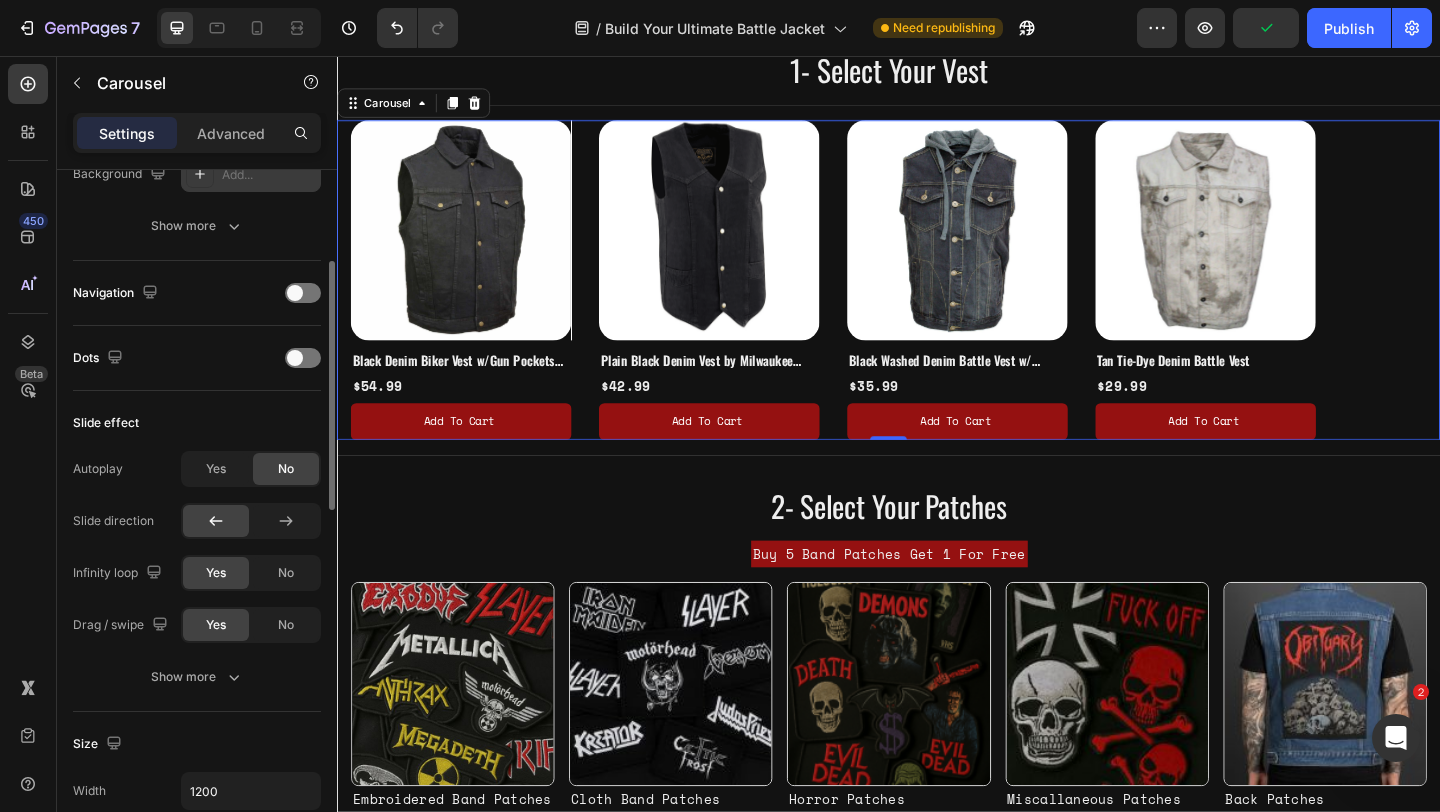 scroll, scrollTop: 436, scrollLeft: 0, axis: vertical 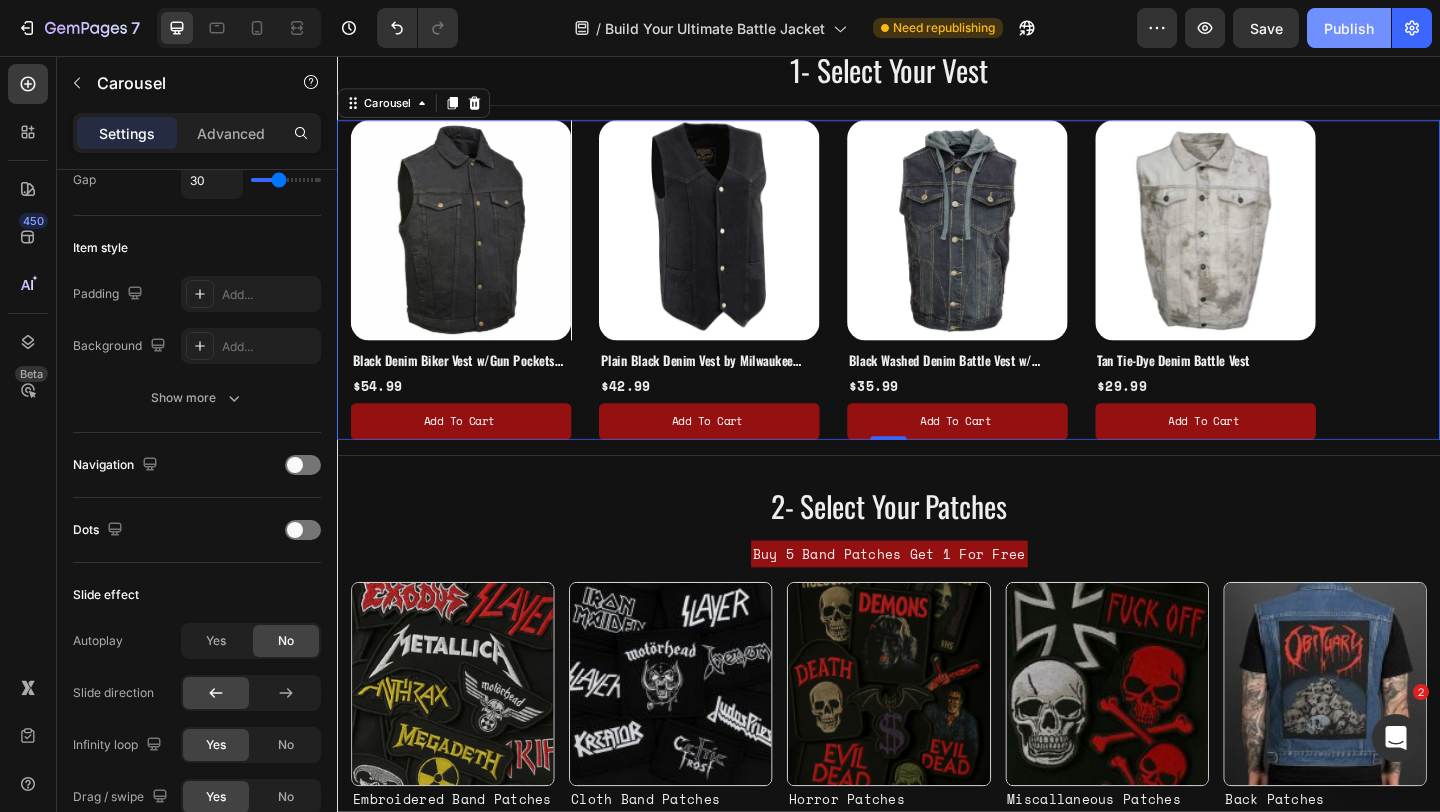 click on "Publish" at bounding box center [1349, 28] 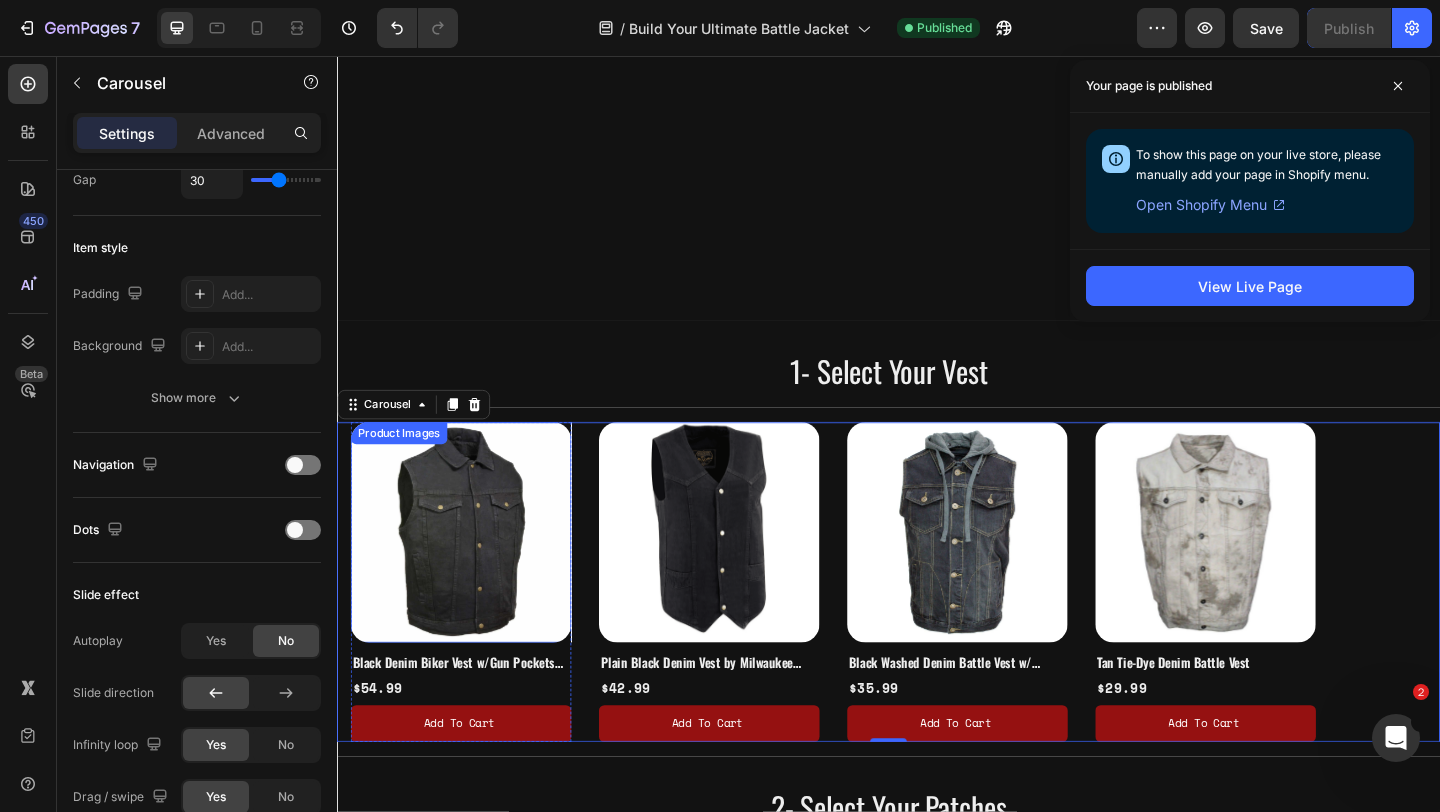 scroll, scrollTop: 0, scrollLeft: 0, axis: both 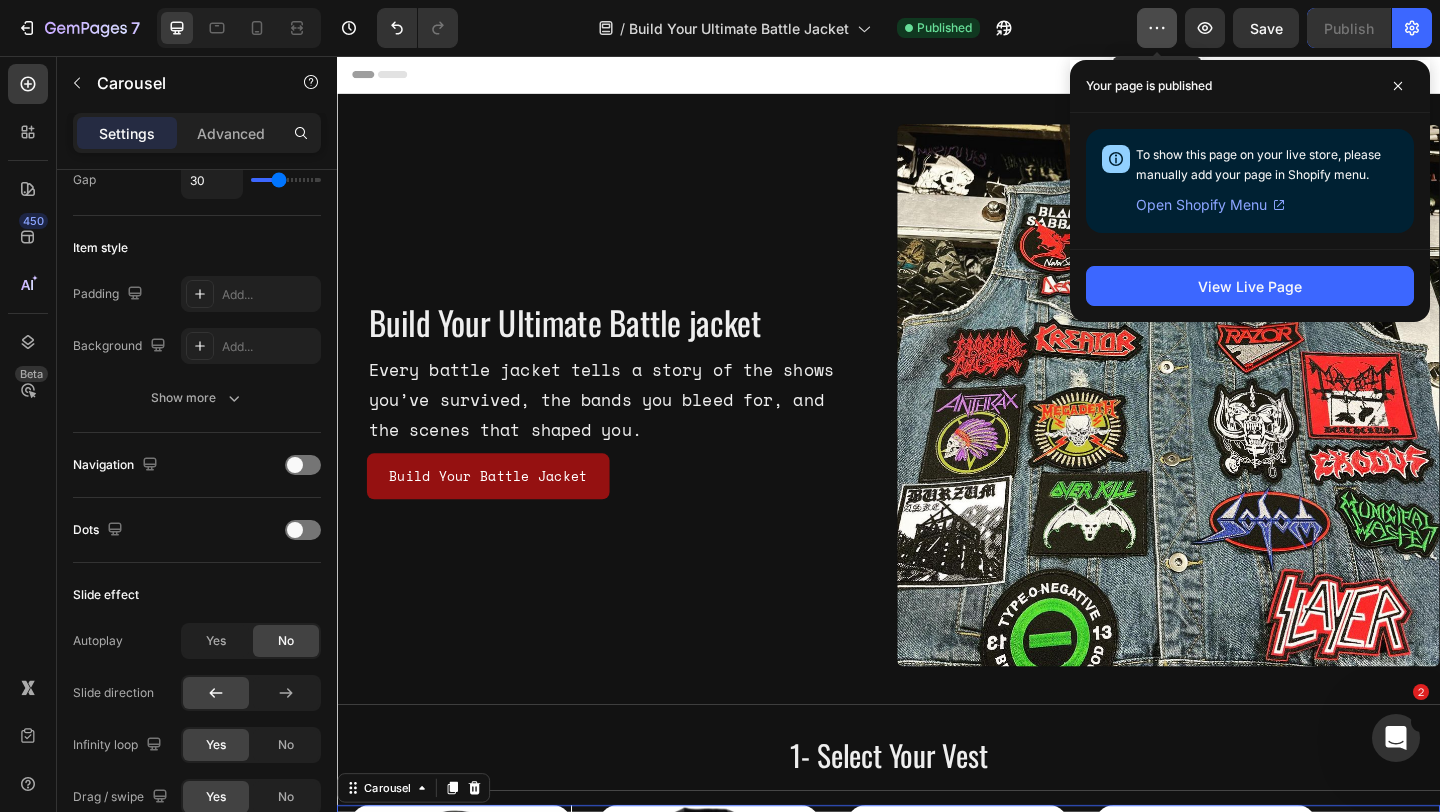 click 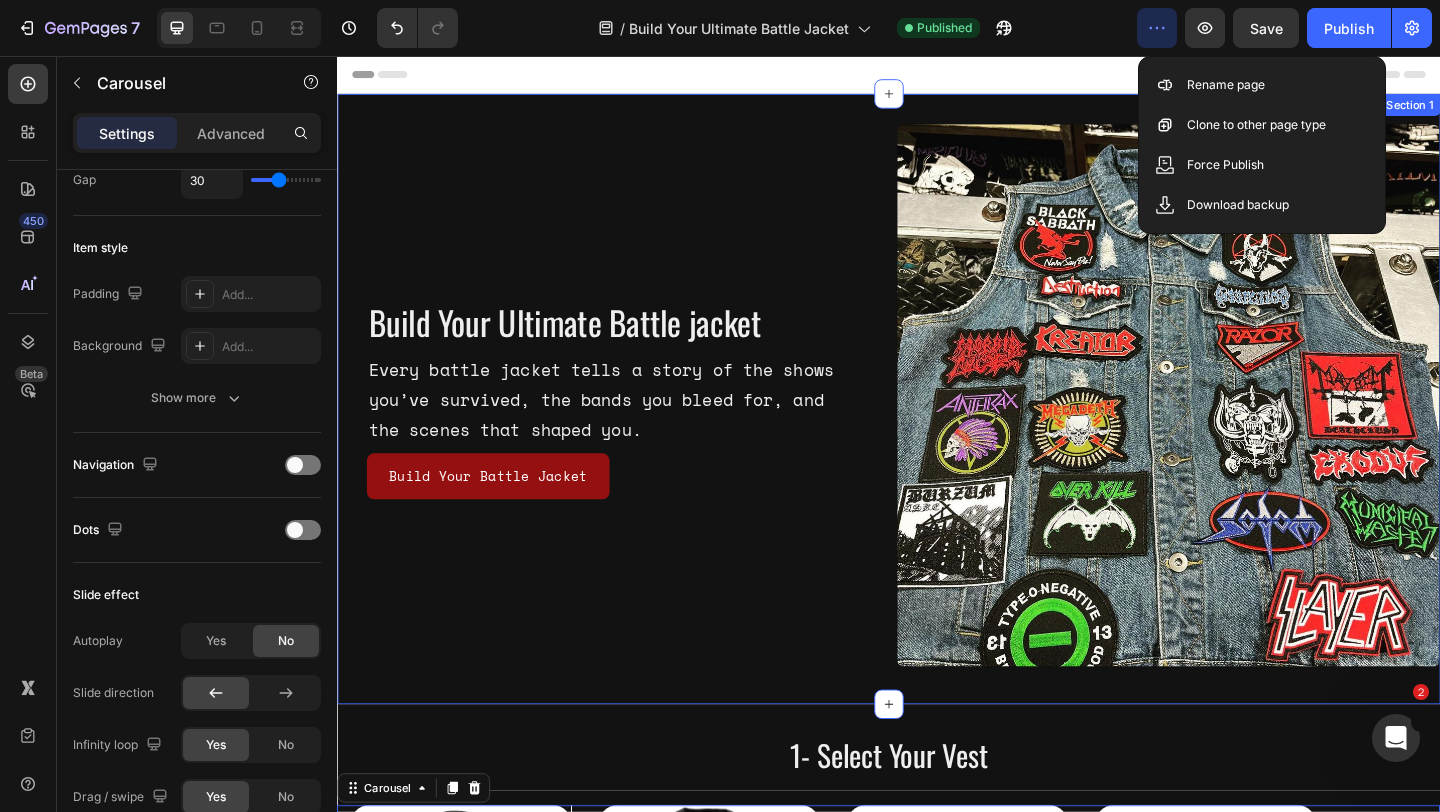 click on "Header" at bounding box center (937, 76) 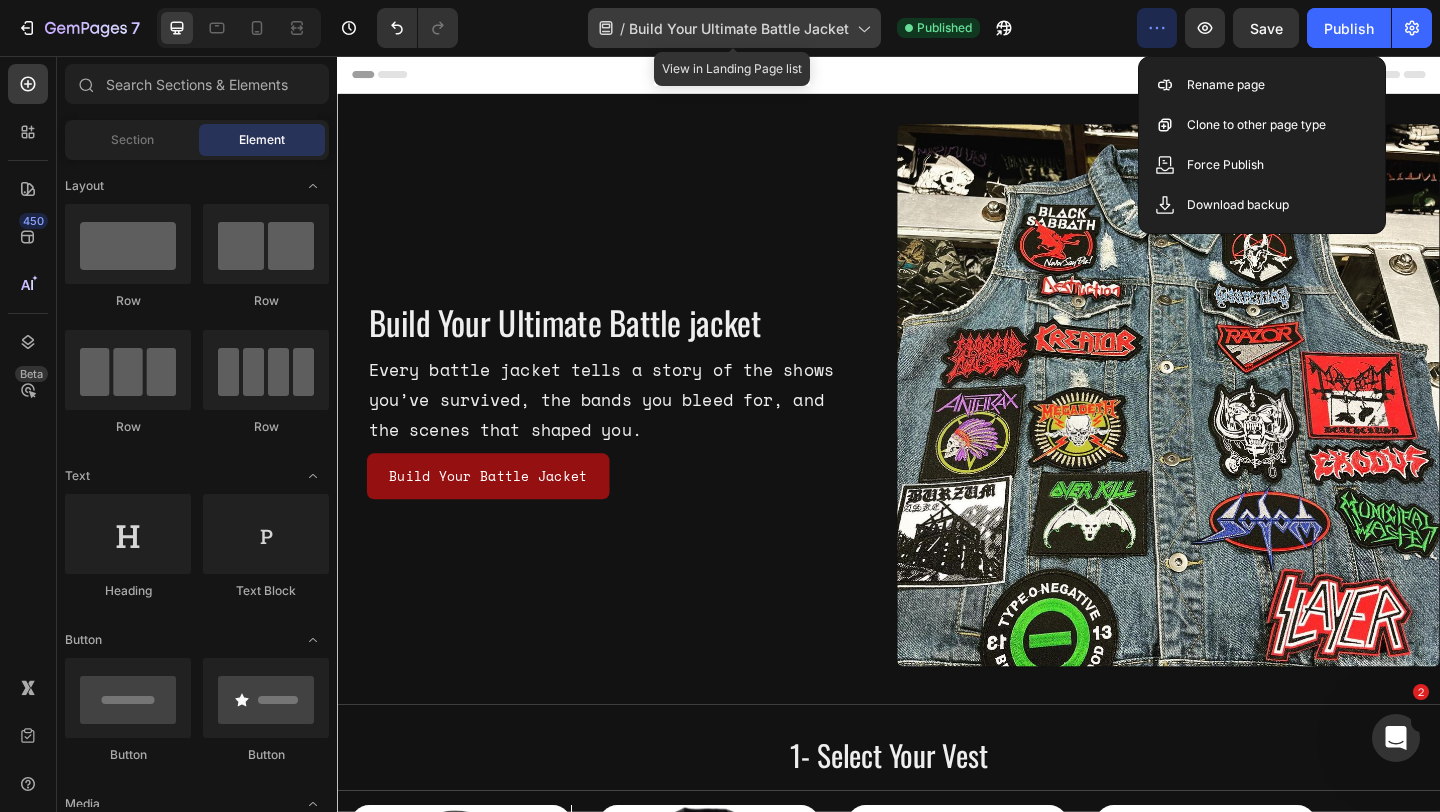click on "Build Your Ultimate Battle Jacket" at bounding box center [739, 28] 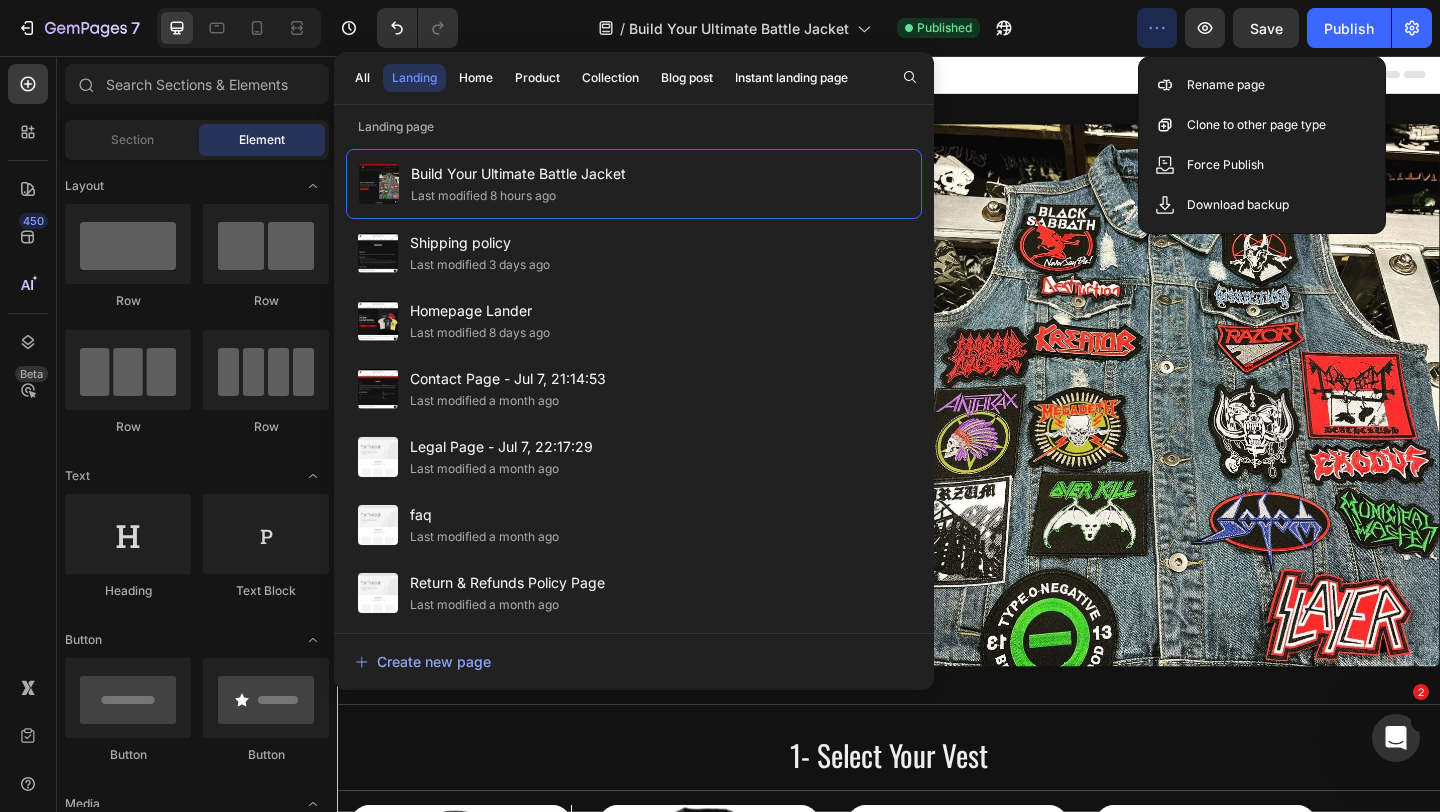 click on "Header" at bounding box center (937, 76) 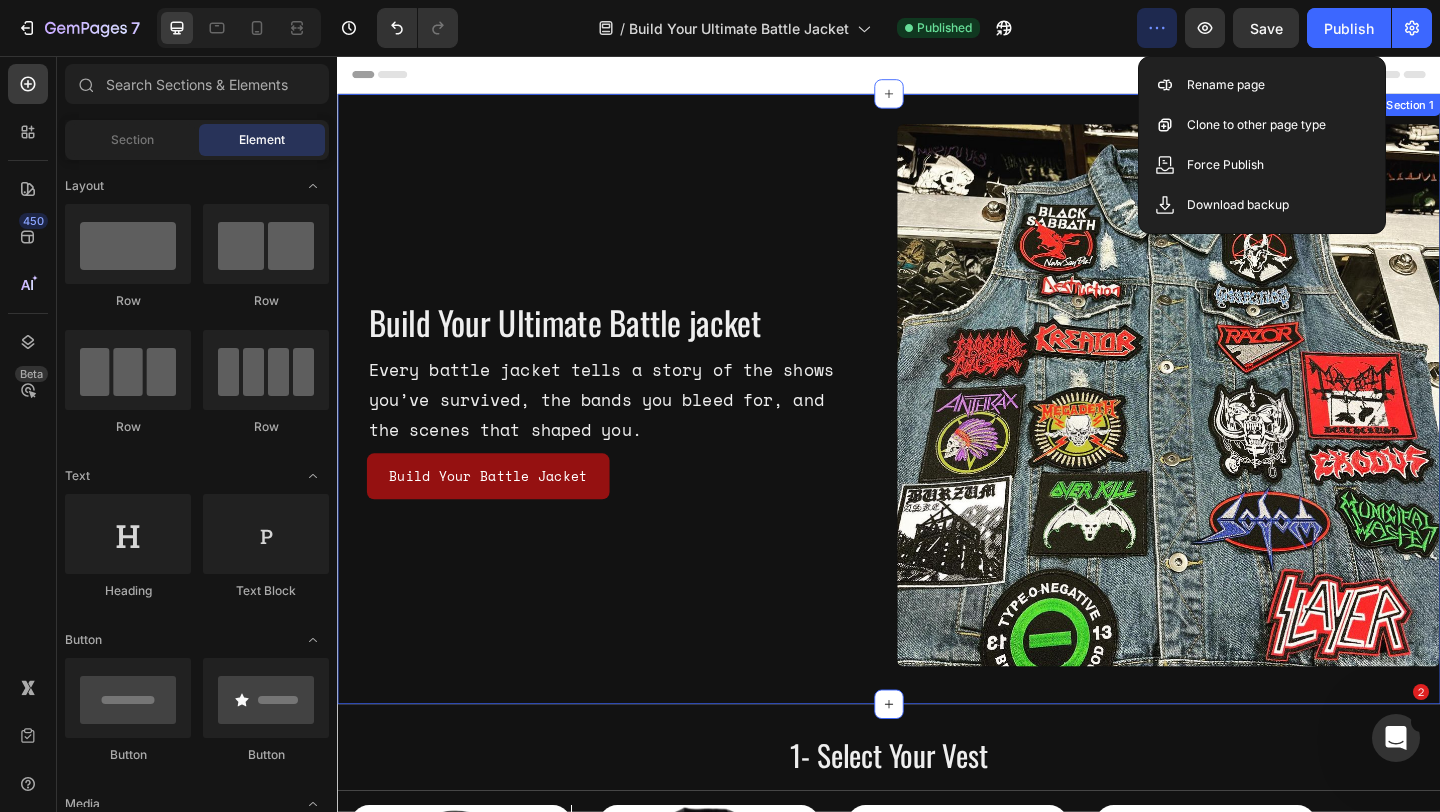 click on "Build Your Ultimate Battle jacket Heading Every battle jacket tells a story of the shows you’ve survived, the bands you bleed for, and the scenes that shaped you.  Text Block Build Your Battle Jacket Button Build Your Battle Jacket Button Row" at bounding box center (633, 429) 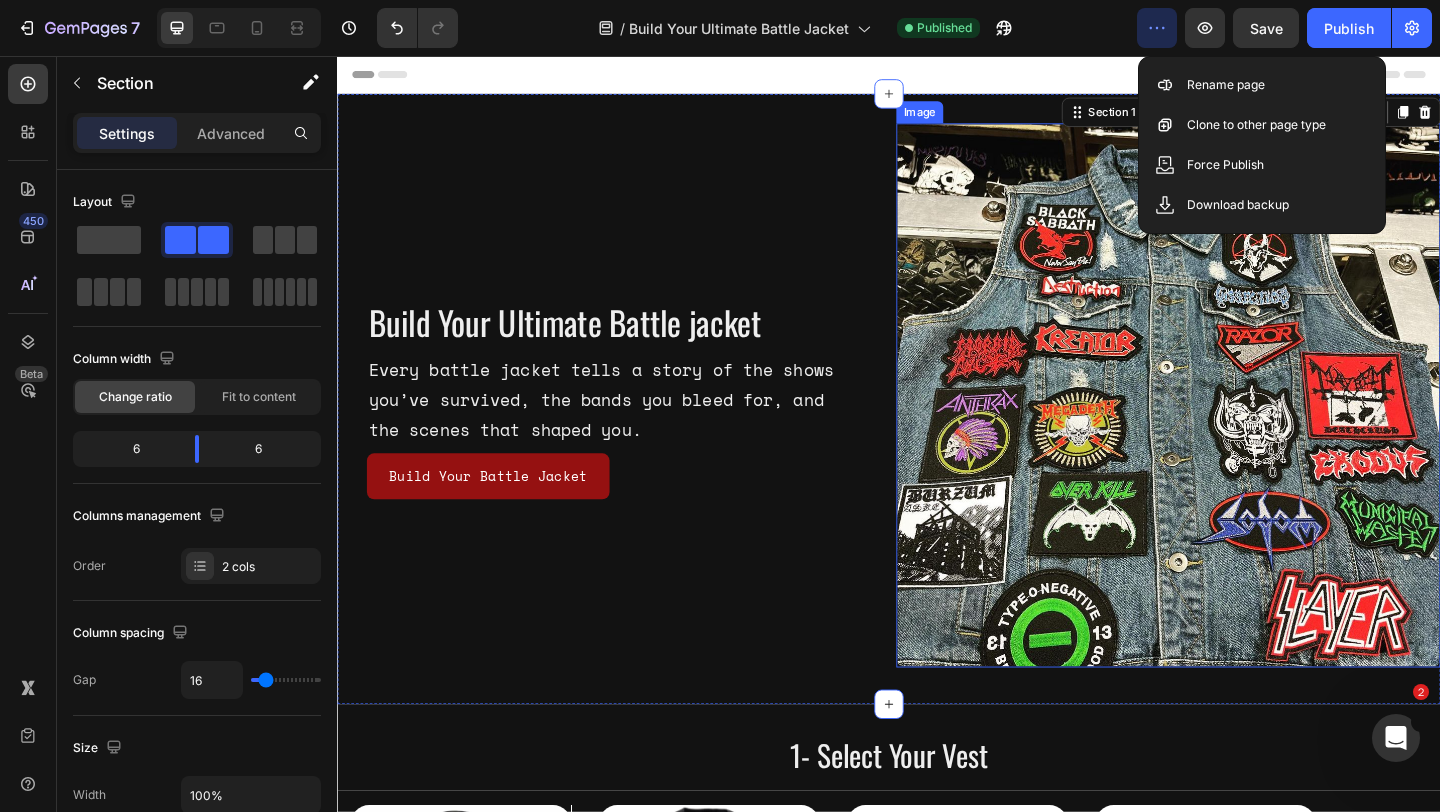 click at bounding box center [1241, 425] 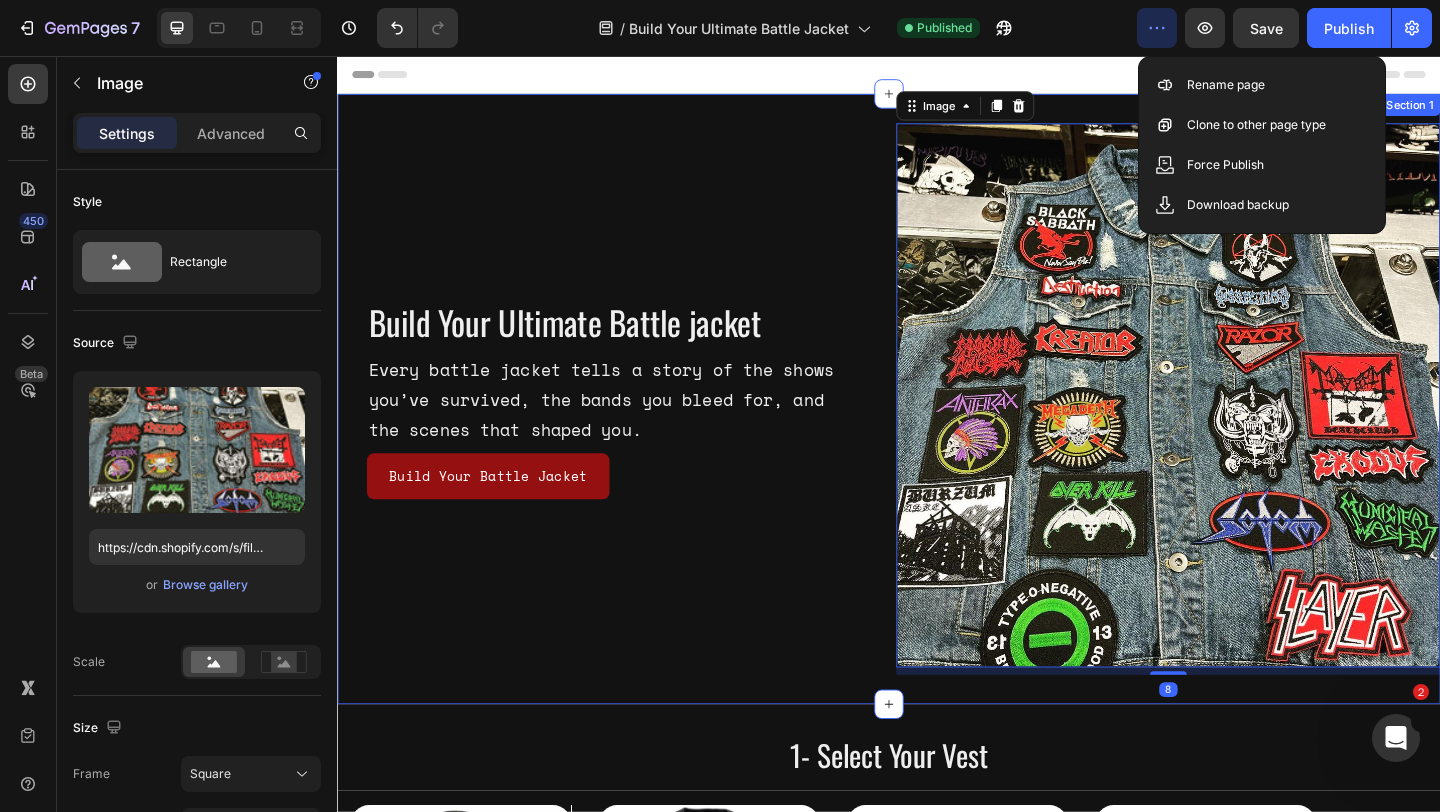 click on "Build Your Ultimate Battle jacket Heading Every battle jacket tells a story of the shows you’ve survived, the bands you bleed for, and the scenes that shaped you.  Text Block Build Your Battle Jacket Button Build Your Battle Jacket Button Row" at bounding box center [633, 429] 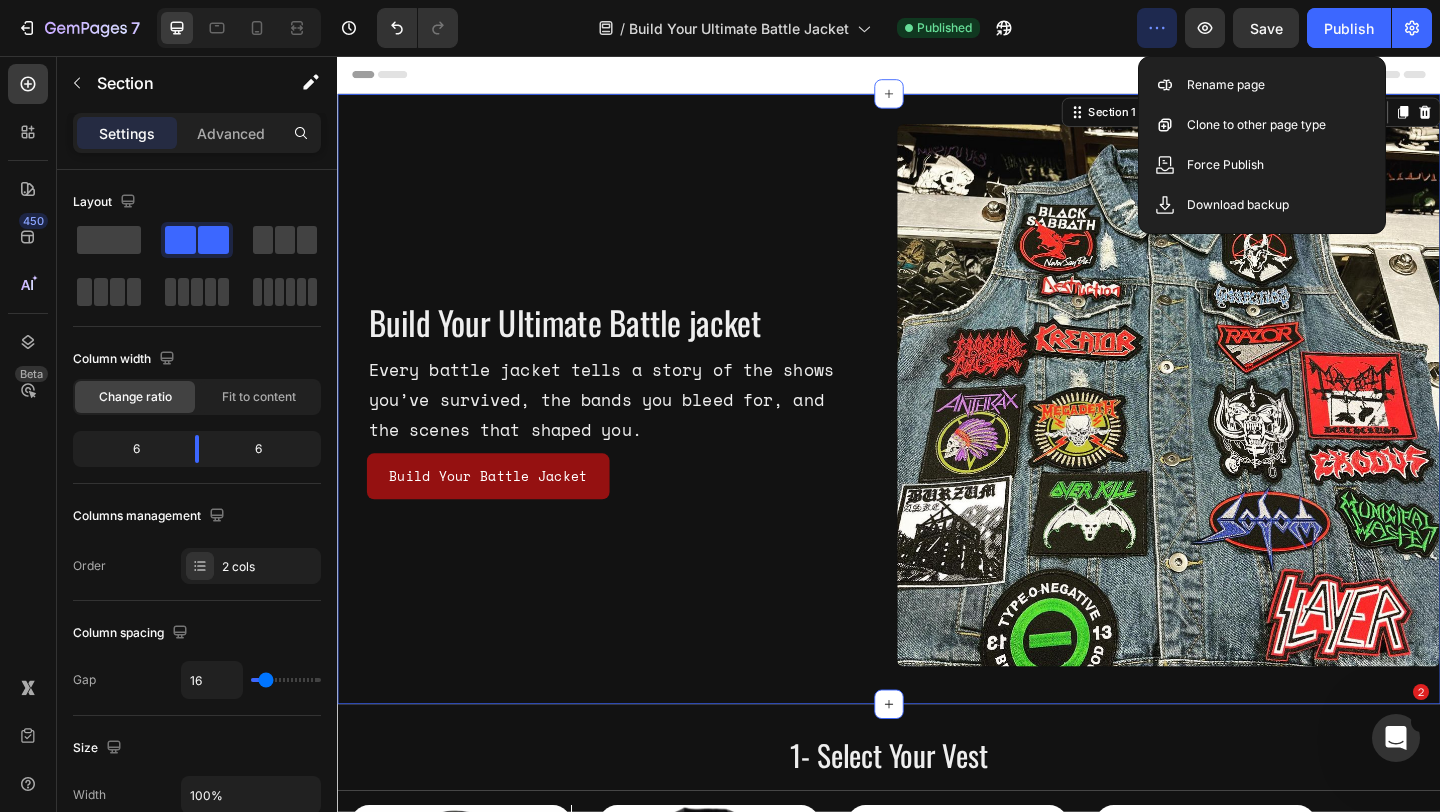 click 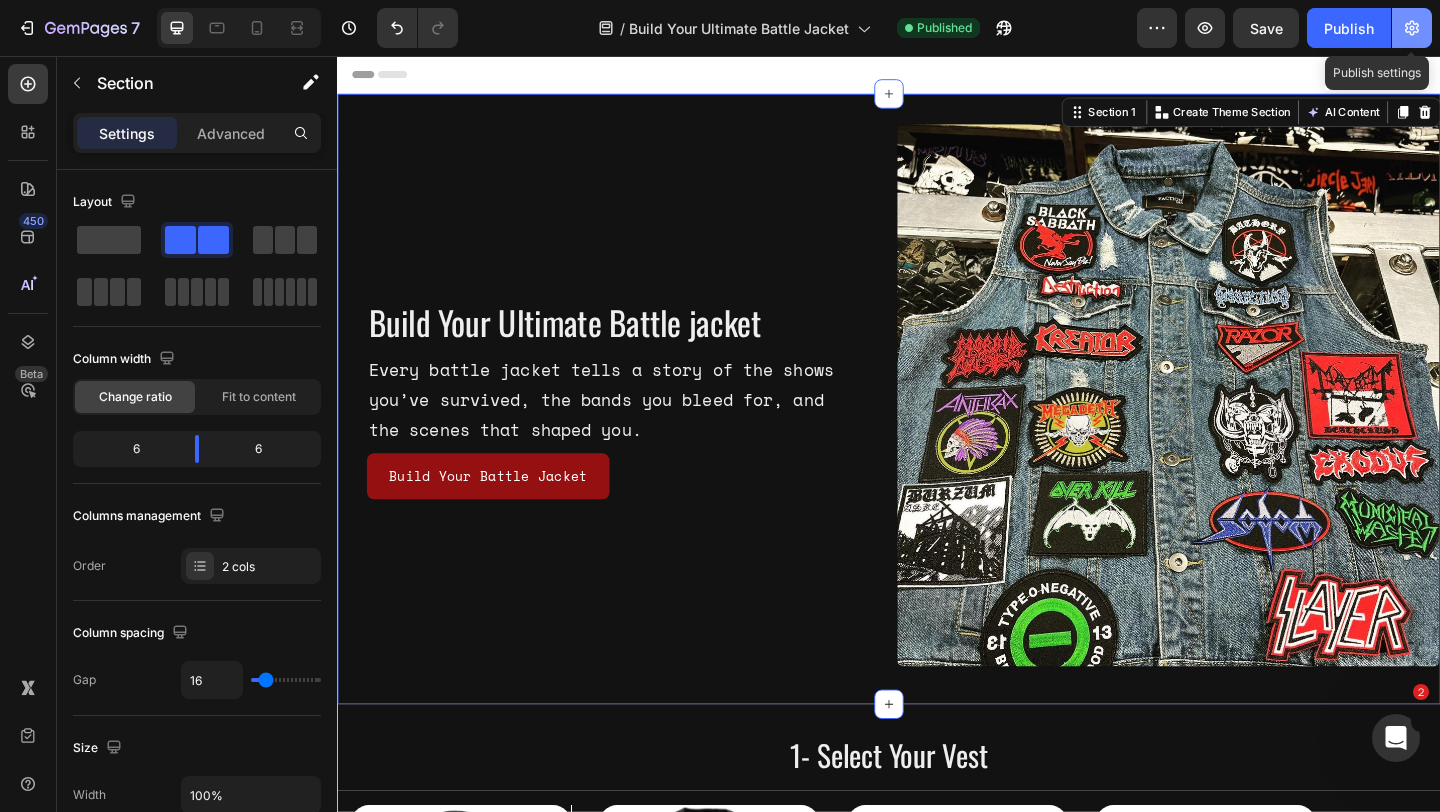 click 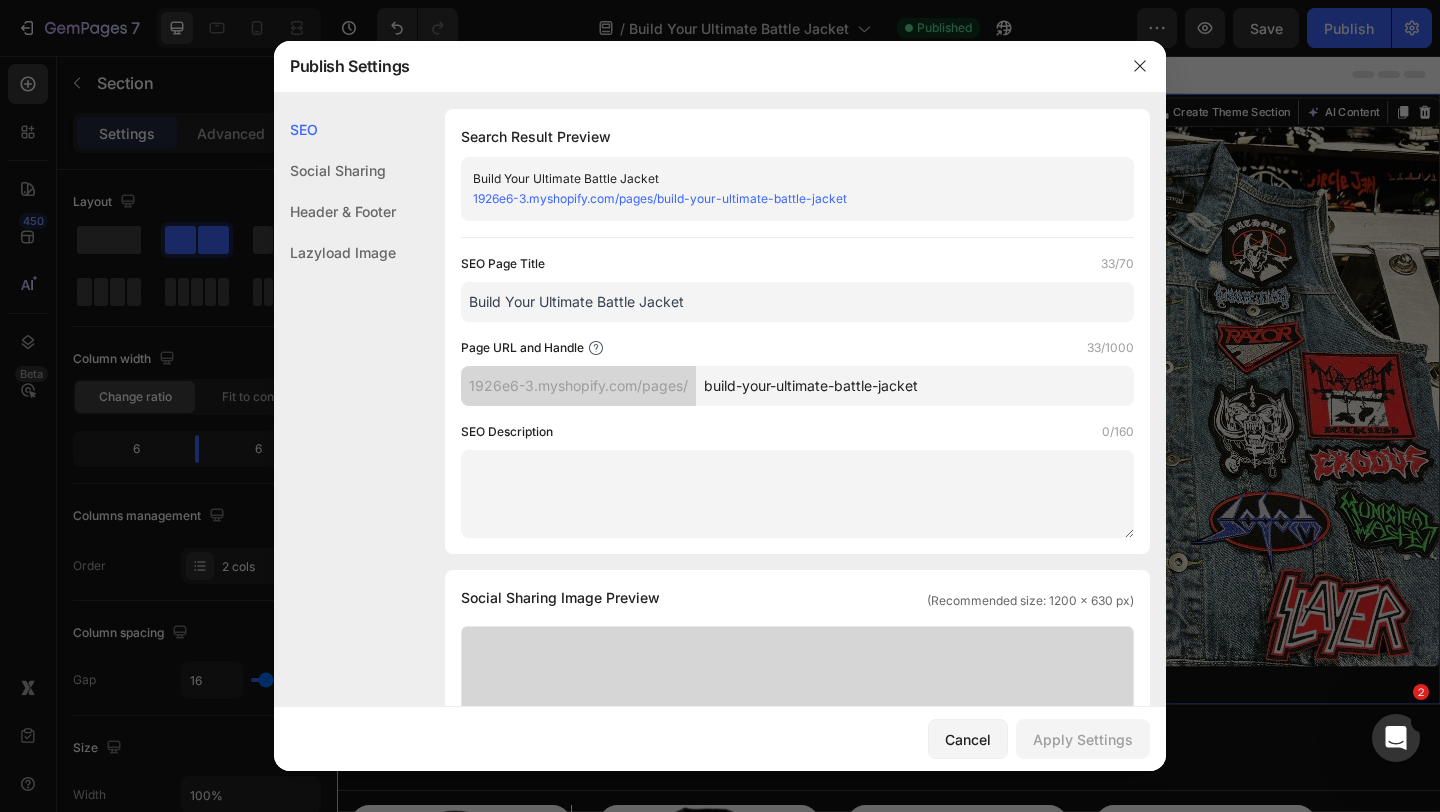 drag, startPoint x: 958, startPoint y: 381, endPoint x: 658, endPoint y: 382, distance: 300.00168 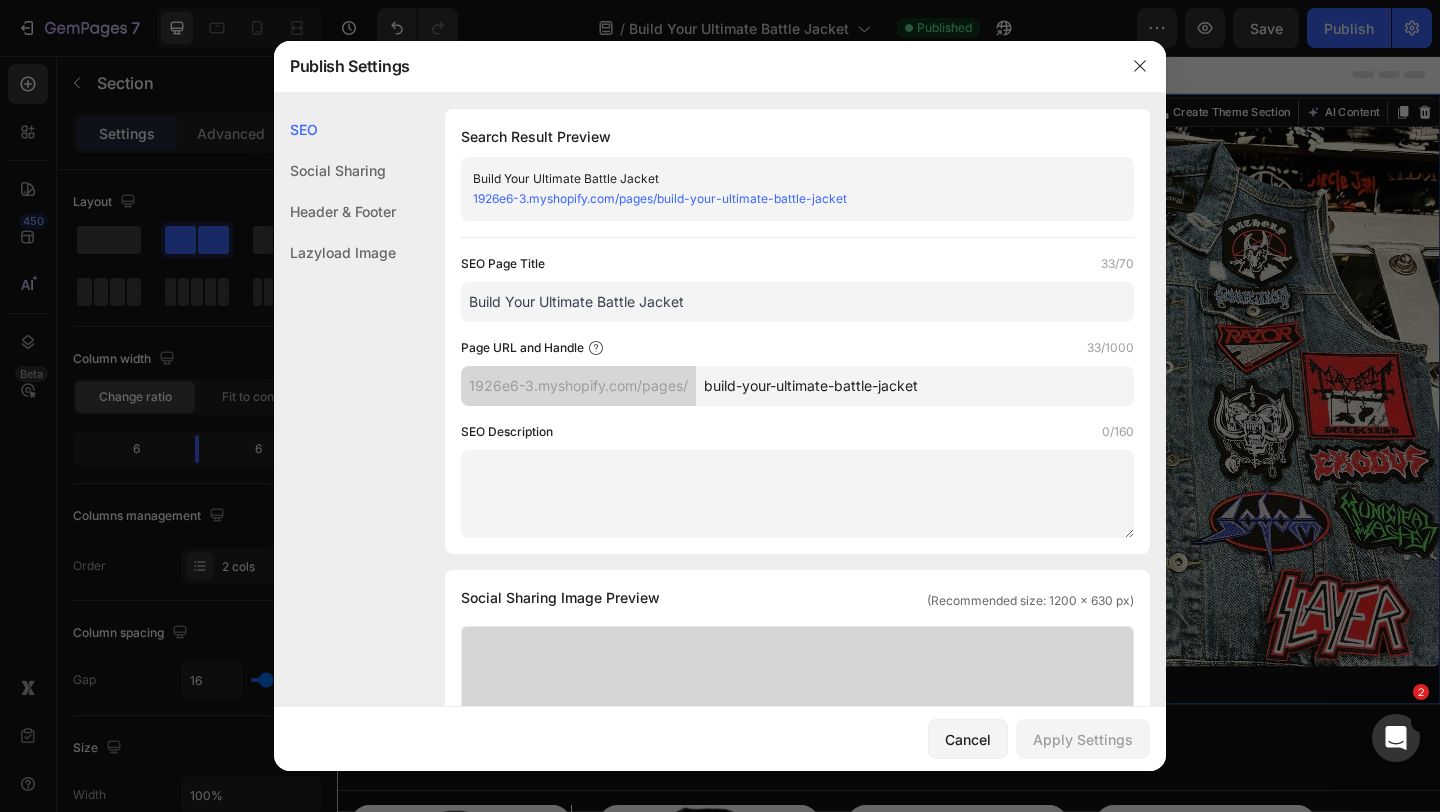 click on "1926e6-3.myshopify.com/pages/ build-your-ultimate-battle-jacket" at bounding box center (797, 386) 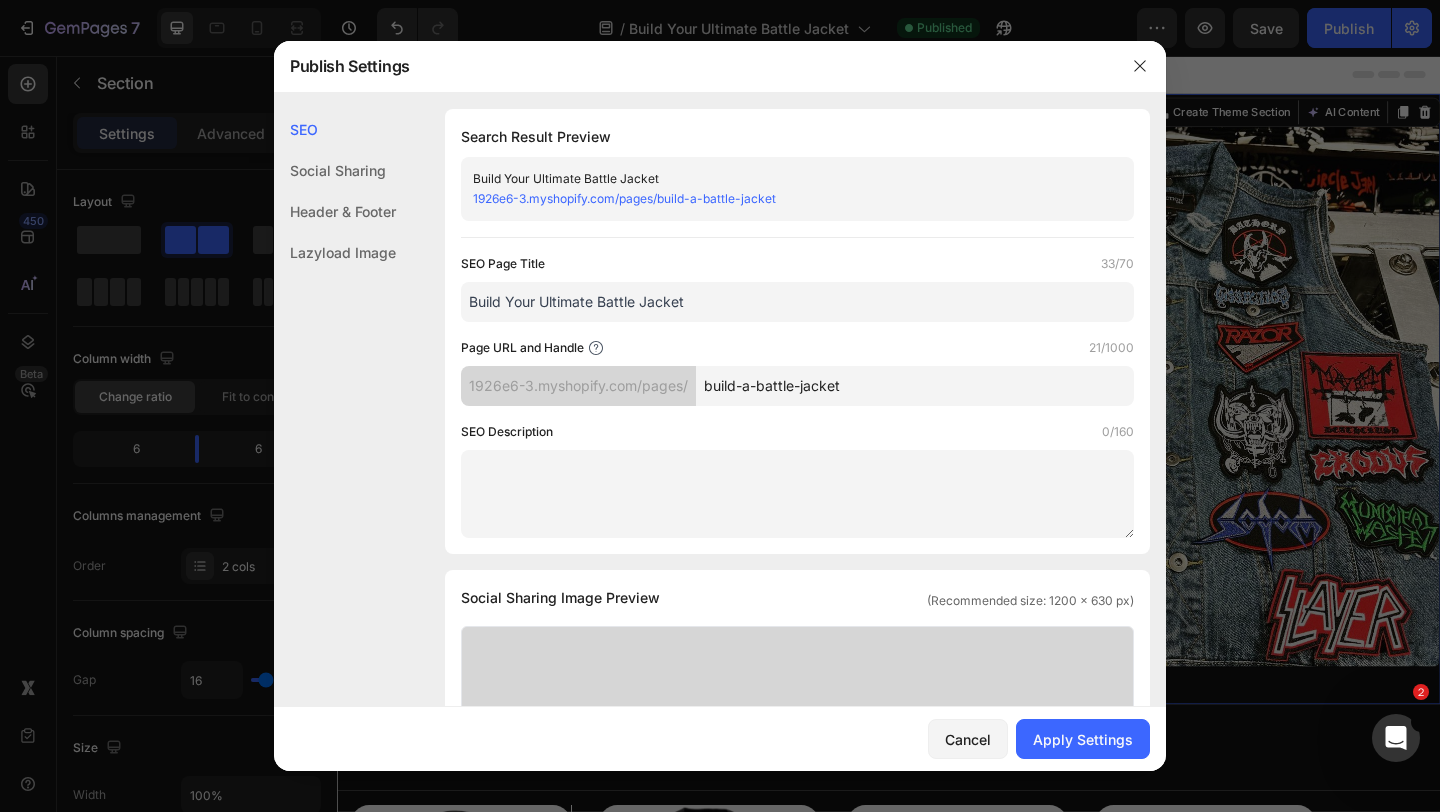 type on "build-a-battle-jacket" 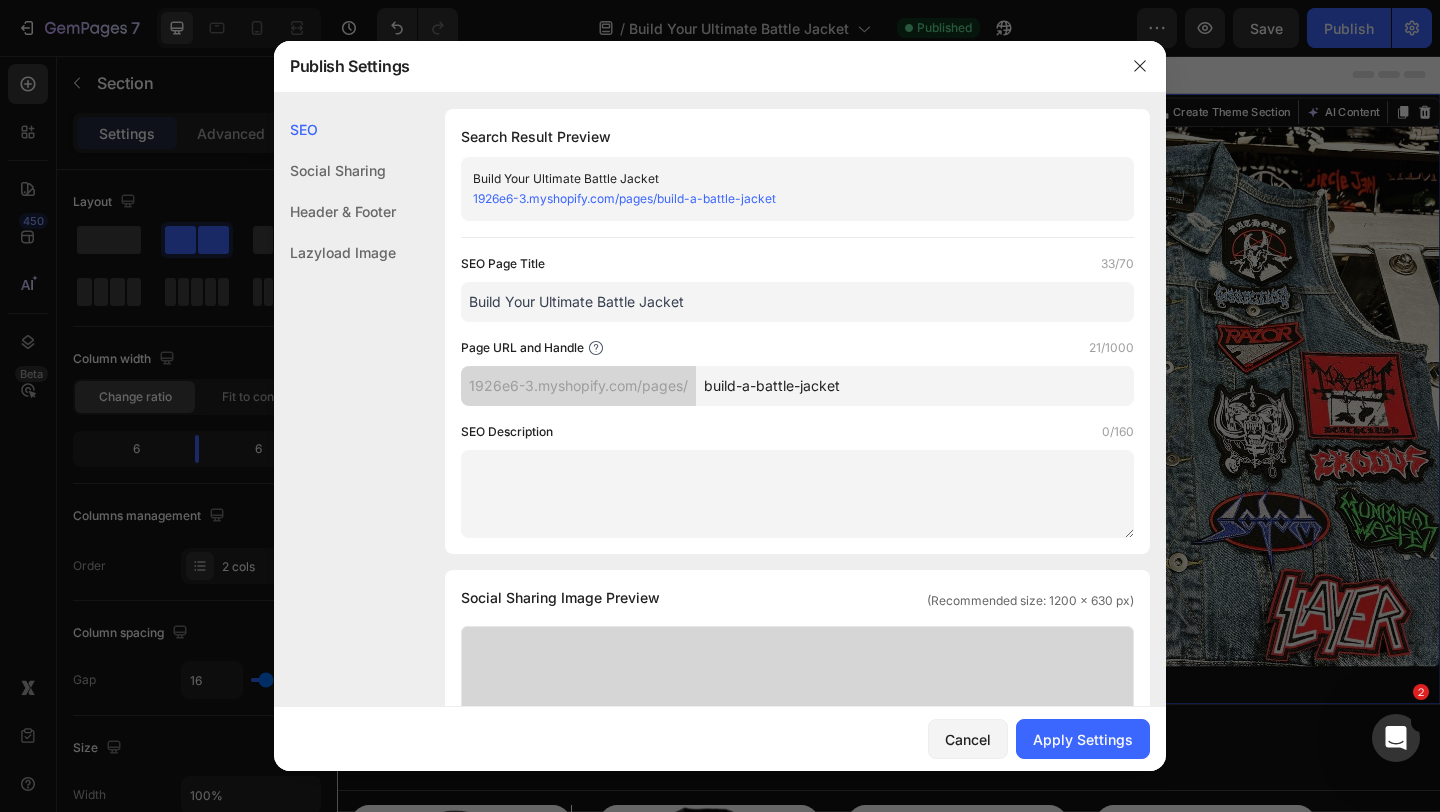 click on "SEO Description  0/160" at bounding box center [797, 432] 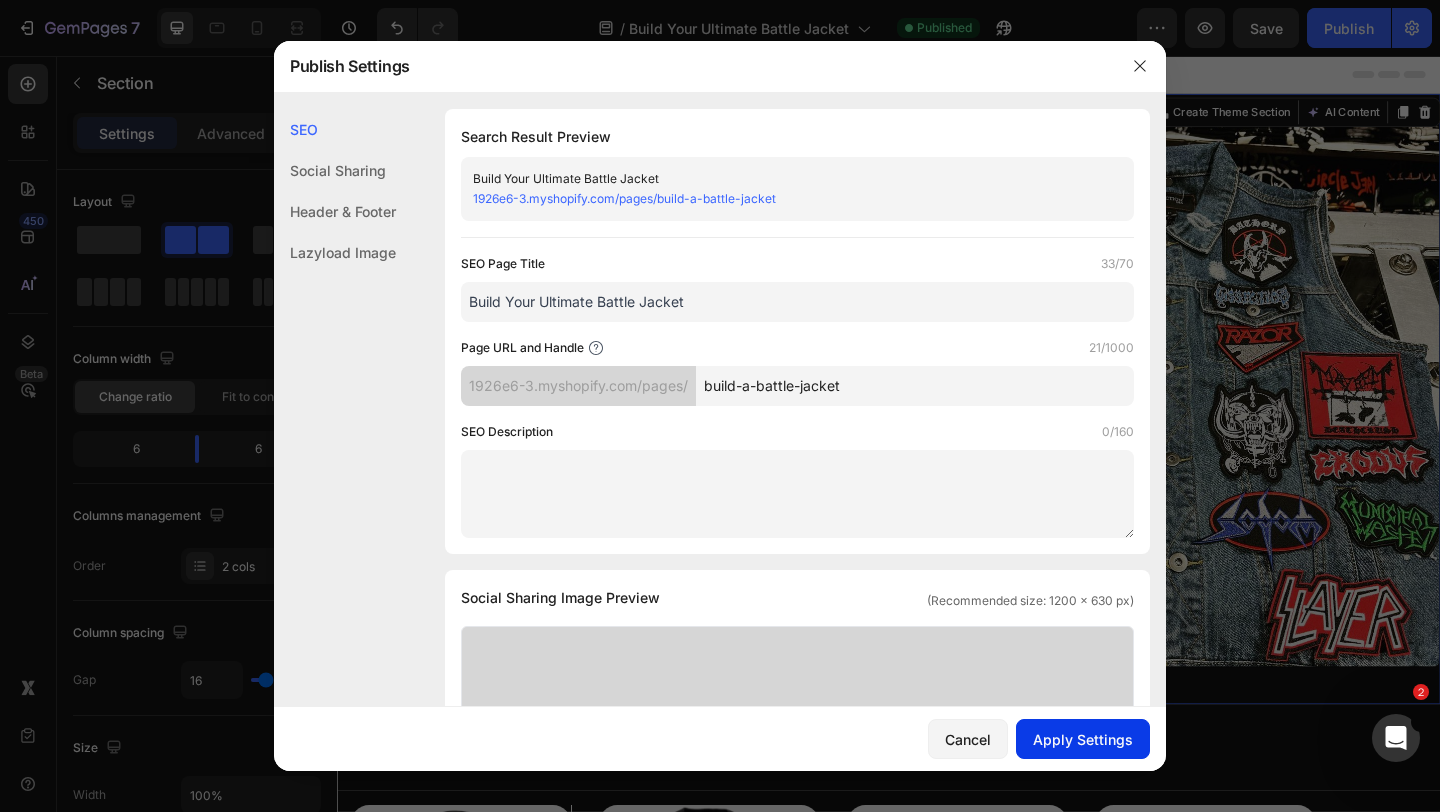 click on "Apply Settings" at bounding box center (1083, 739) 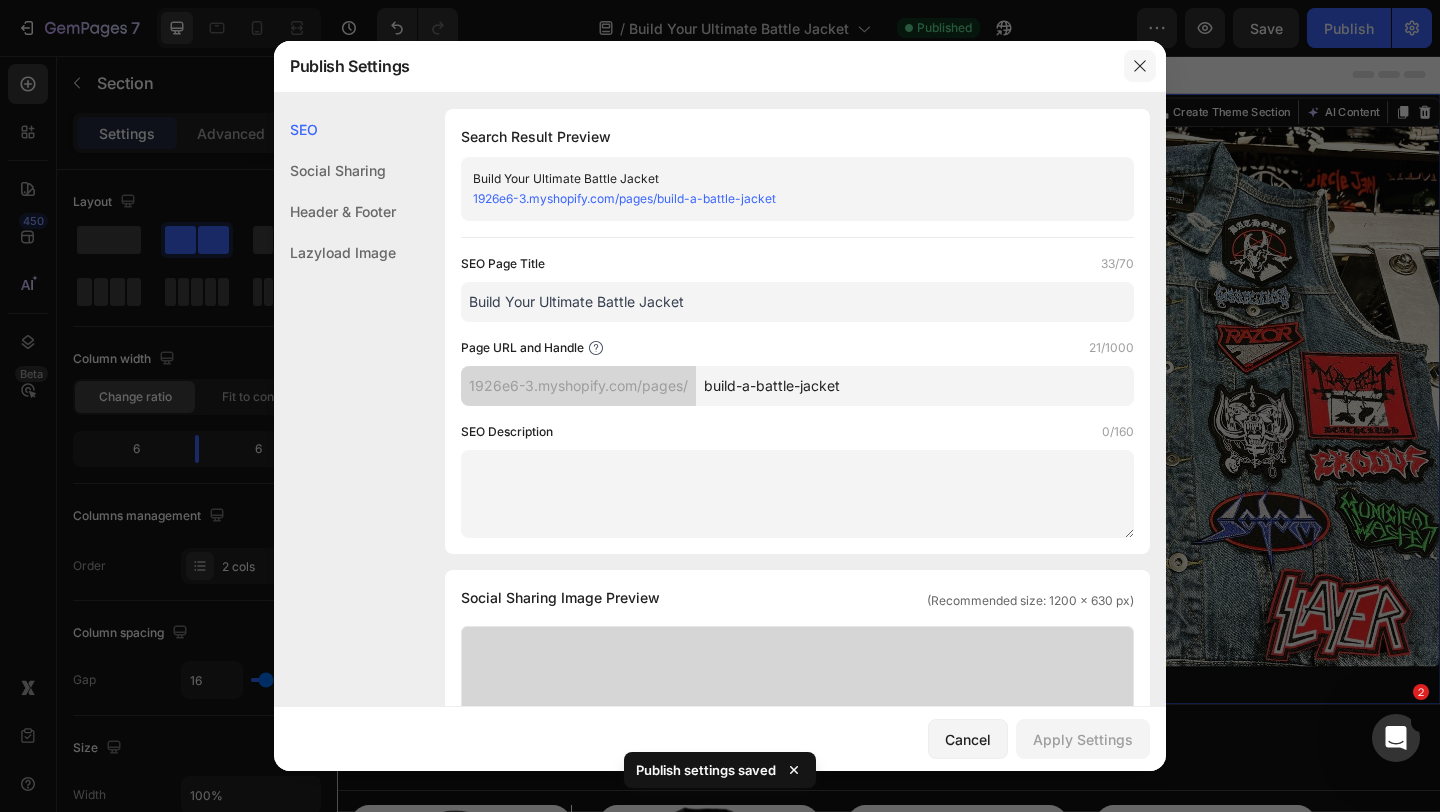 click 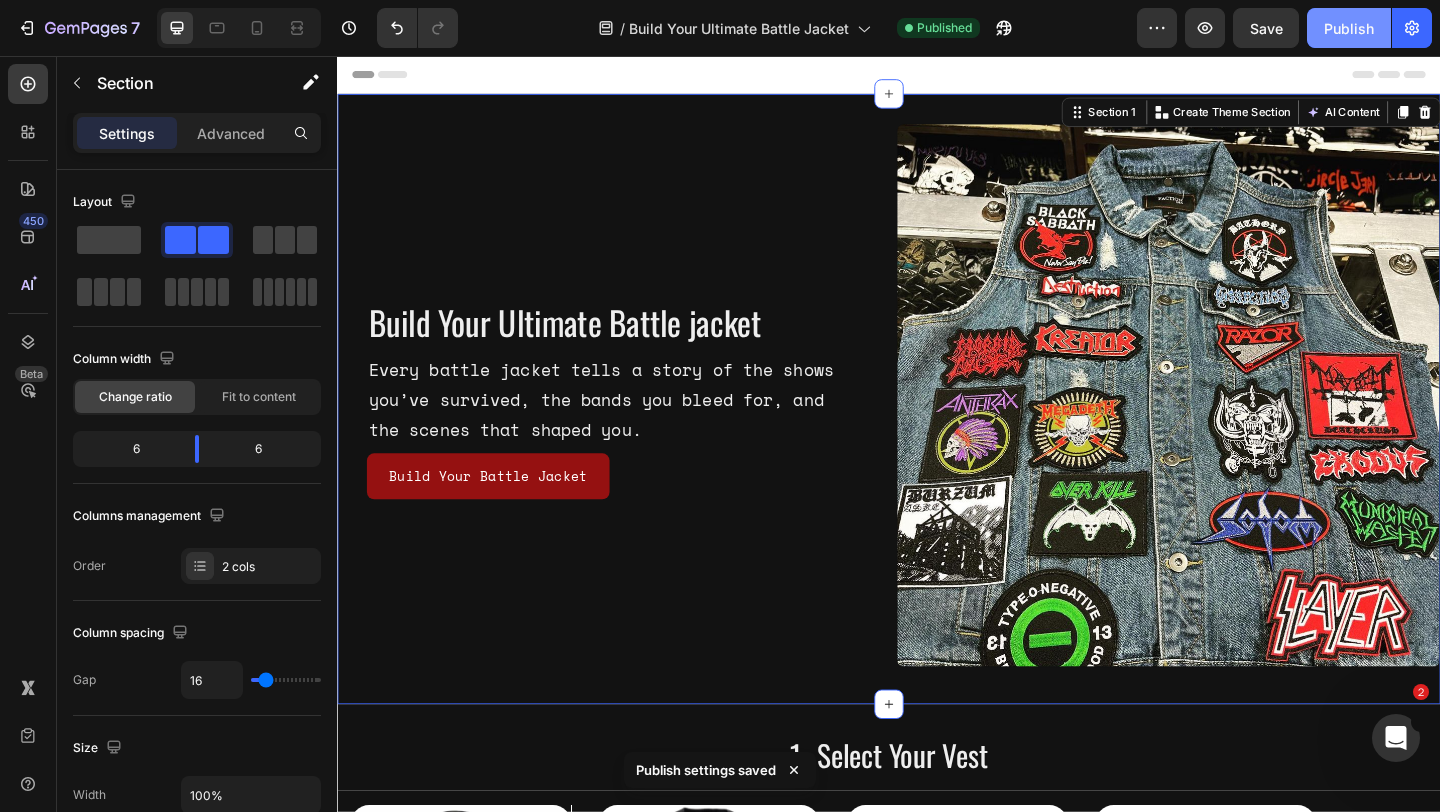 click on "Publish" at bounding box center [1349, 28] 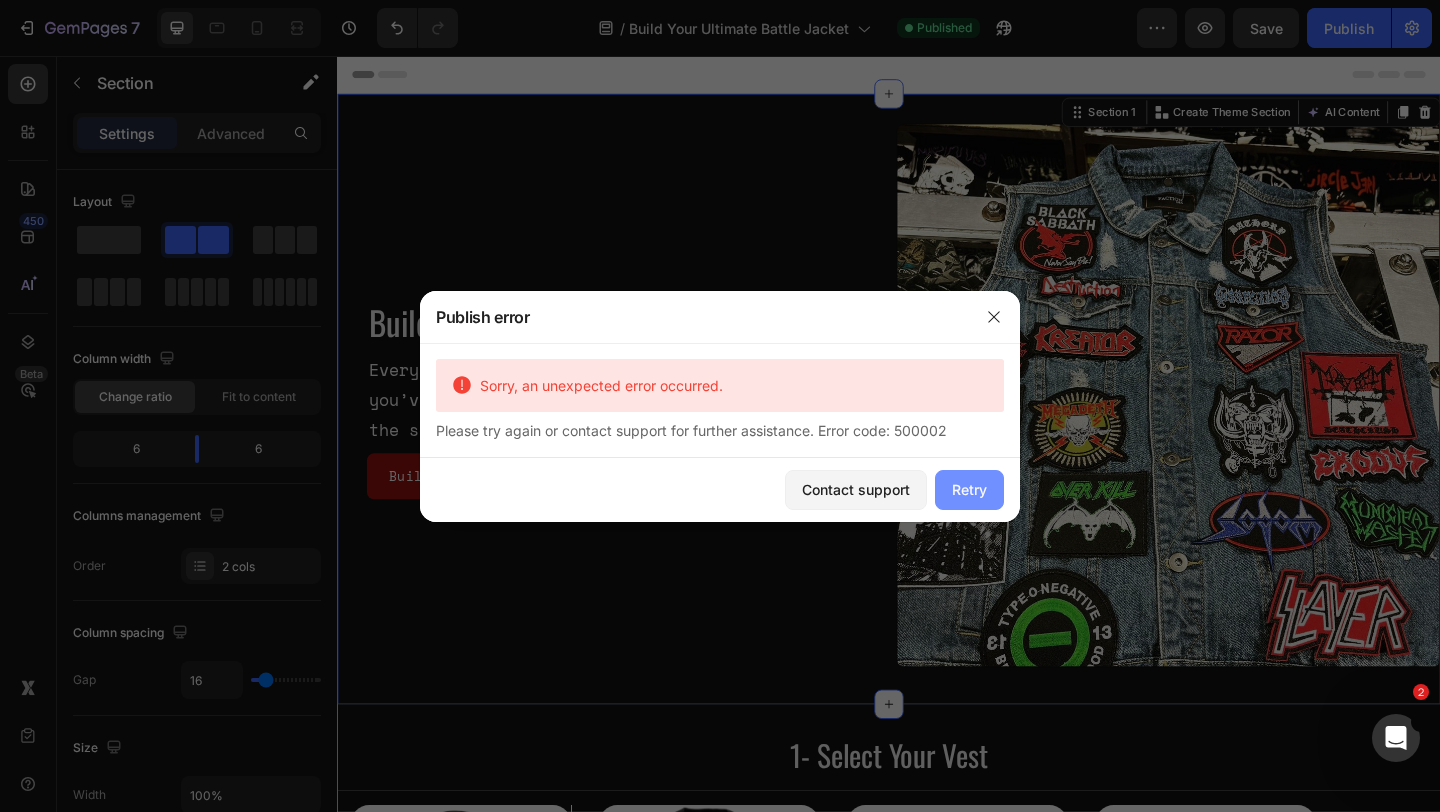 click on "Retry" at bounding box center [969, 489] 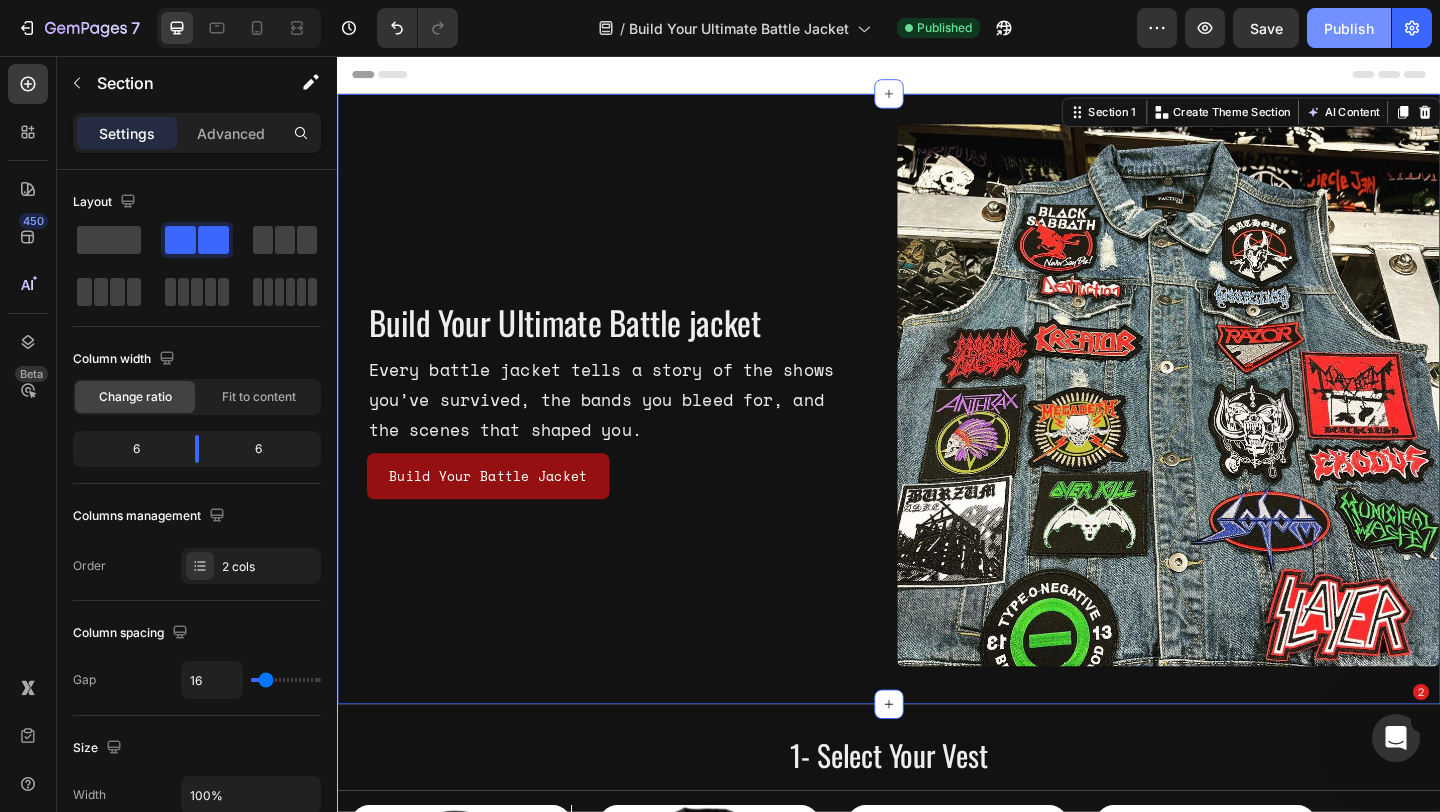 click on "Publish" at bounding box center (1349, 28) 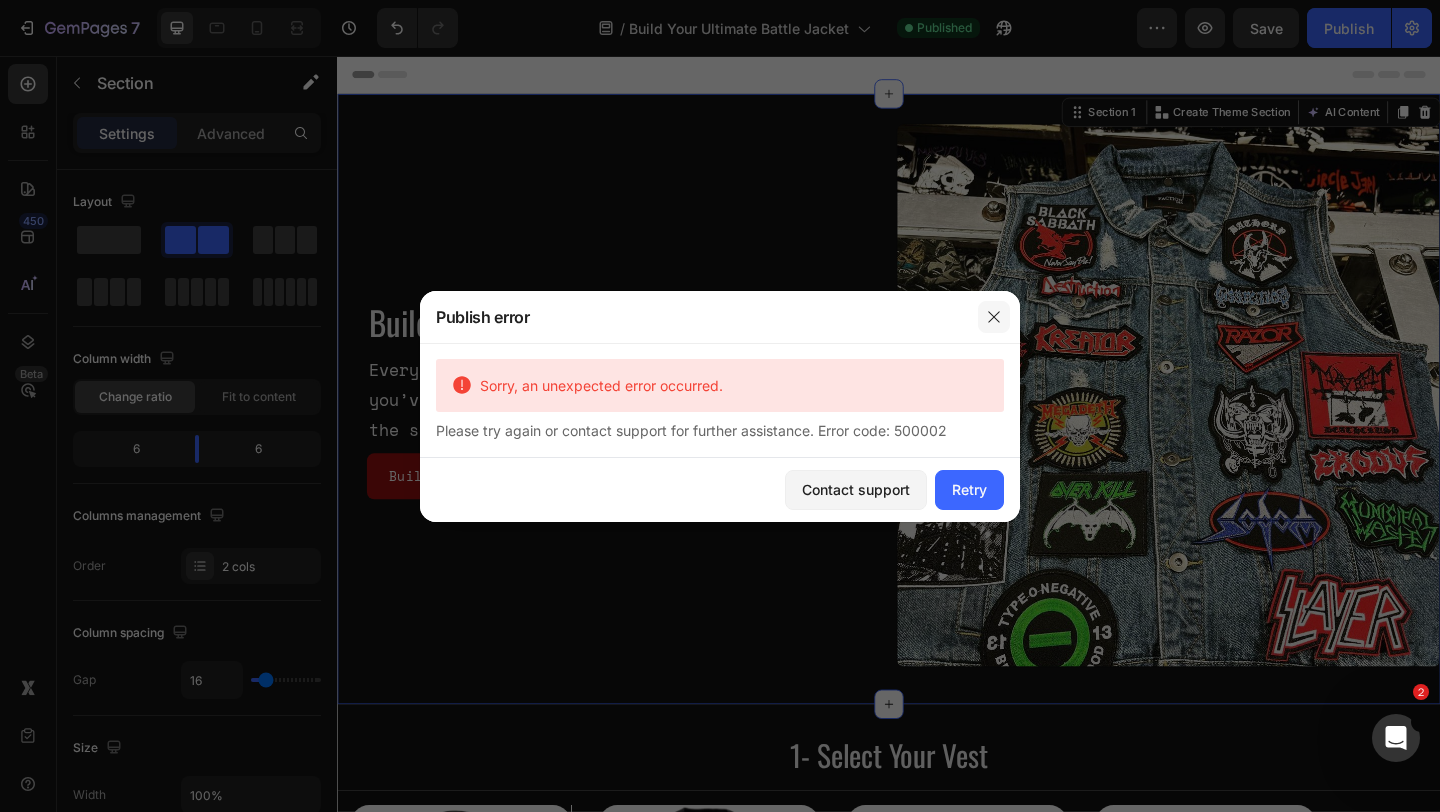 click at bounding box center (994, 317) 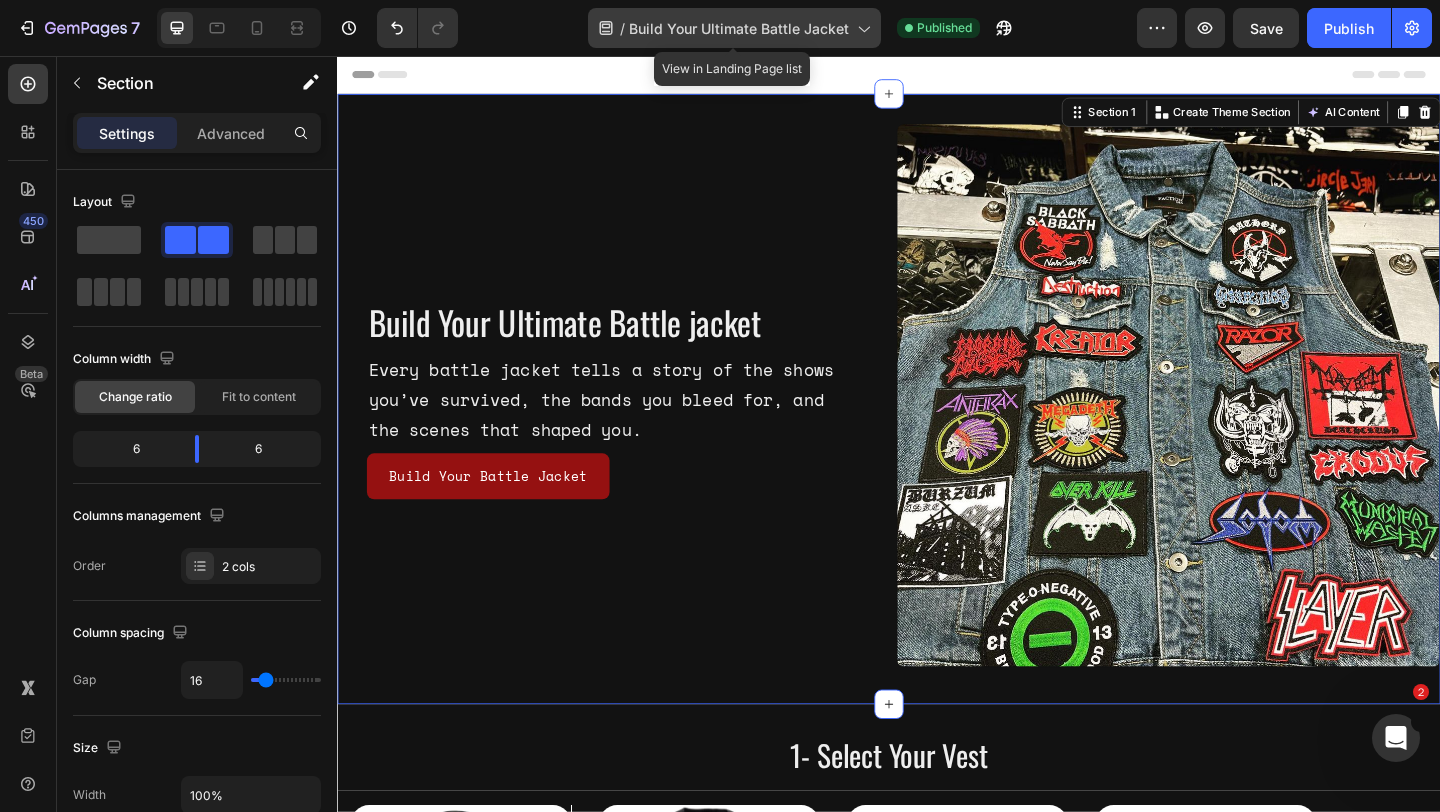 click on "Build Your Ultimate Battle Jacket" at bounding box center (739, 28) 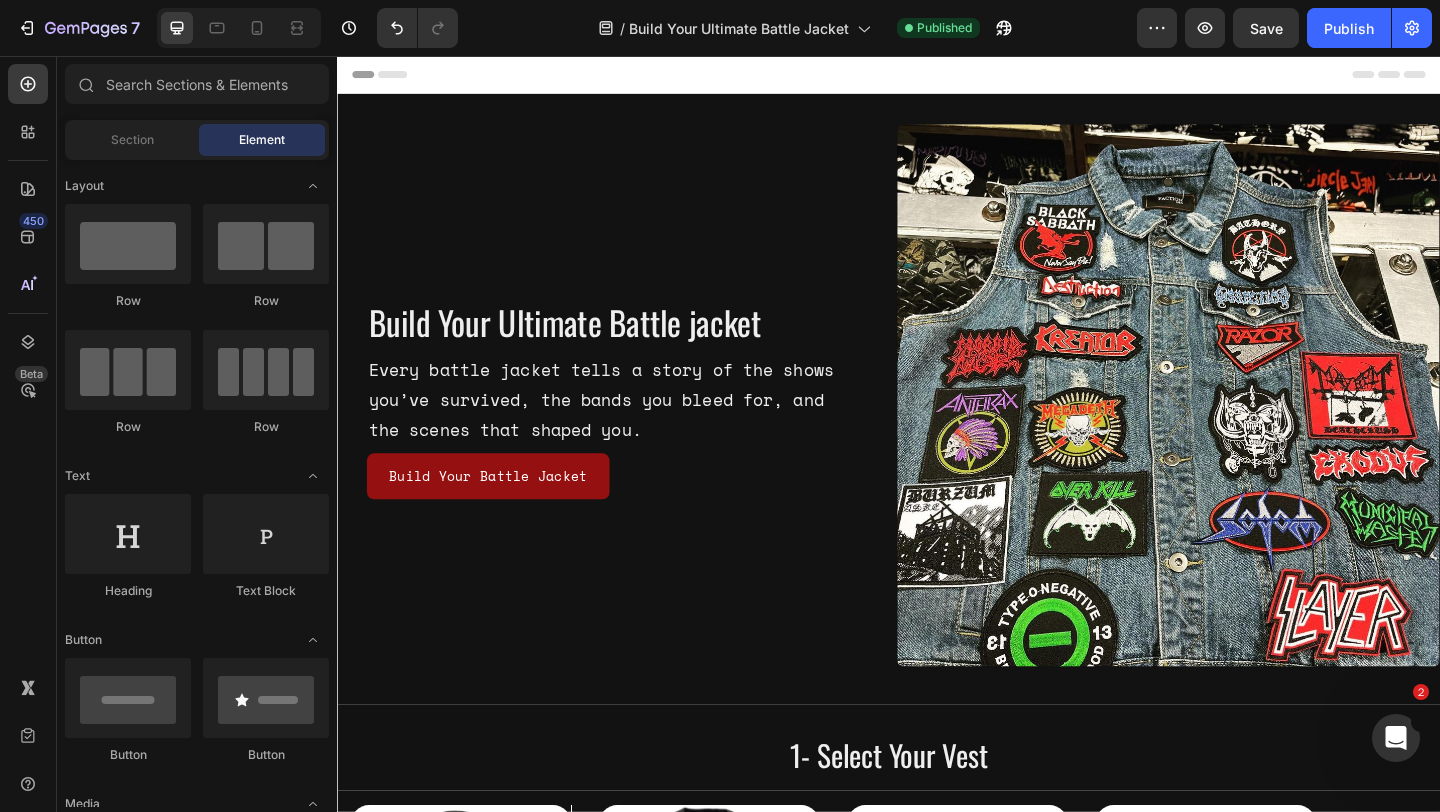 click on "Header" at bounding box center (937, 76) 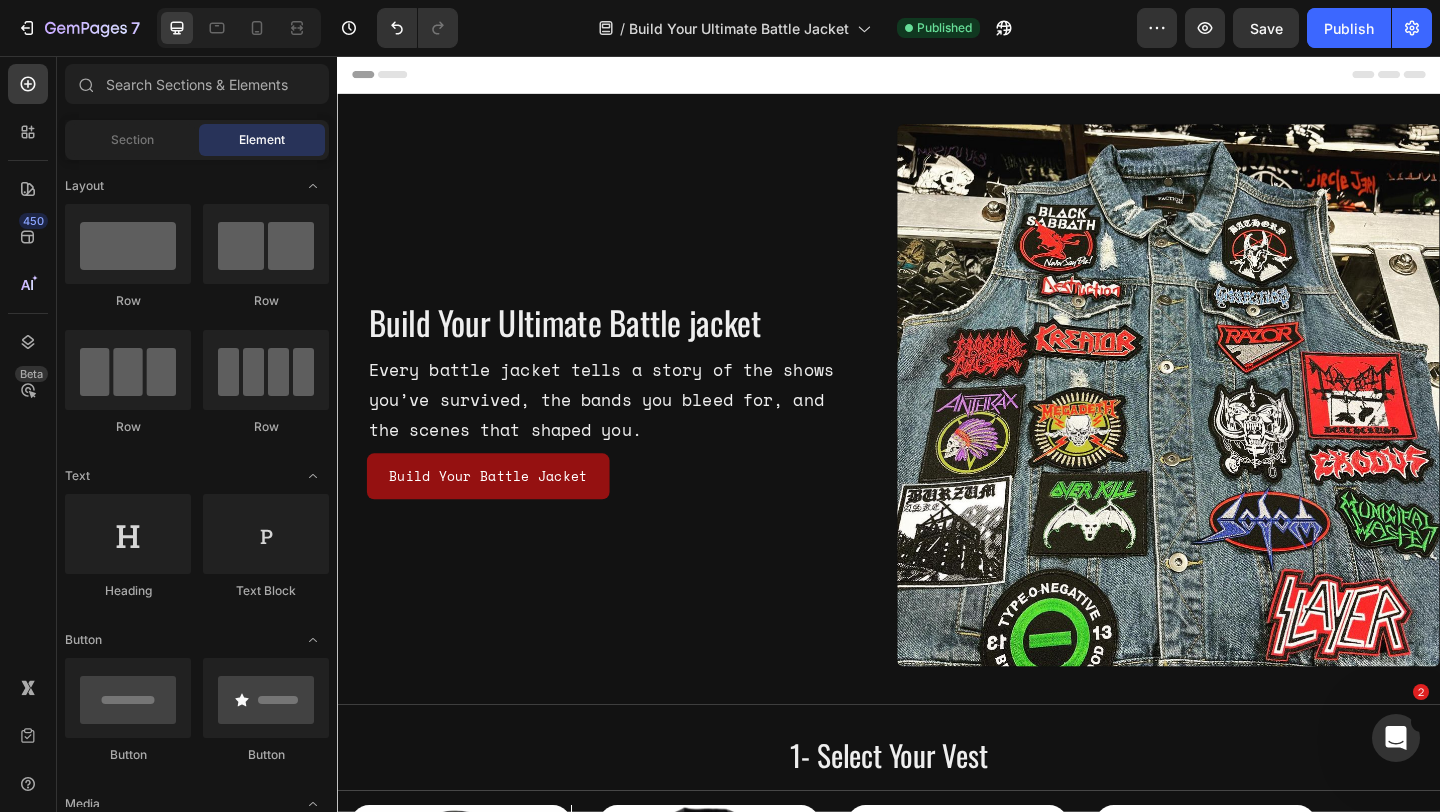 click 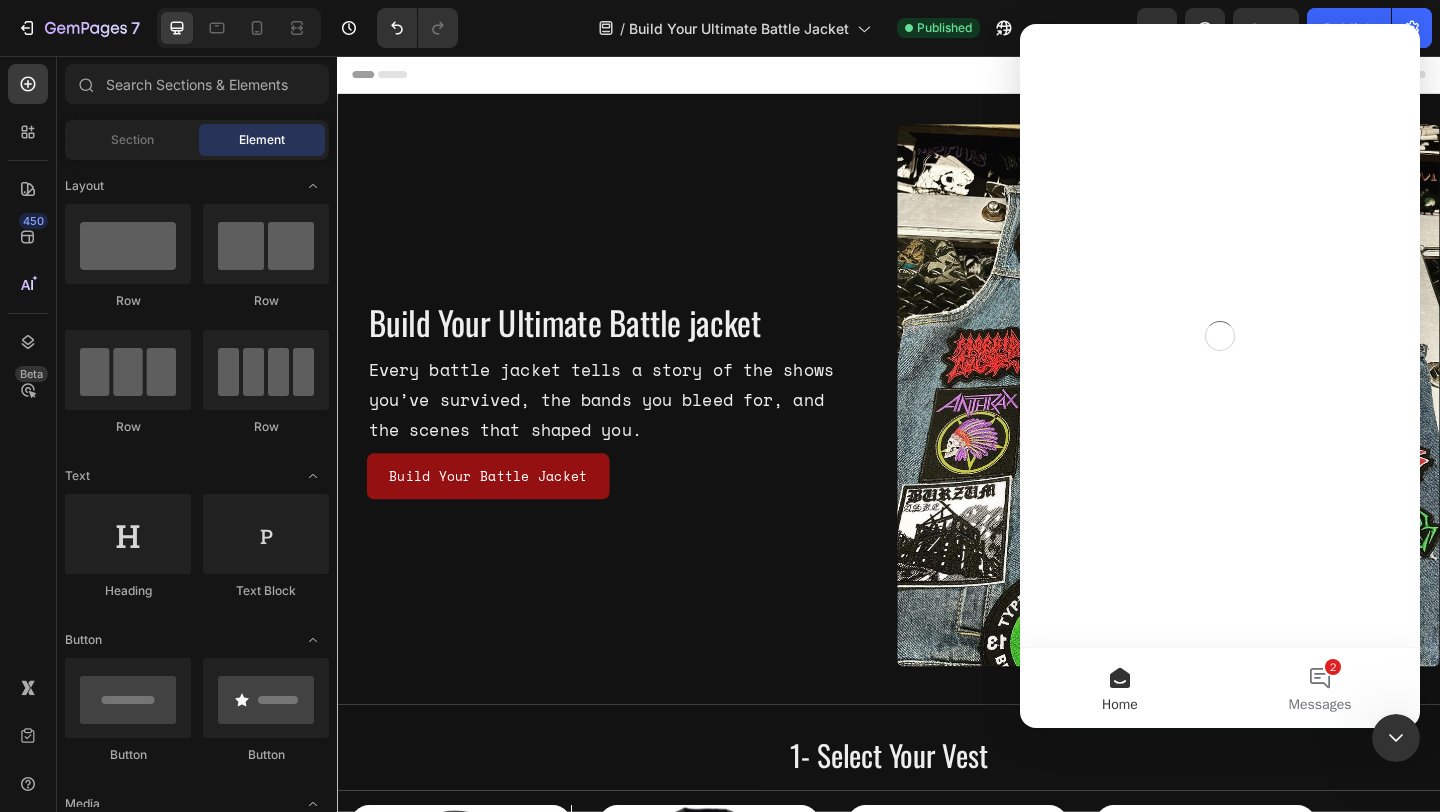 scroll, scrollTop: 0, scrollLeft: 0, axis: both 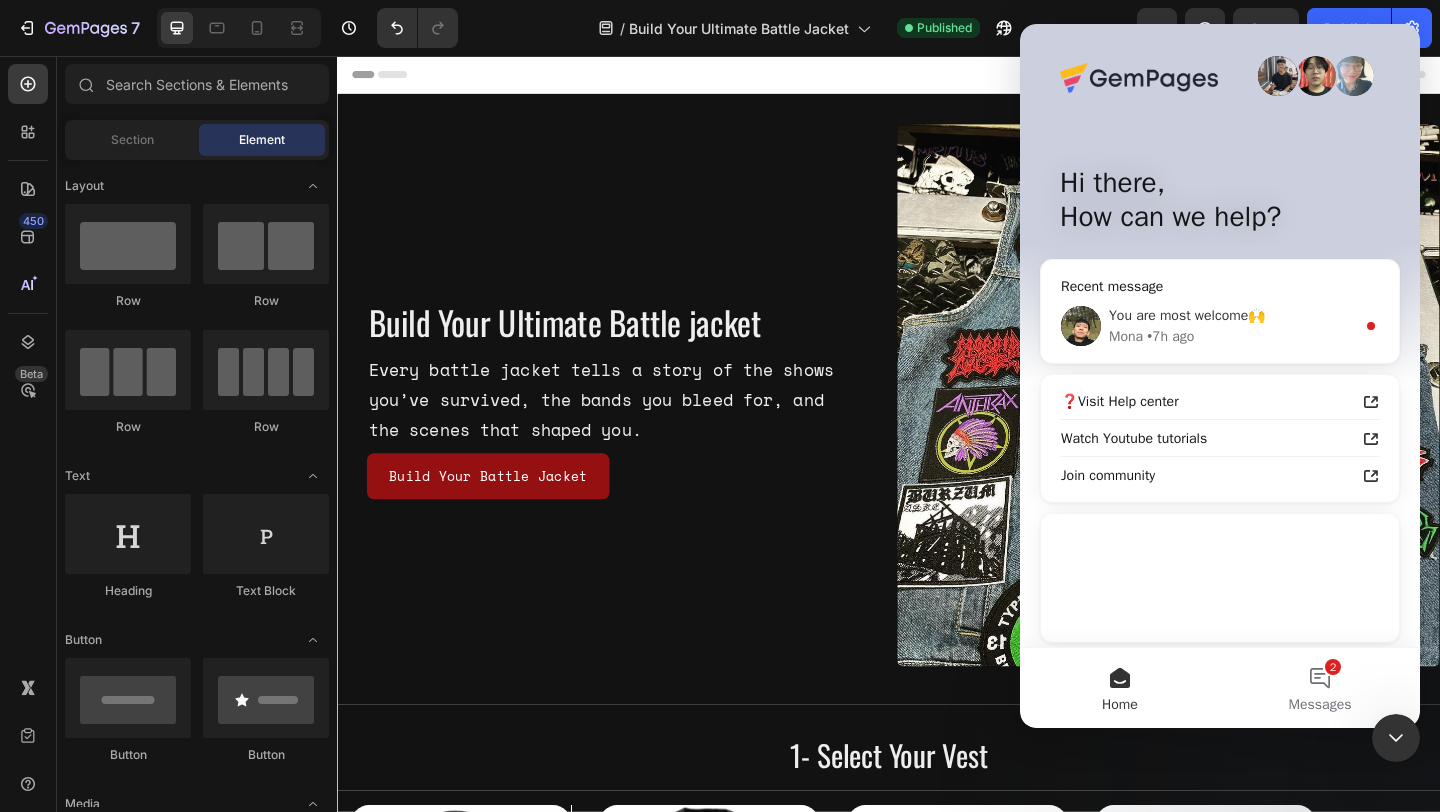 click on "You are most welcome🙌" at bounding box center (1232, 315) 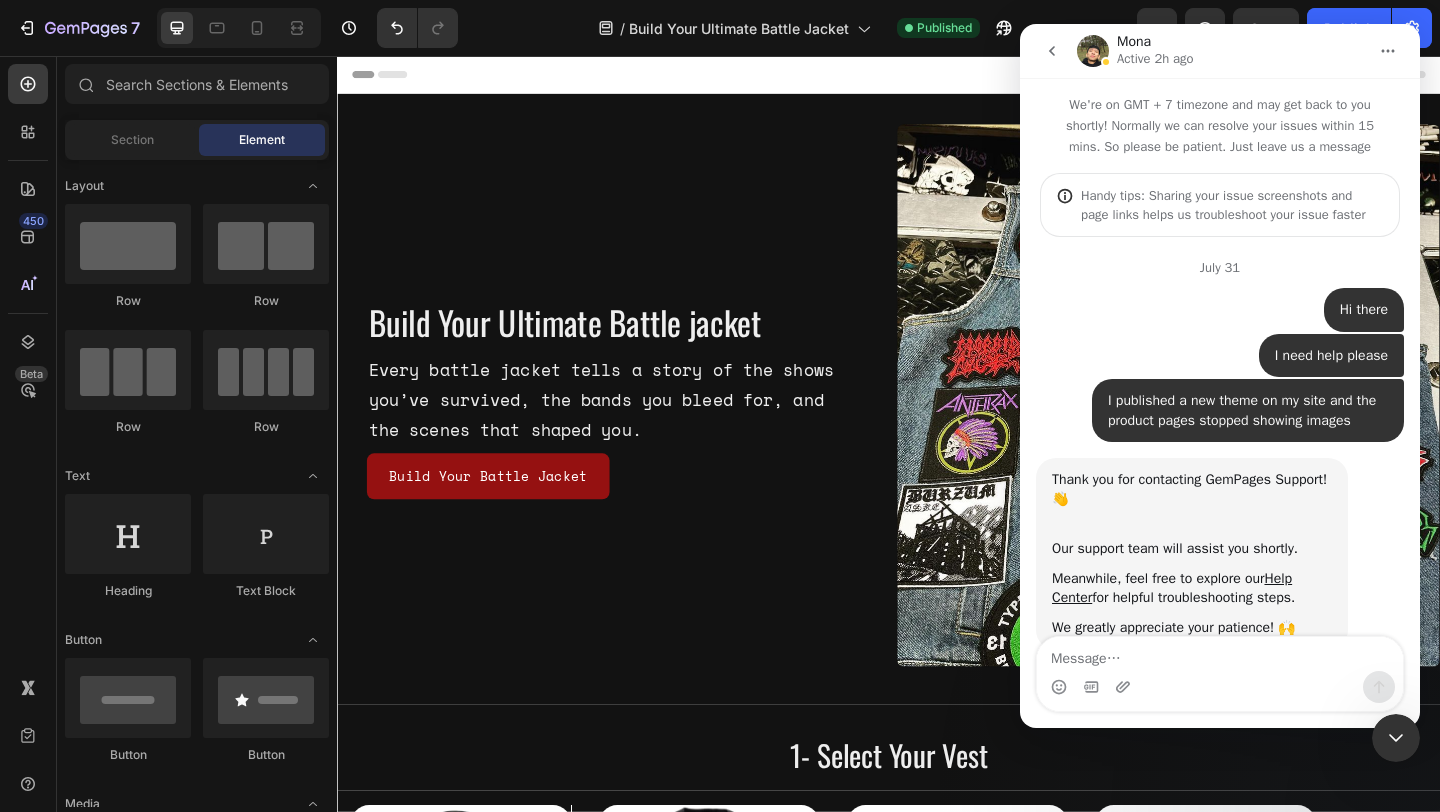 scroll, scrollTop: 3, scrollLeft: 0, axis: vertical 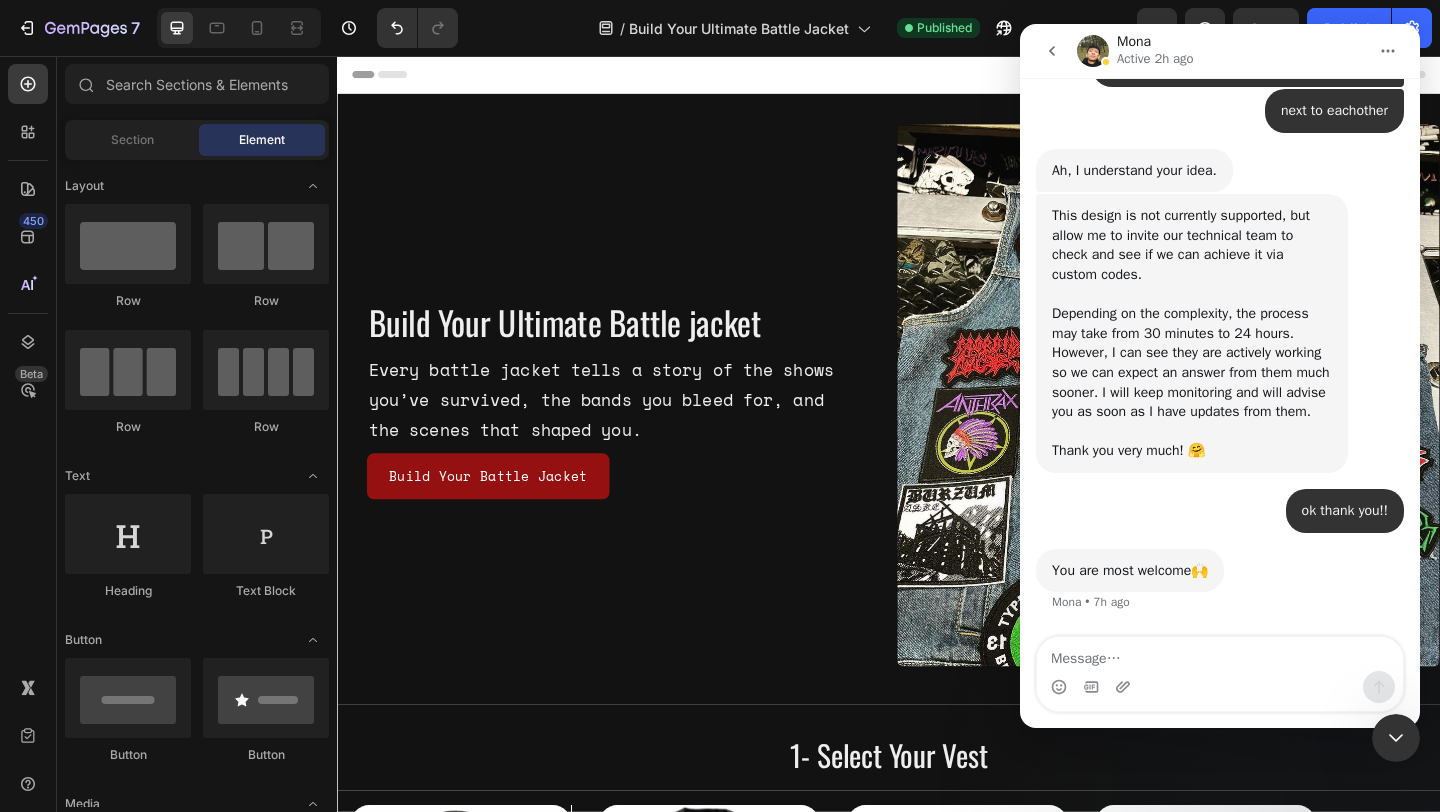 click 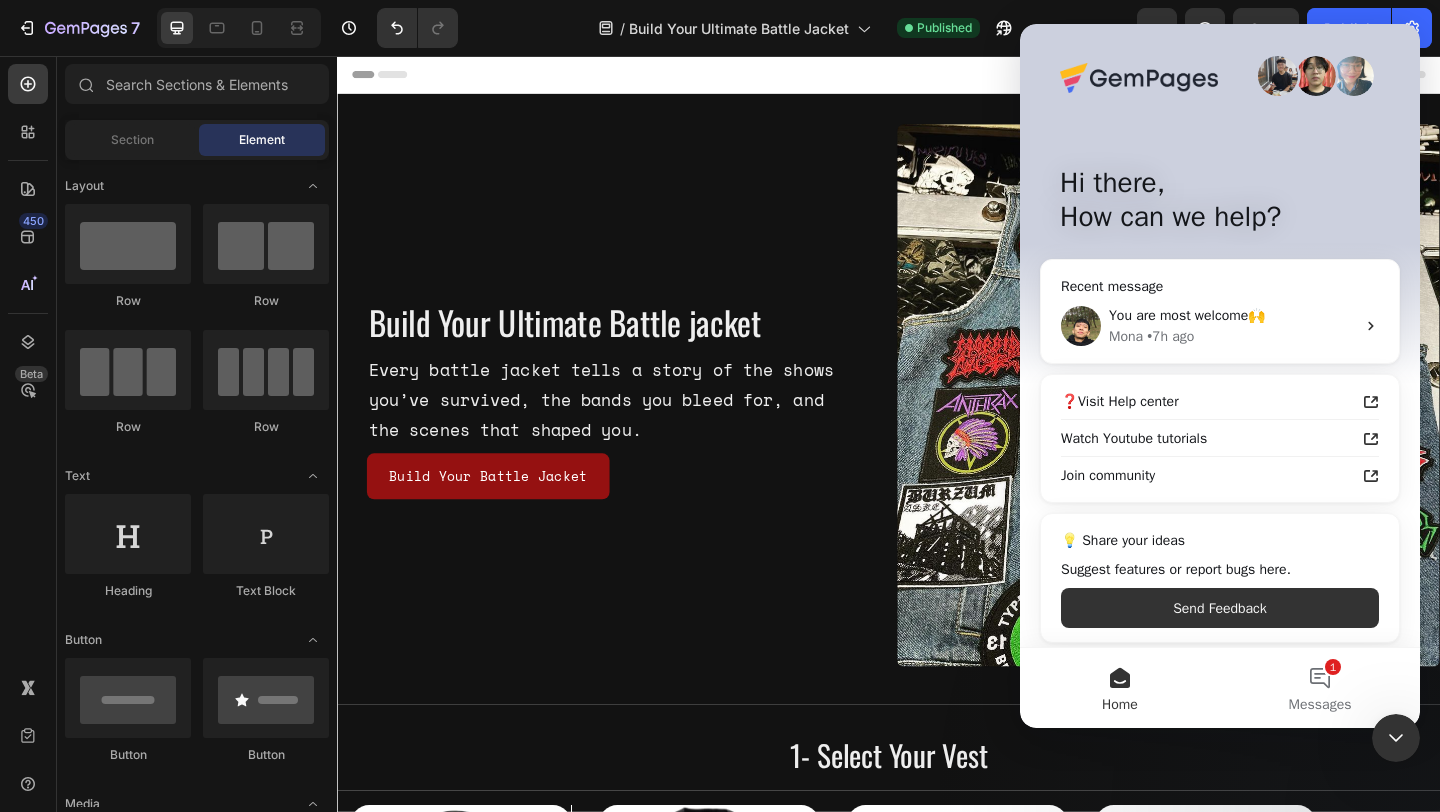 scroll, scrollTop: 0, scrollLeft: 0, axis: both 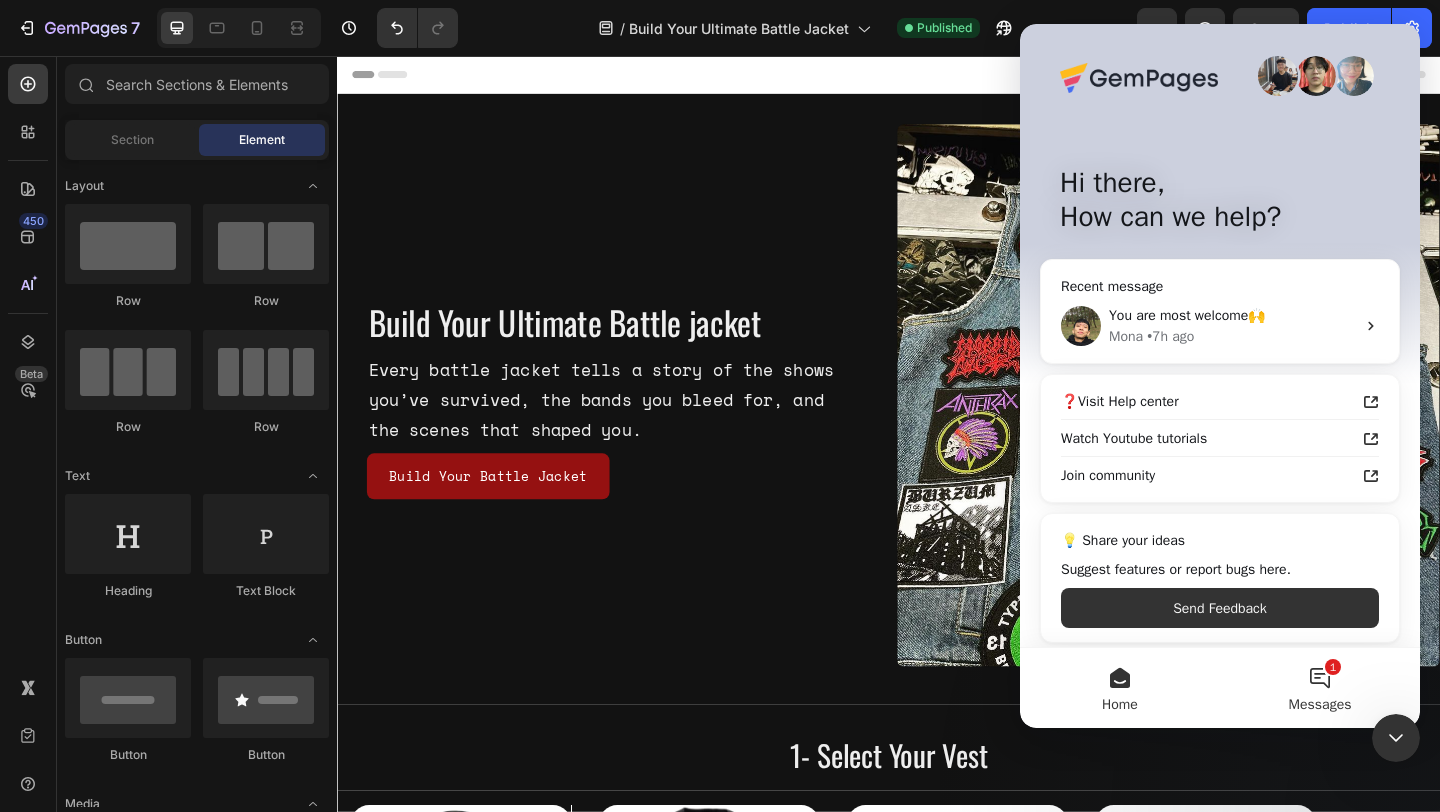 click on "1 Messages" at bounding box center [1320, 688] 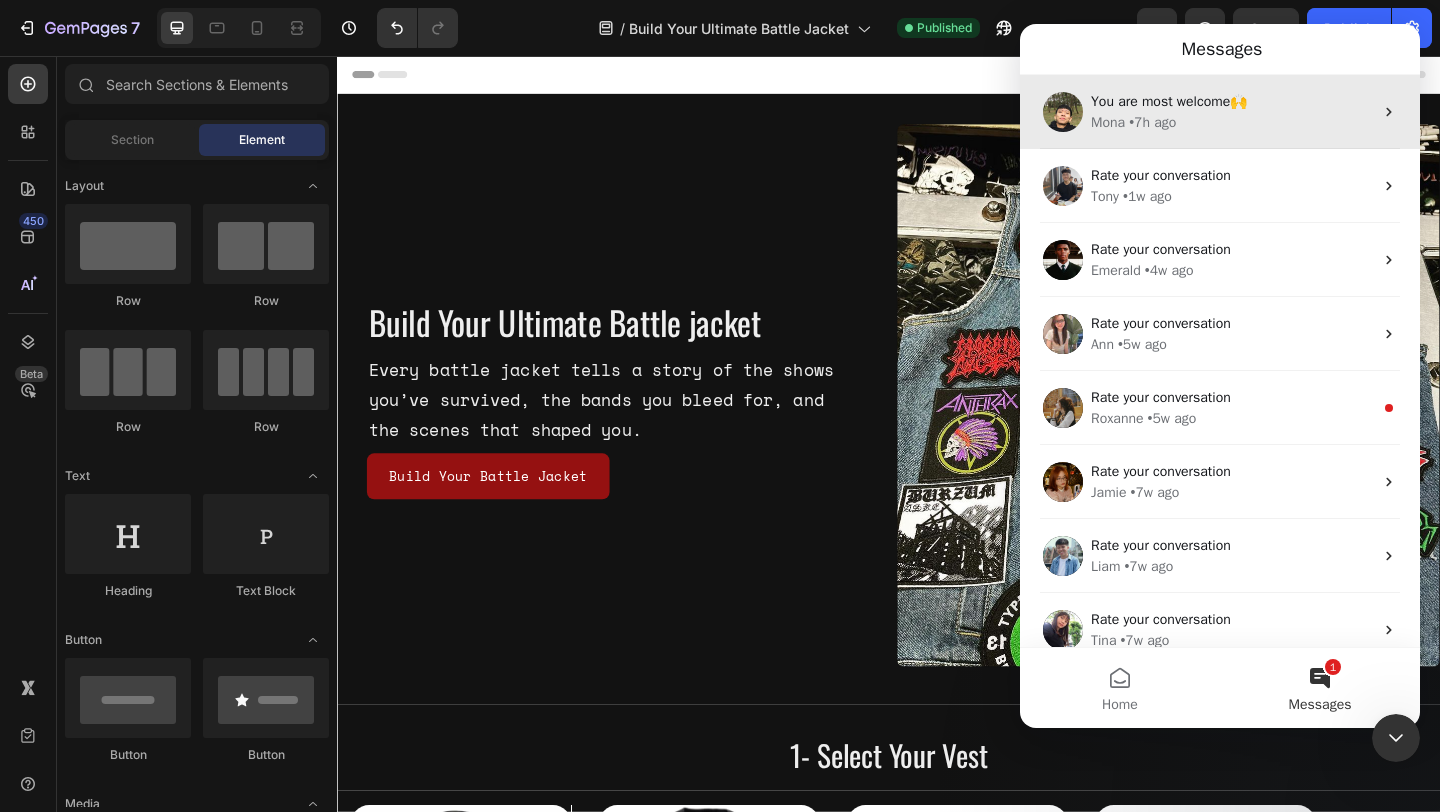 click on "Mona •  7h ago" at bounding box center [1232, 122] 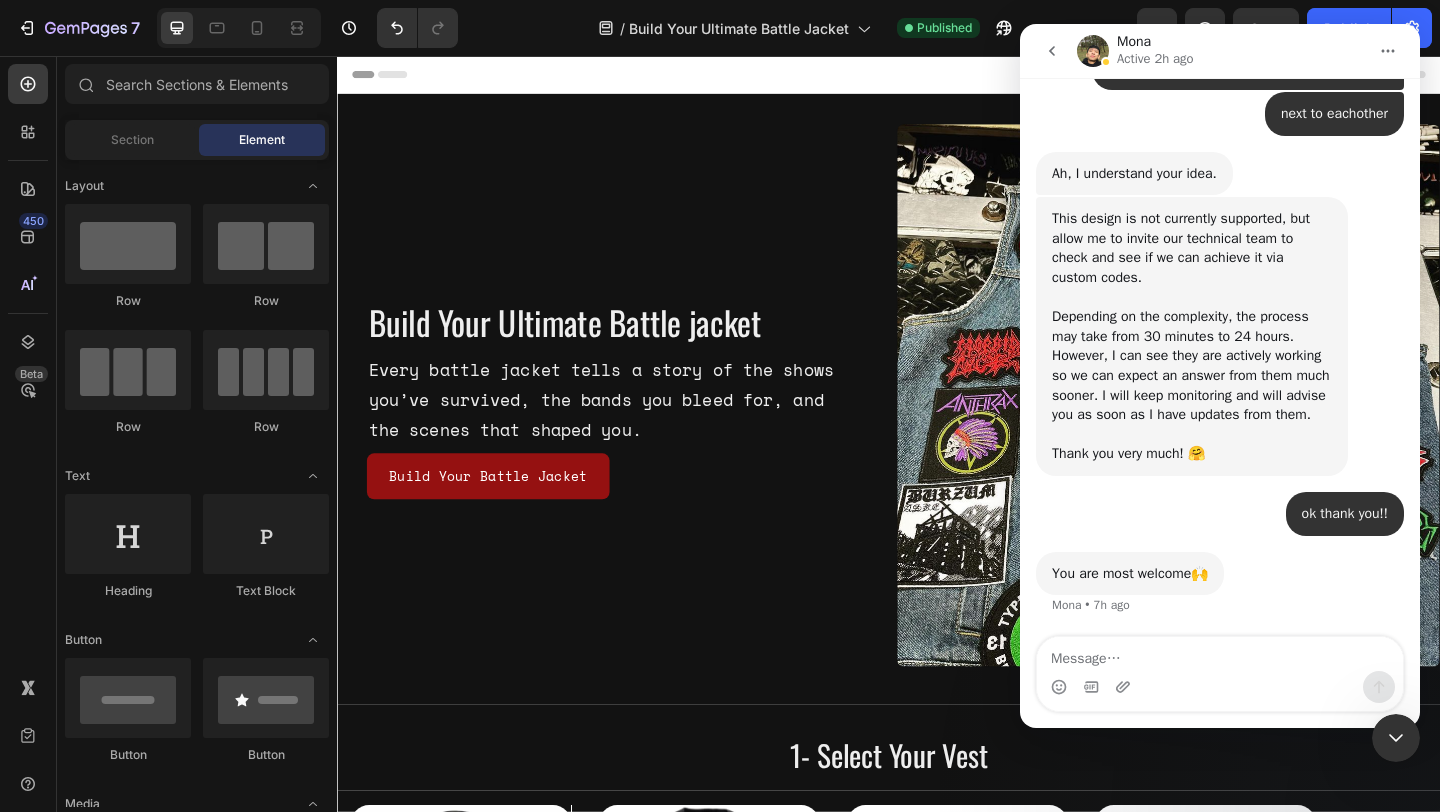 scroll, scrollTop: 6291, scrollLeft: 0, axis: vertical 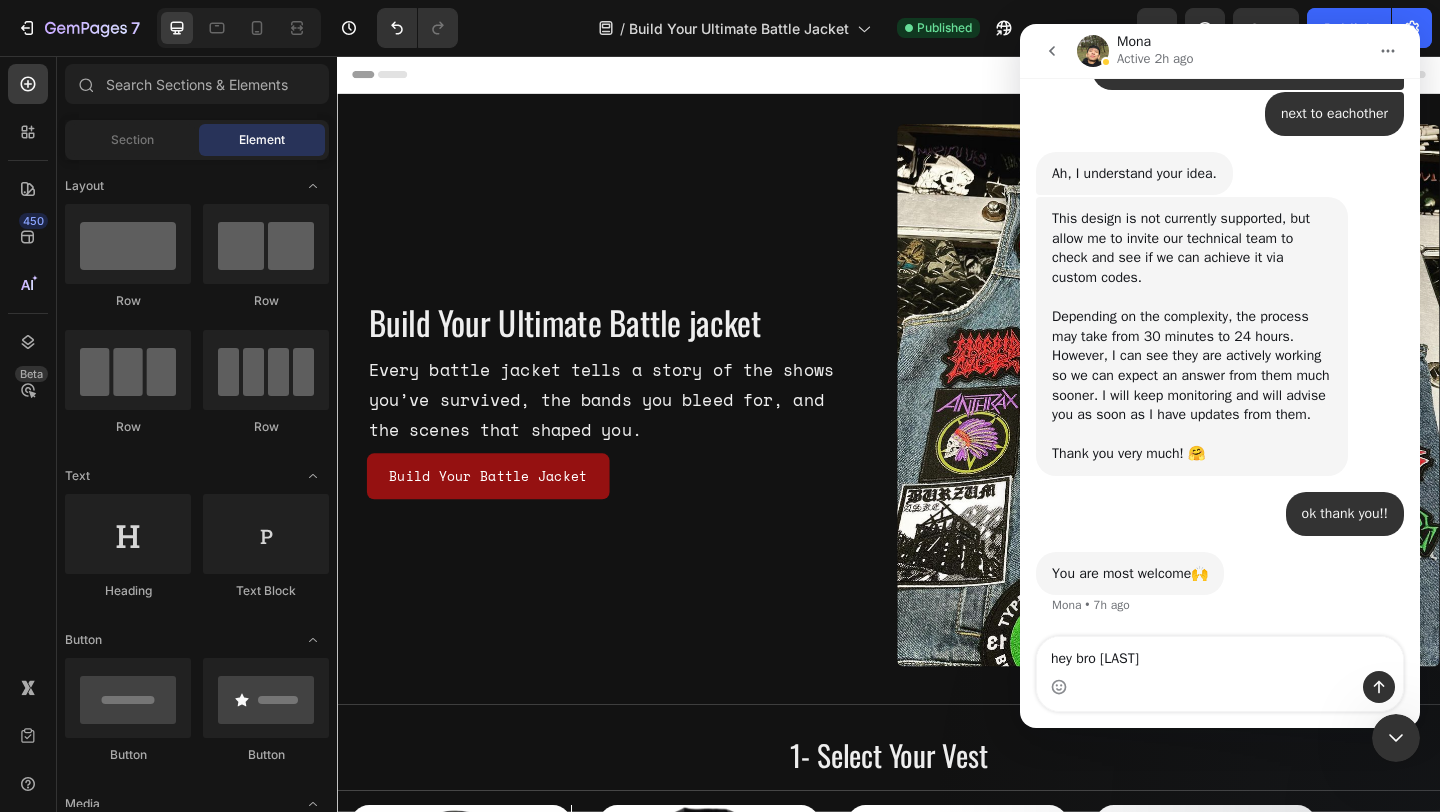 type on "hey bro matafaka" 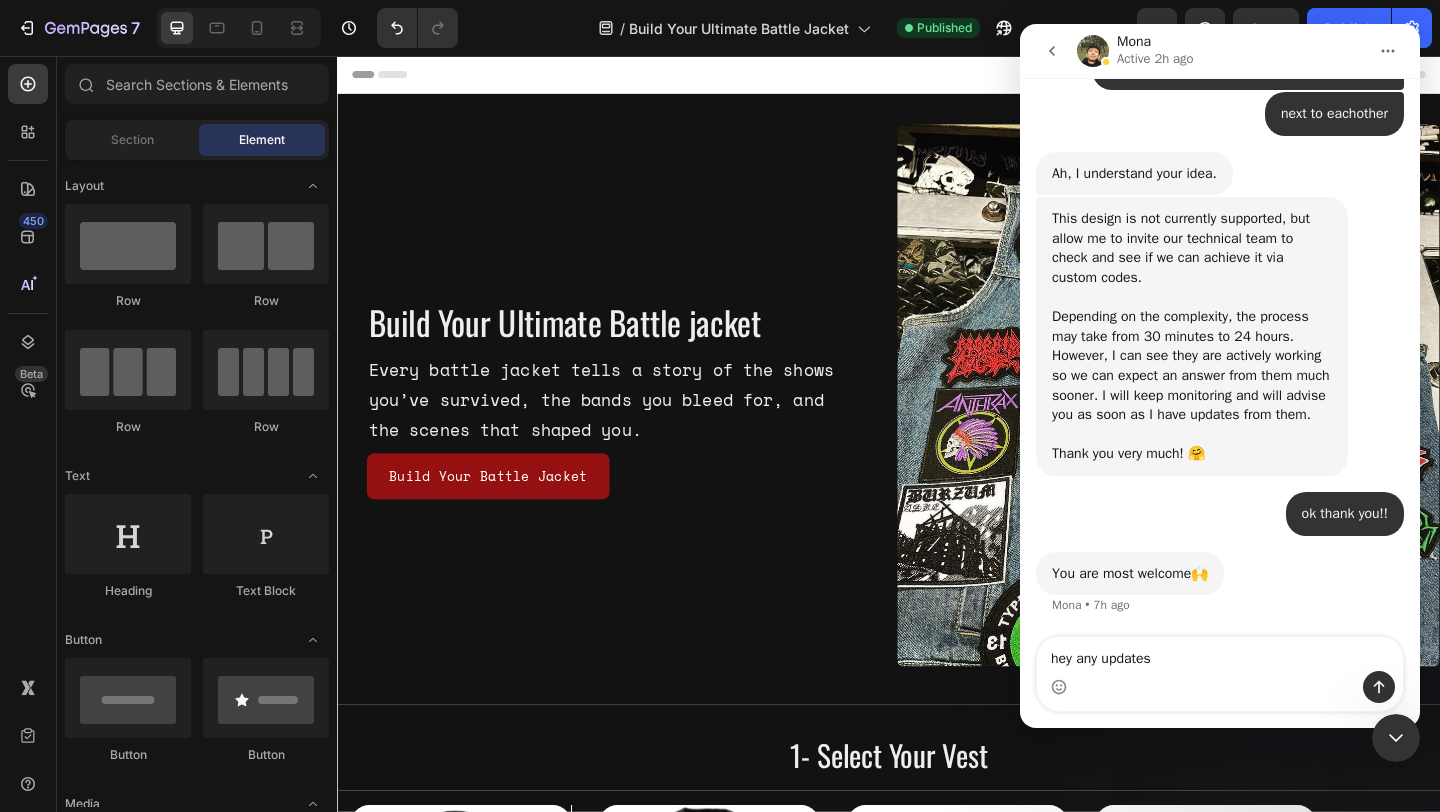 type on "hey any updates?" 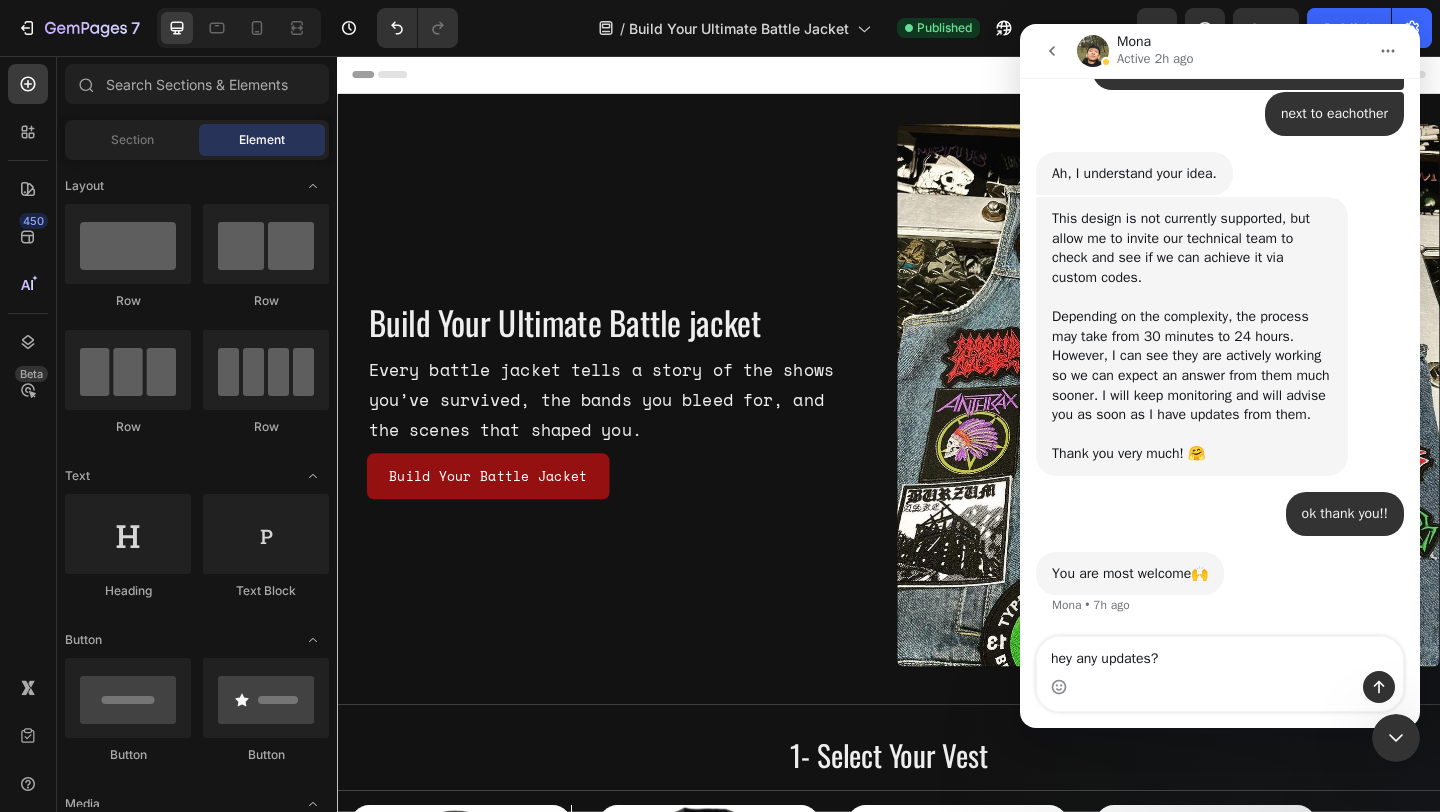 type 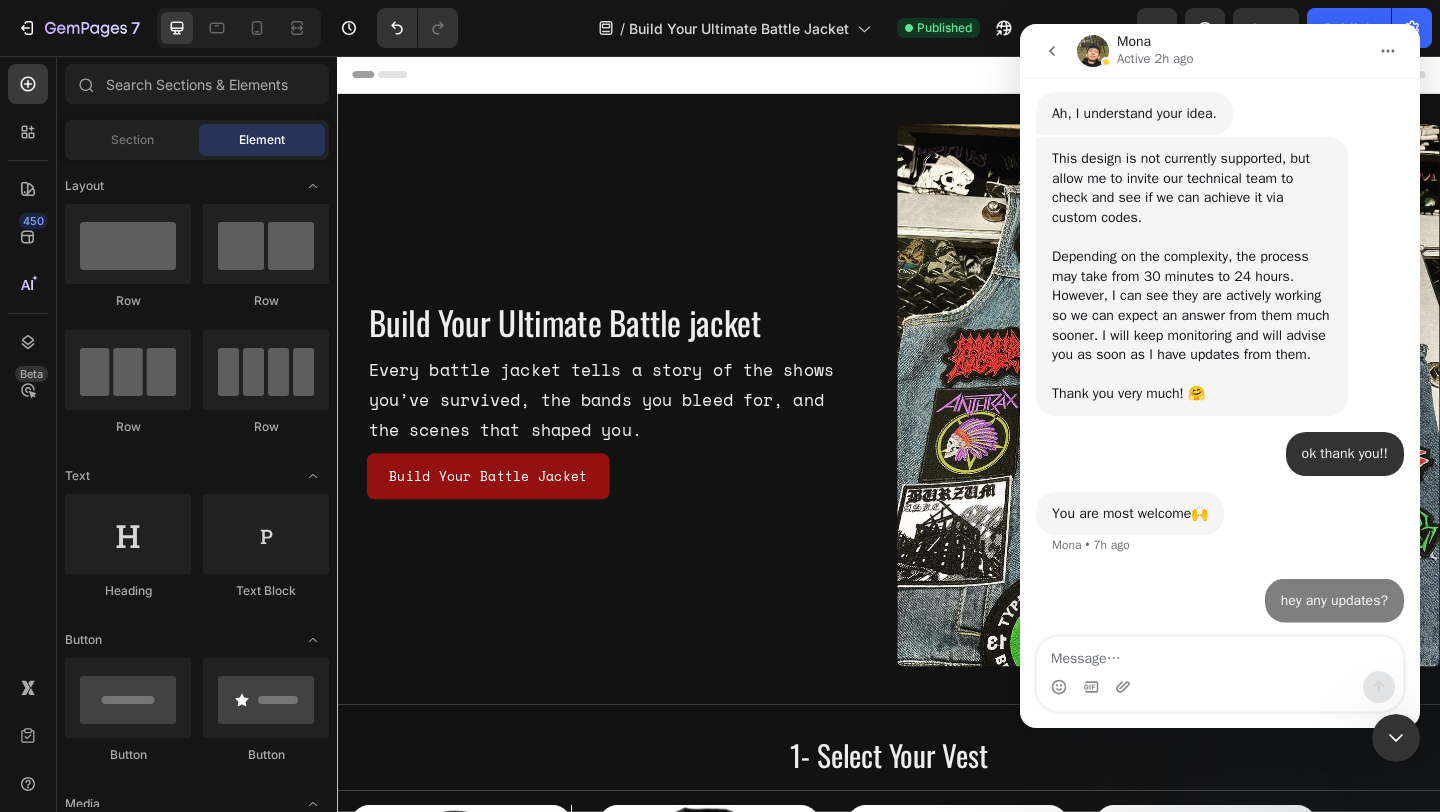 scroll, scrollTop: 6351, scrollLeft: 0, axis: vertical 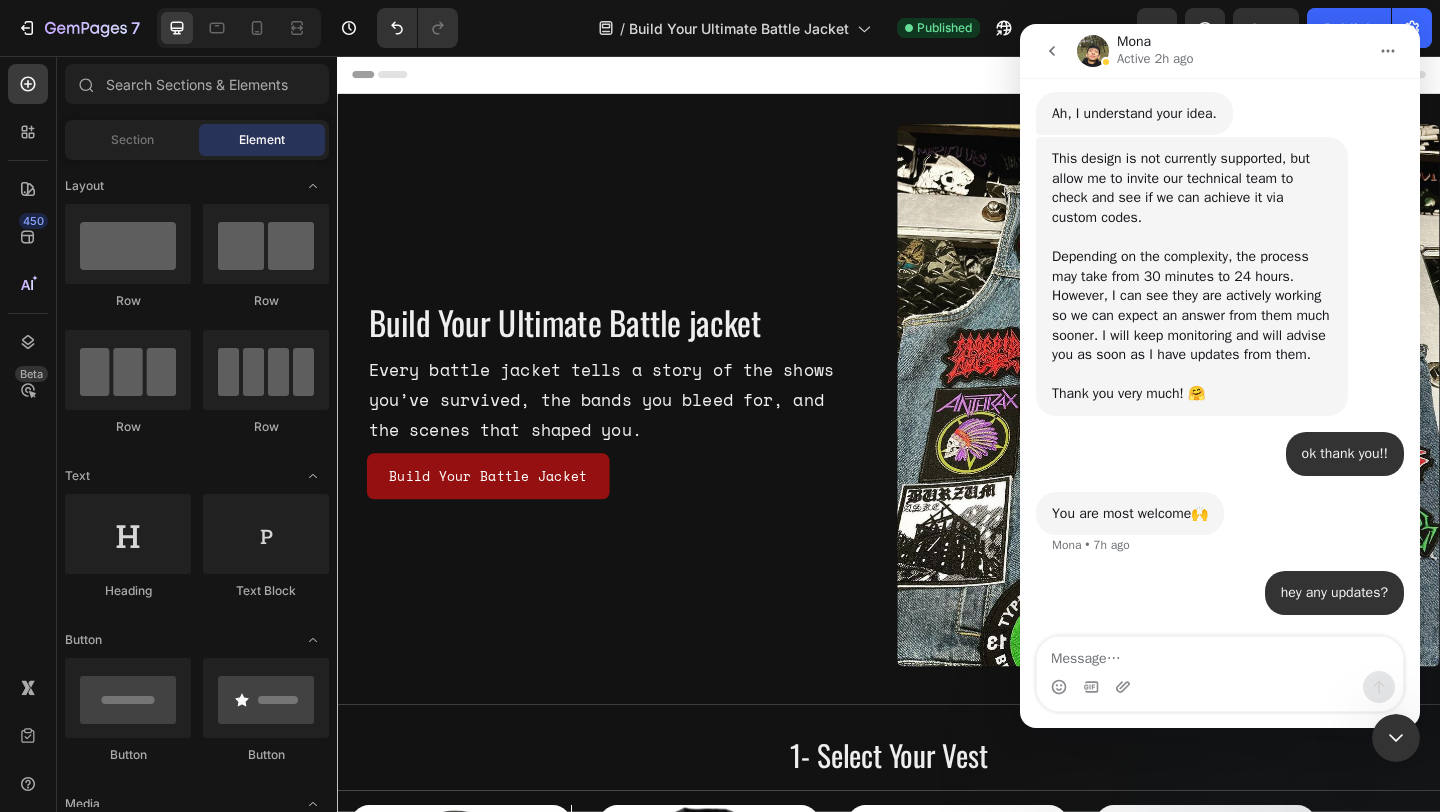 click at bounding box center [1052, 51] 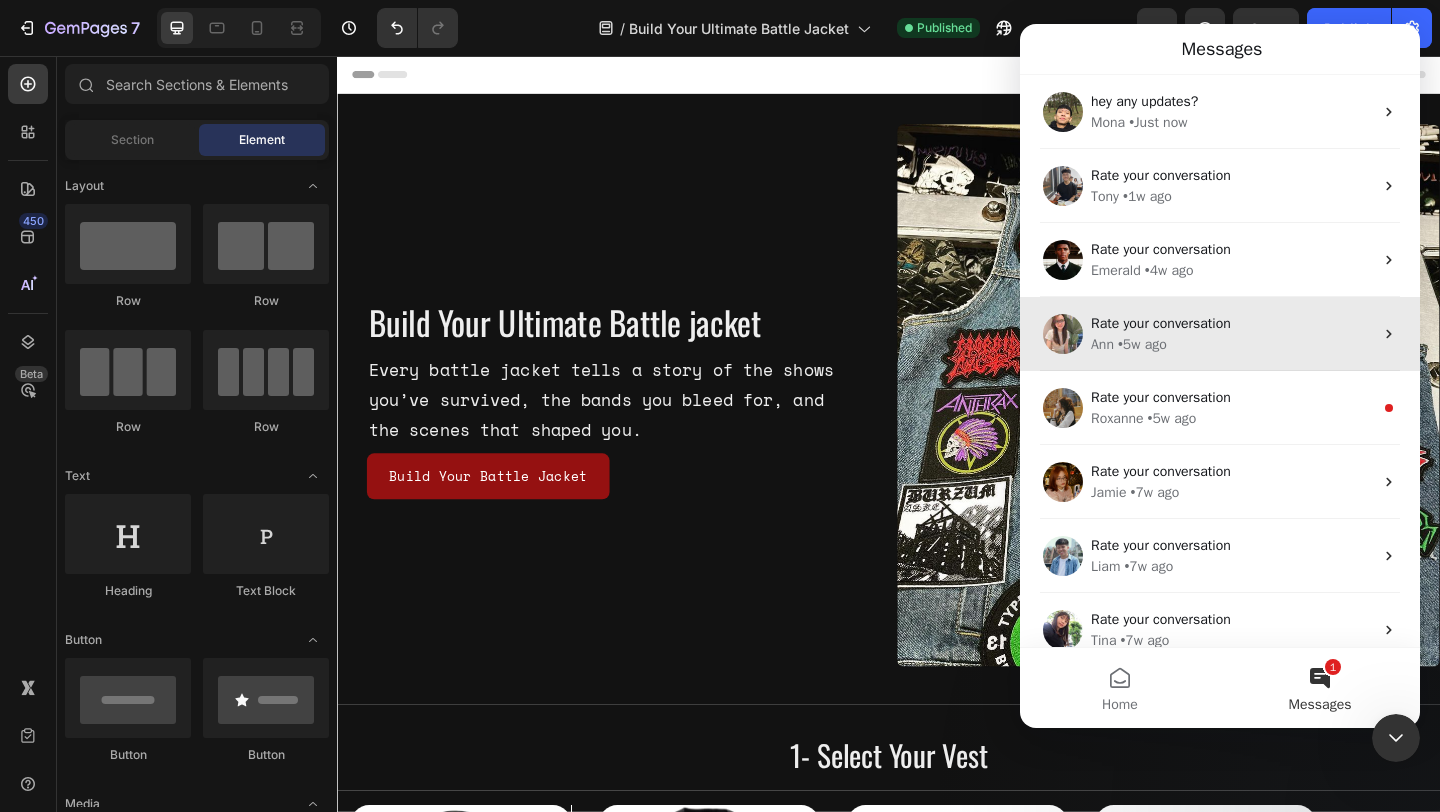 scroll, scrollTop: 62, scrollLeft: 0, axis: vertical 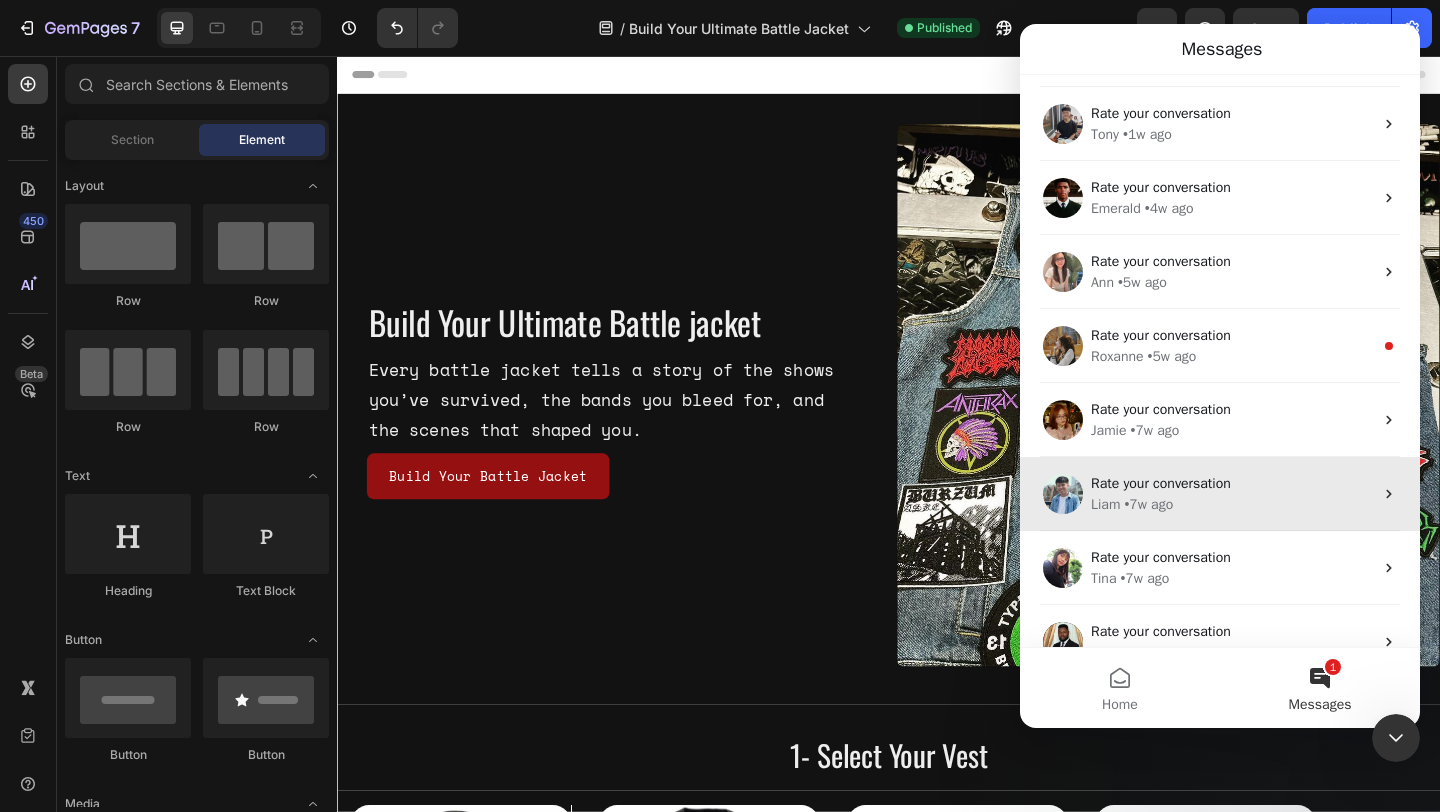click on "Rate your conversation" at bounding box center [1161, 483] 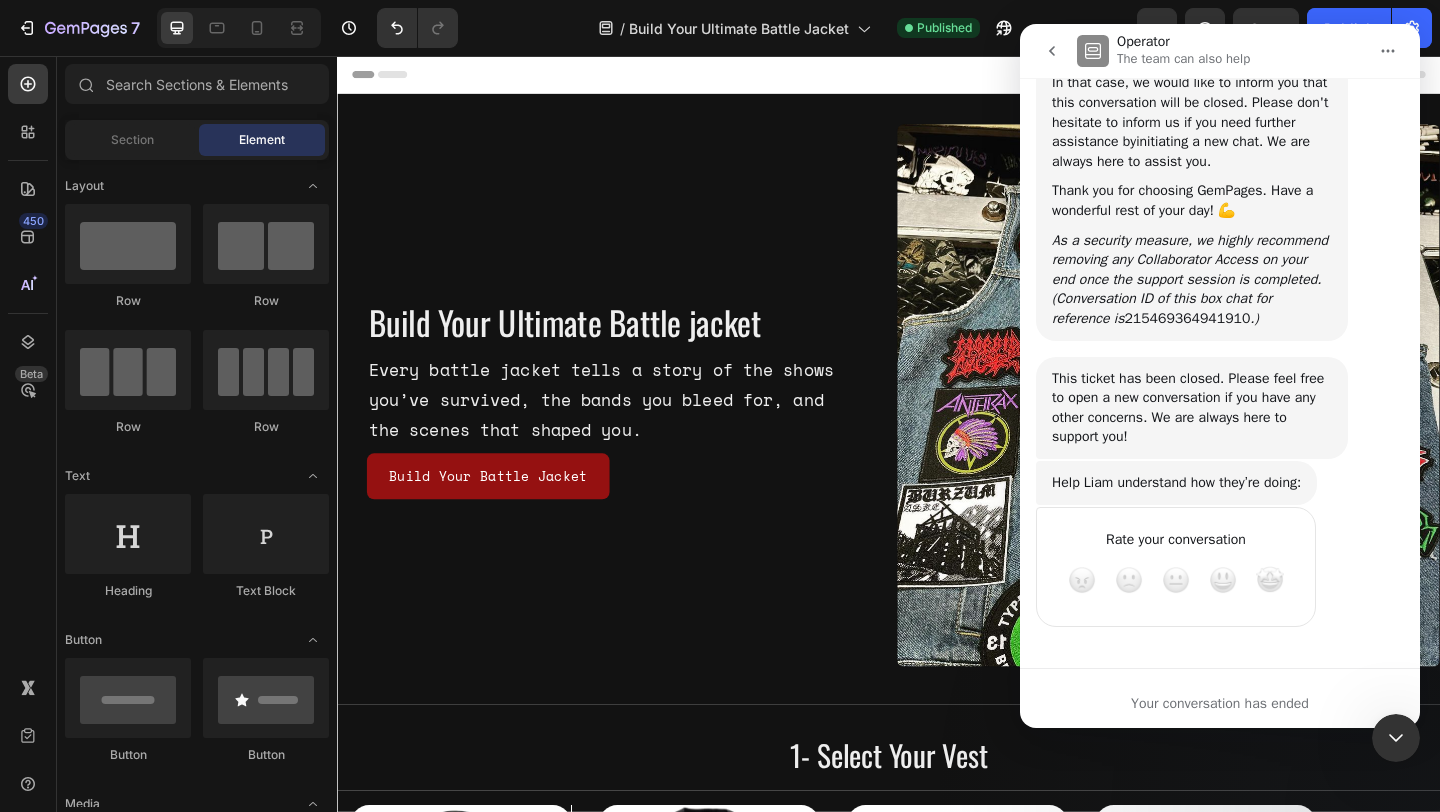 scroll, scrollTop: 5282, scrollLeft: 0, axis: vertical 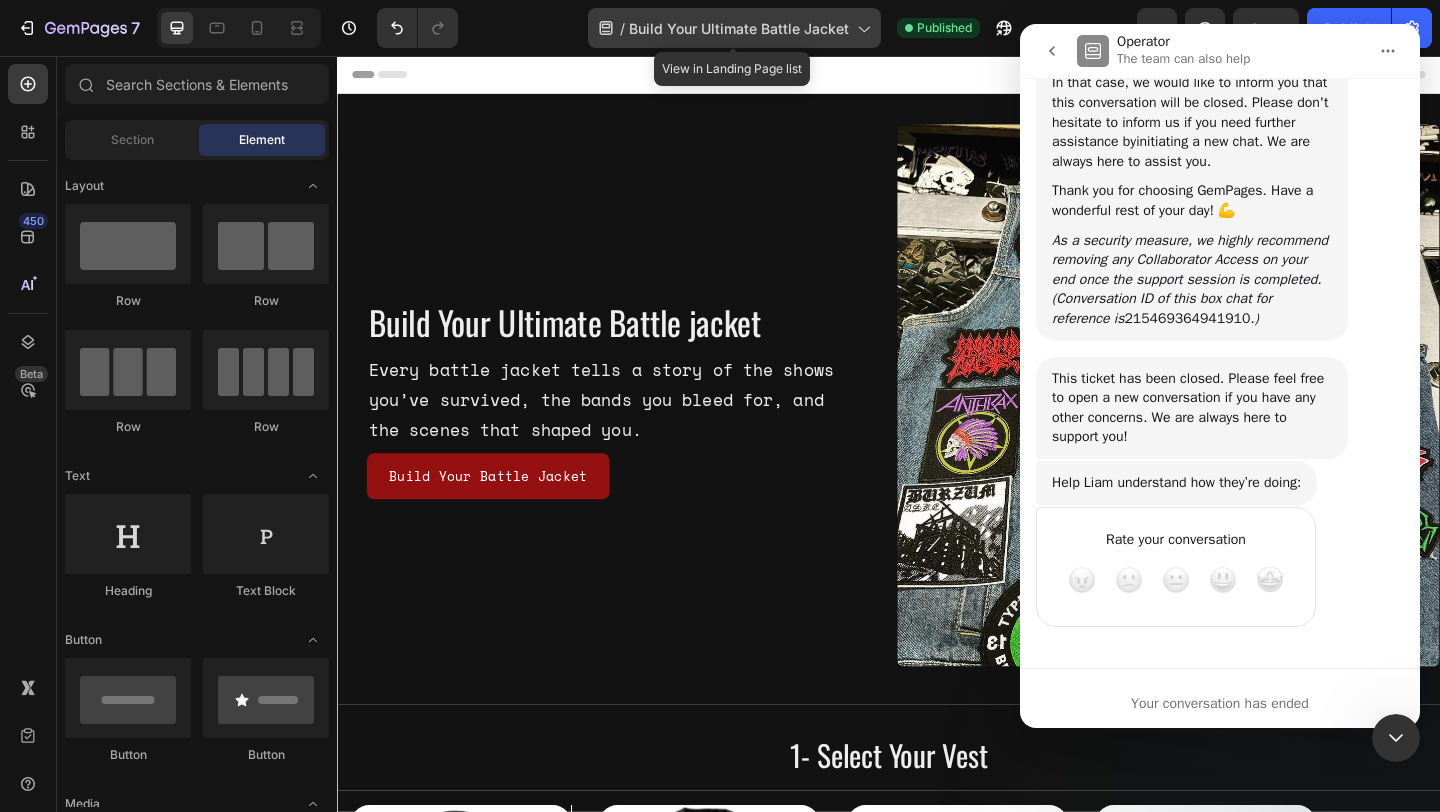 click on "Build Your Ultimate Battle Jacket" at bounding box center [739, 28] 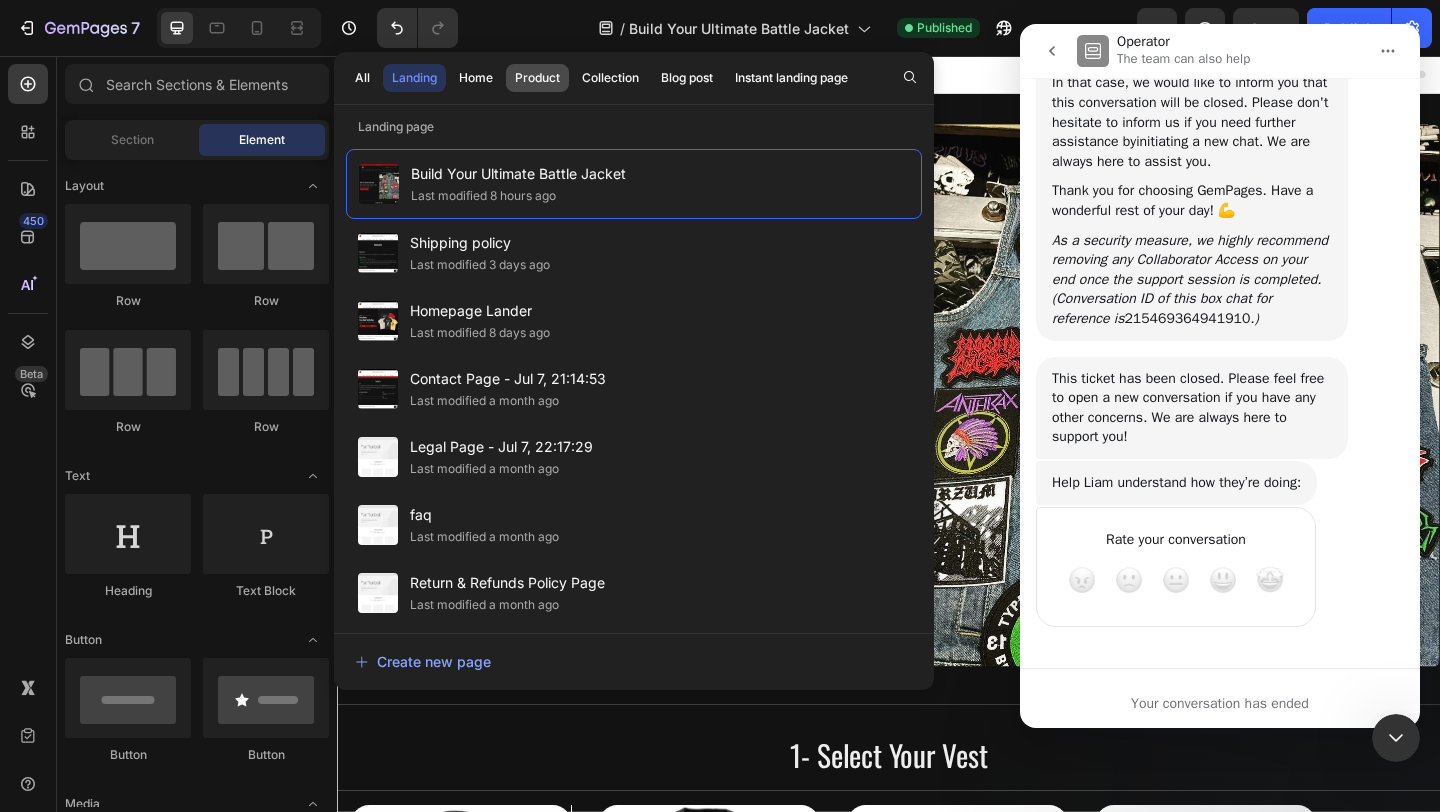 click on "Product" at bounding box center (537, 78) 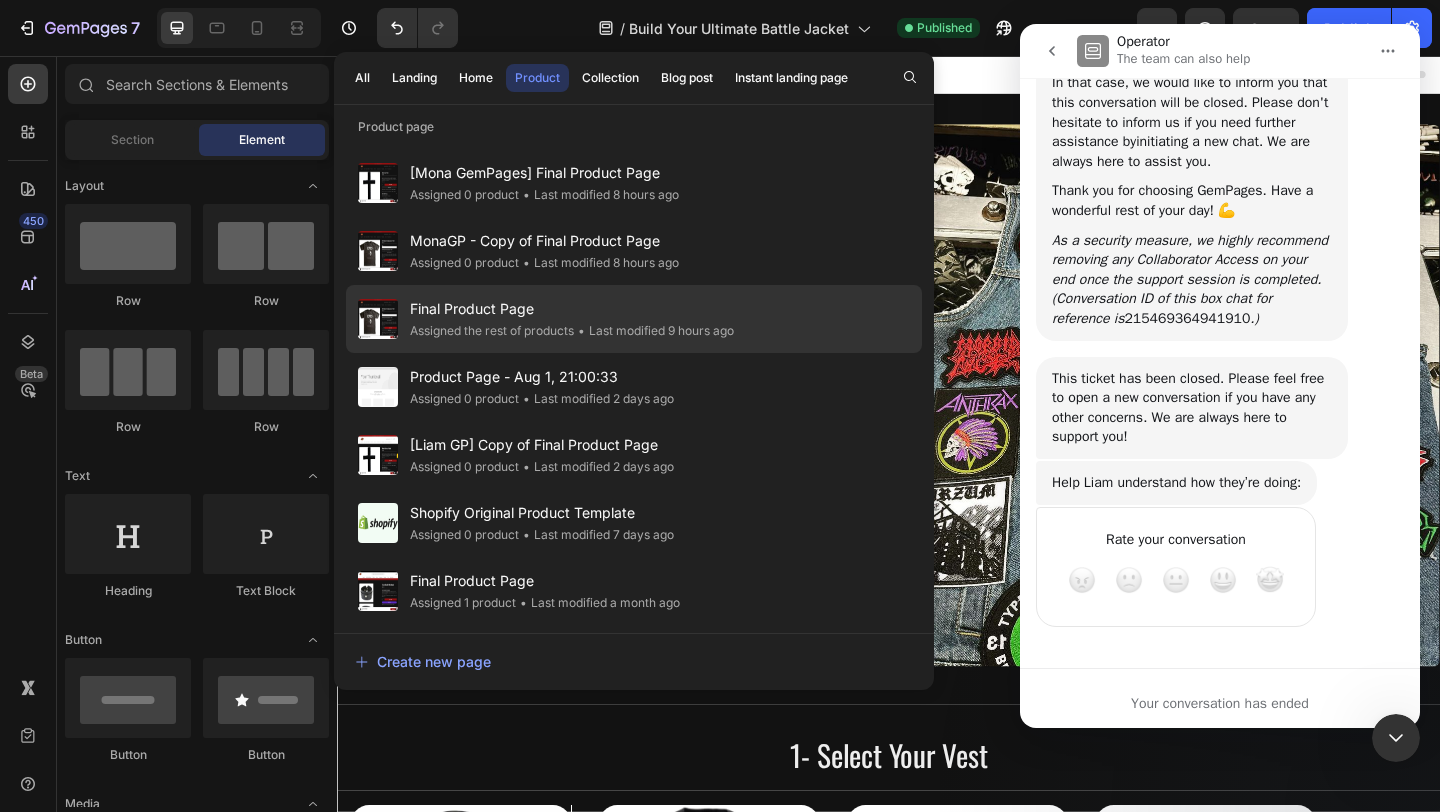 click on "Final Product Page" at bounding box center (572, 309) 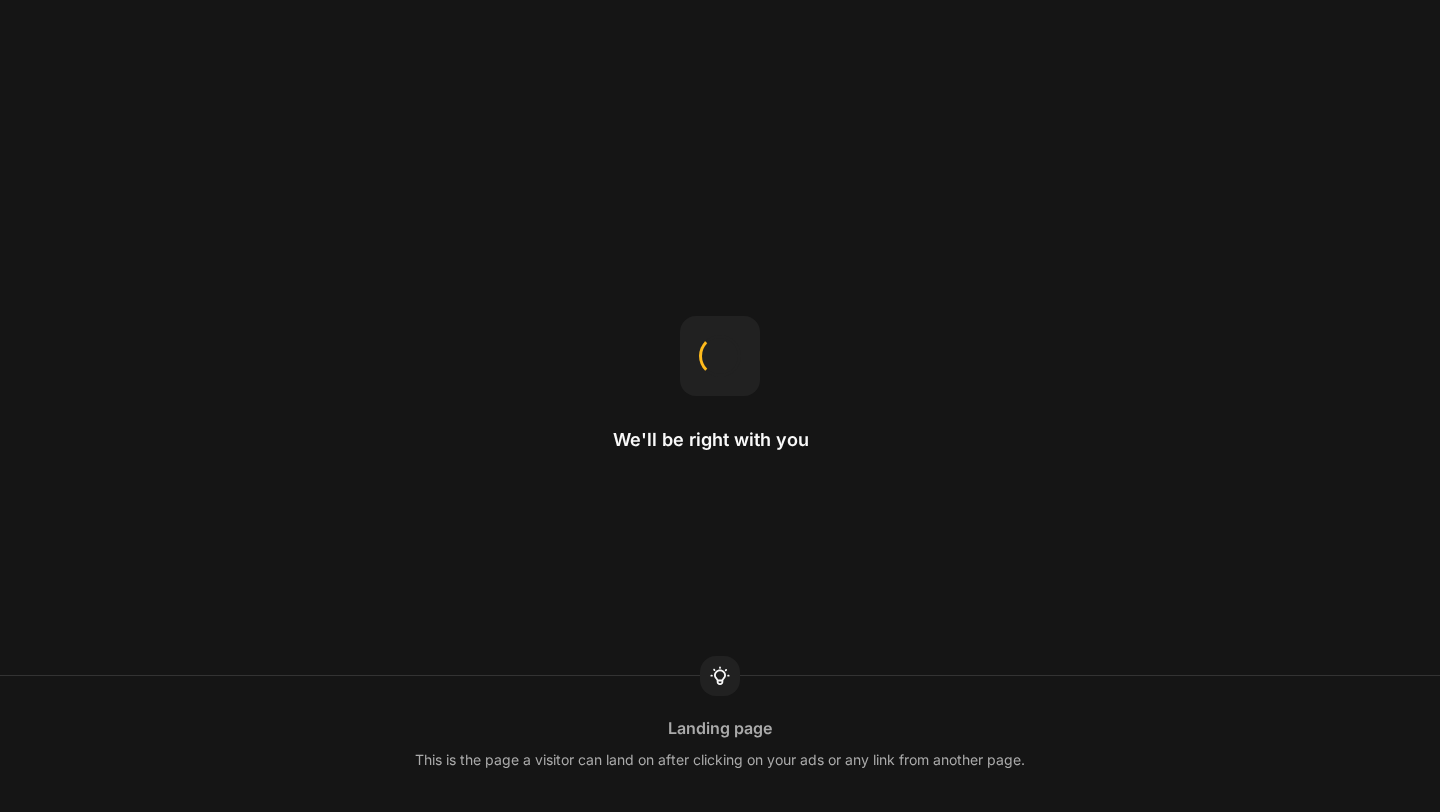 scroll, scrollTop: 0, scrollLeft: 0, axis: both 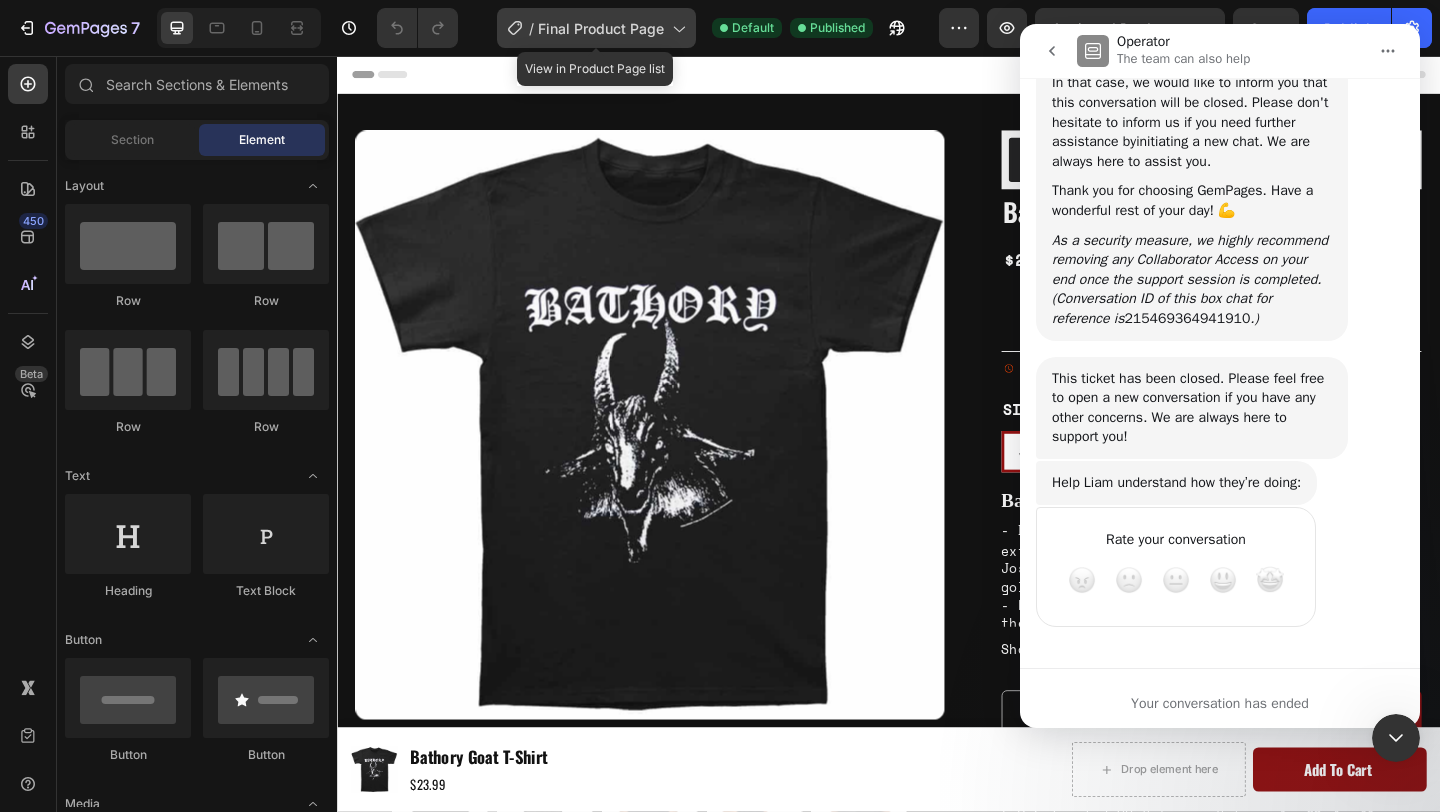 click 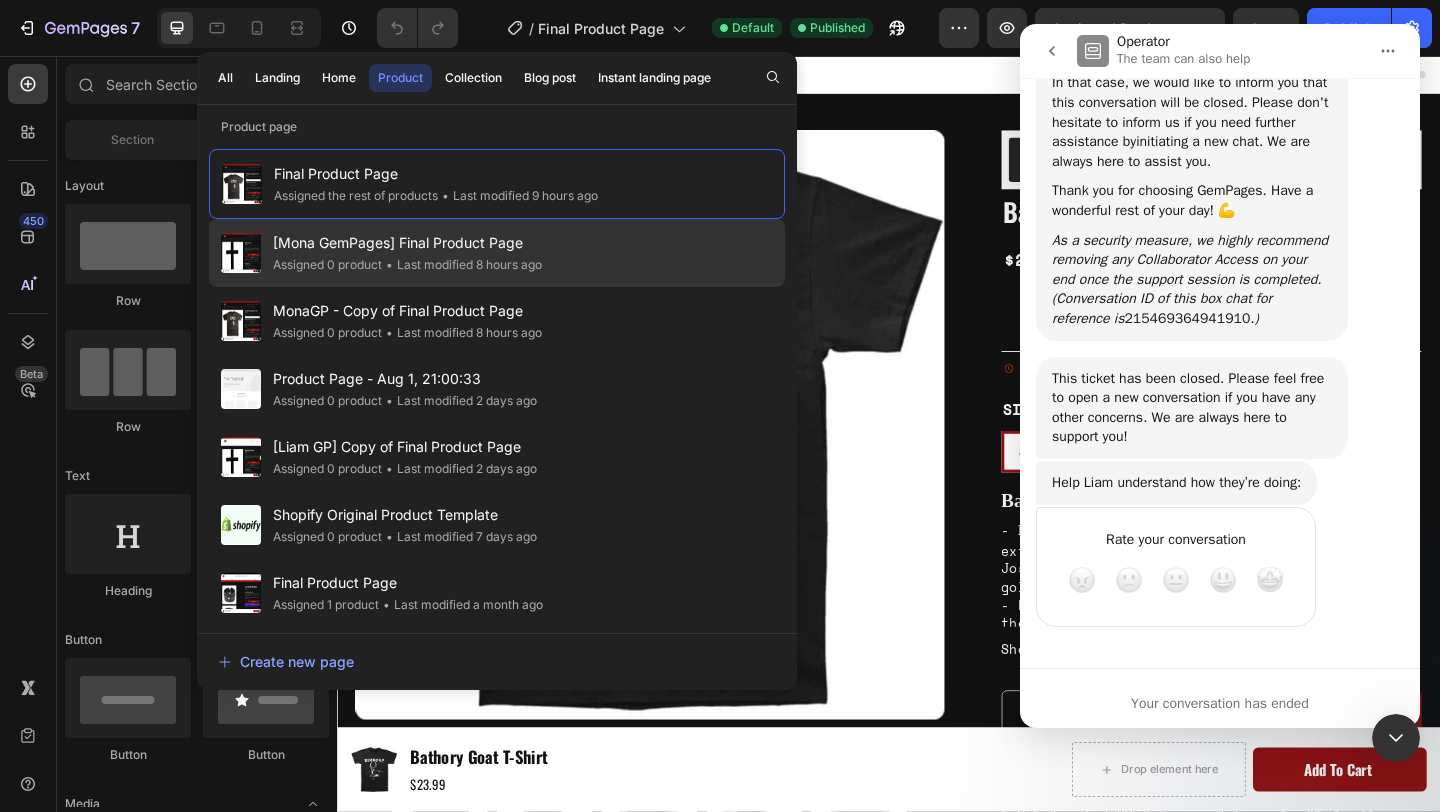 click on "[Mona GemPages] Final Product Page Assigned 0 product • Last modified 8 hours ago" 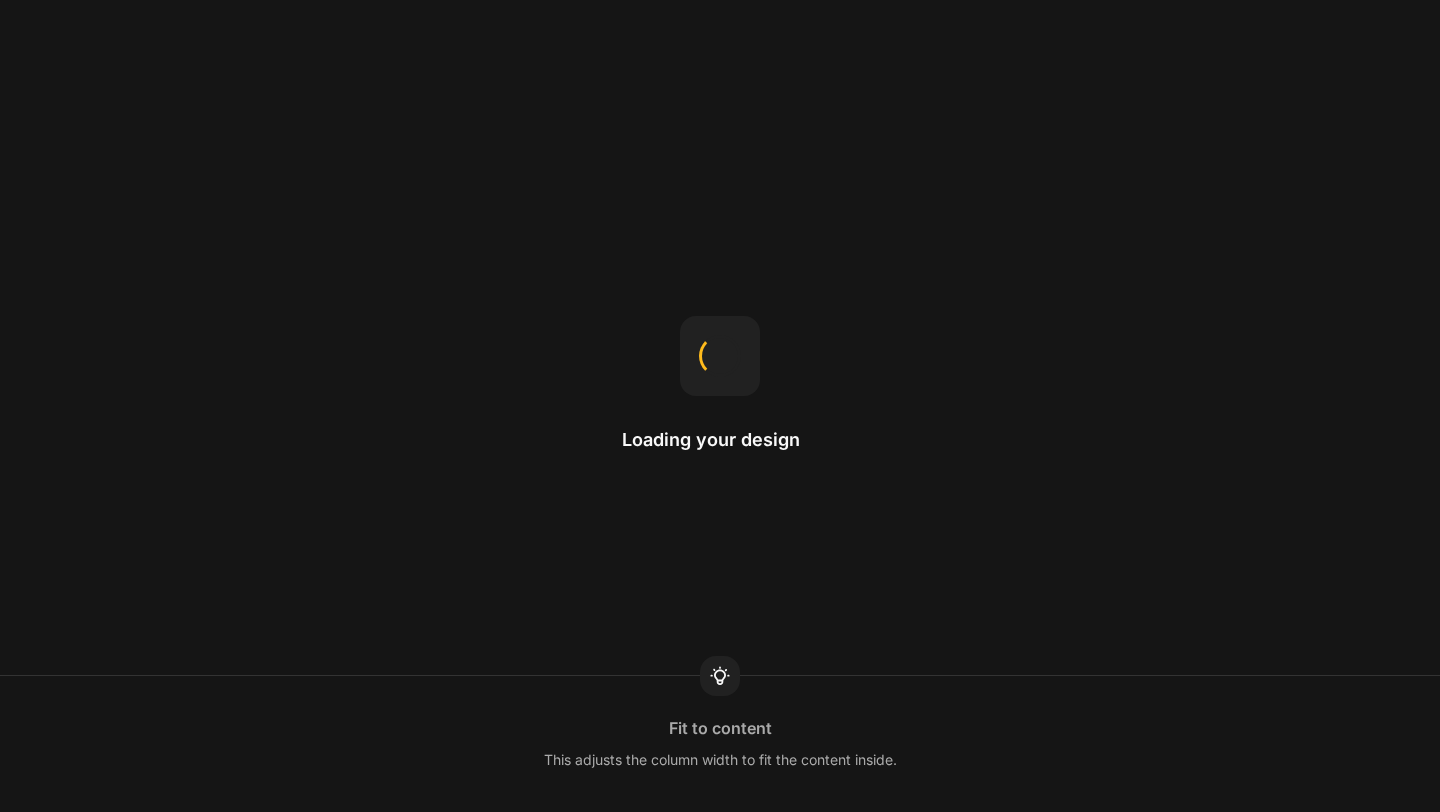 scroll, scrollTop: 0, scrollLeft: 0, axis: both 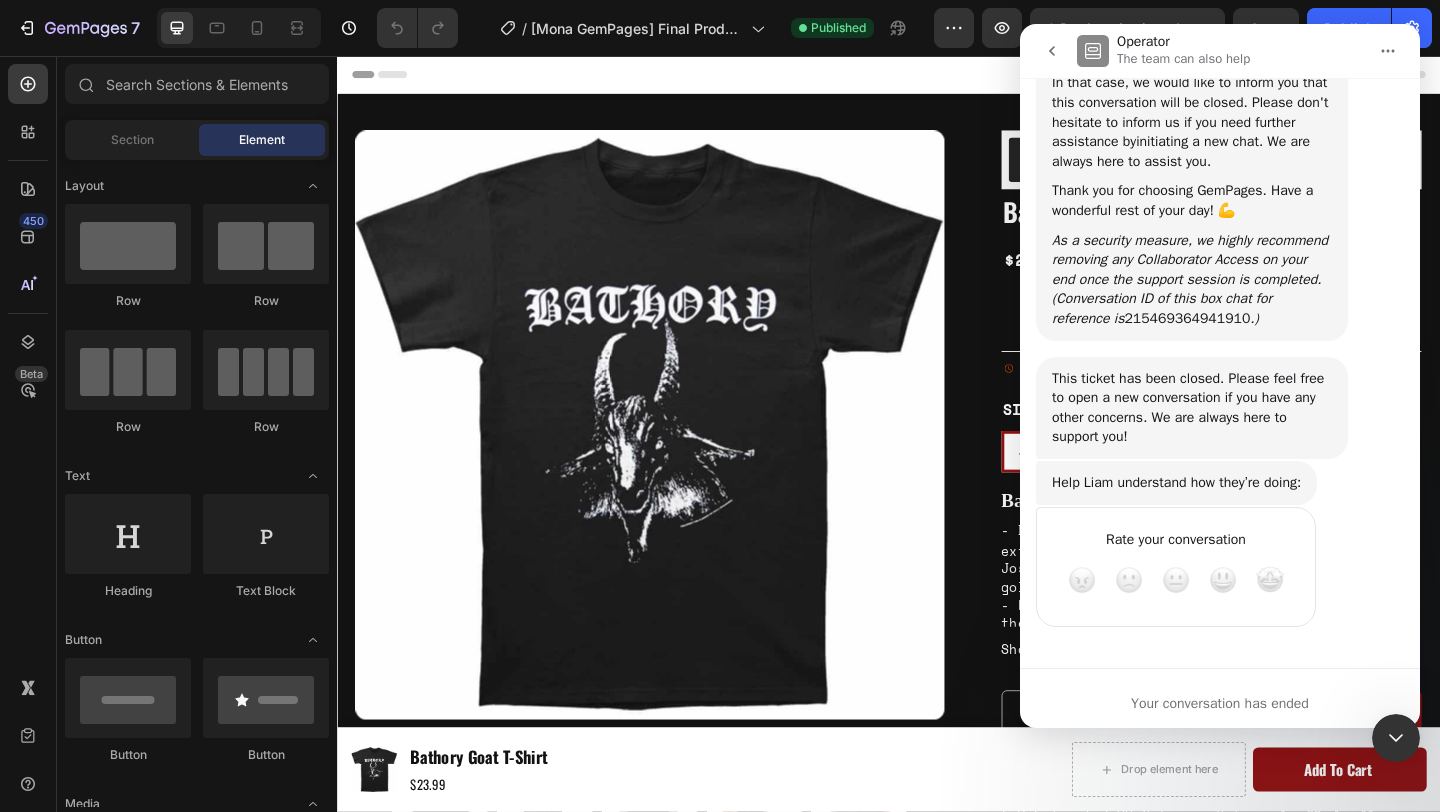 click 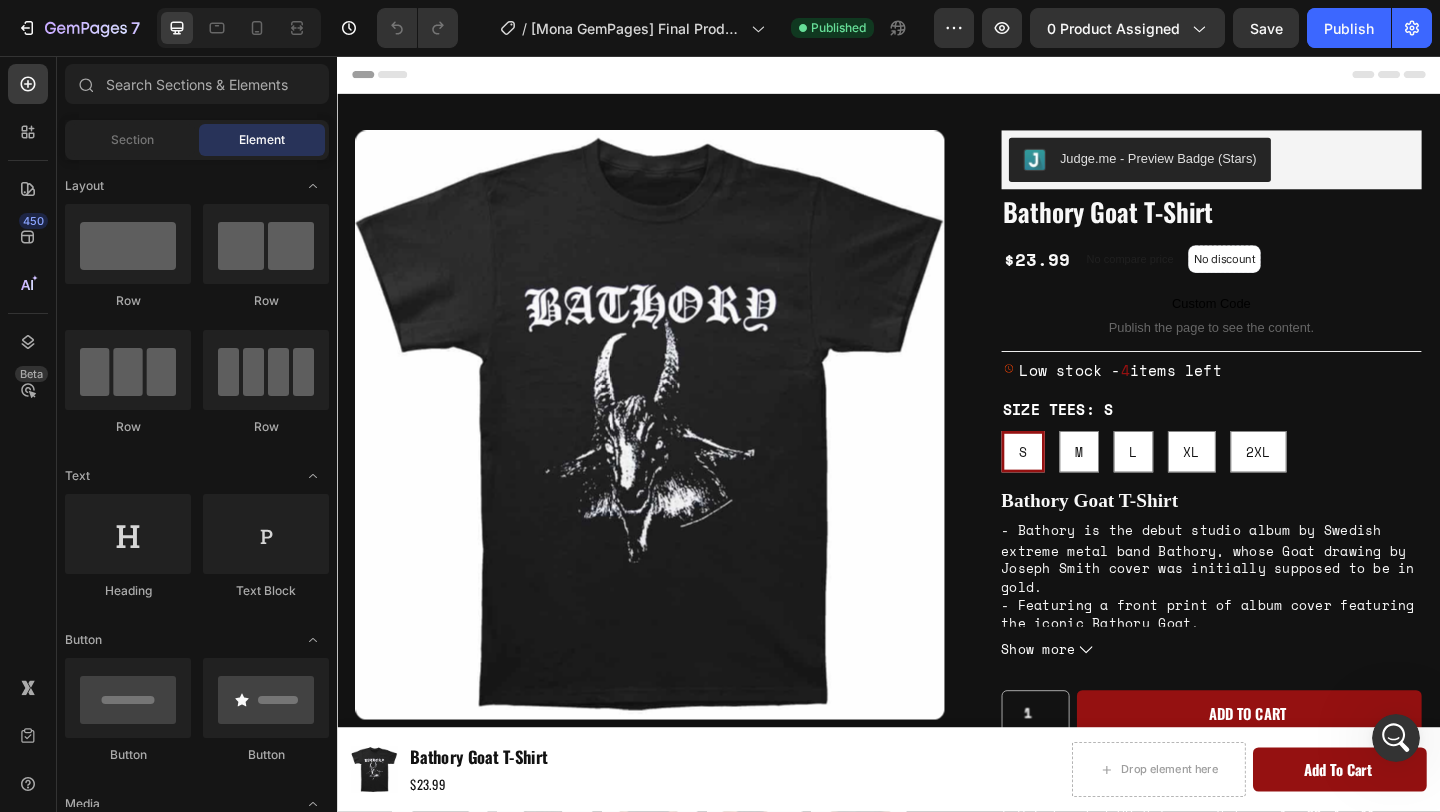 scroll, scrollTop: 0, scrollLeft: 0, axis: both 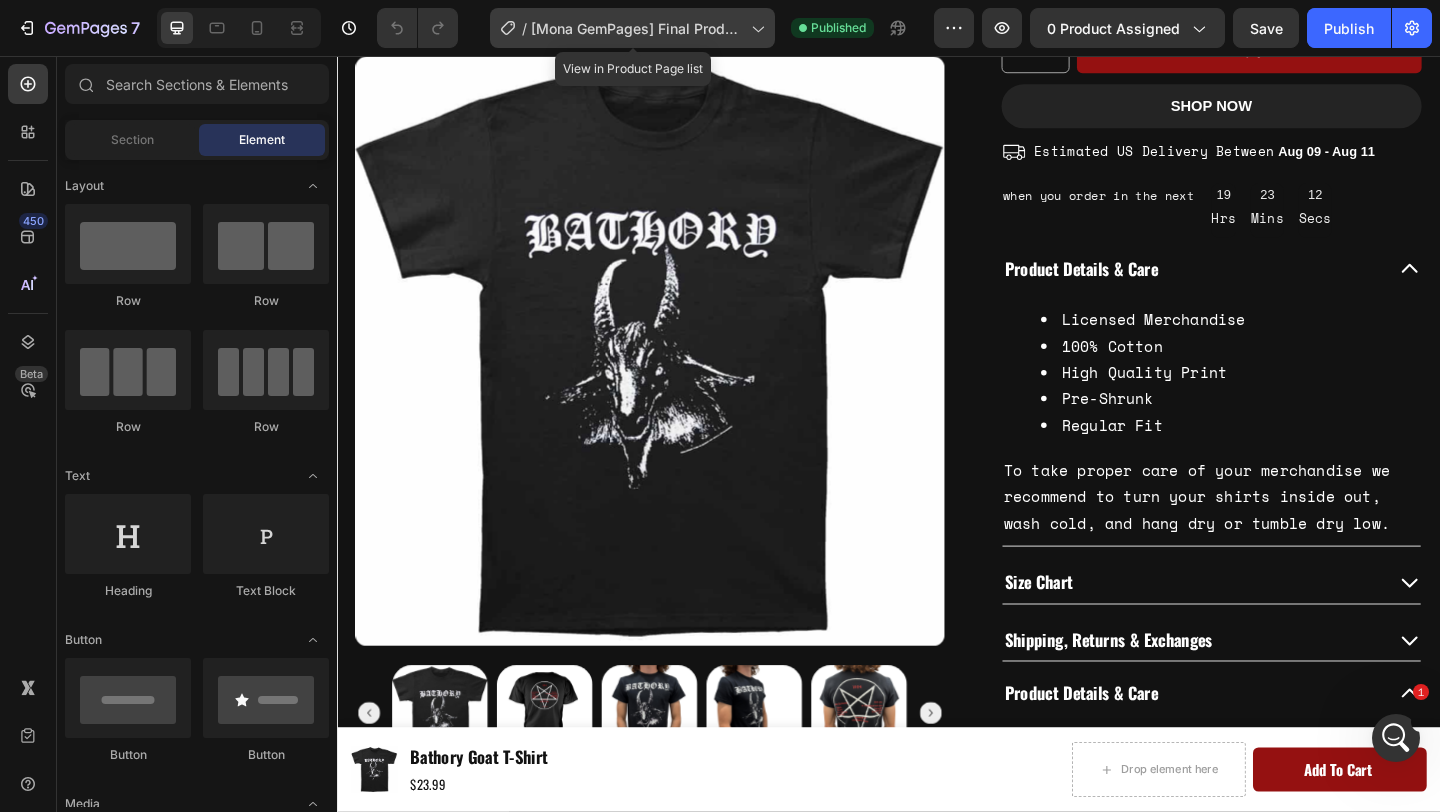 click on "[FIRST] [FIRST] Final Product Page" at bounding box center (637, 28) 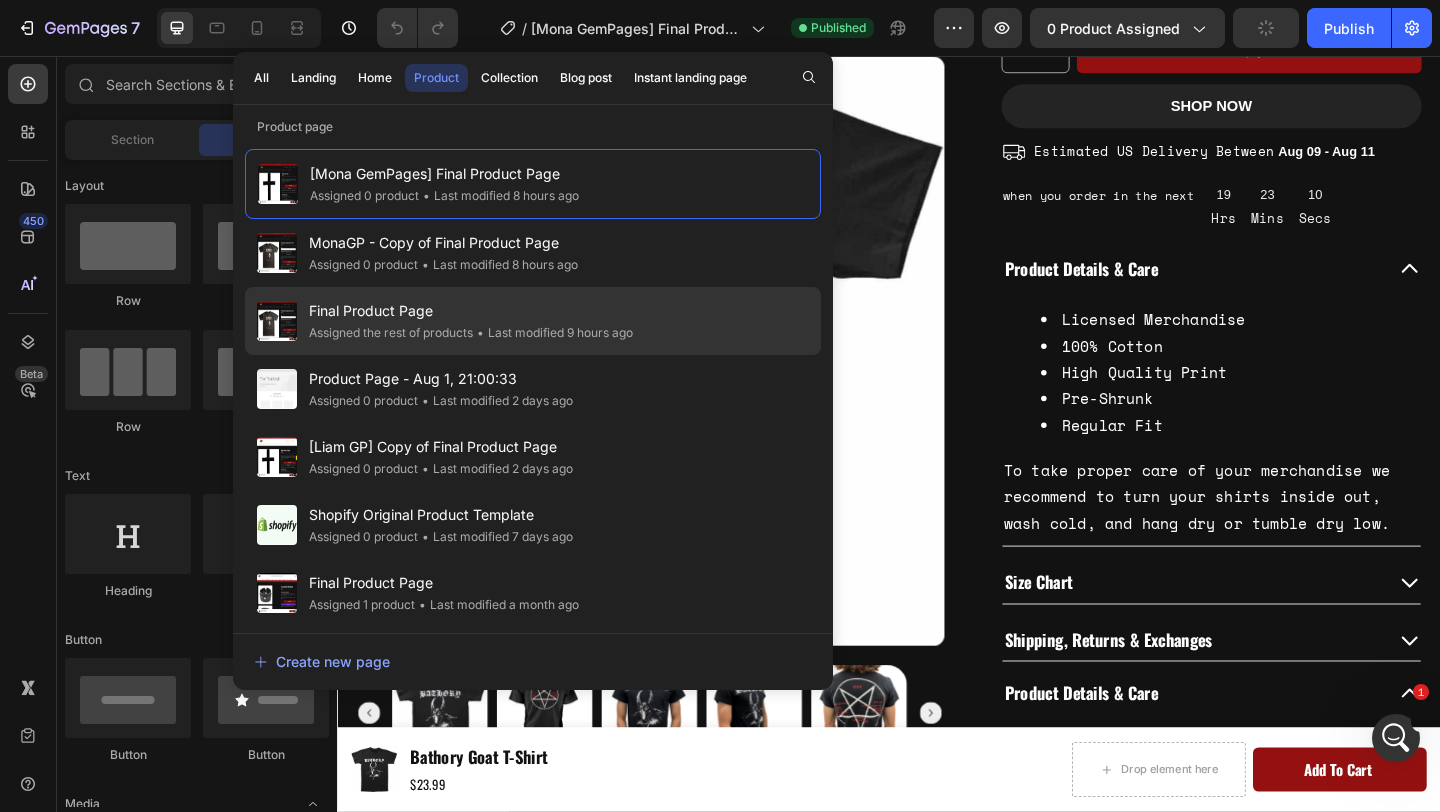 click on "Final Product Page" at bounding box center (471, 311) 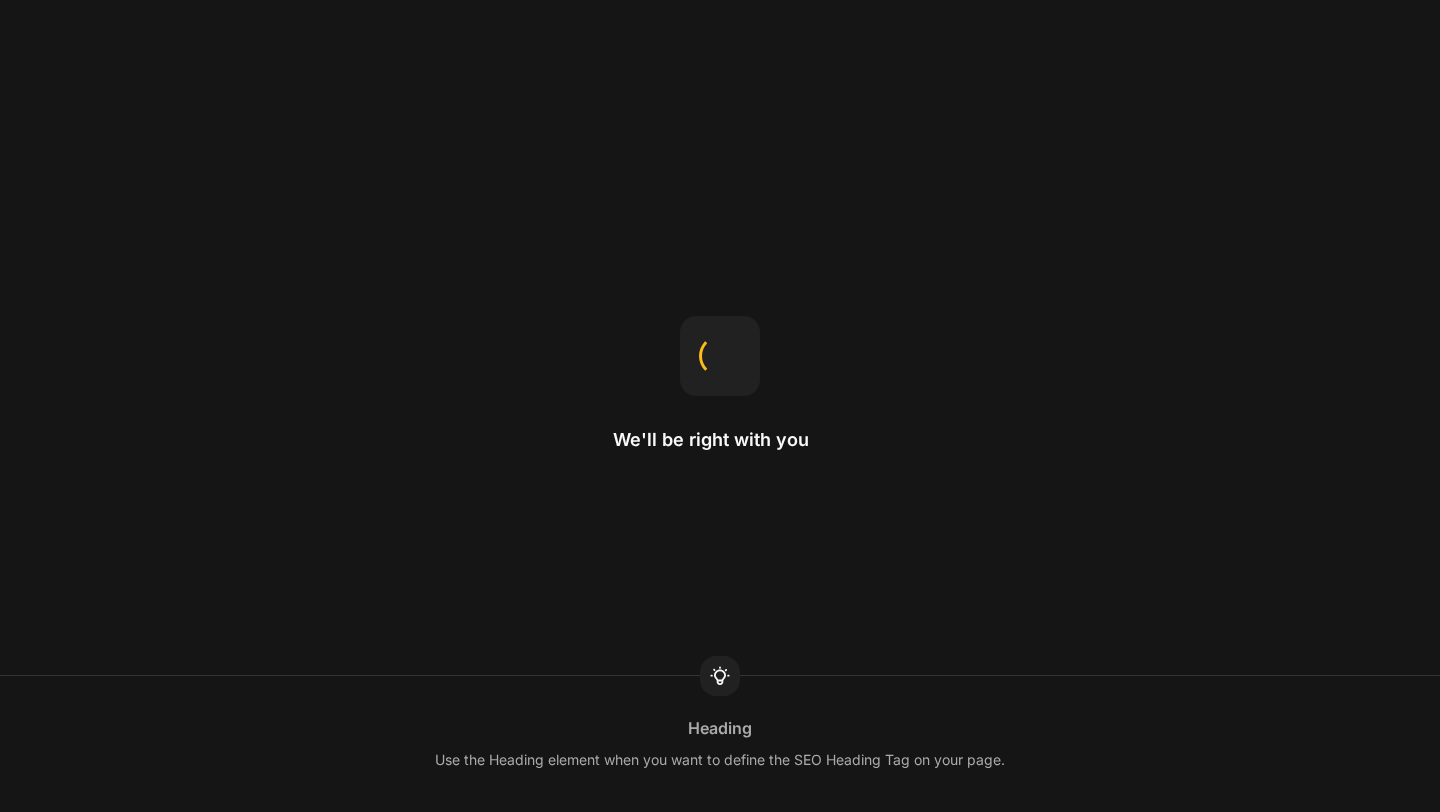 scroll, scrollTop: 0, scrollLeft: 0, axis: both 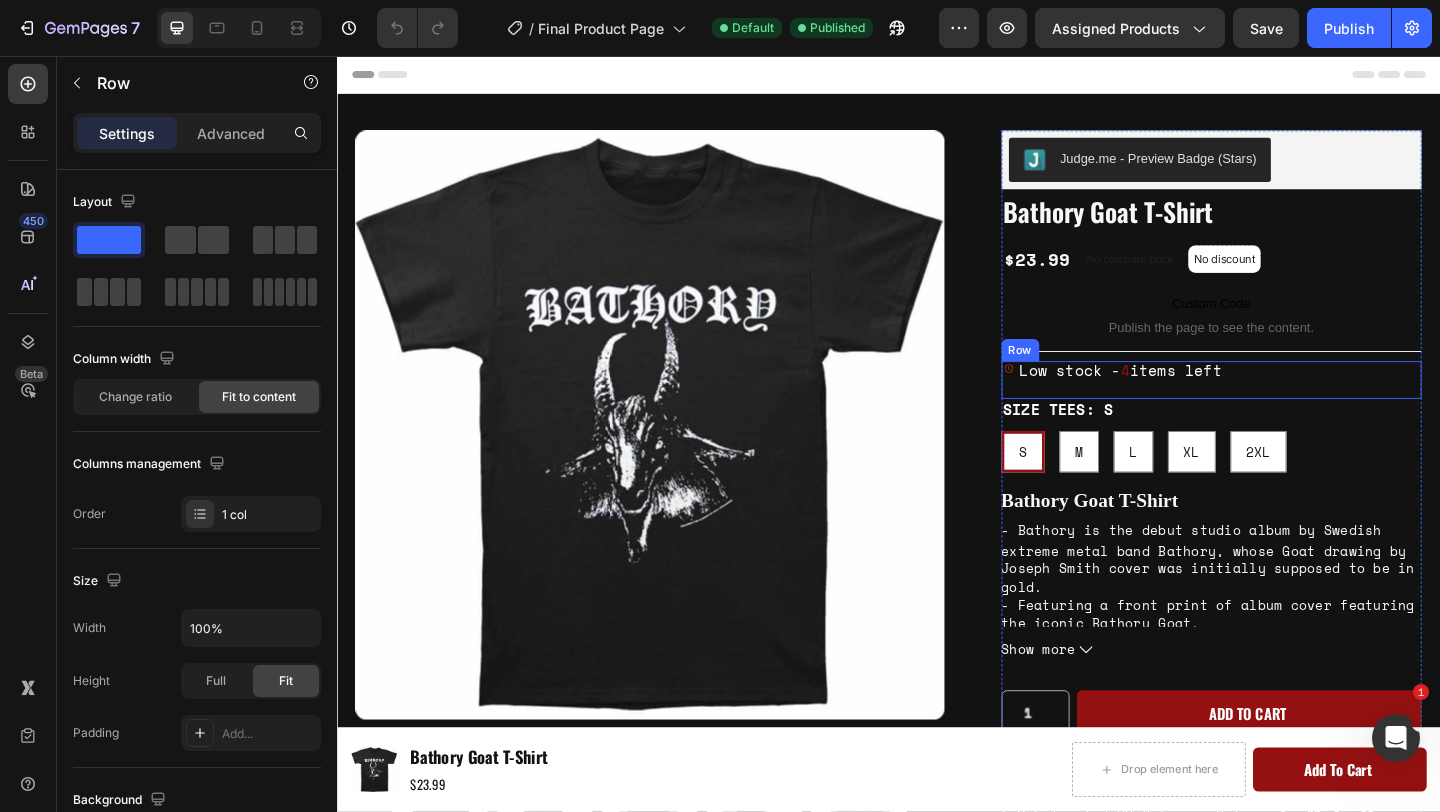 click on "Low stock - 4 items left Stock Counter Row" at bounding box center [1289, 408] 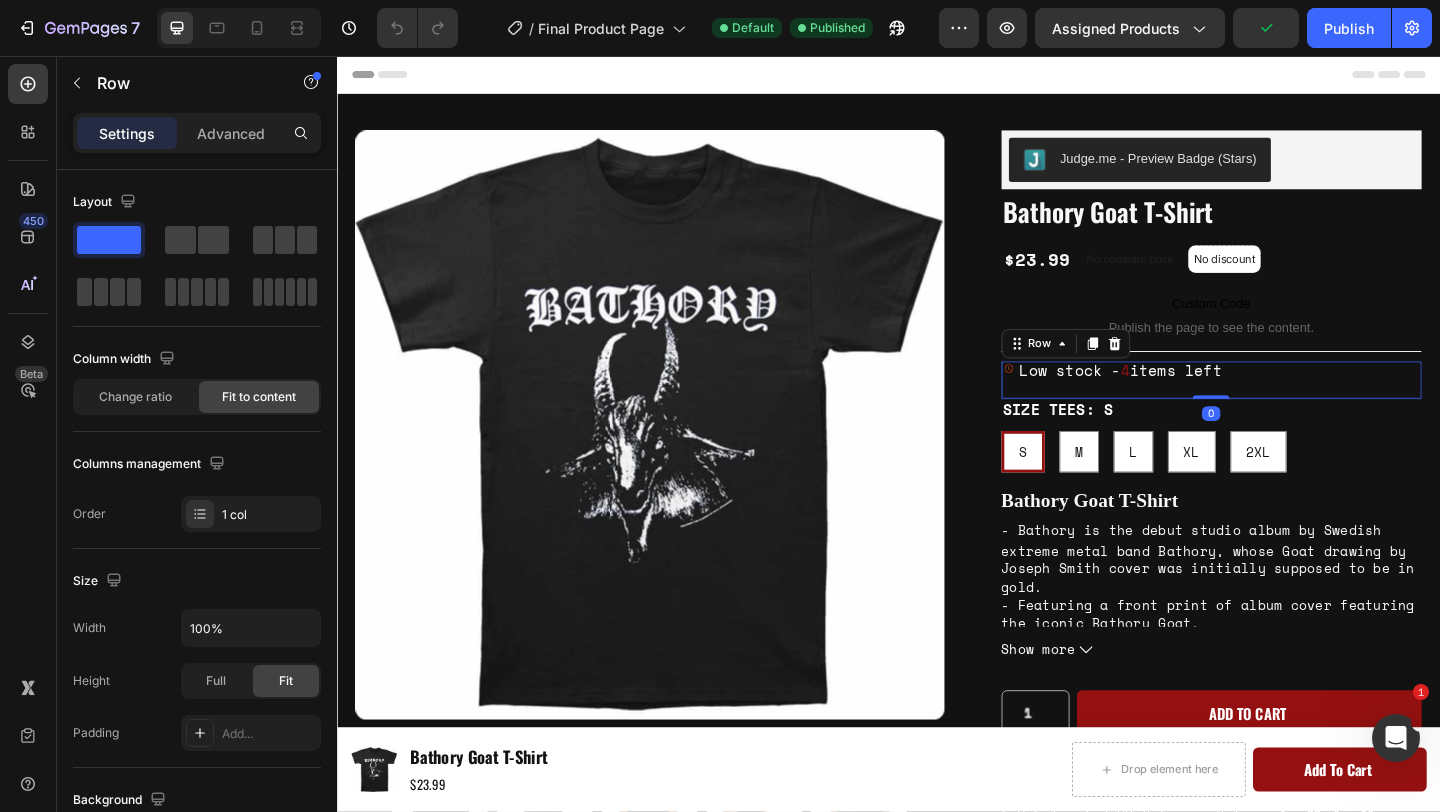 click on "Settings Advanced" at bounding box center [197, 133] 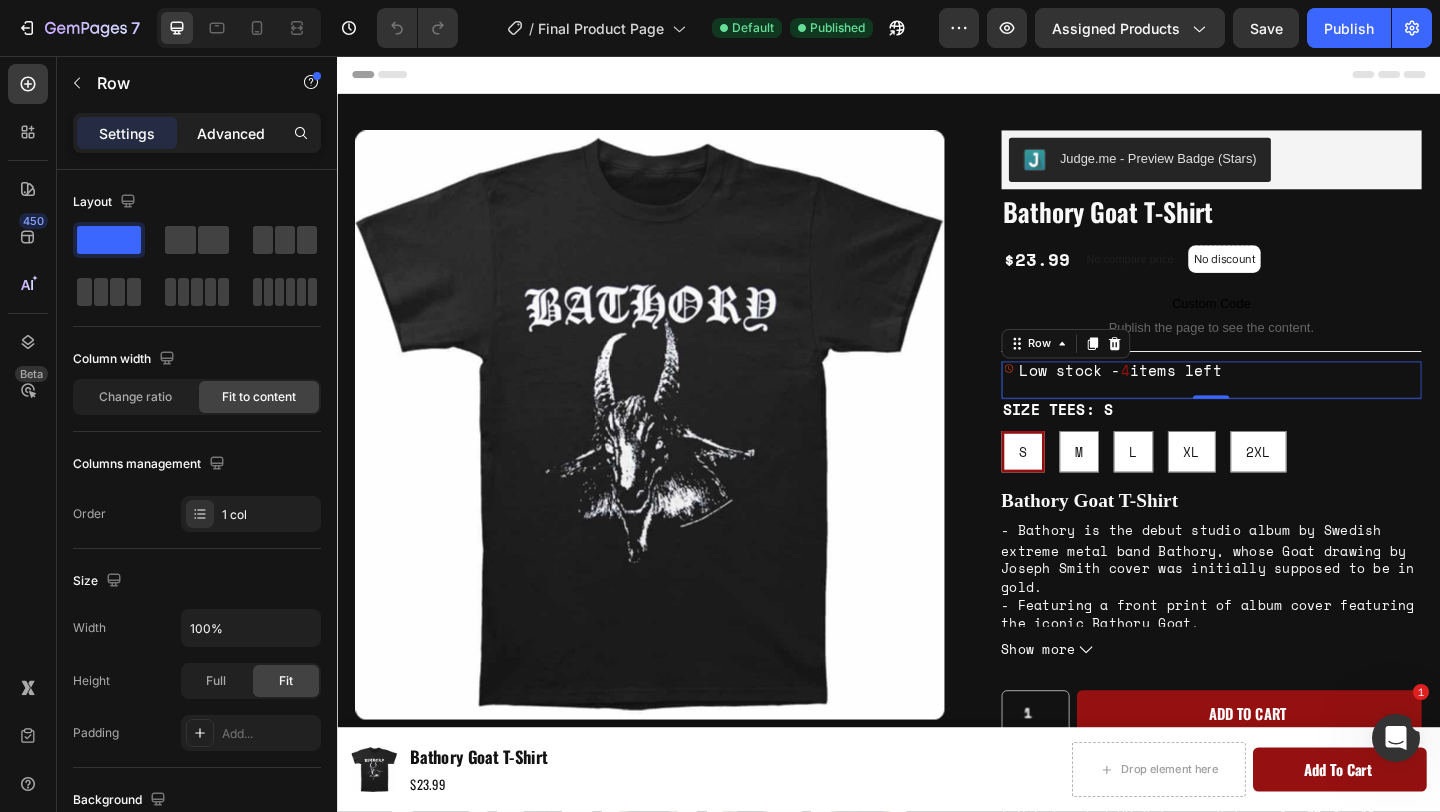 click on "Advanced" at bounding box center (231, 133) 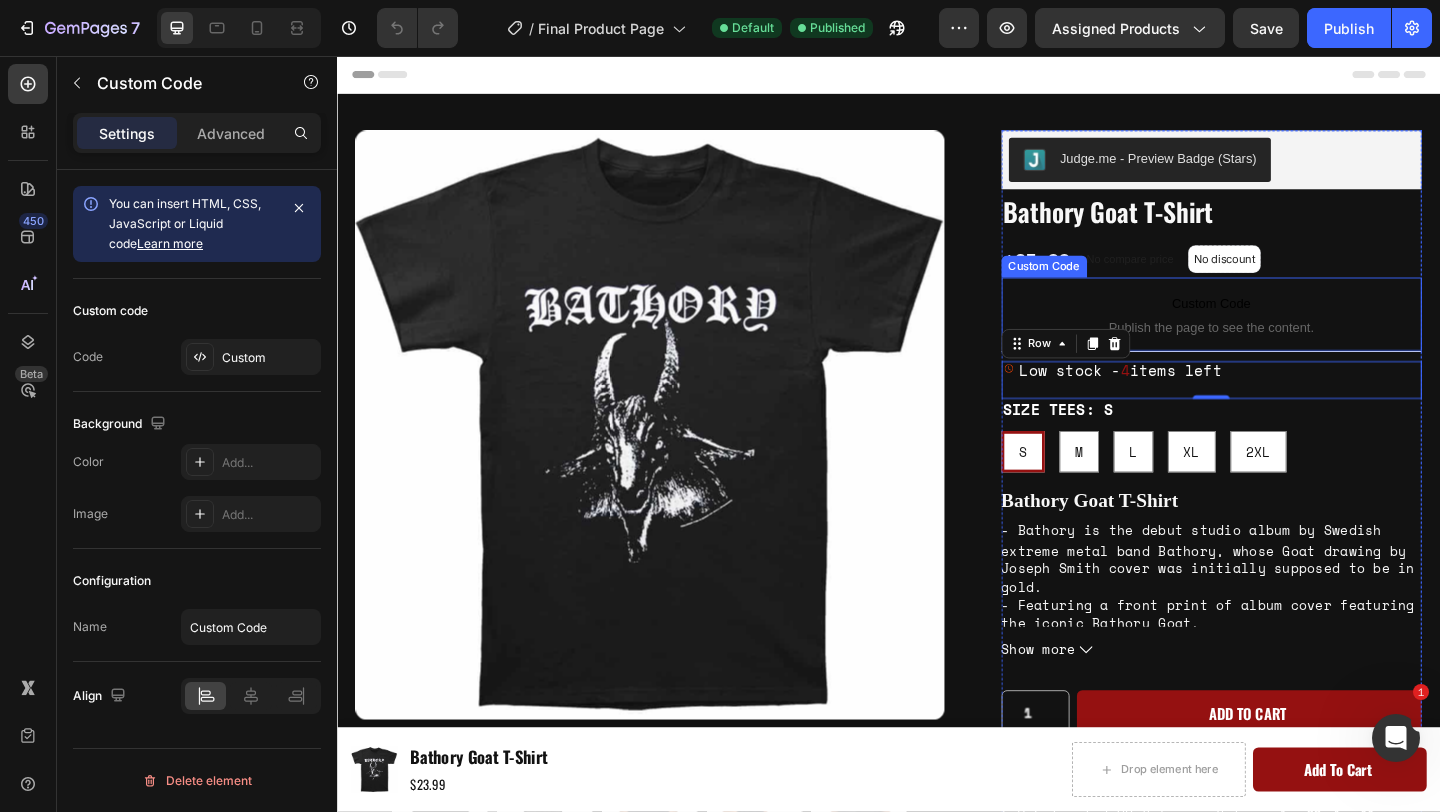 click on "Custom Code
Publish the page to see the content.
Custom Code" at bounding box center (1289, 337) 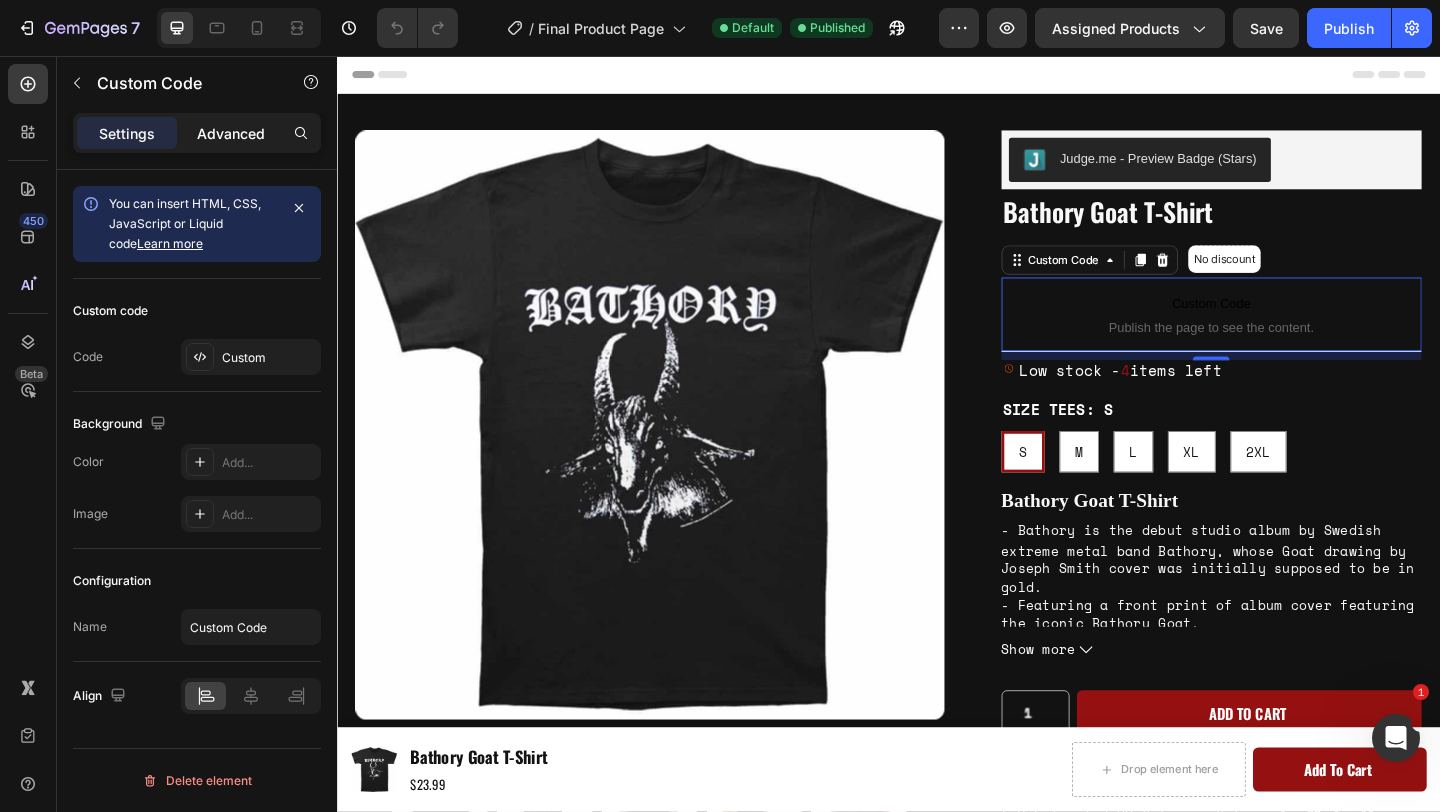 click on "Advanced" at bounding box center [231, 133] 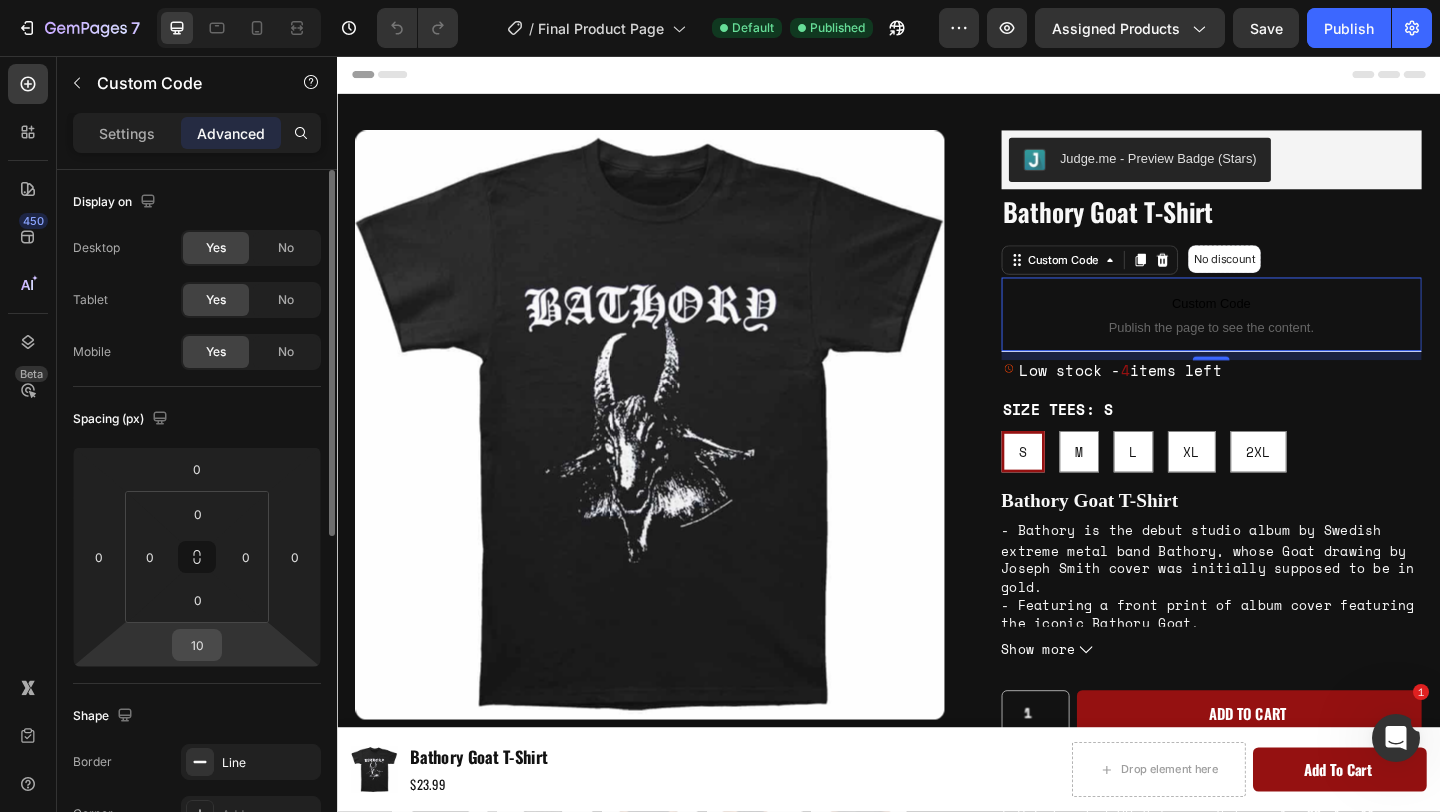 click on "10" at bounding box center (197, 645) 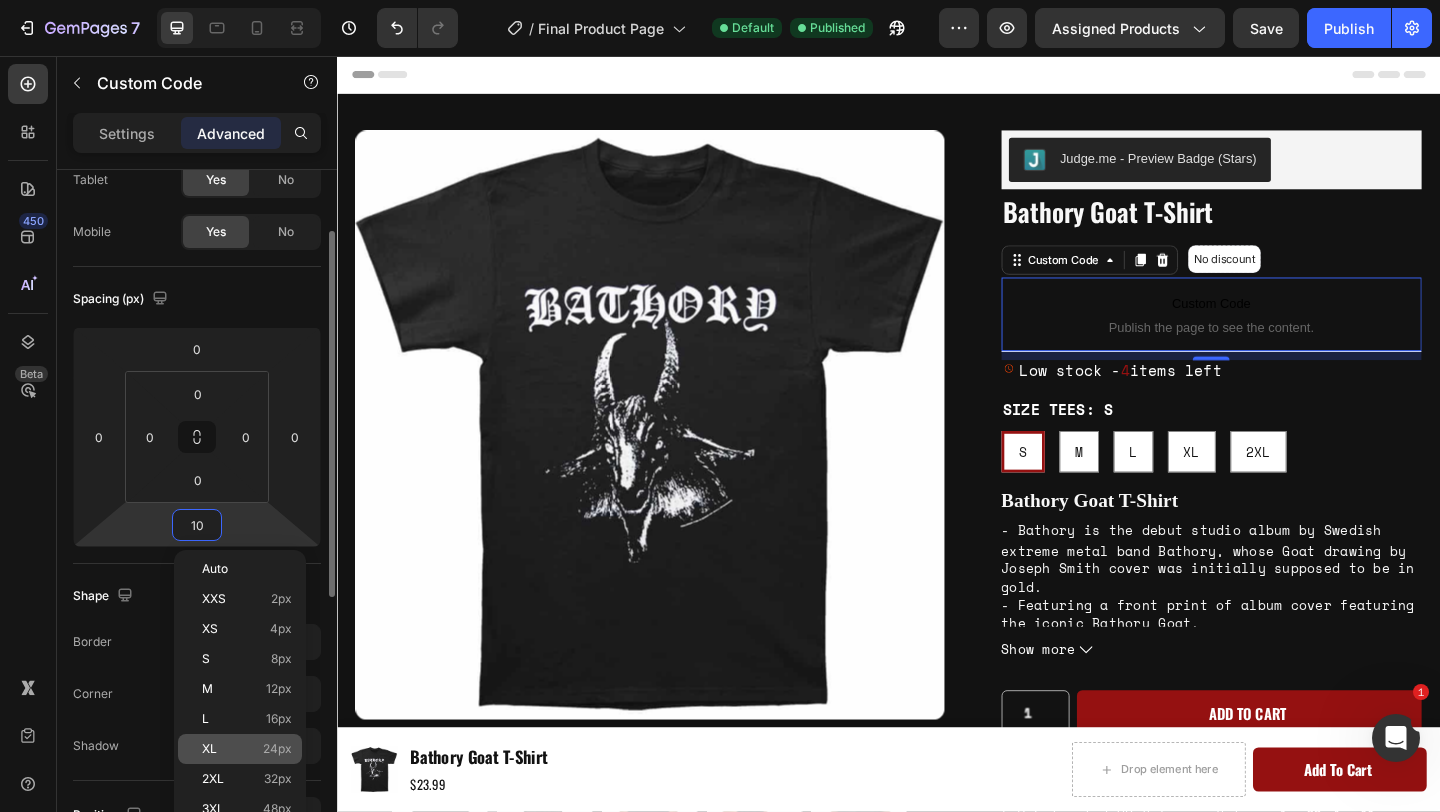 scroll, scrollTop: 121, scrollLeft: 0, axis: vertical 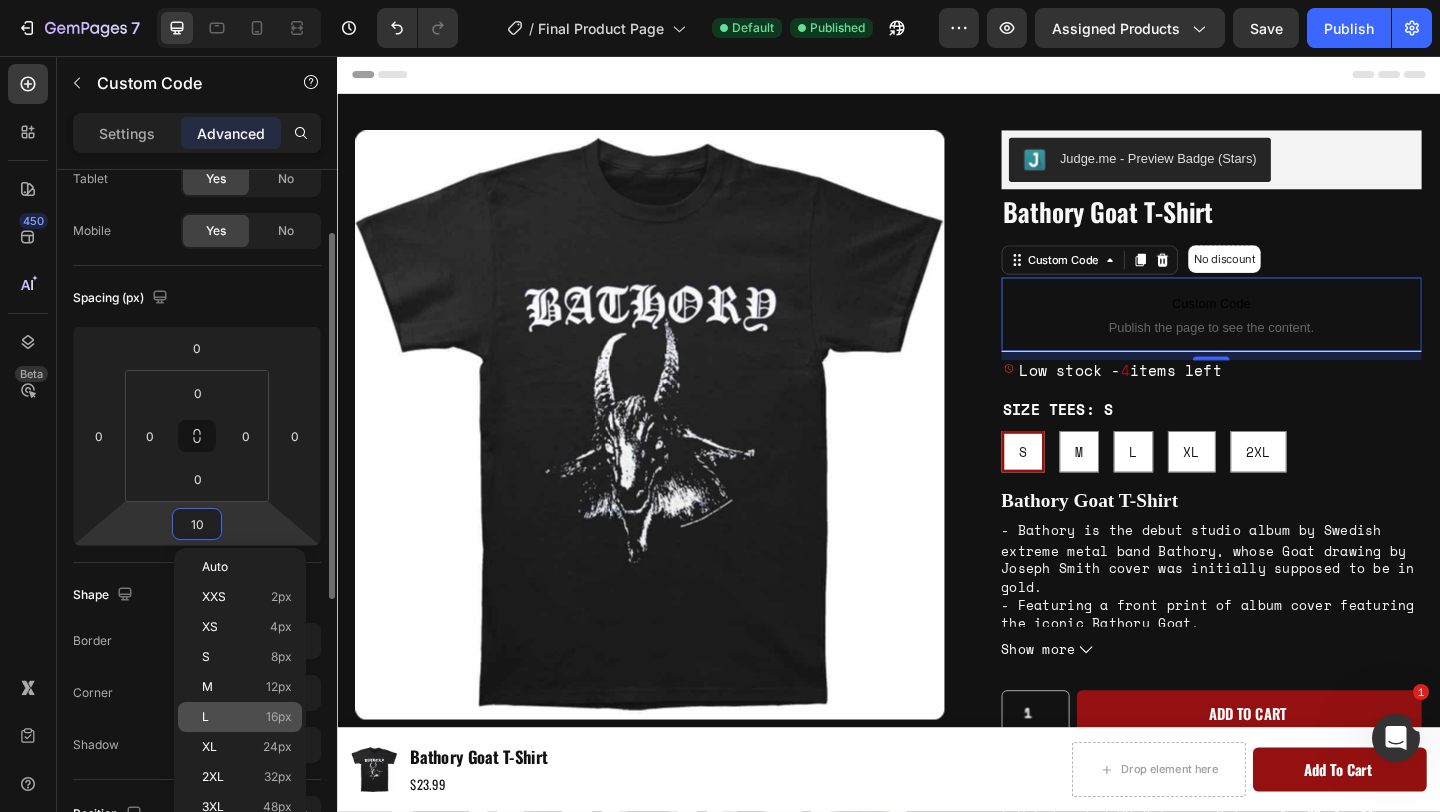 click on "L 16px" at bounding box center (247, 717) 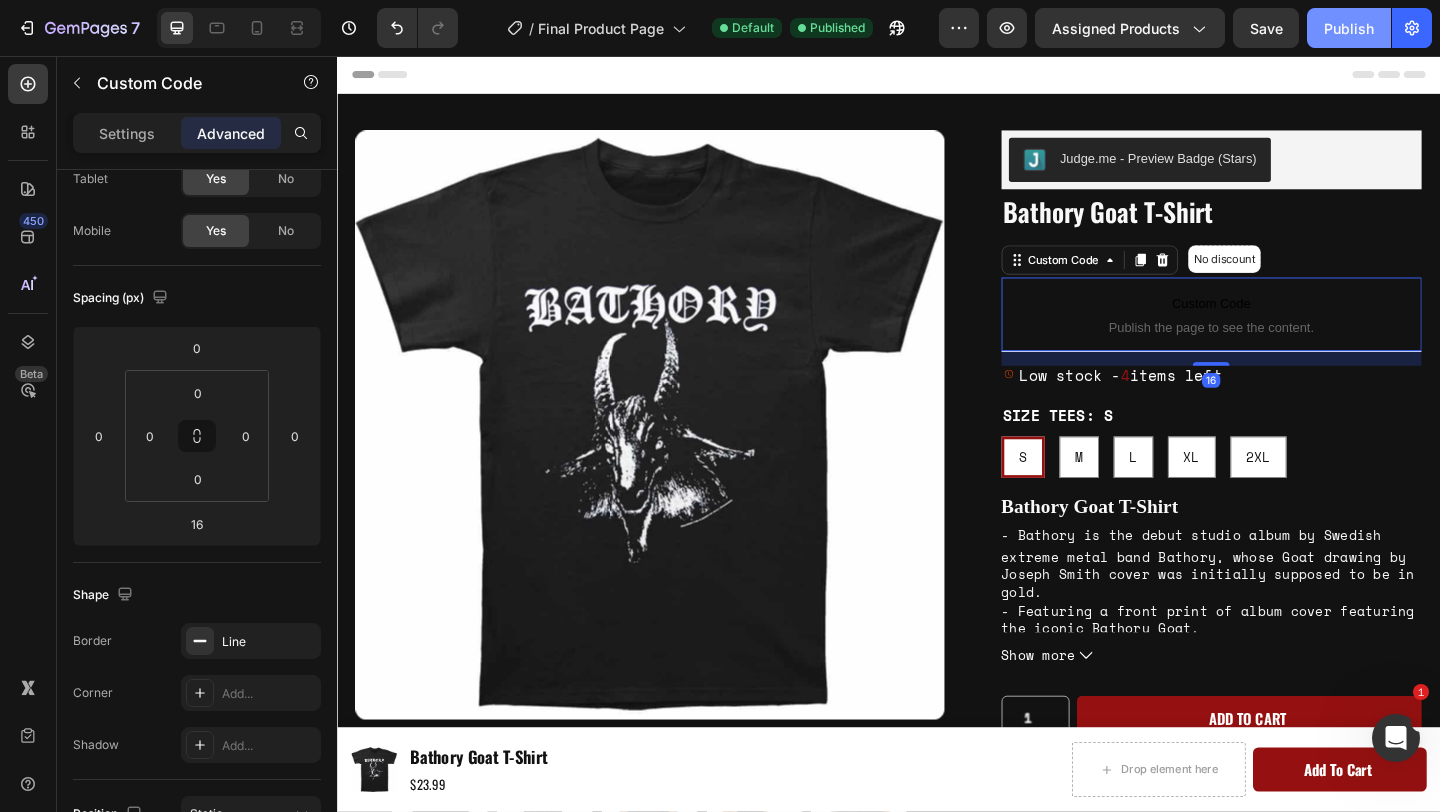 click on "Publish" 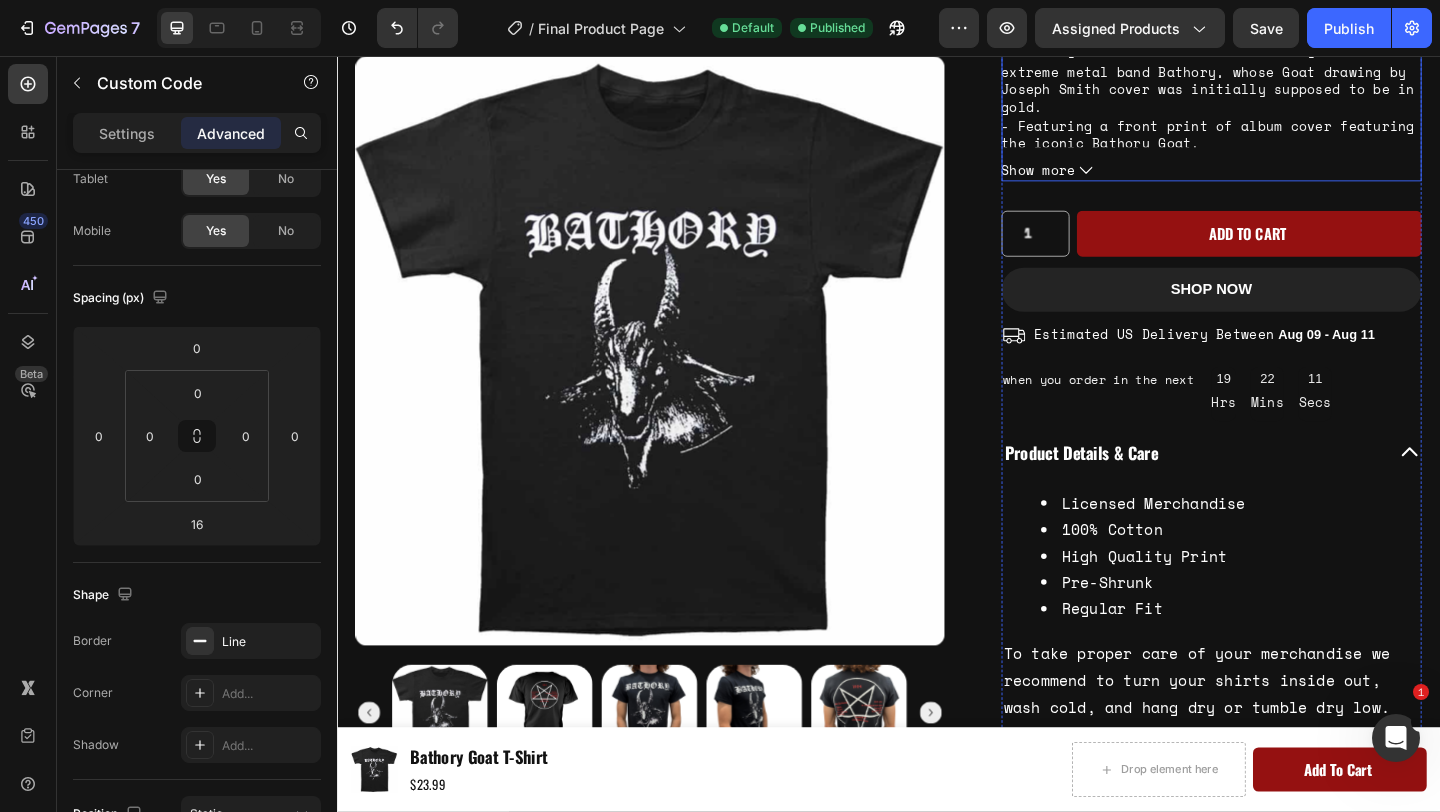 scroll, scrollTop: 539, scrollLeft: 0, axis: vertical 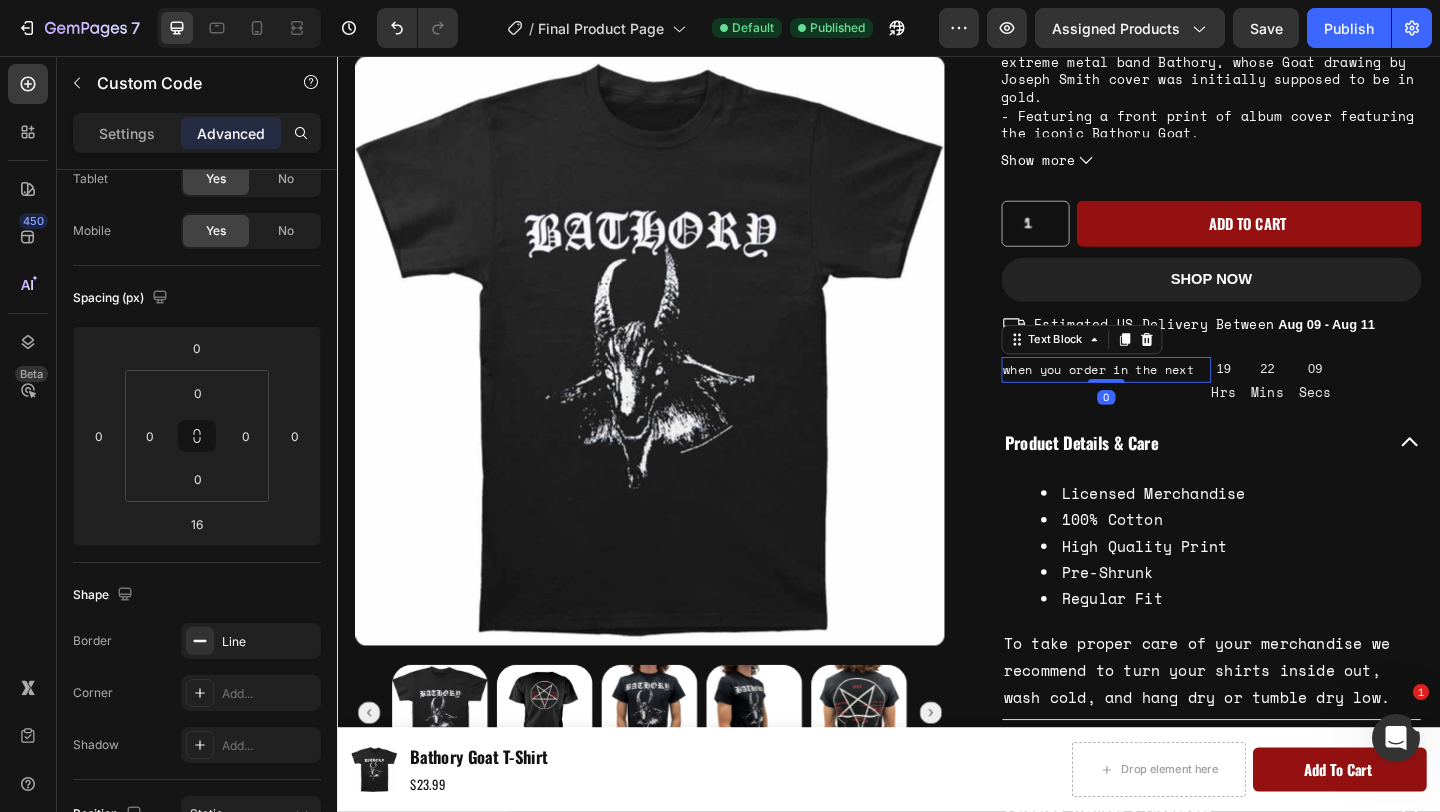 click on "when you order in the next" at bounding box center (1174, 396) 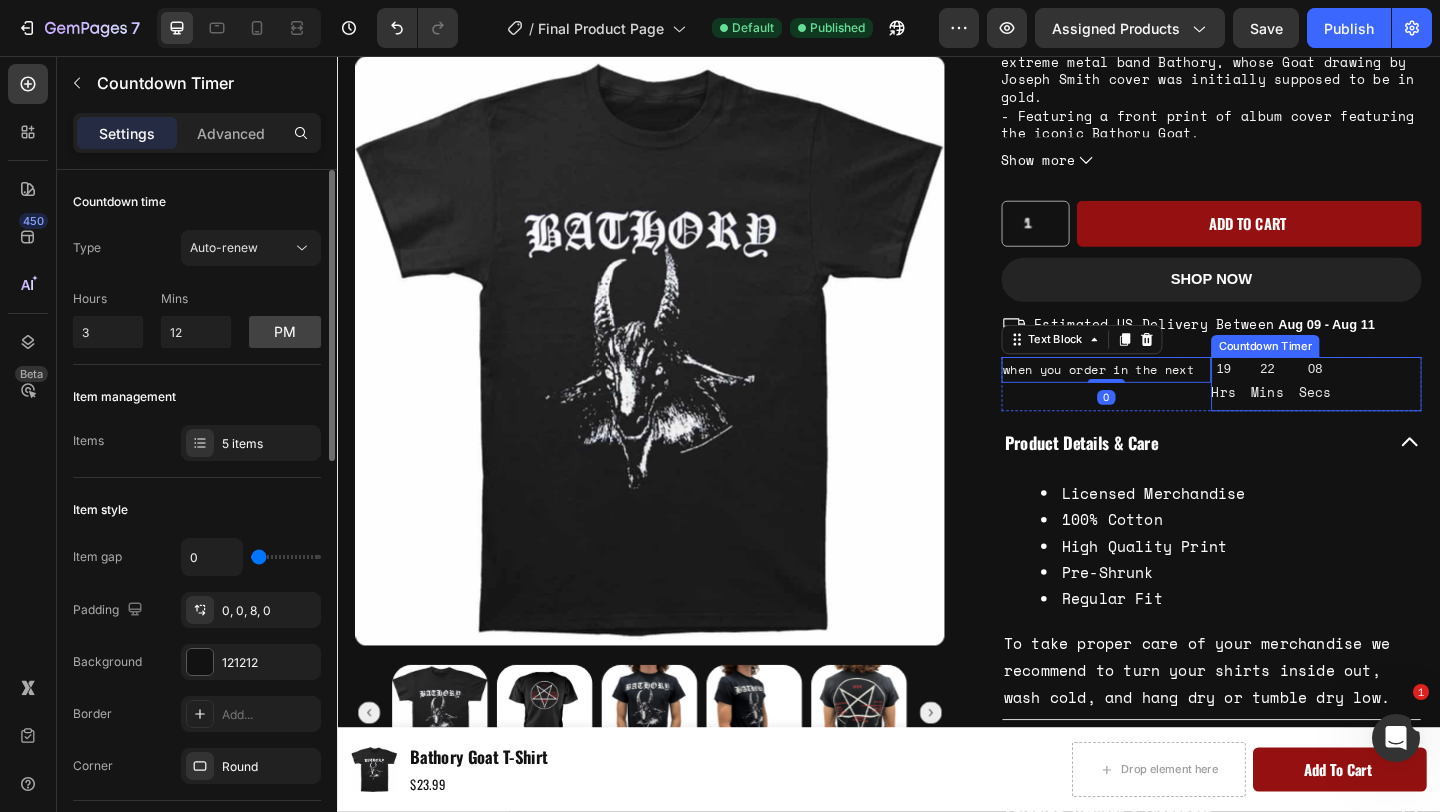 click on "19" at bounding box center (1301, 395) 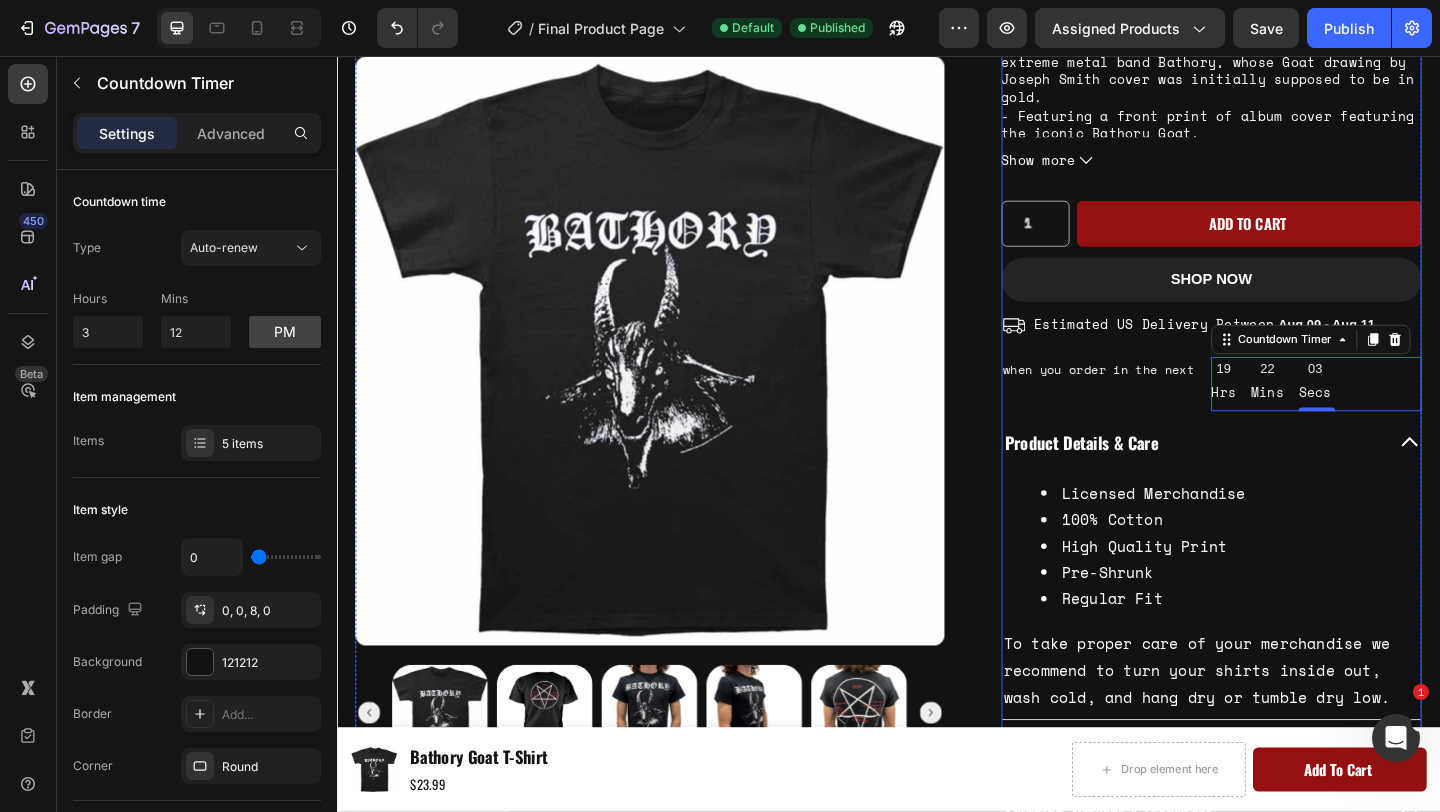 click on "Judge.me - Preview Badge (Stars) Judge.me Bathory T-Shirt Product Title $23.99 Product Price Product Price No compare price Product Price No discount Not be displayed when published Discount Tag Row Custom Code Publish the page to see the content. Custom Code Low stock - 4 items left Stock Counter Row SIZE TEES: S S S S M M M L L L XL XL XL 2XL 2XL 2XL Product Variants Swatches Bathory T-Shirt - Bathory is the debut studio album by Swedish extreme metal band Bathory, whose Goat drawing by Joseph [LAST] cover was initially supposed to be in gold. - Featuring a front print of album cover featuring the iconic Bathory Goat. Show more Product Description 1 Product Quantity Add to cart Add to Cart Row SHOP NOW Dynamic Checkout Icon Estimated US Delivery Between Aug 09 - Aug 11 Delivery Date Row when you order in the next Text Block 19 Hrs 22 Mins 03 Secs Countdown Timer 0" at bounding box center (1289, 1006) 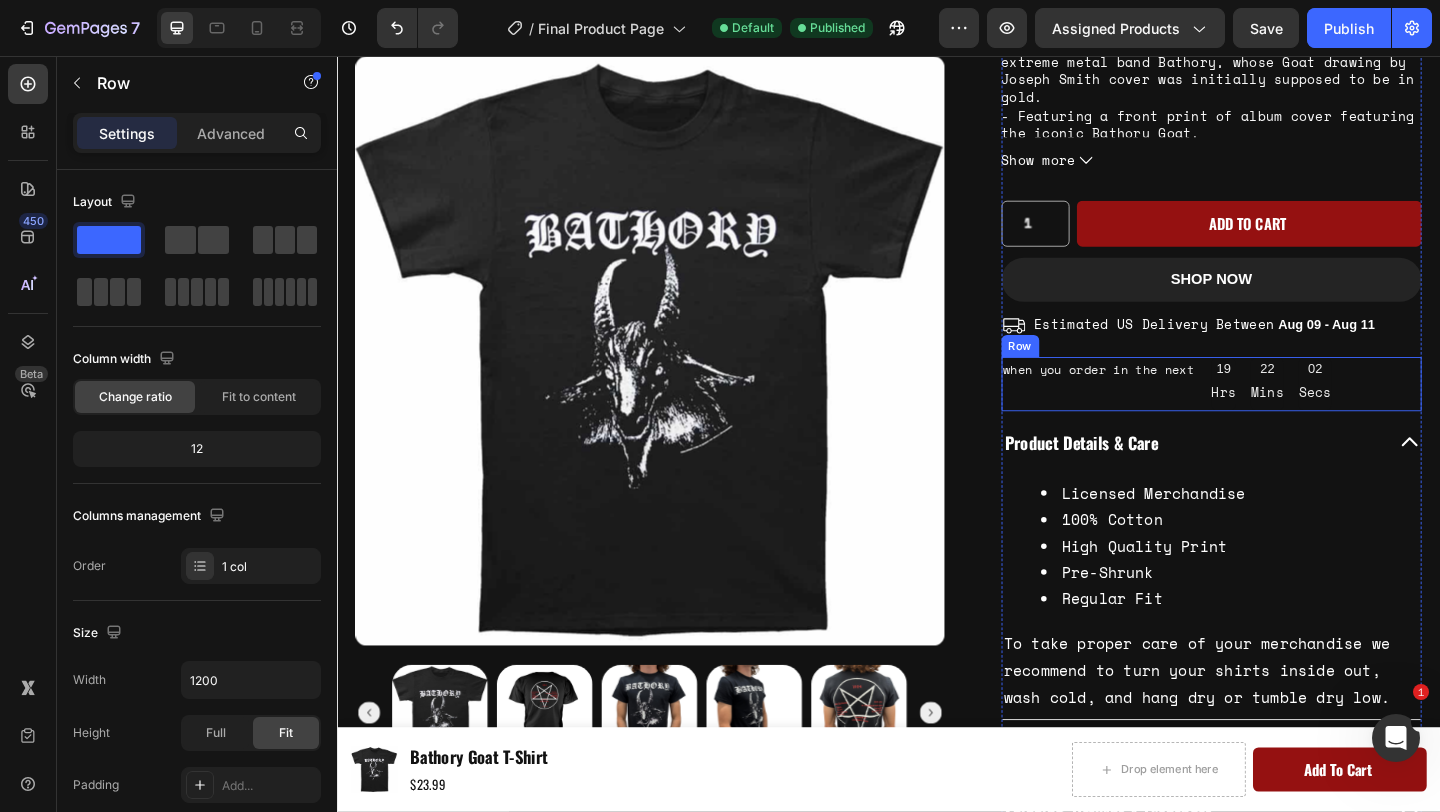 click on "when you order in the next Text Block" at bounding box center [1174, 412] 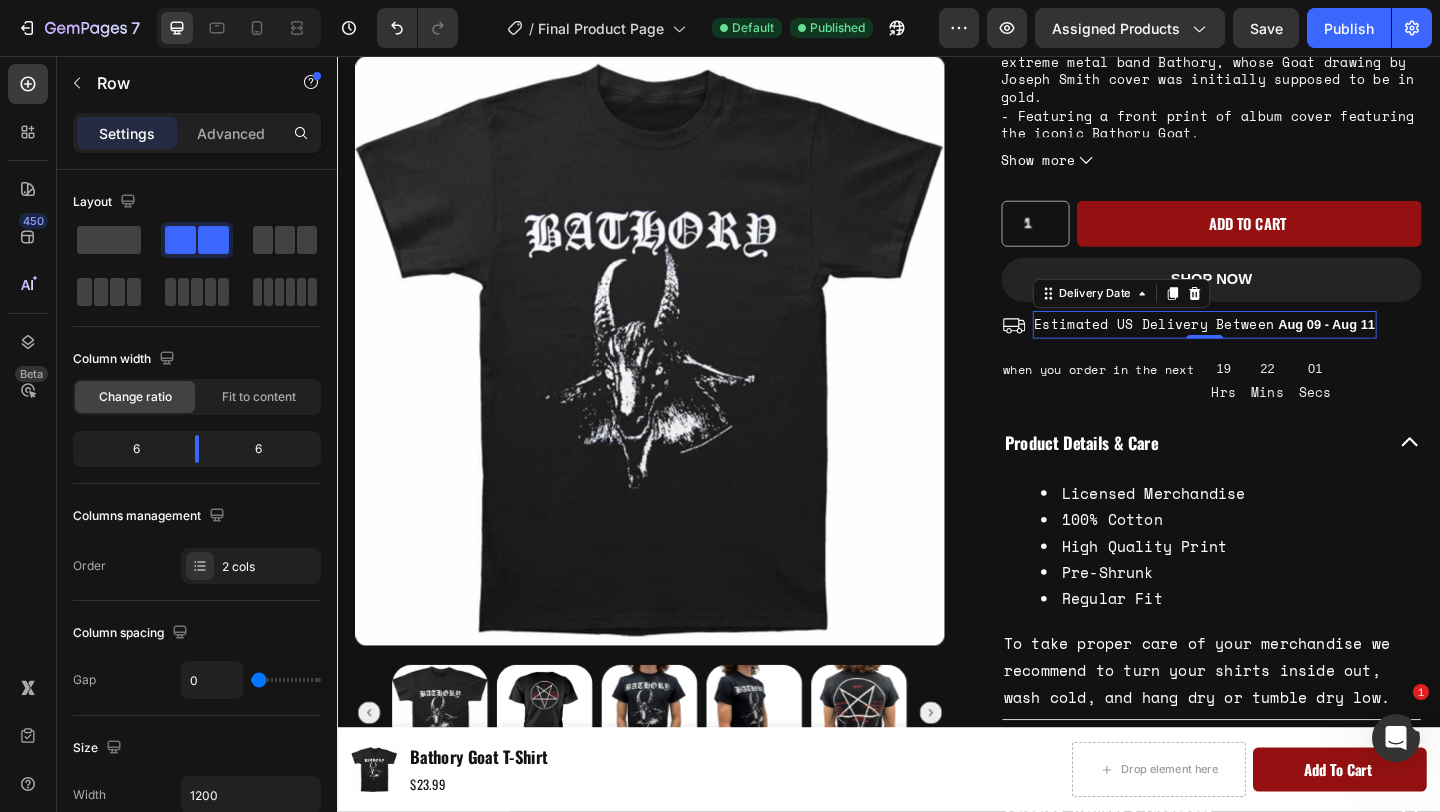 click on "Estimated US Delivery Between" at bounding box center (1226, 347) 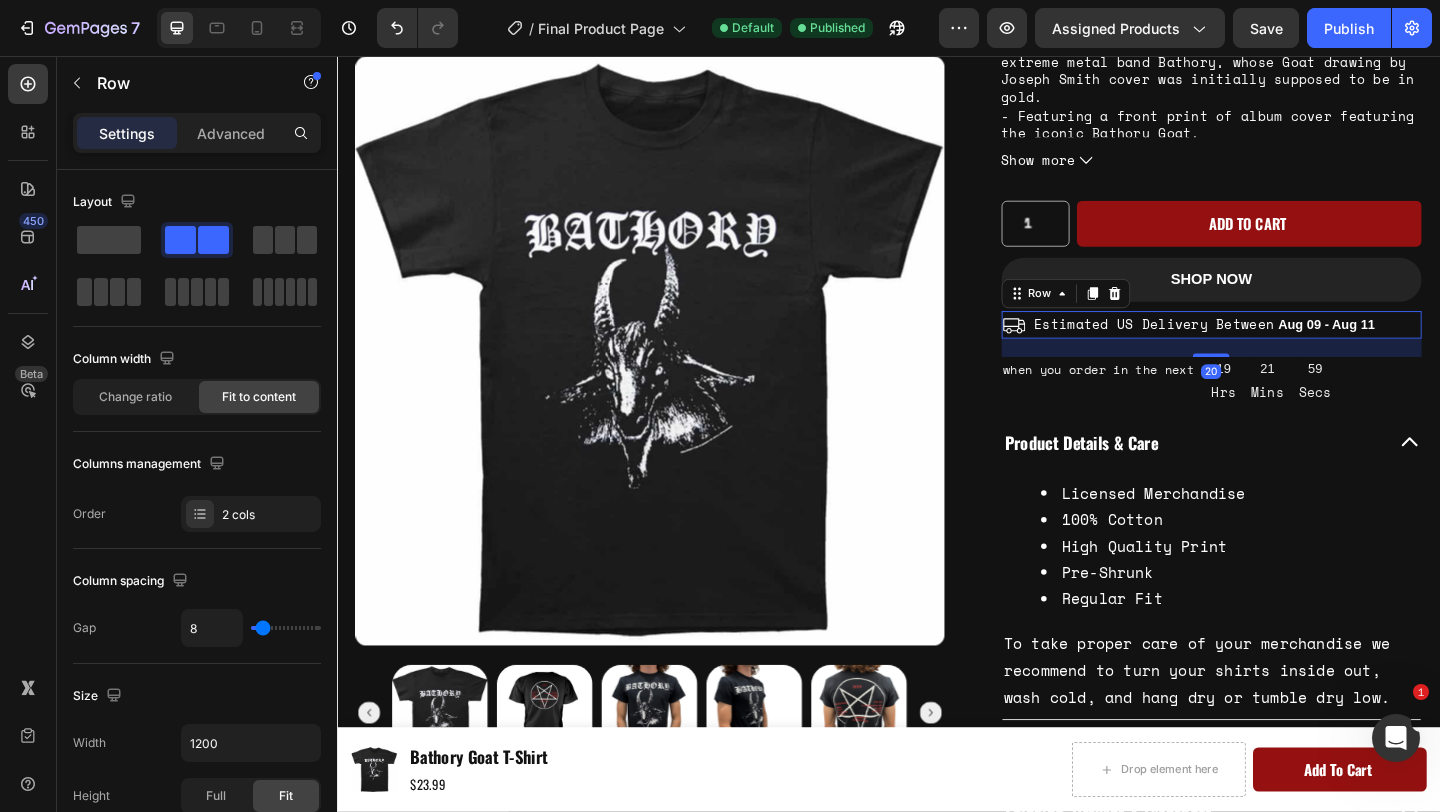 click on "Icon Estimated US Delivery Between Aug 09 - Aug 11 Delivery Date Row 20" at bounding box center [1289, 348] 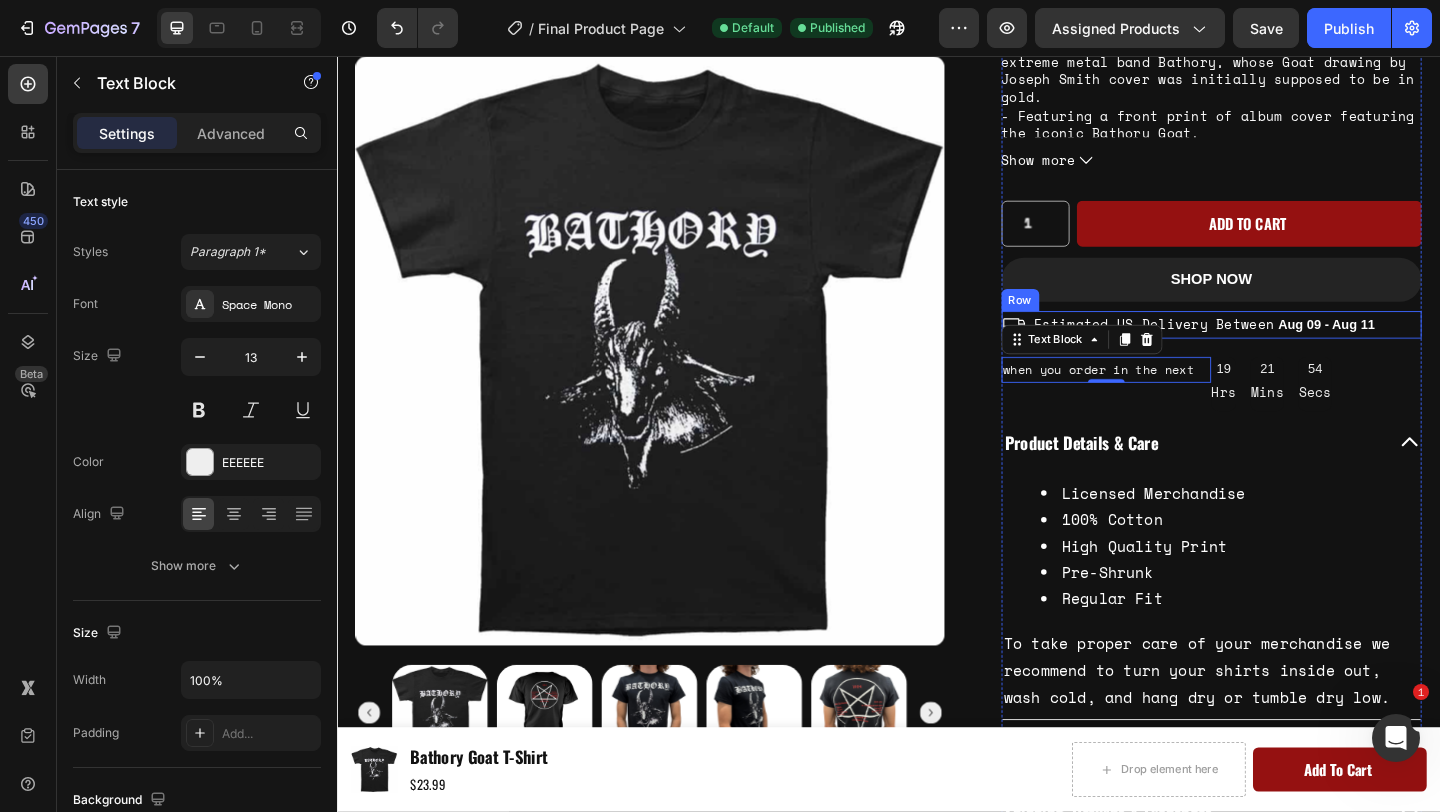 click on "Icon Estimated US Delivery Between Aug 09 - Aug 11 Delivery Date Row" at bounding box center (1289, 348) 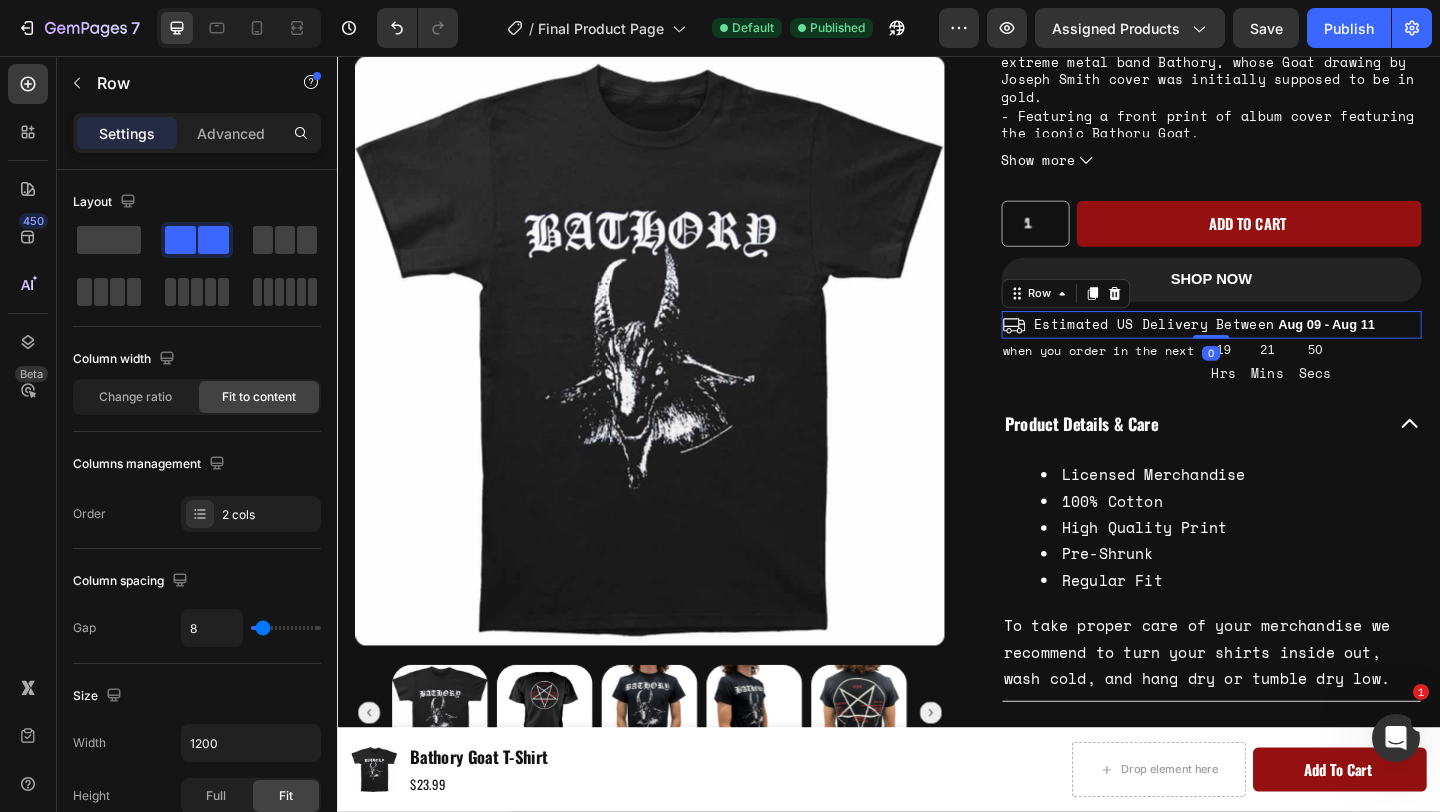 drag, startPoint x: 1283, startPoint y: 381, endPoint x: 1286, endPoint y: 344, distance: 37.12142 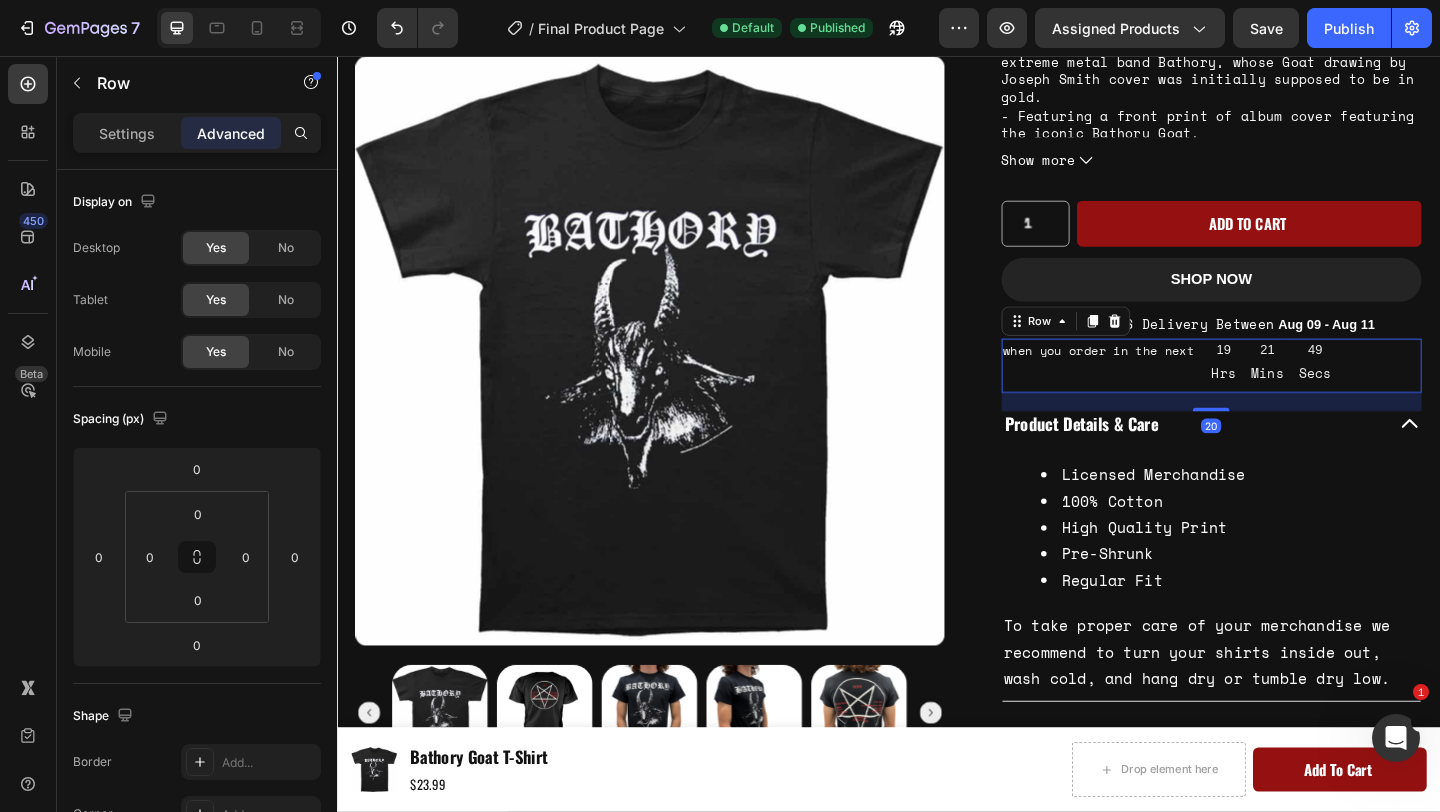 click on "when you order in the next Text Block" at bounding box center [1174, 392] 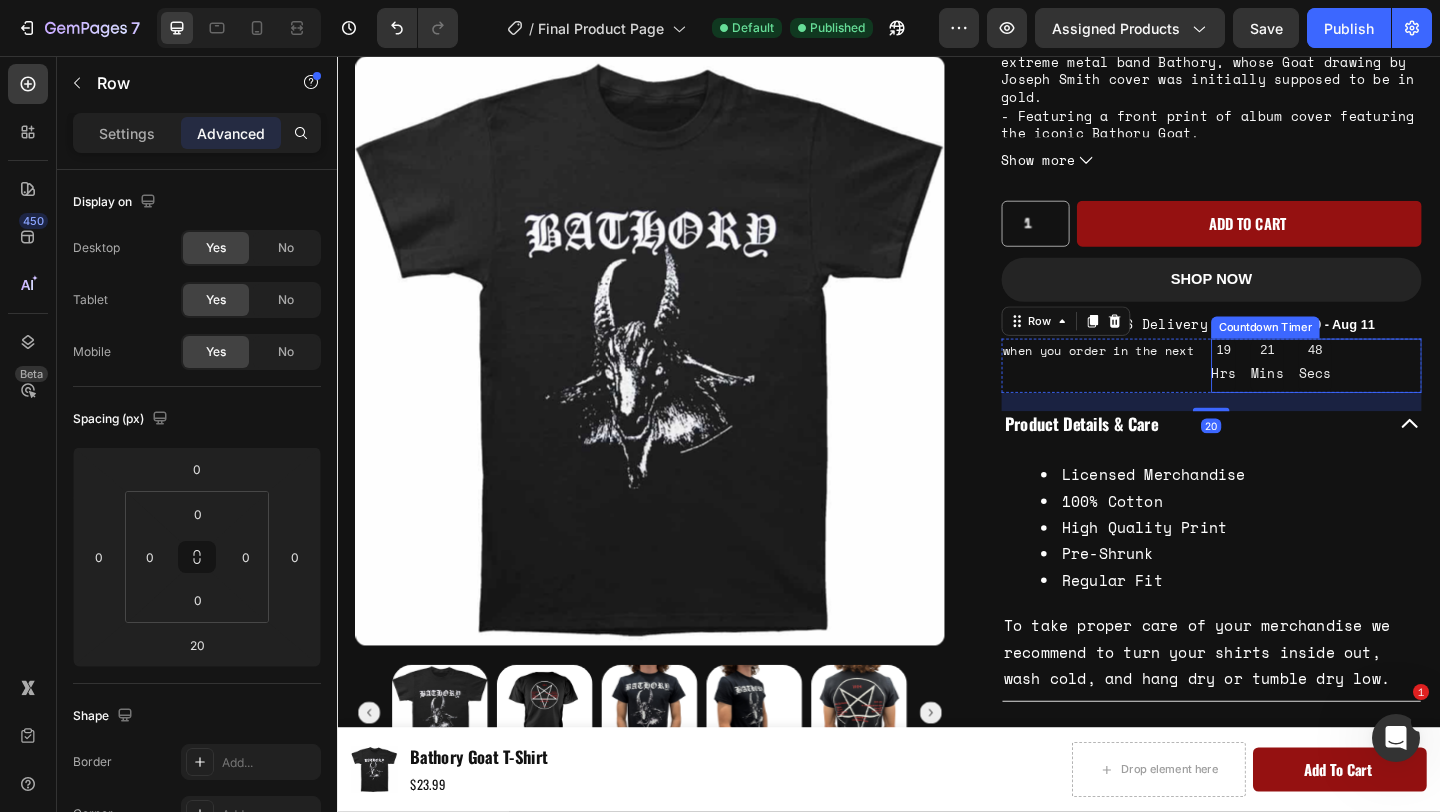 click on "19 Hrs 21 Mins 48 Secs" at bounding box center (1353, 392) 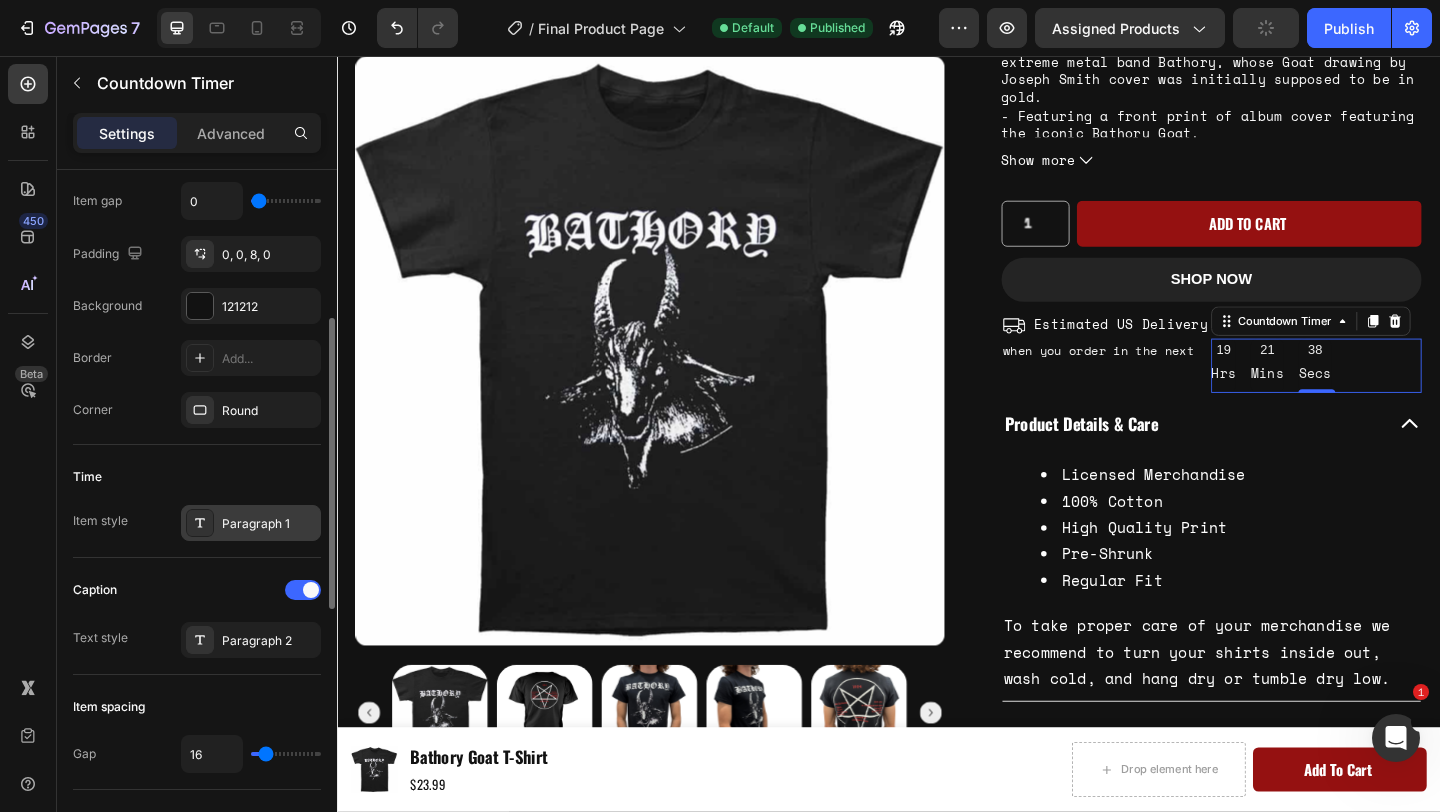 scroll, scrollTop: 359, scrollLeft: 0, axis: vertical 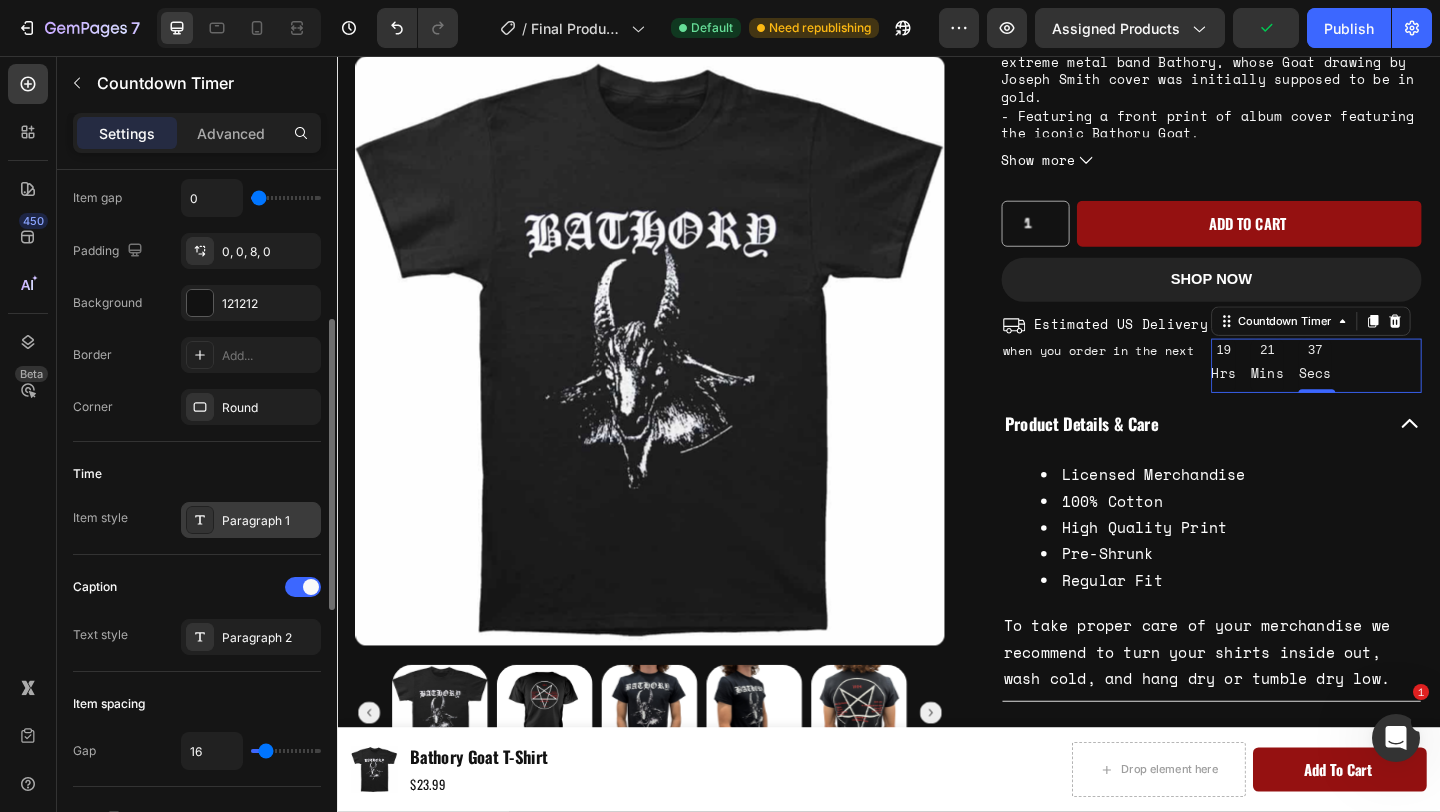 click on "Paragraph 1" at bounding box center [269, 521] 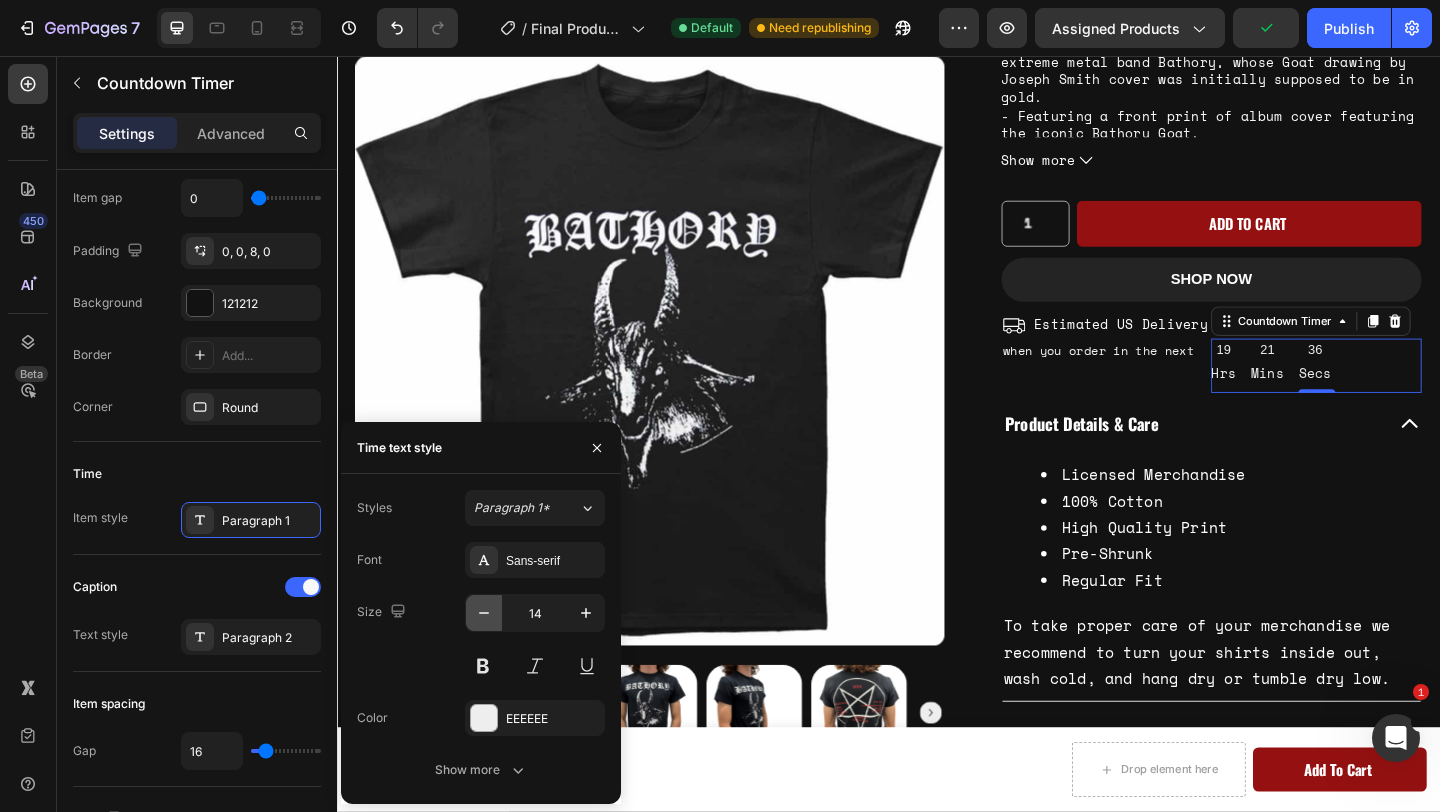 click 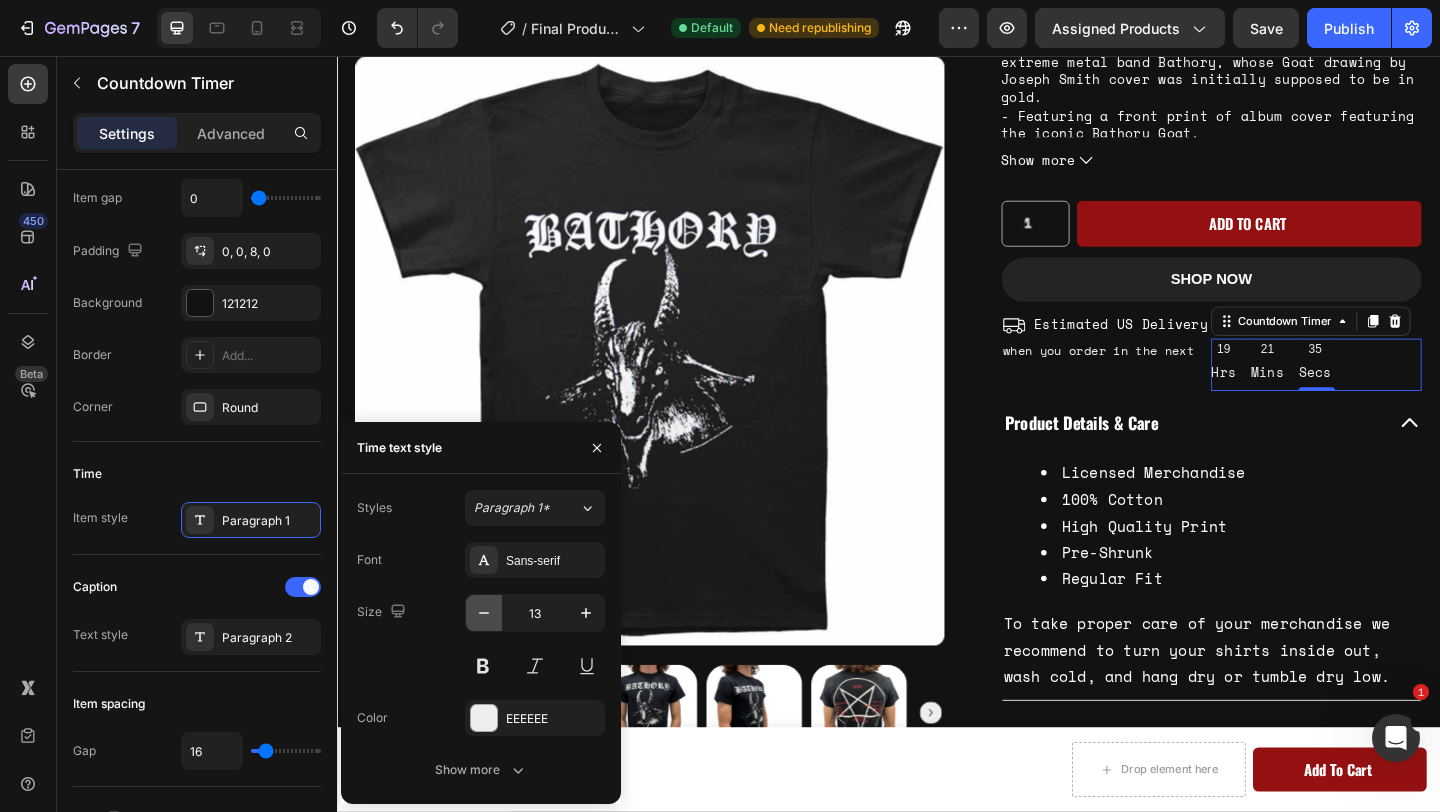 click 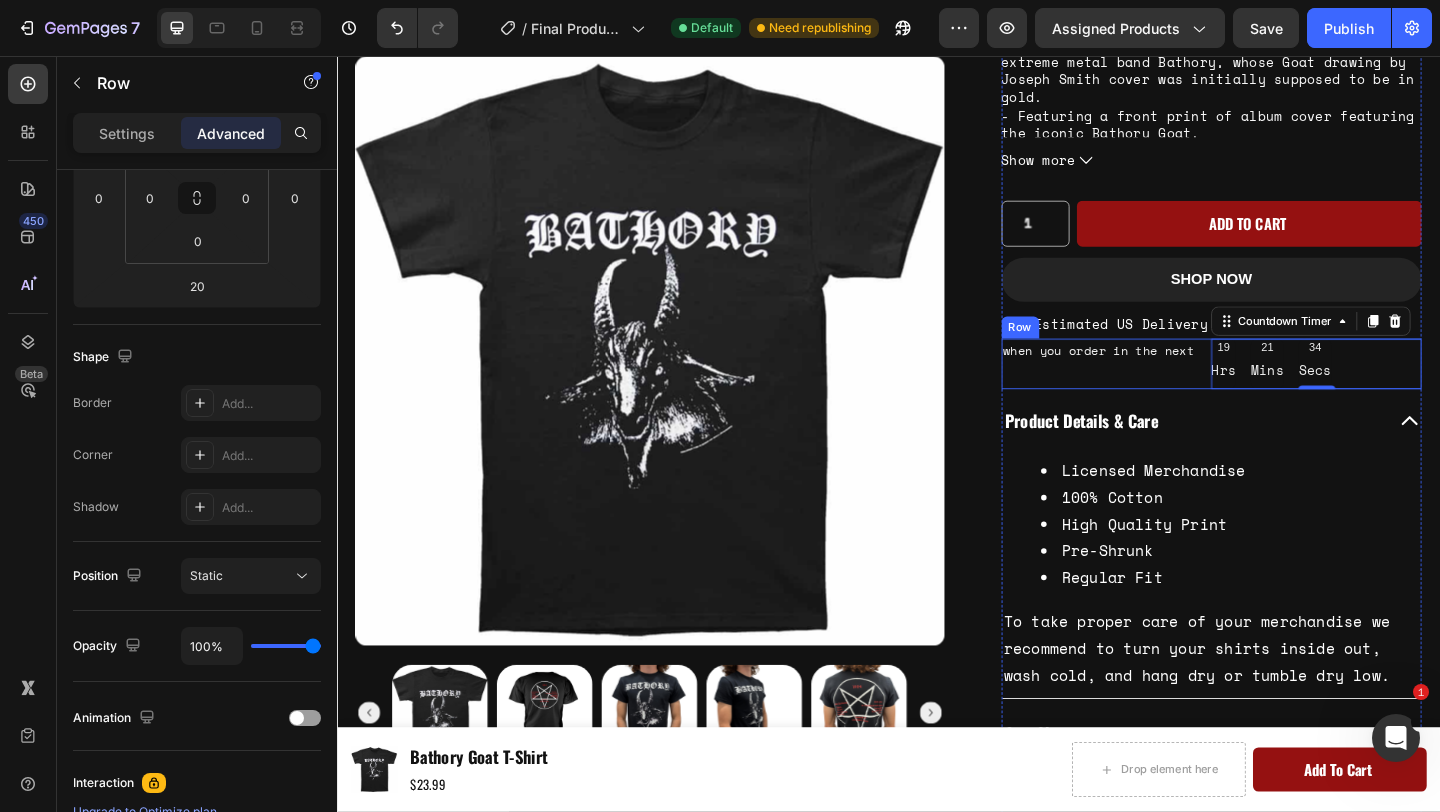click on "when you order in the next Text Block" at bounding box center [1174, 390] 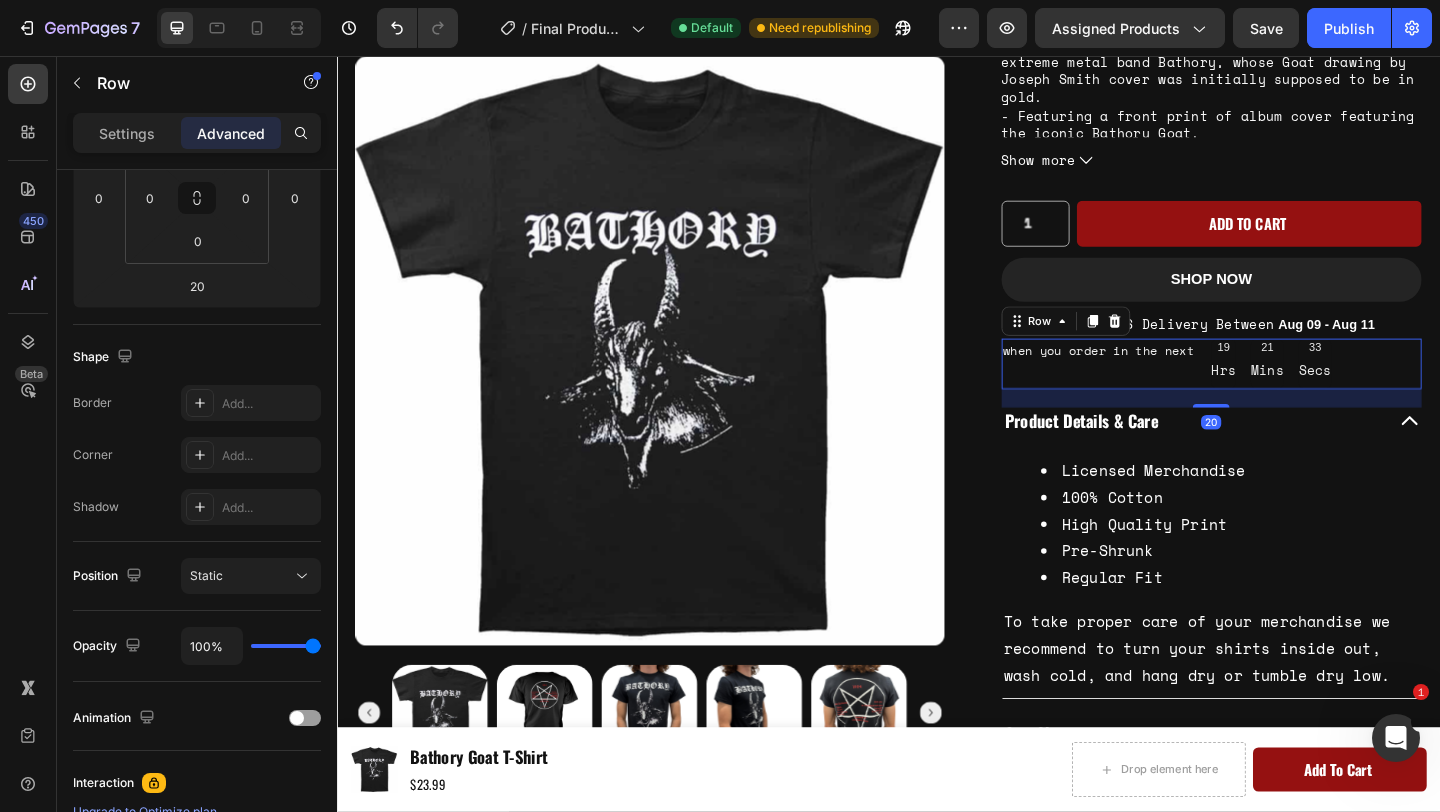 scroll, scrollTop: 0, scrollLeft: 0, axis: both 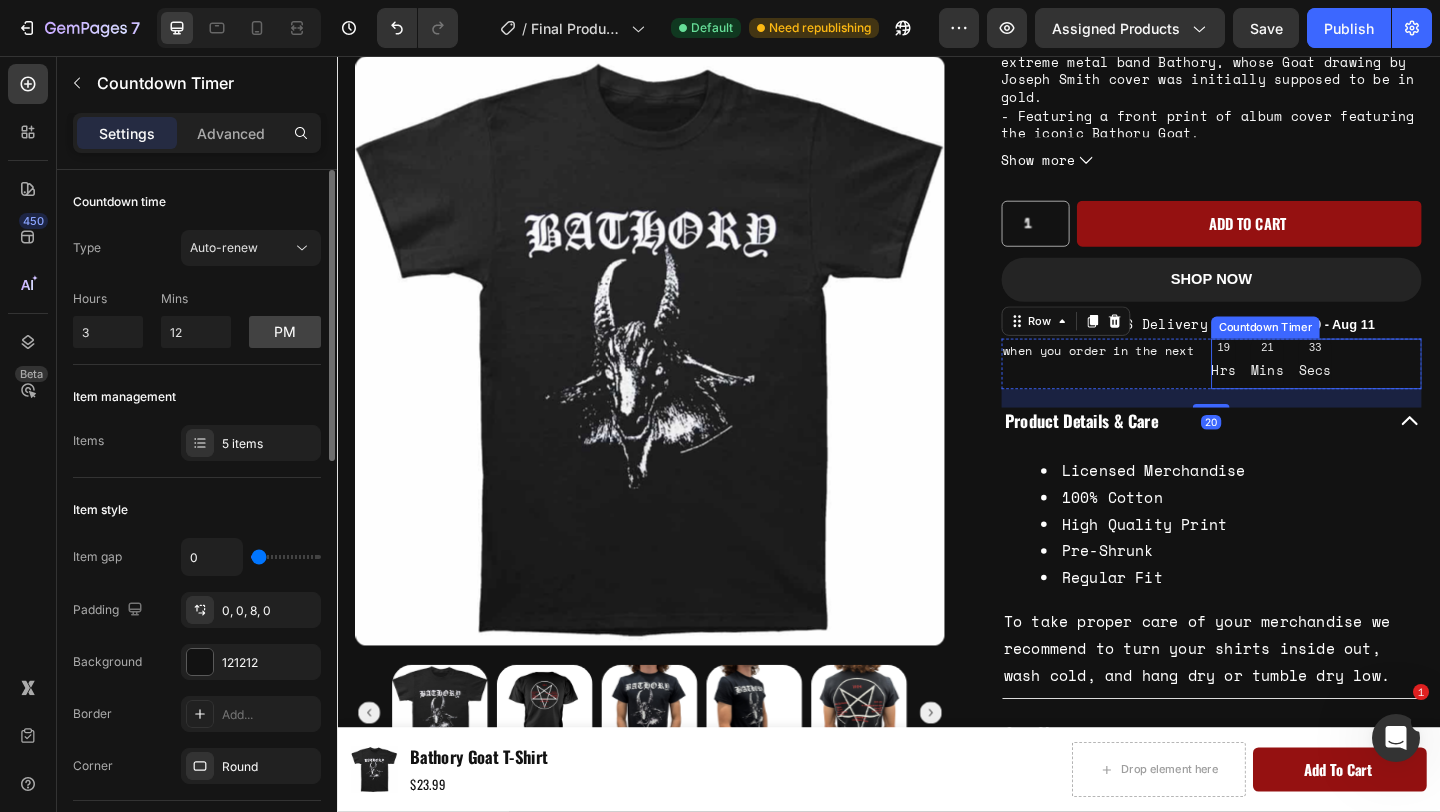 click on "19 Hrs 21 Mins 33 Secs" at bounding box center (1353, 390) 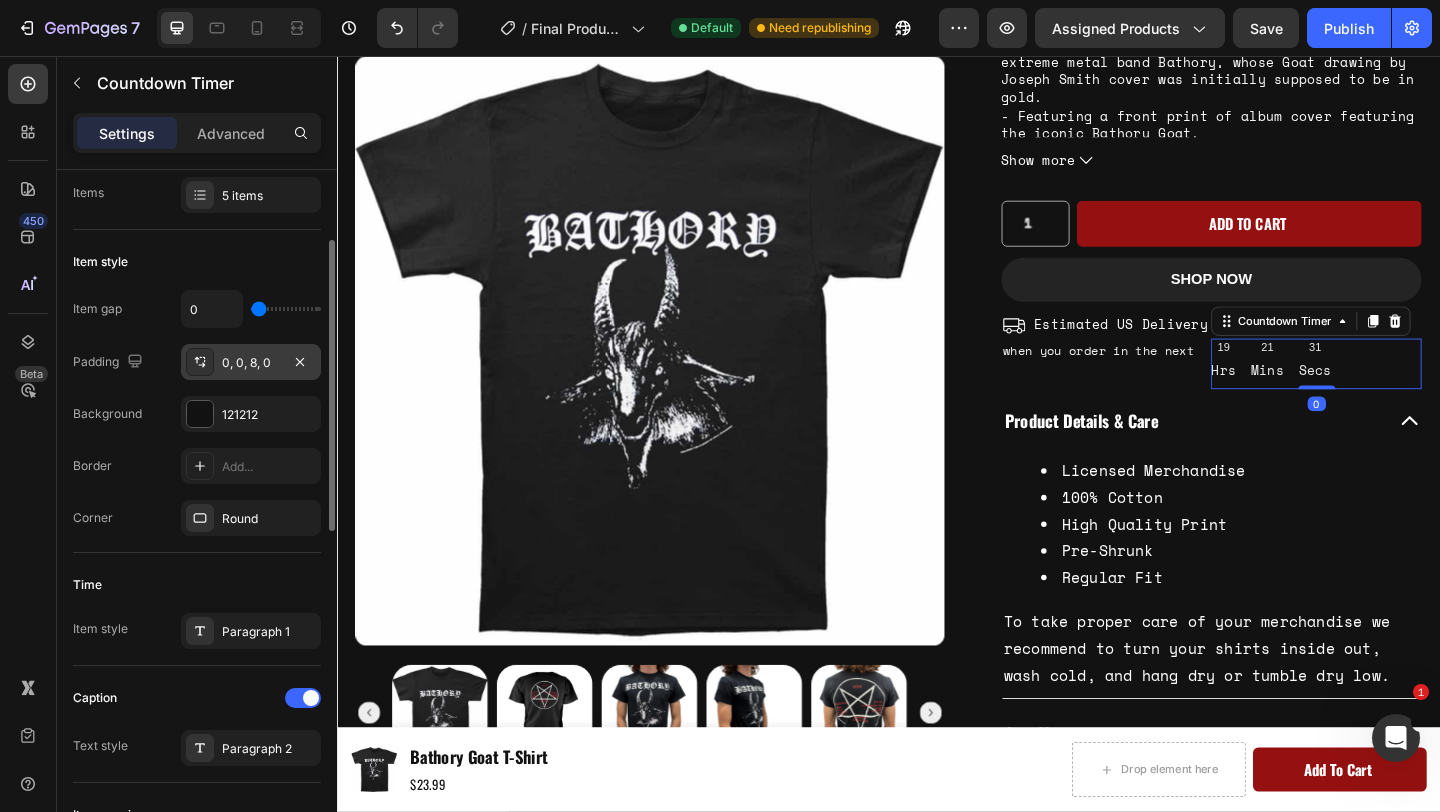 scroll, scrollTop: 393, scrollLeft: 0, axis: vertical 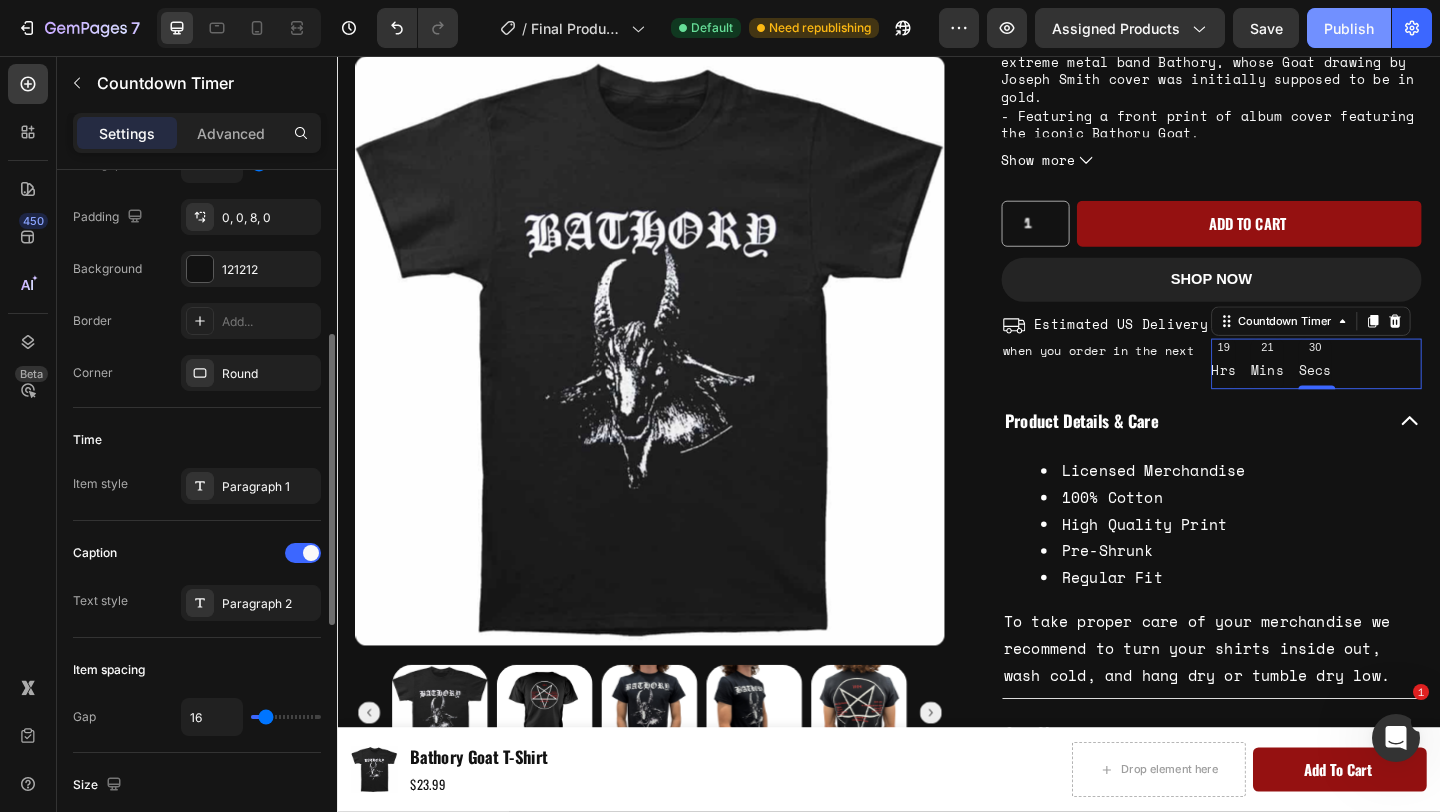 click on "Publish" 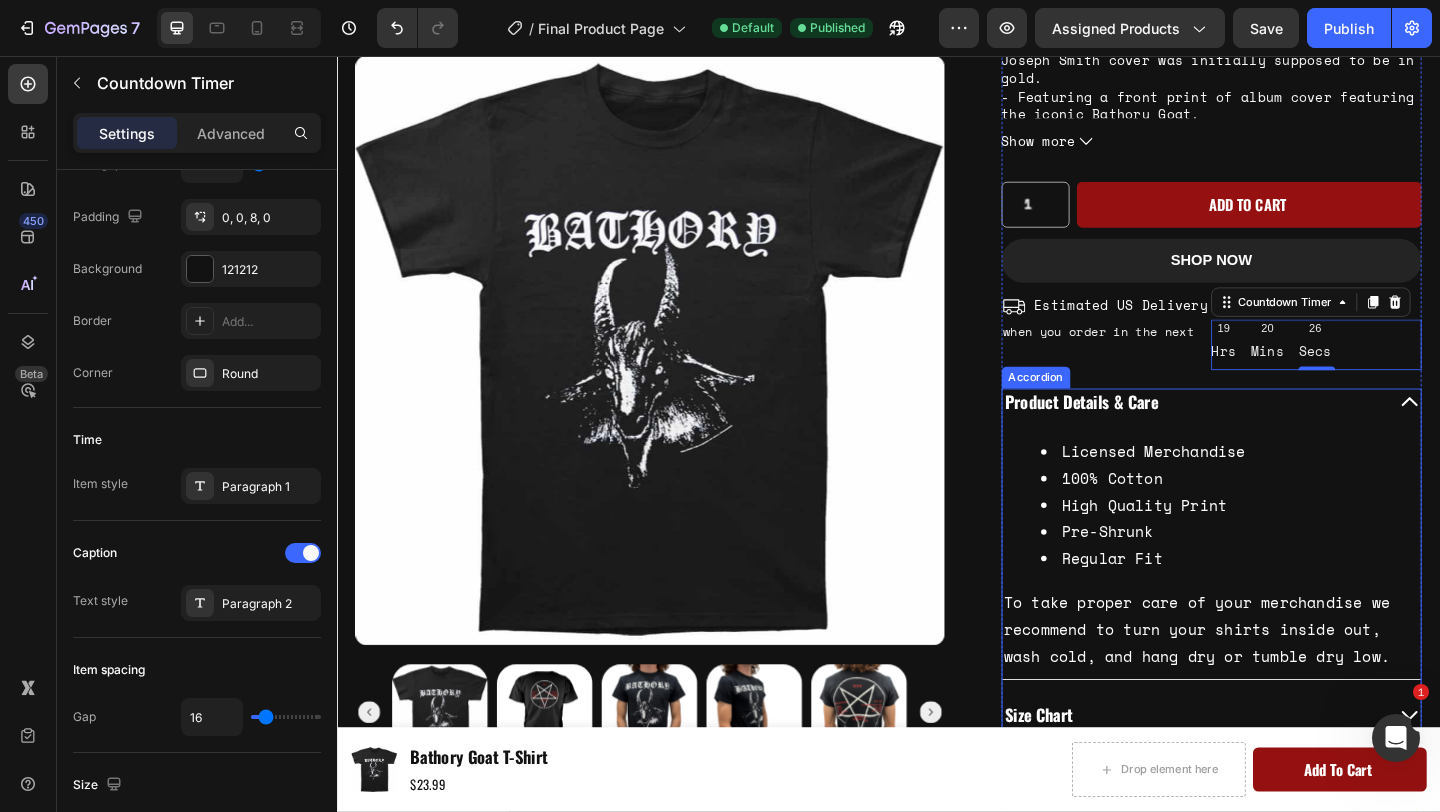 scroll, scrollTop: 566, scrollLeft: 0, axis: vertical 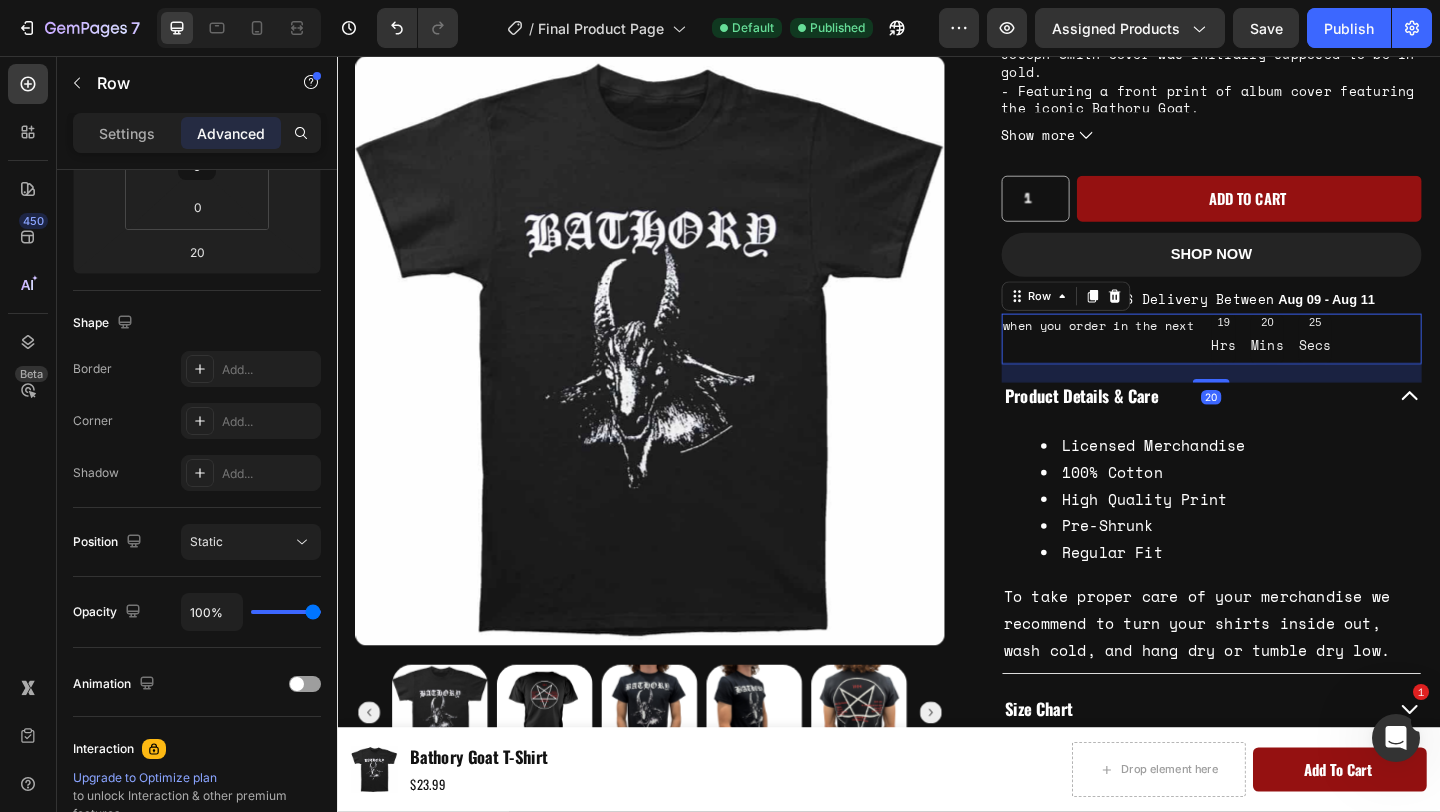 click on "when you order in the next Text Block" at bounding box center (1174, 363) 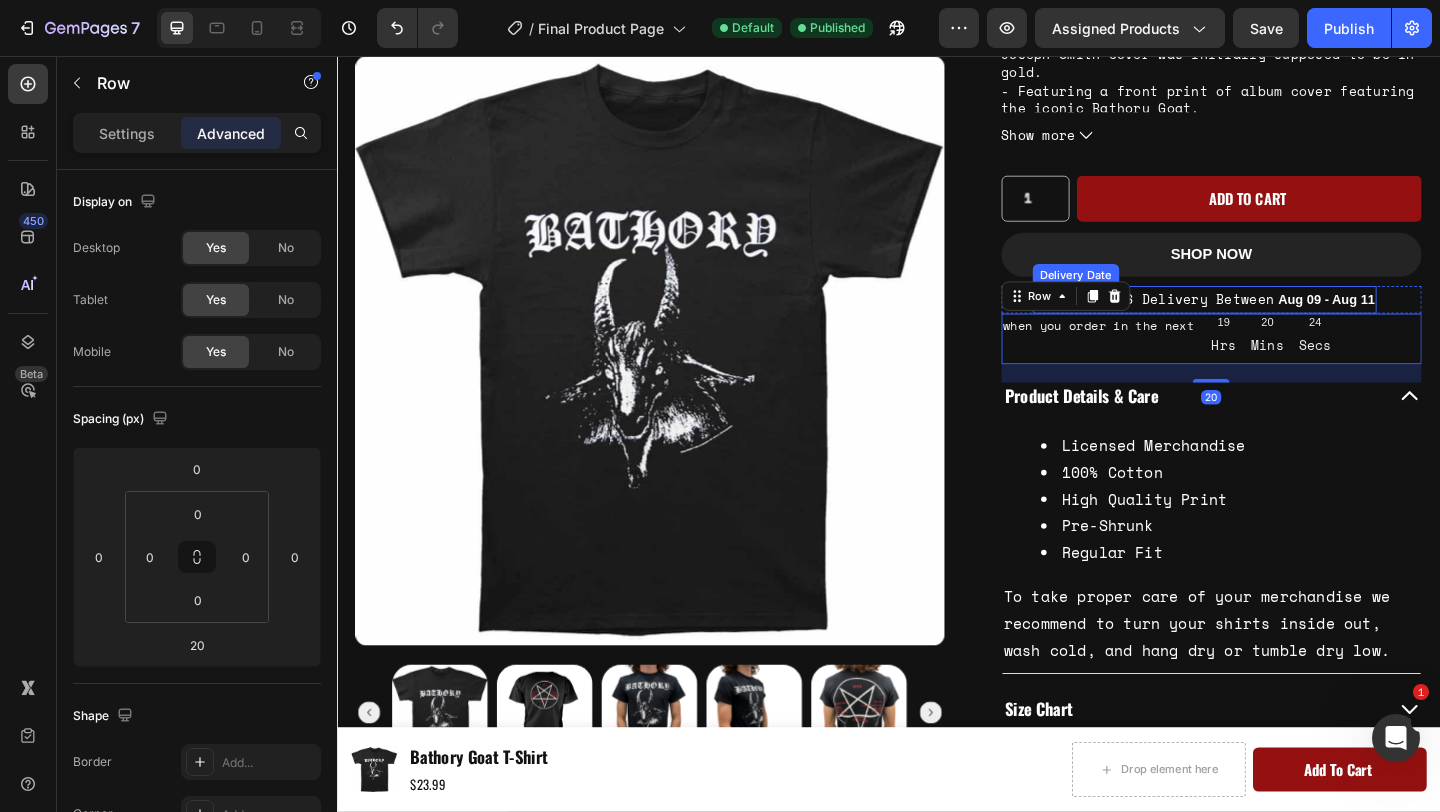 click on "Estimated US Delivery Between" at bounding box center [1226, 320] 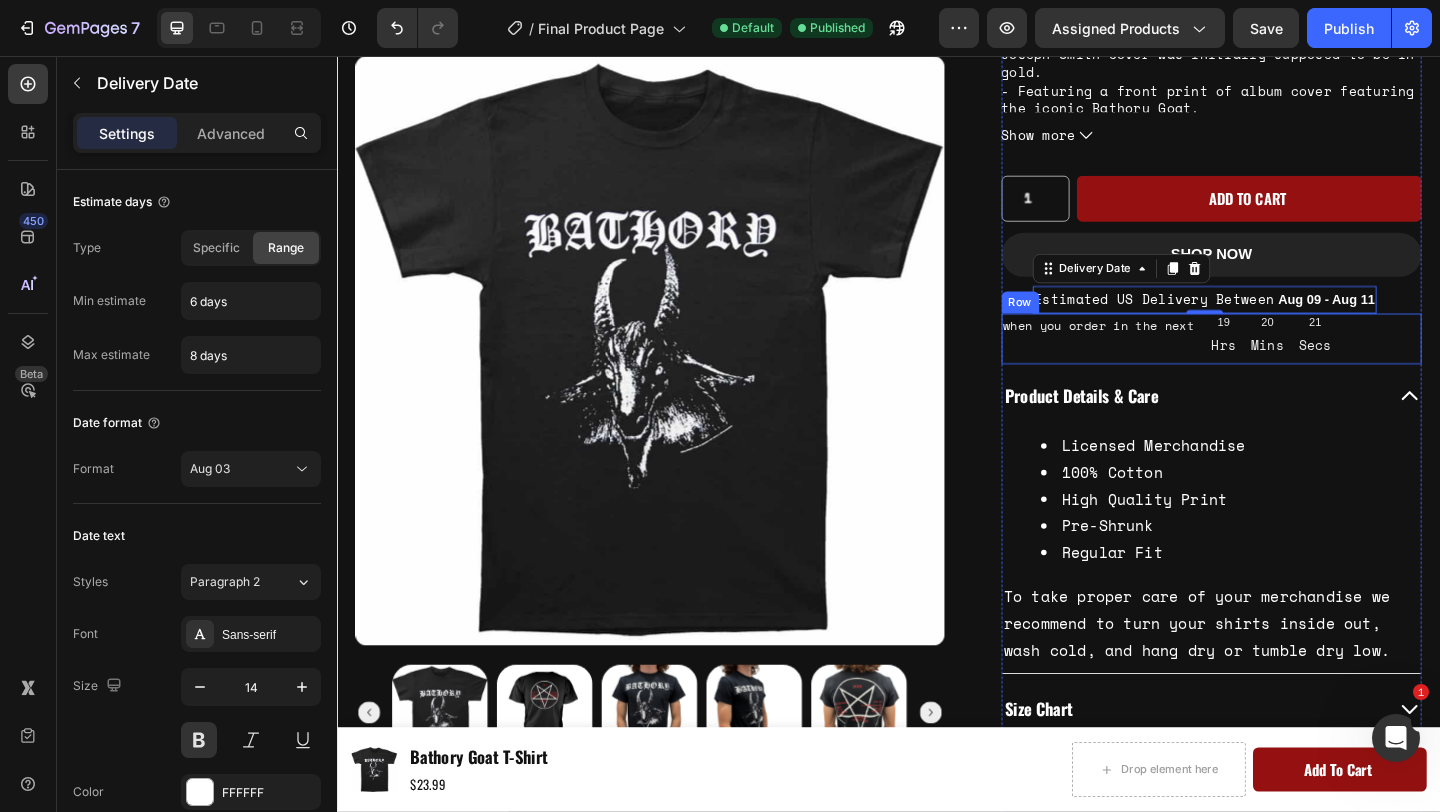 click on "when you order in the next Text Block" at bounding box center [1174, 363] 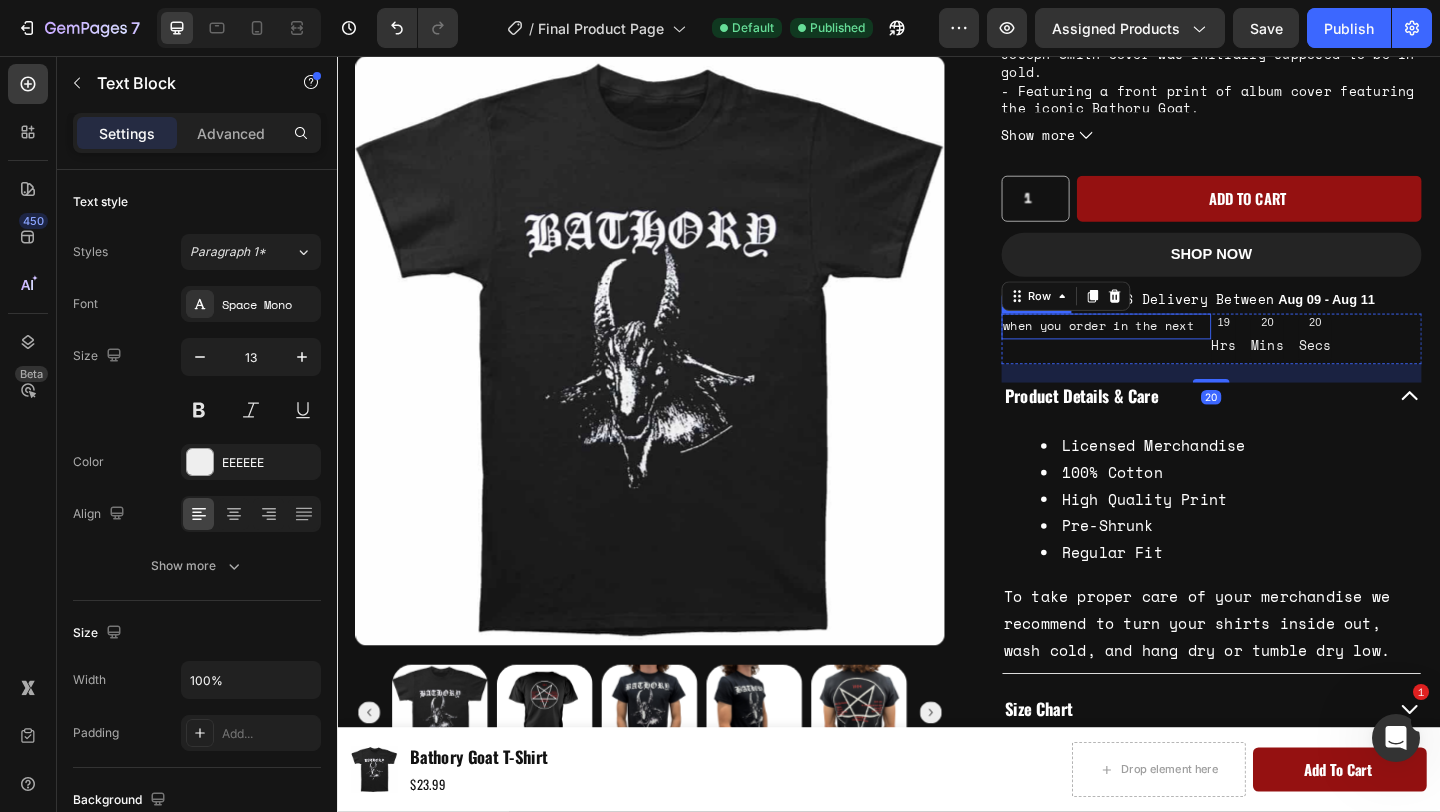 click on "when you order in the next" at bounding box center [1174, 349] 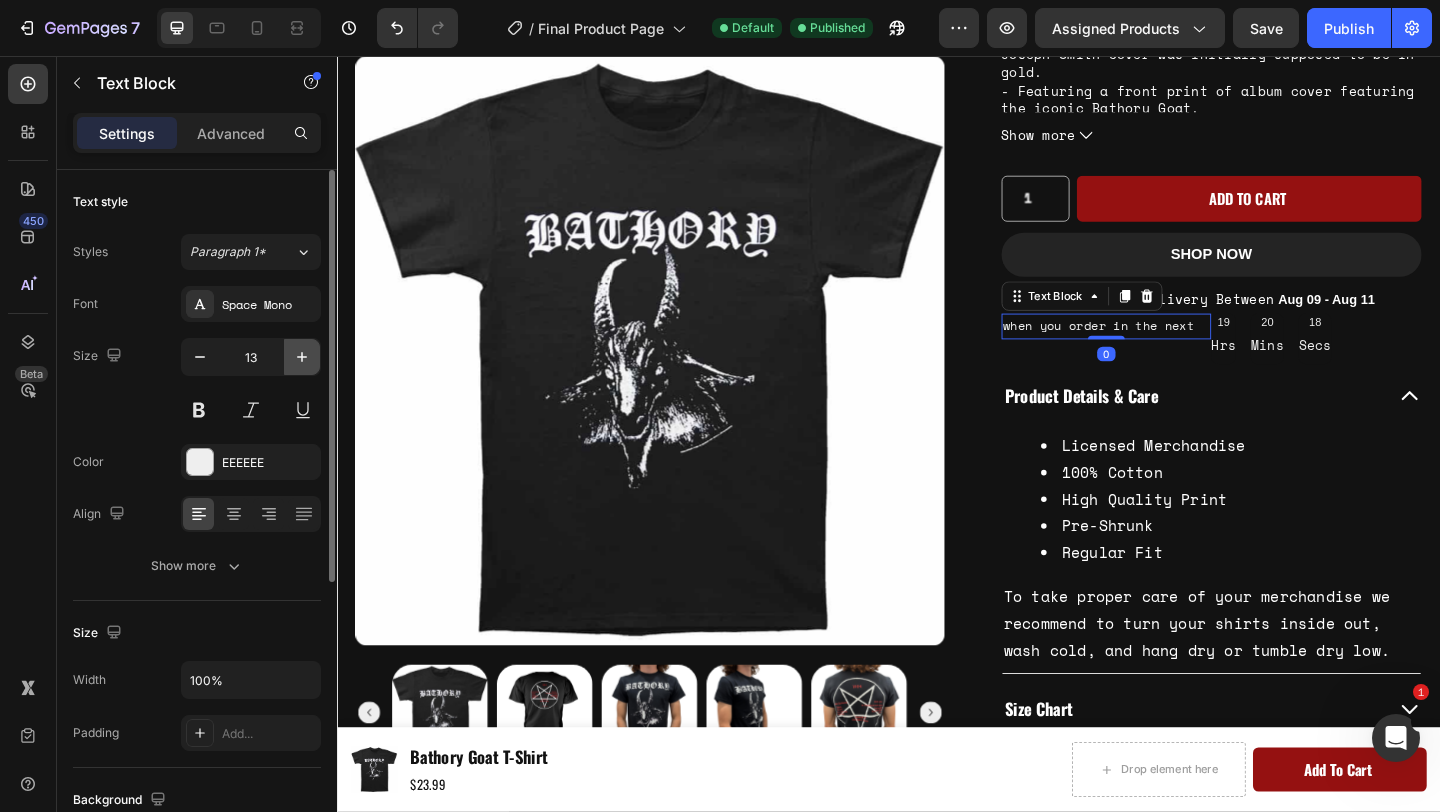 click 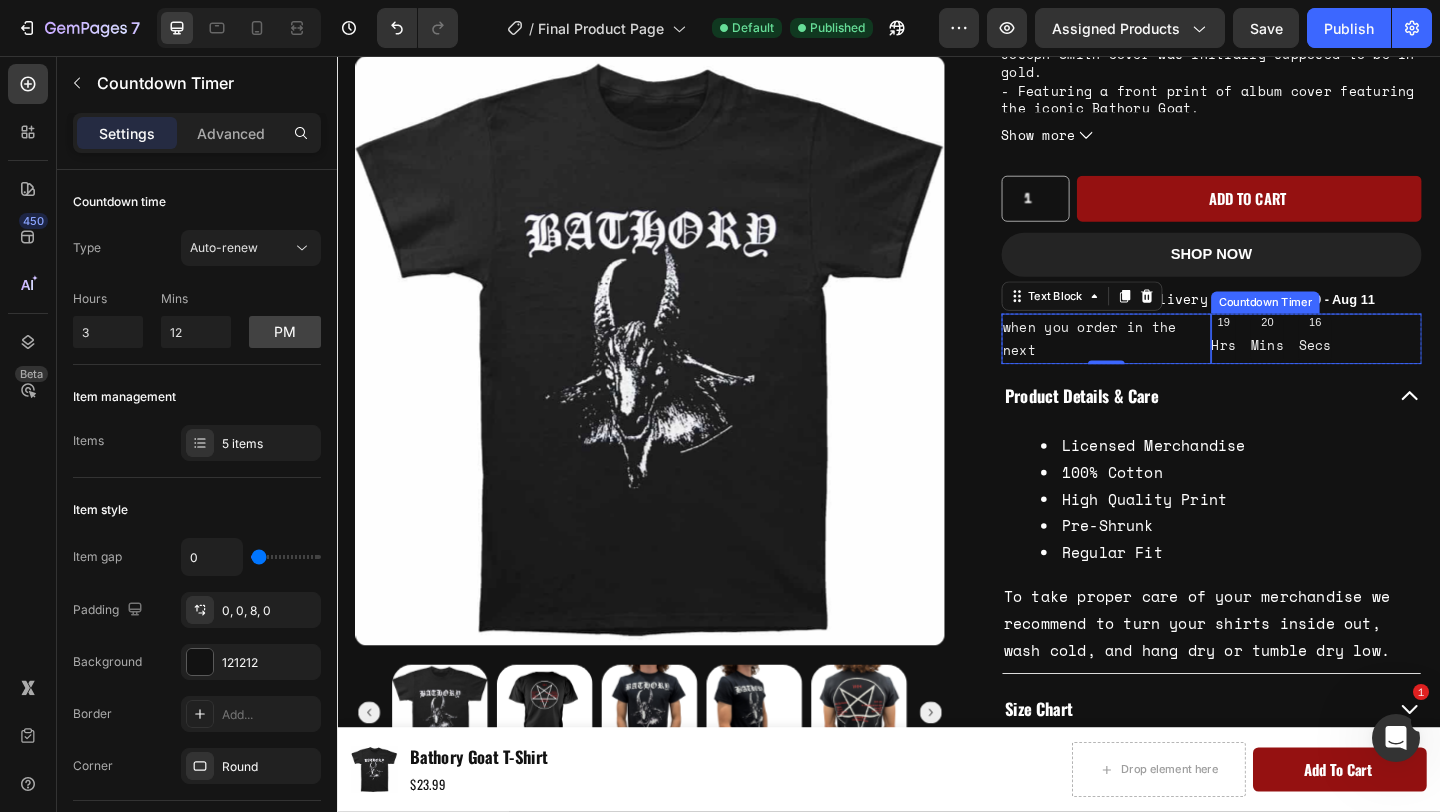 click on "16" at bounding box center (1401, 347) 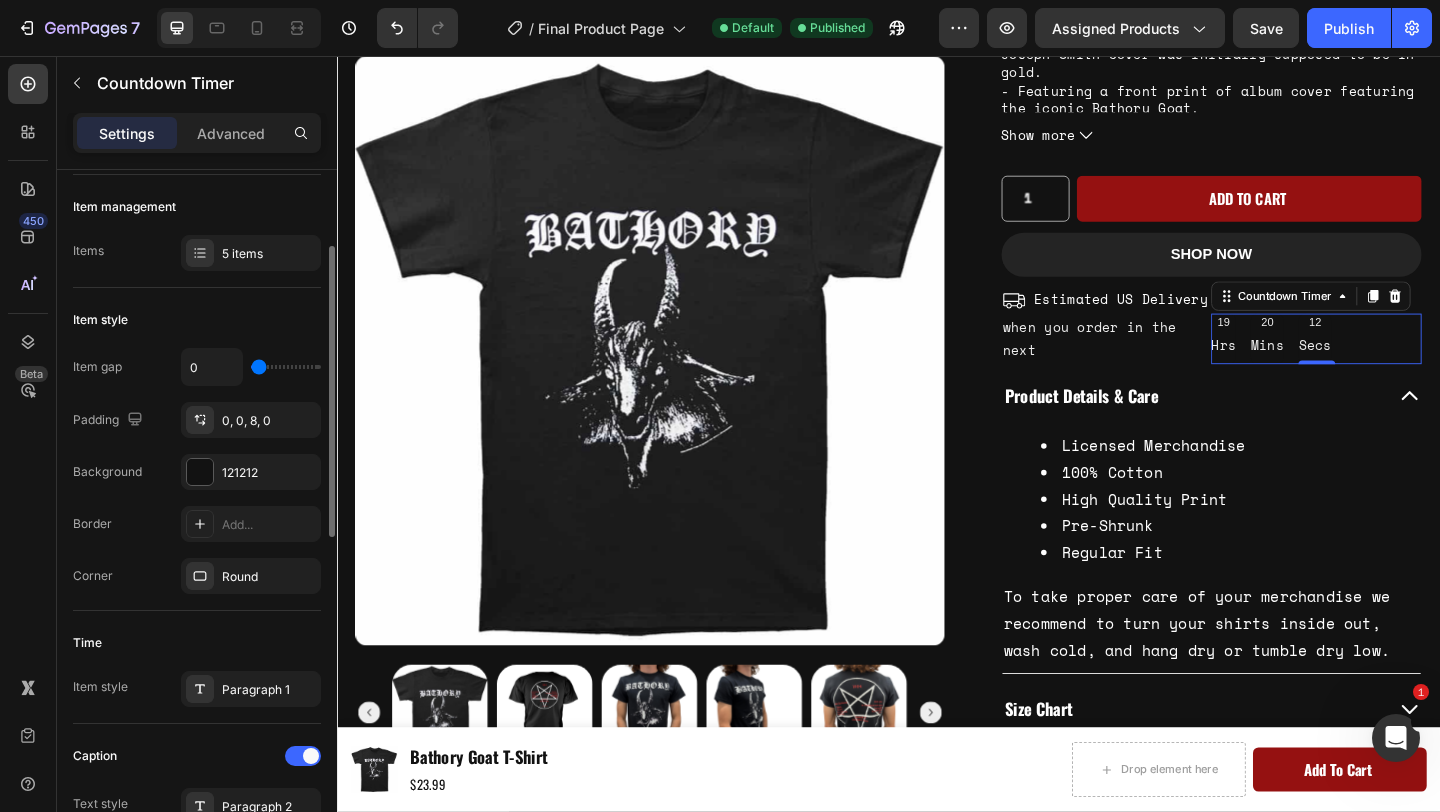 scroll, scrollTop: 204, scrollLeft: 0, axis: vertical 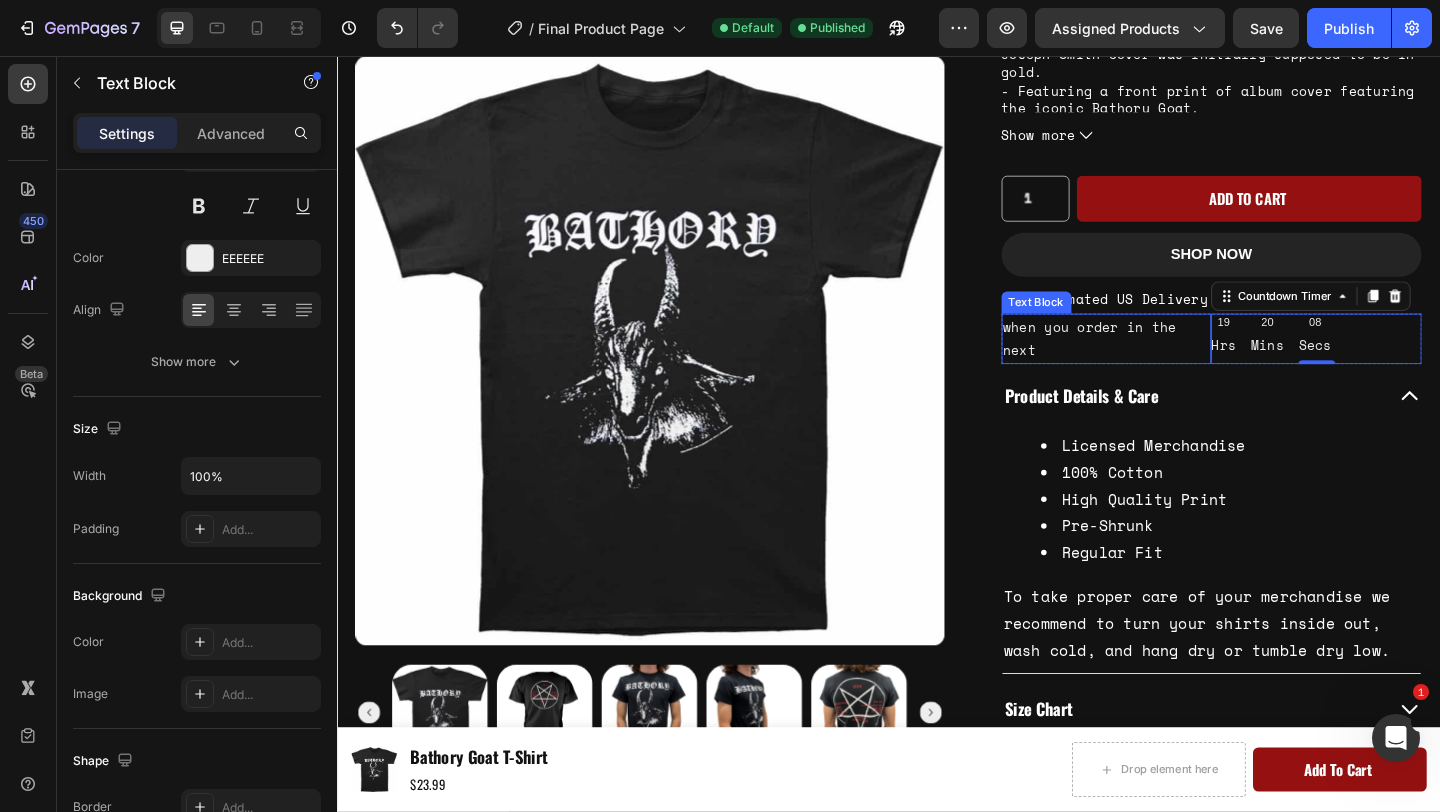 click on "when you order in the next" at bounding box center (1174, 363) 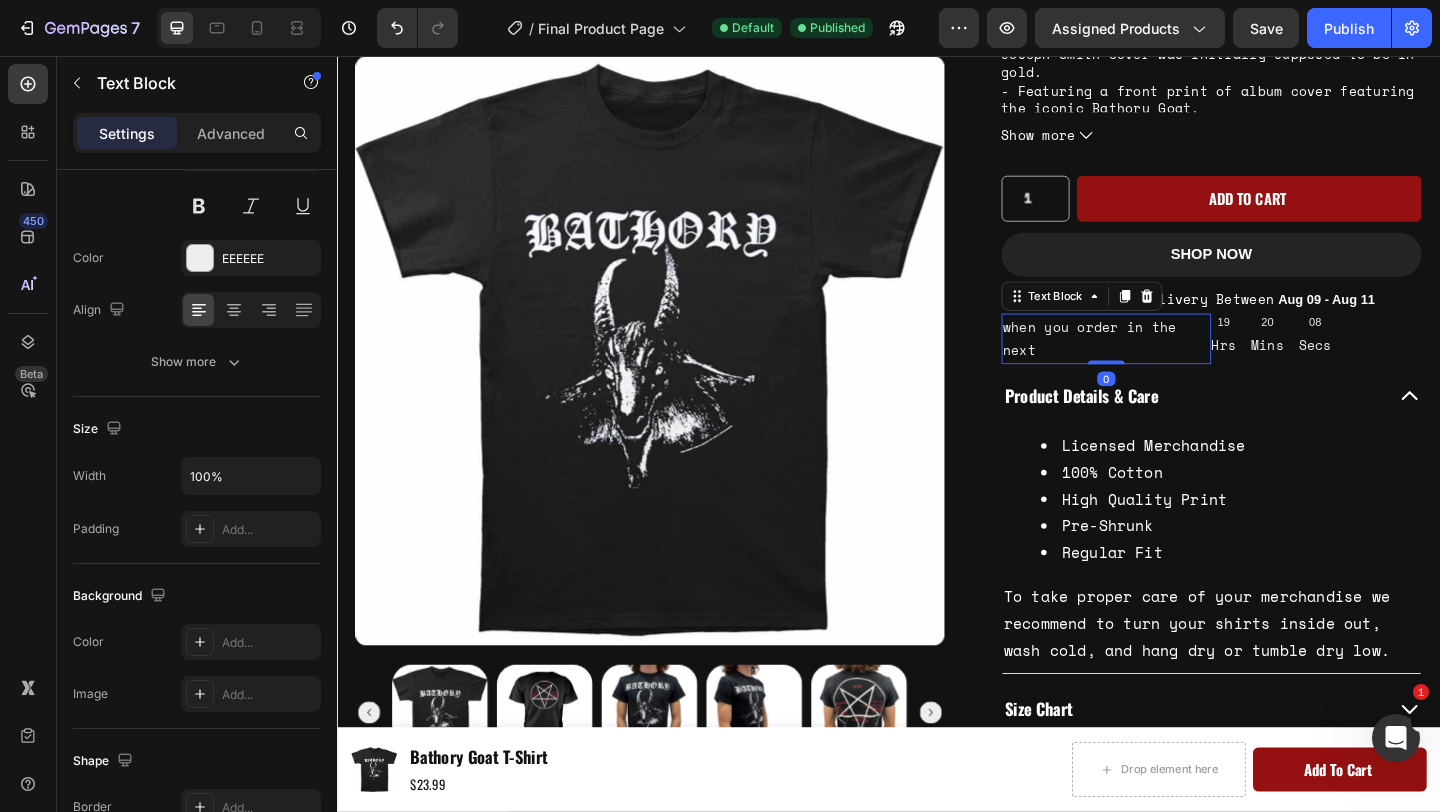 scroll, scrollTop: 0, scrollLeft: 0, axis: both 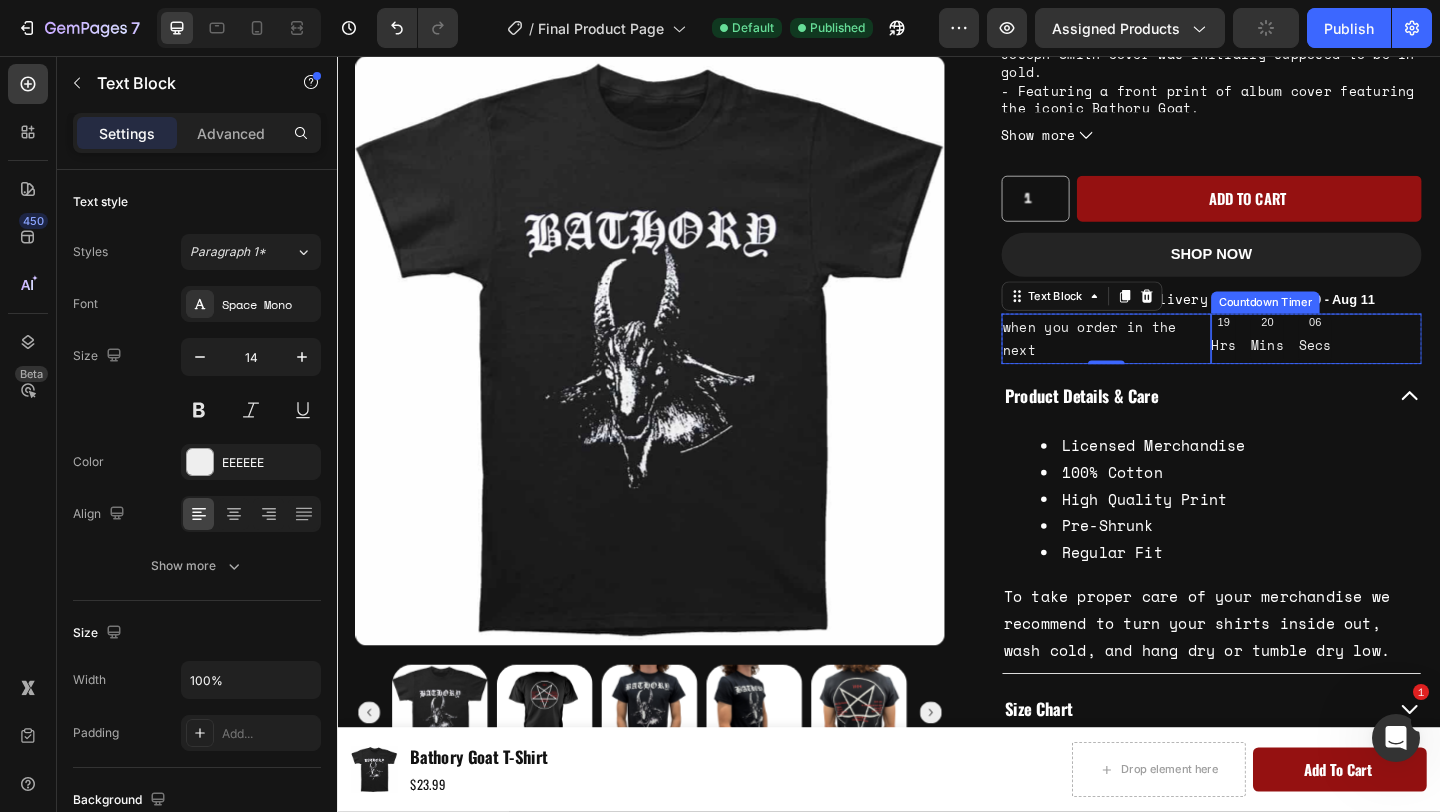 click on "20" at bounding box center [1349, 347] 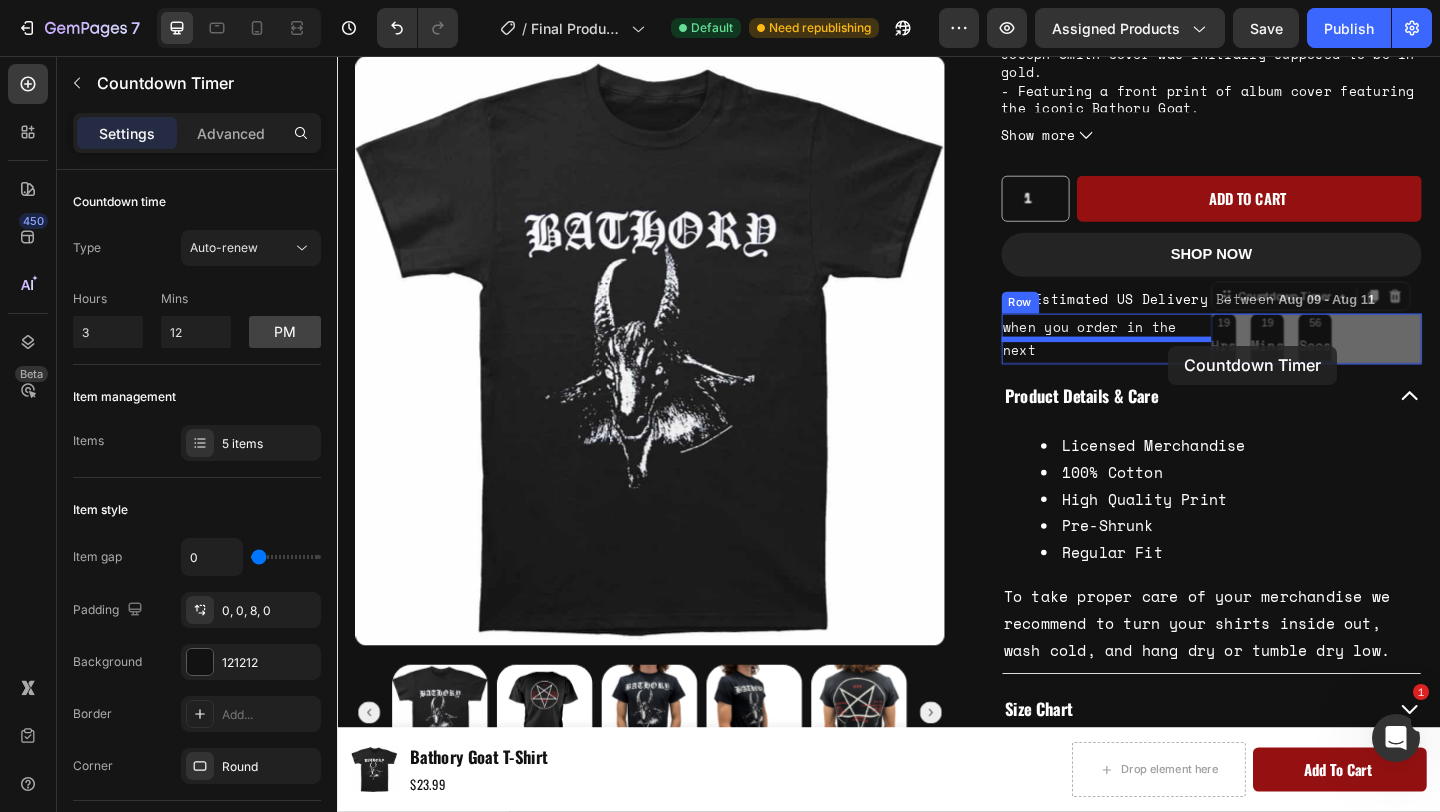 drag, startPoint x: 1373, startPoint y: 321, endPoint x: 1241, endPoint y: 371, distance: 141.1524 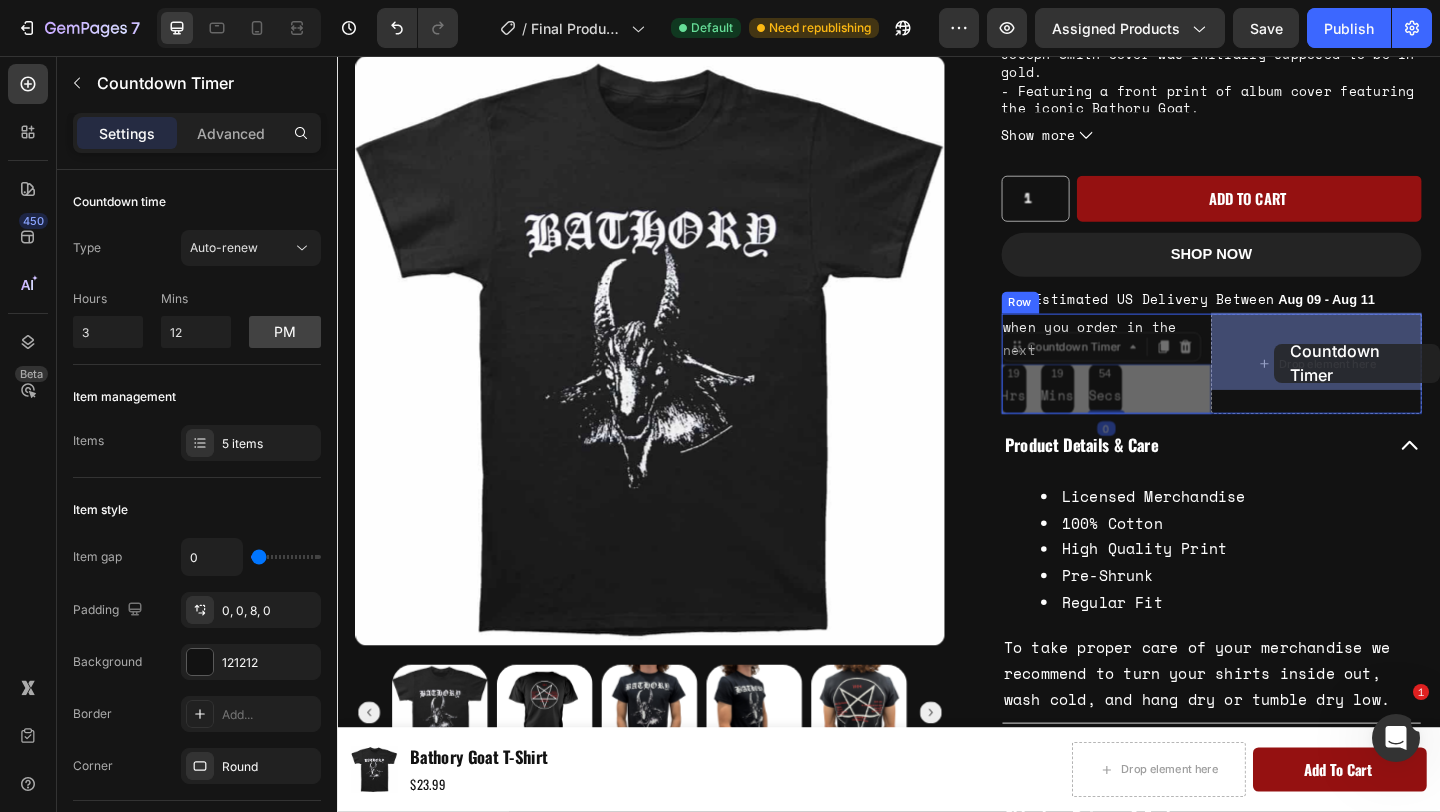 drag, startPoint x: 1131, startPoint y: 355, endPoint x: 1357, endPoint y: 369, distance: 226.43321 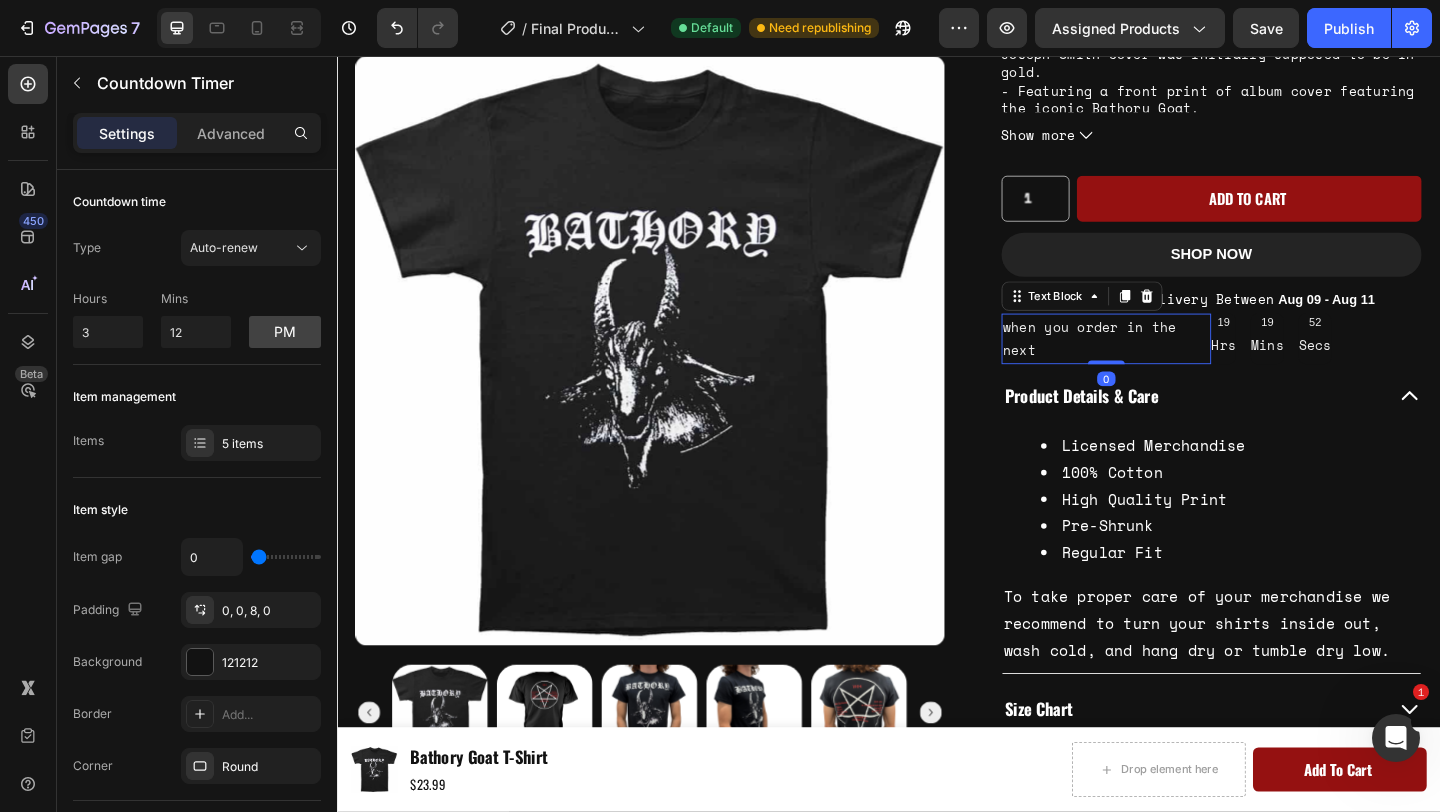 click on "when you order in the next" at bounding box center (1174, 363) 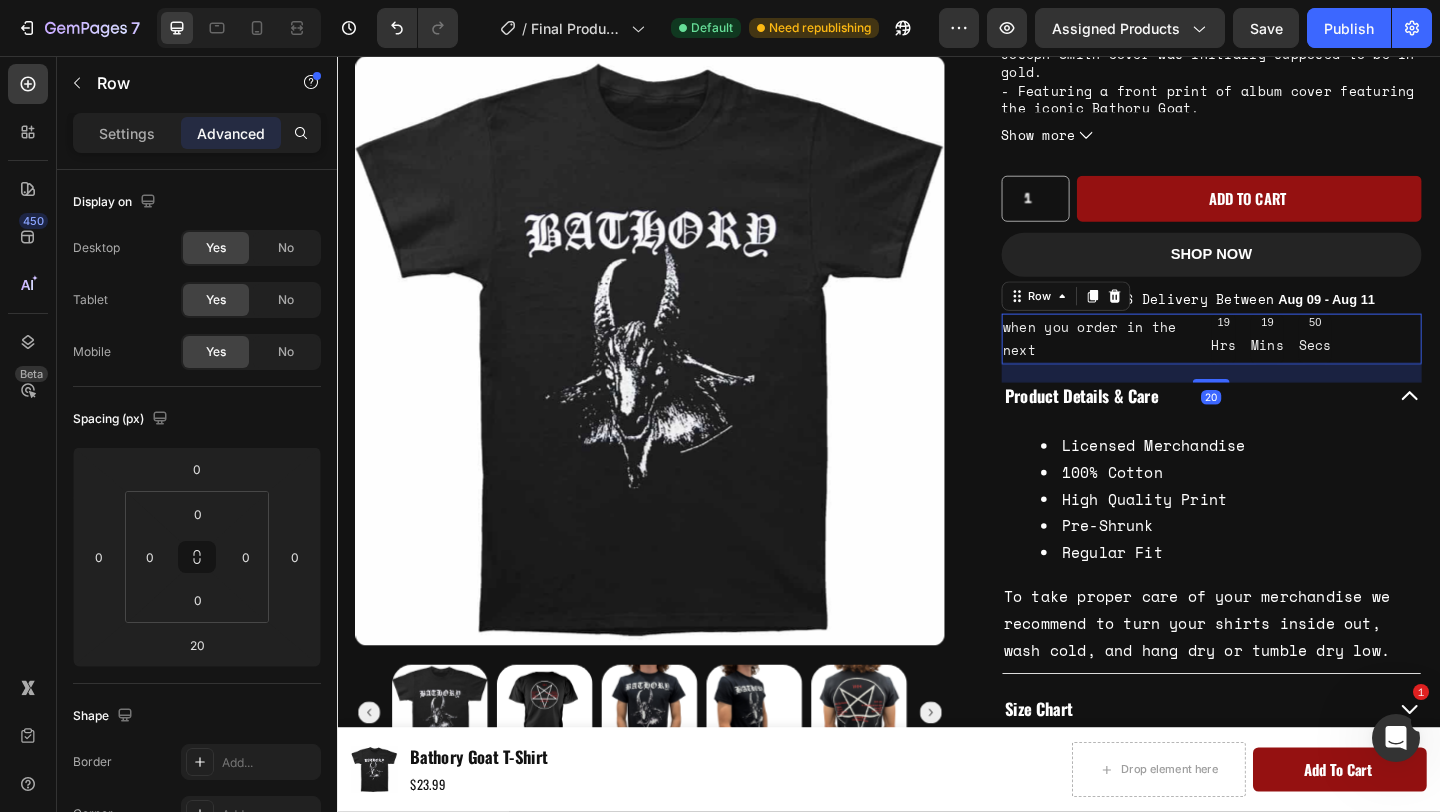 click on "when you order in the next Text Block" at bounding box center (1174, 363) 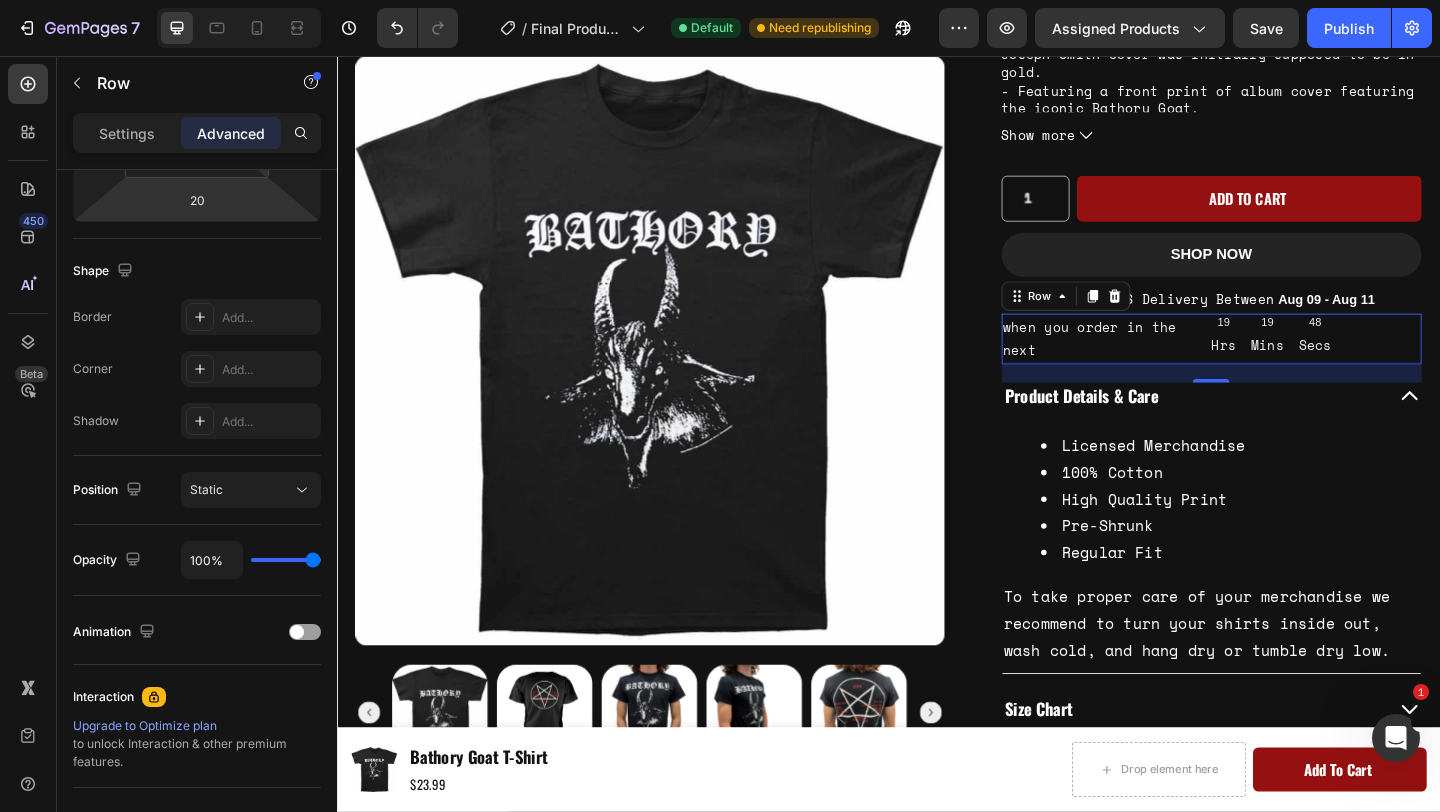 scroll, scrollTop: 0, scrollLeft: 0, axis: both 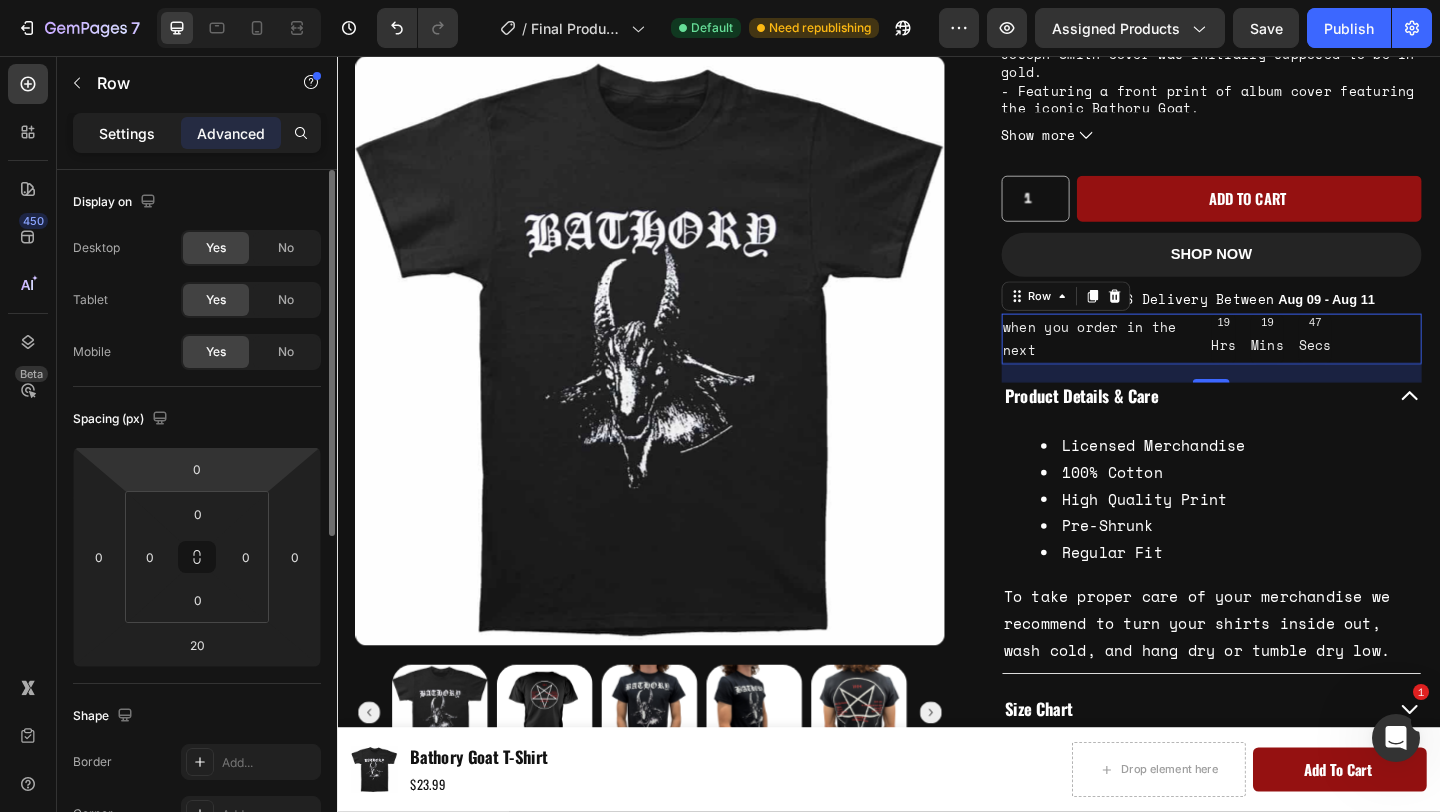 click on "Settings" at bounding box center (127, 133) 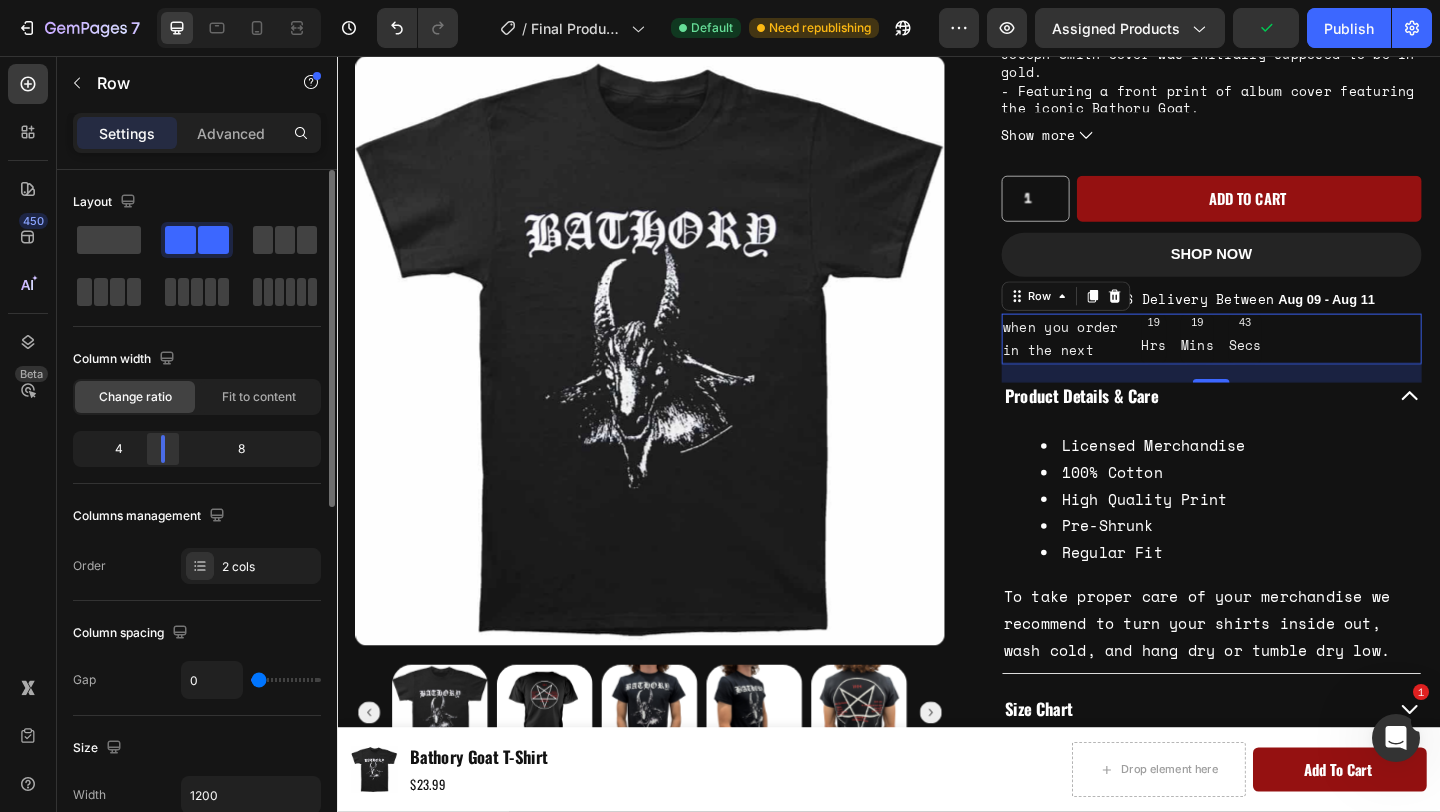 drag, startPoint x: 201, startPoint y: 449, endPoint x: 160, endPoint y: 455, distance: 41.4367 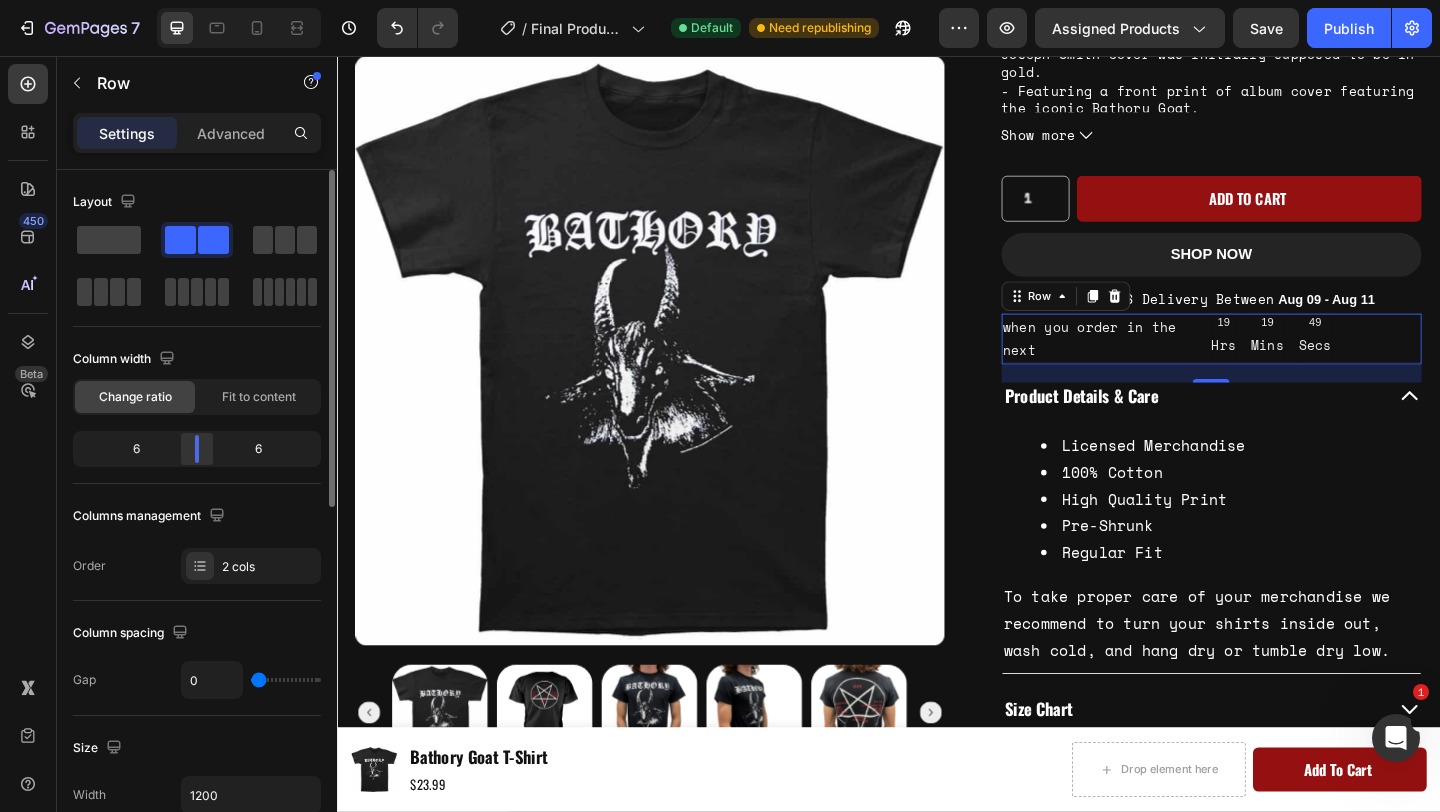 drag, startPoint x: 161, startPoint y: 440, endPoint x: 205, endPoint y: 443, distance: 44.102154 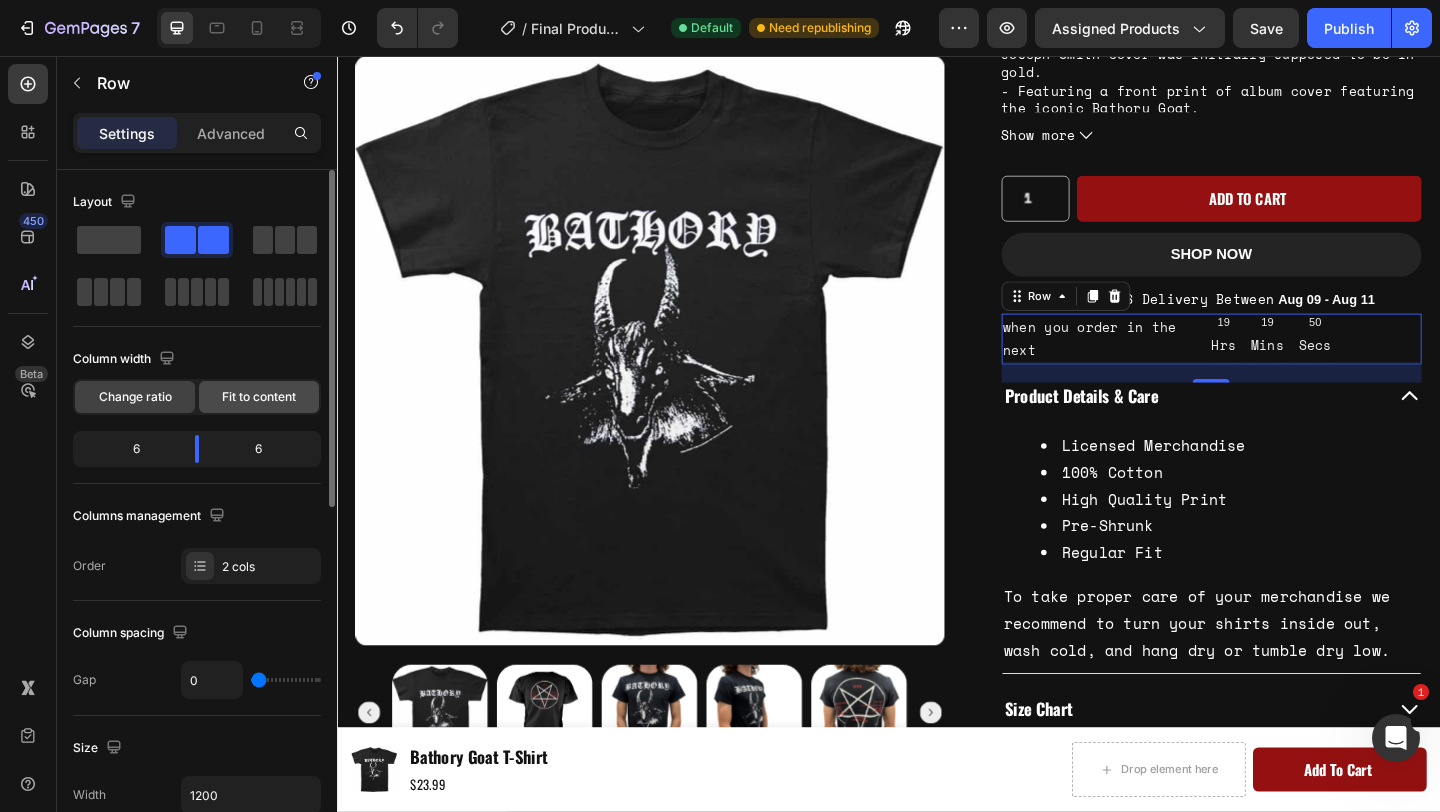 click on "Fit to content" 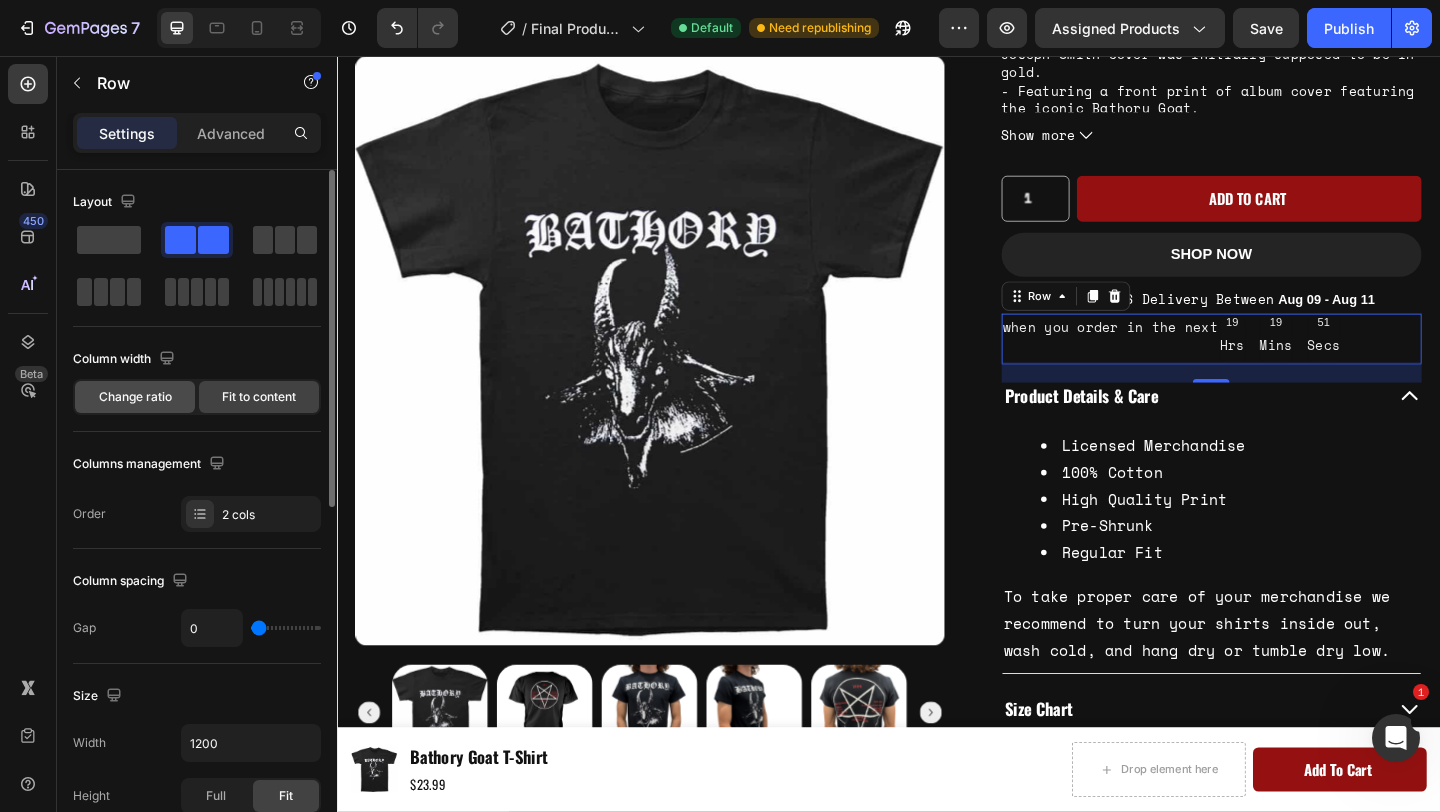 click on "Change ratio" 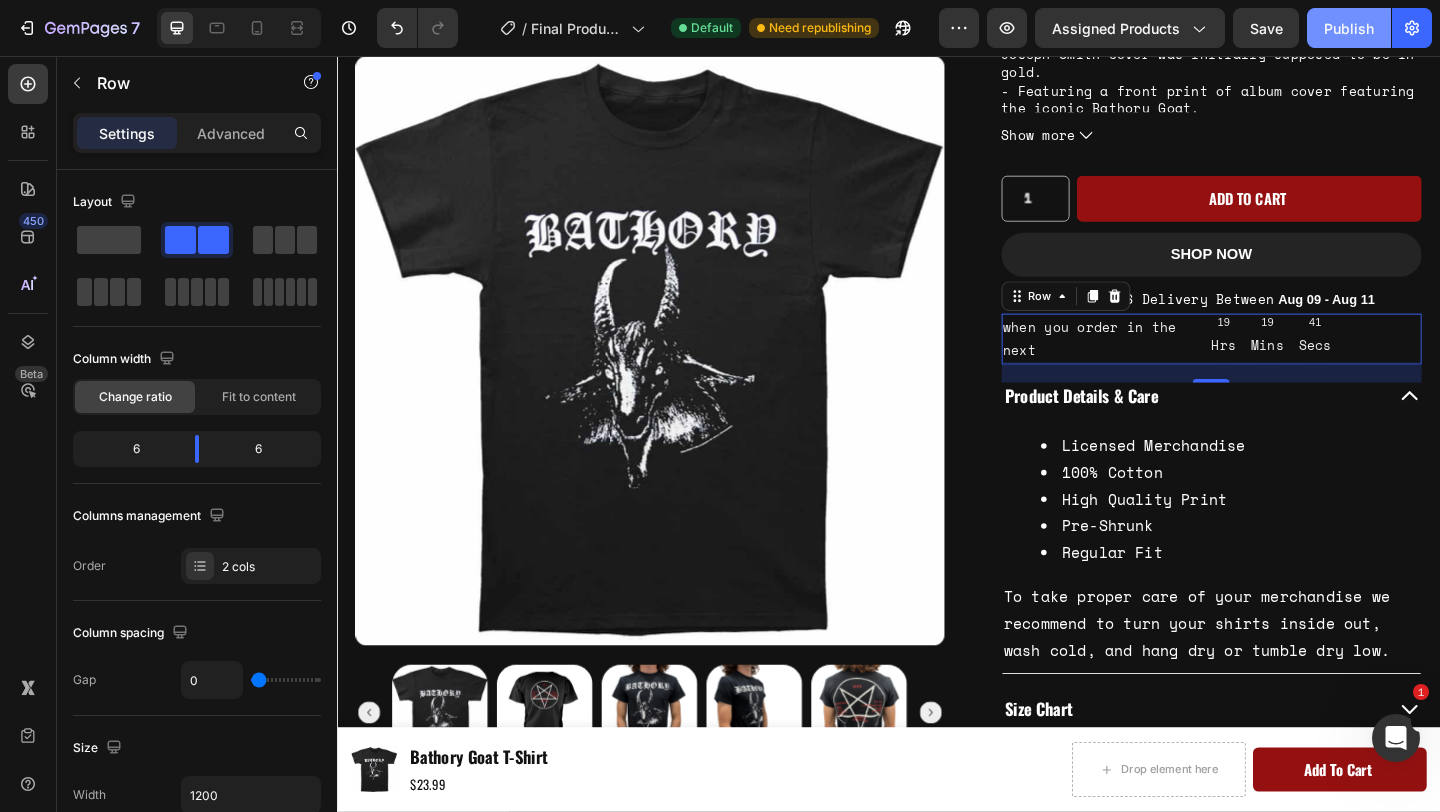 click on "Publish" 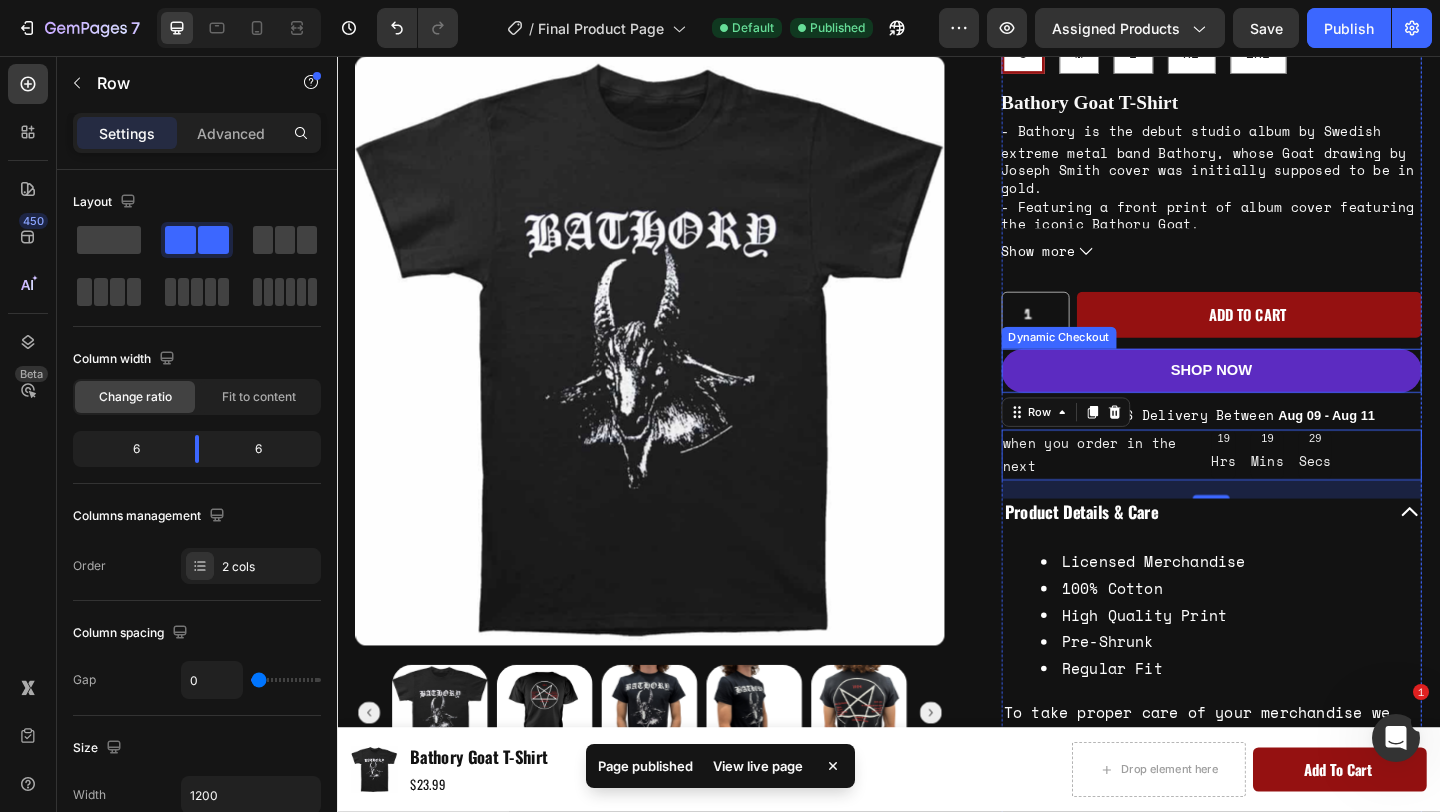 scroll, scrollTop: 0, scrollLeft: 0, axis: both 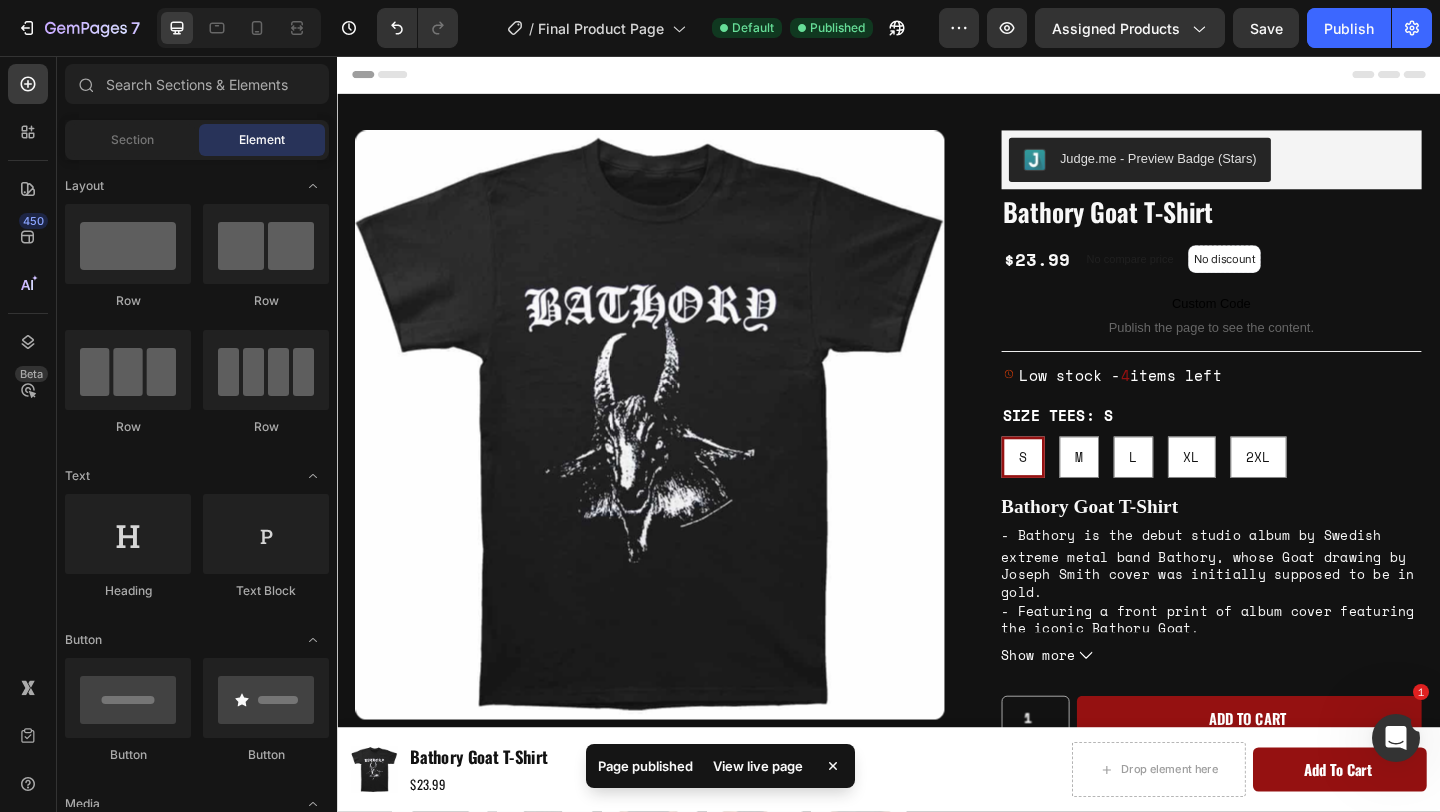 click on "Header" at bounding box center (937, 76) 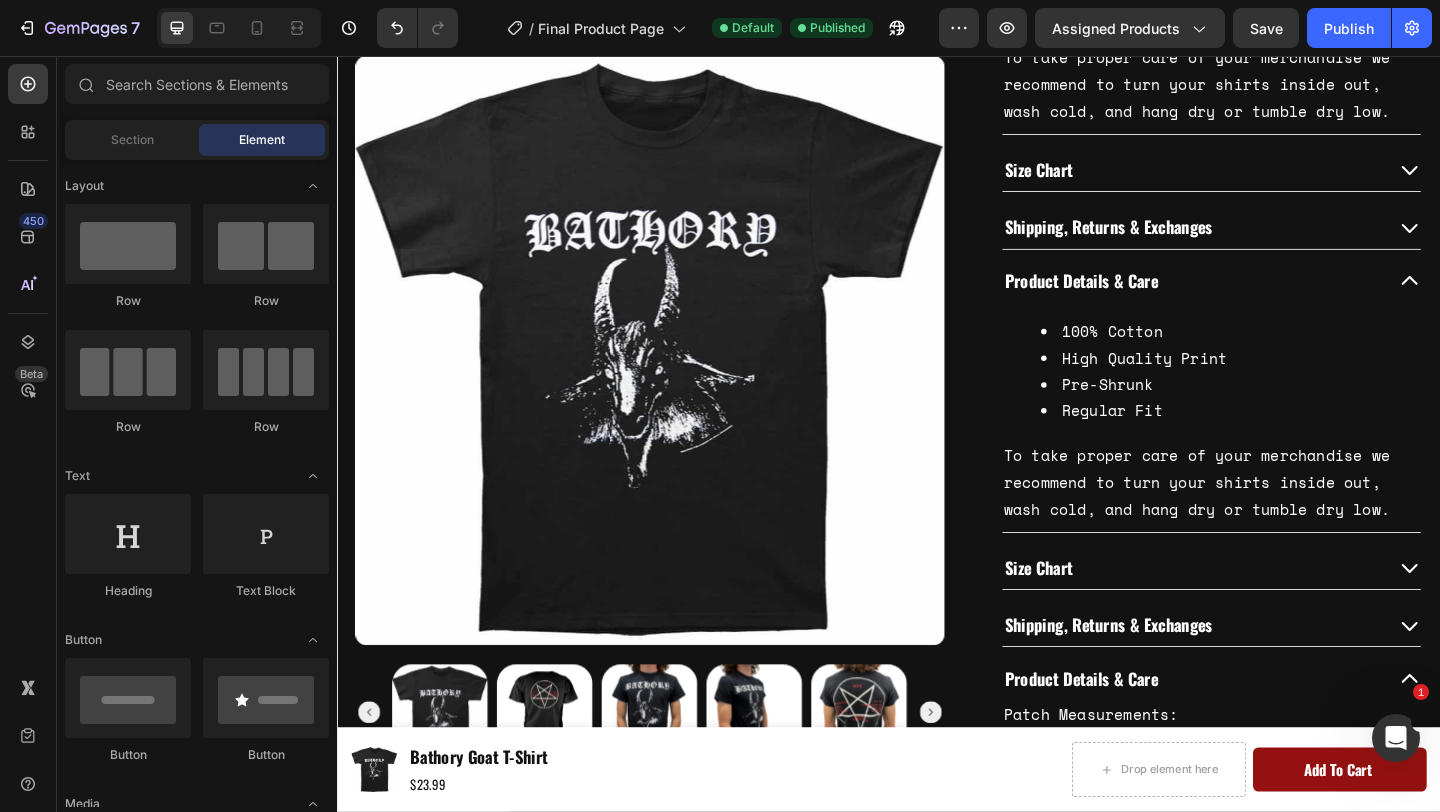 scroll, scrollTop: 0, scrollLeft: 0, axis: both 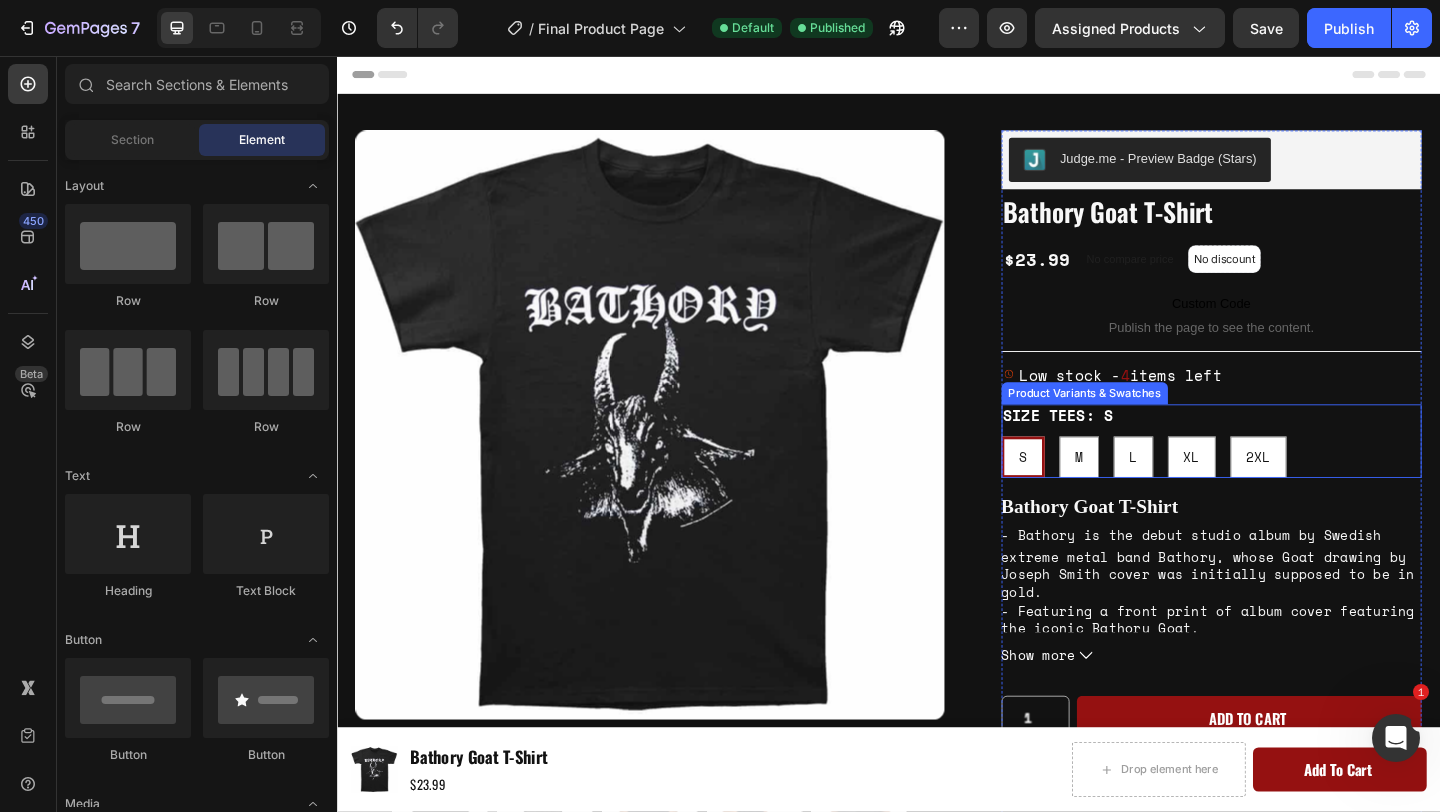 click on "S S S M M M L L L XL XL XL 2XL 2XL 2XL" at bounding box center (1289, 492) 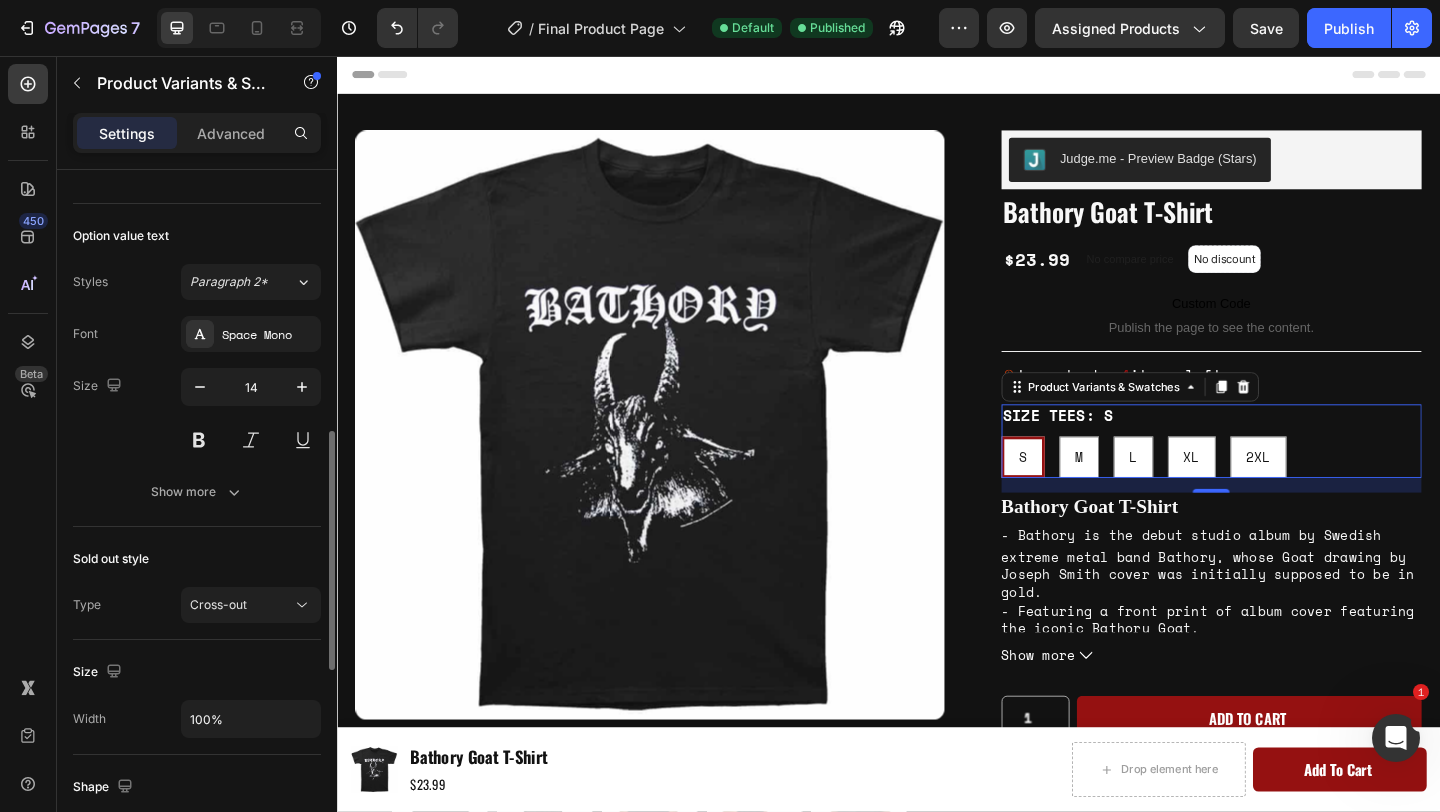 scroll, scrollTop: 790, scrollLeft: 0, axis: vertical 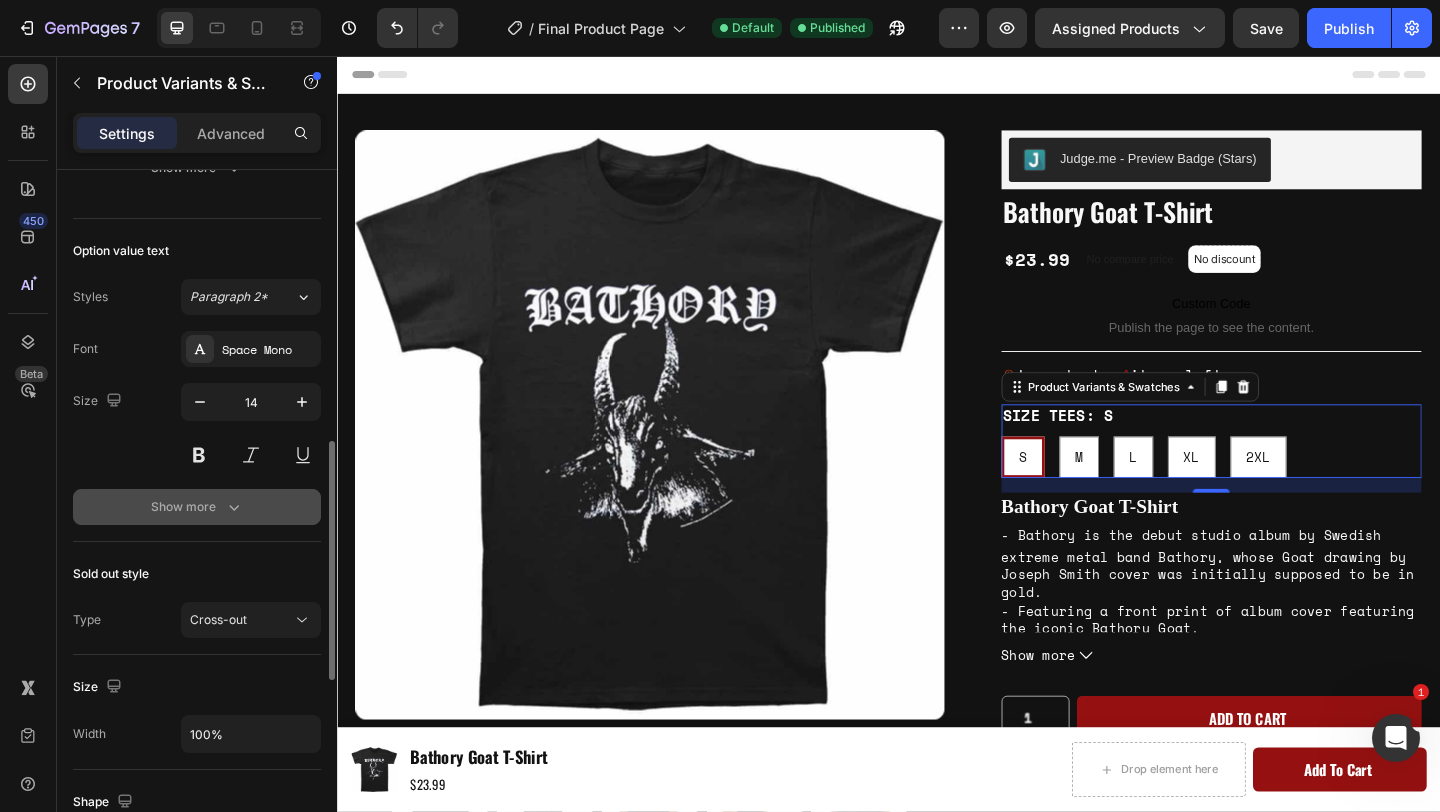 click on "Show more" at bounding box center (197, 507) 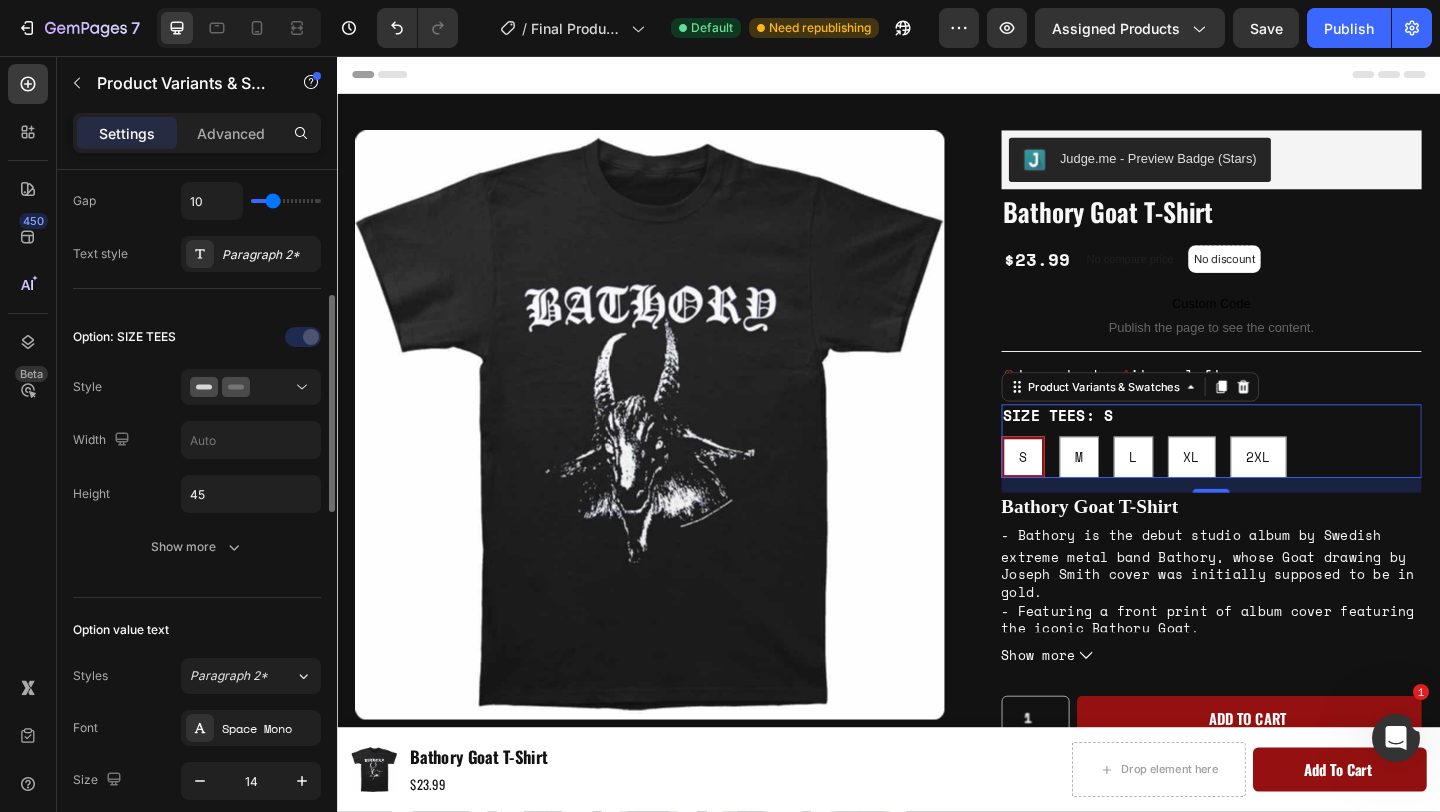 scroll, scrollTop: 402, scrollLeft: 0, axis: vertical 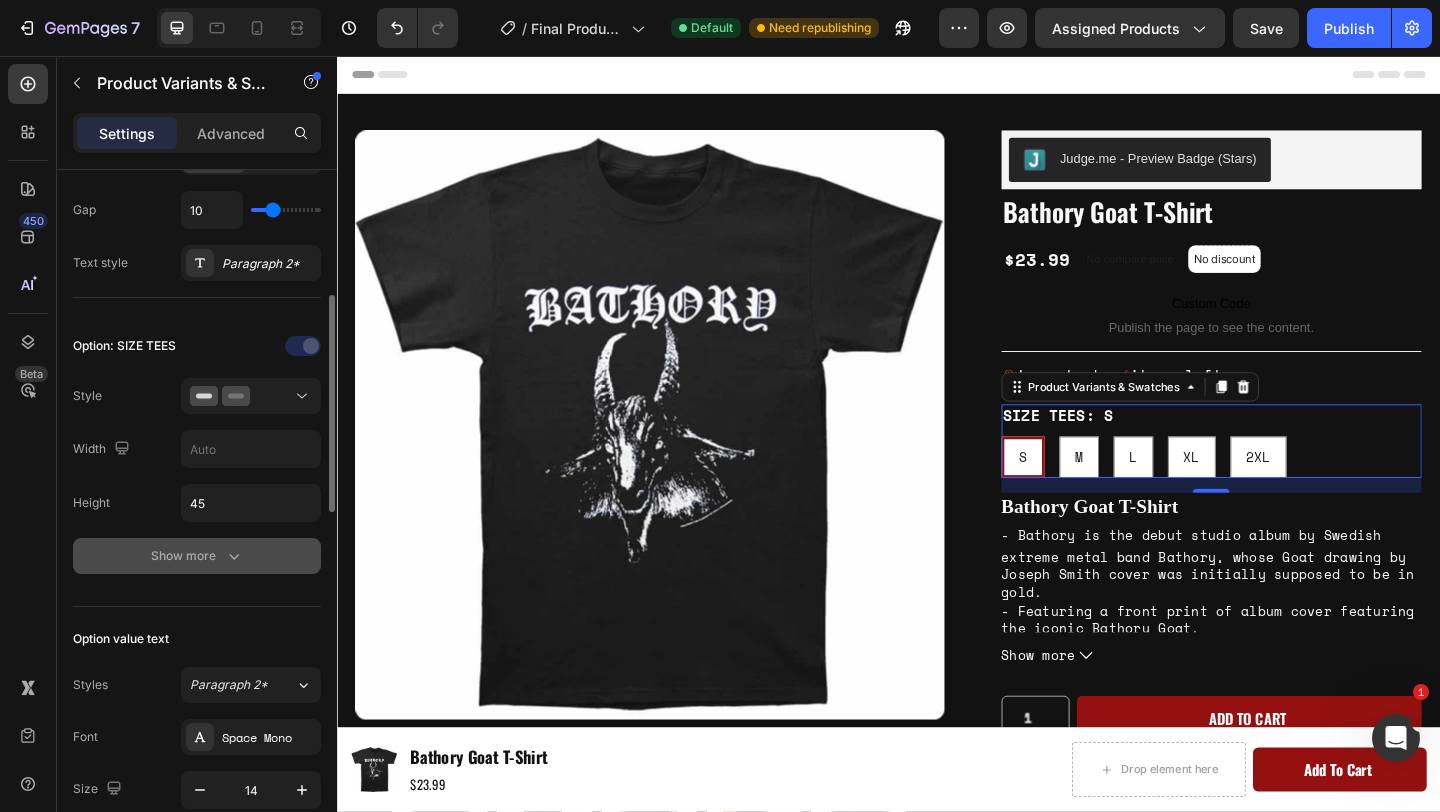 click on "Show more" at bounding box center [197, 556] 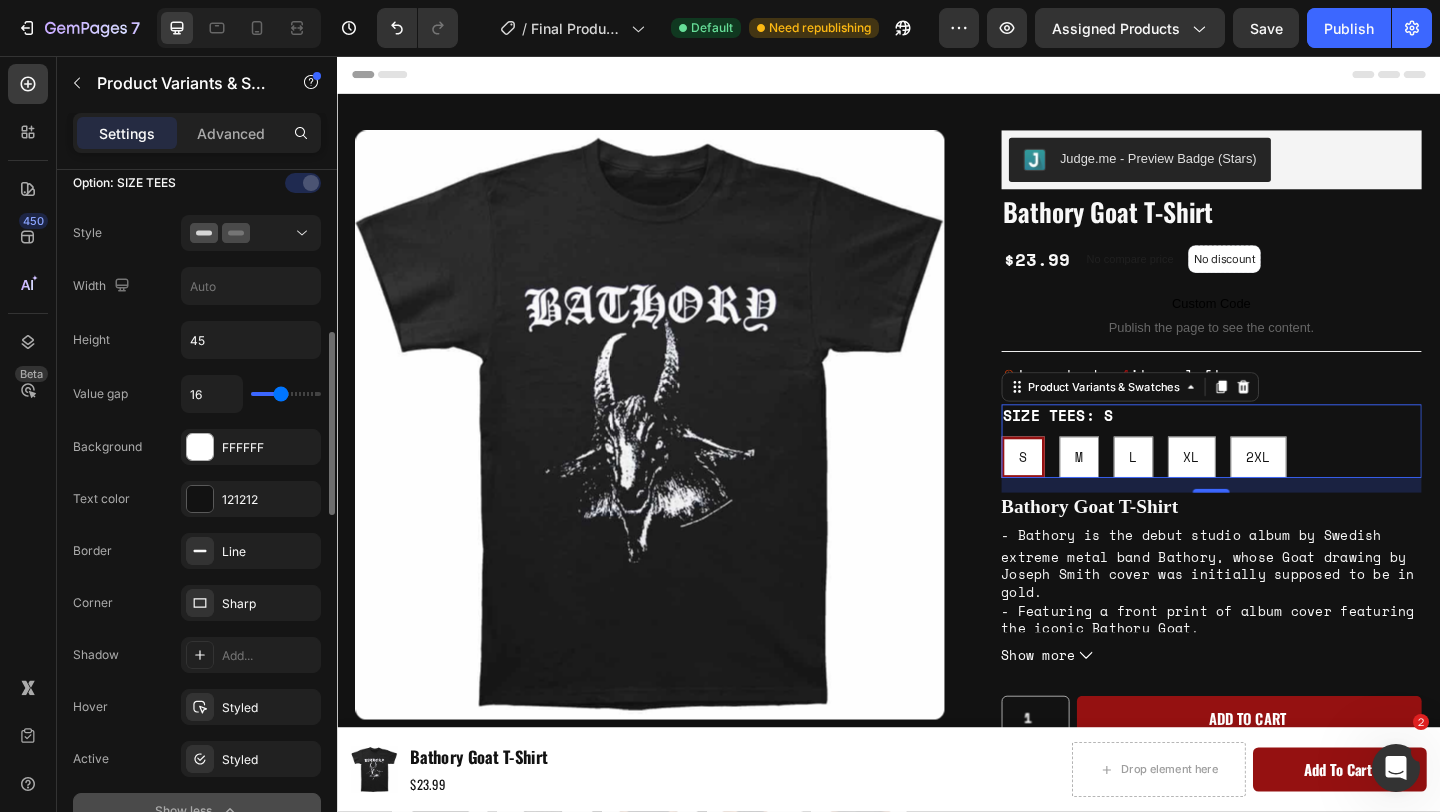 scroll, scrollTop: 576, scrollLeft: 0, axis: vertical 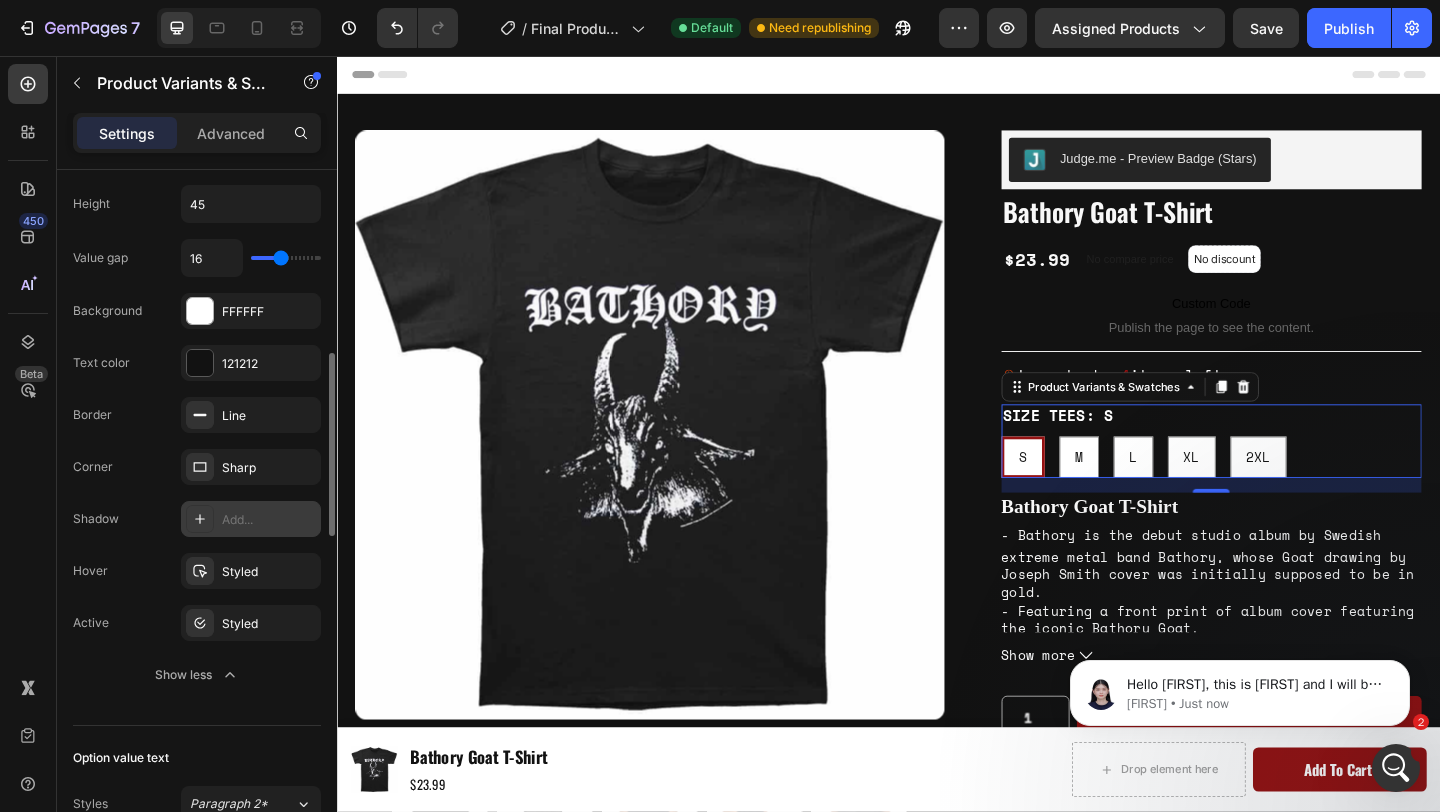 click on "Add..." at bounding box center [269, 520] 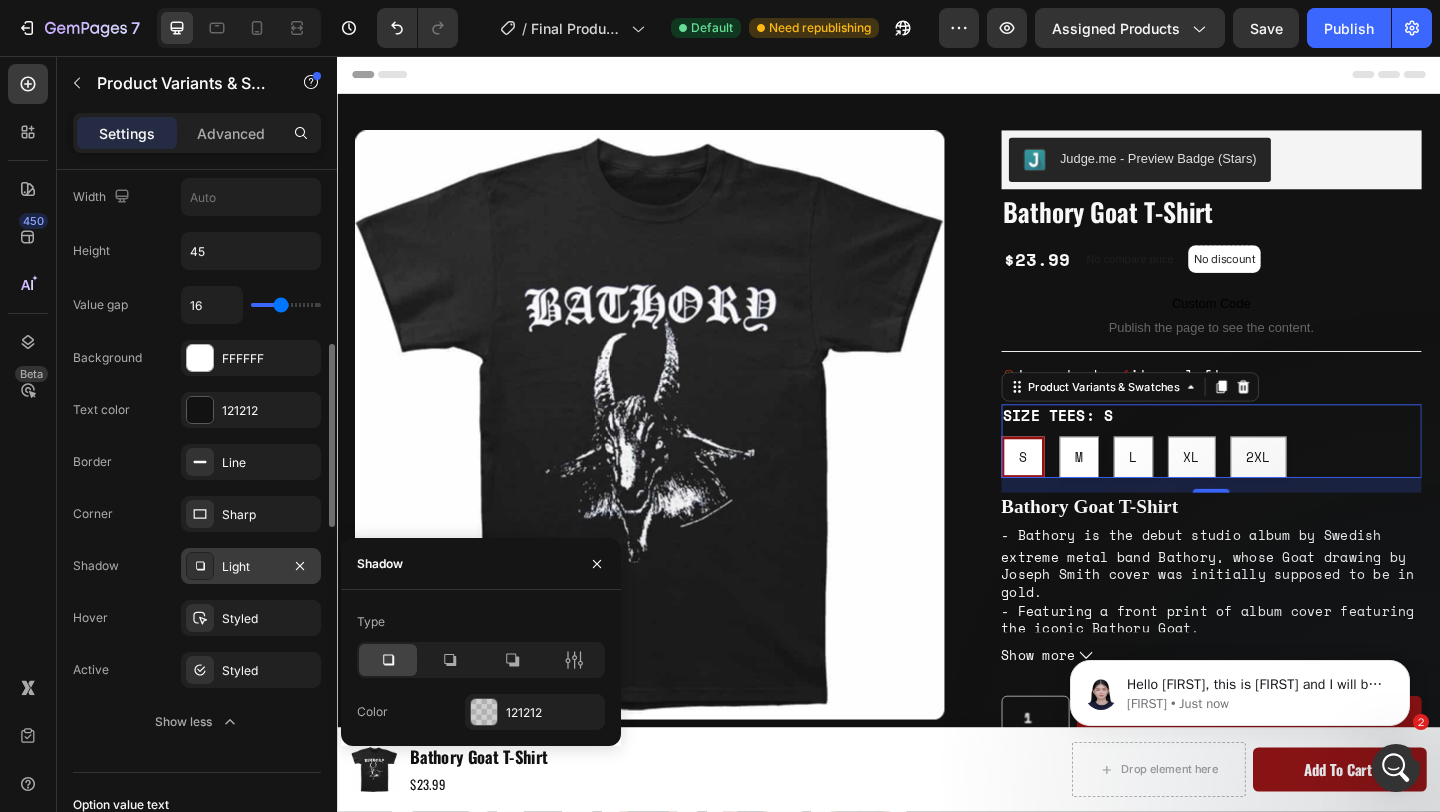scroll, scrollTop: 646, scrollLeft: 0, axis: vertical 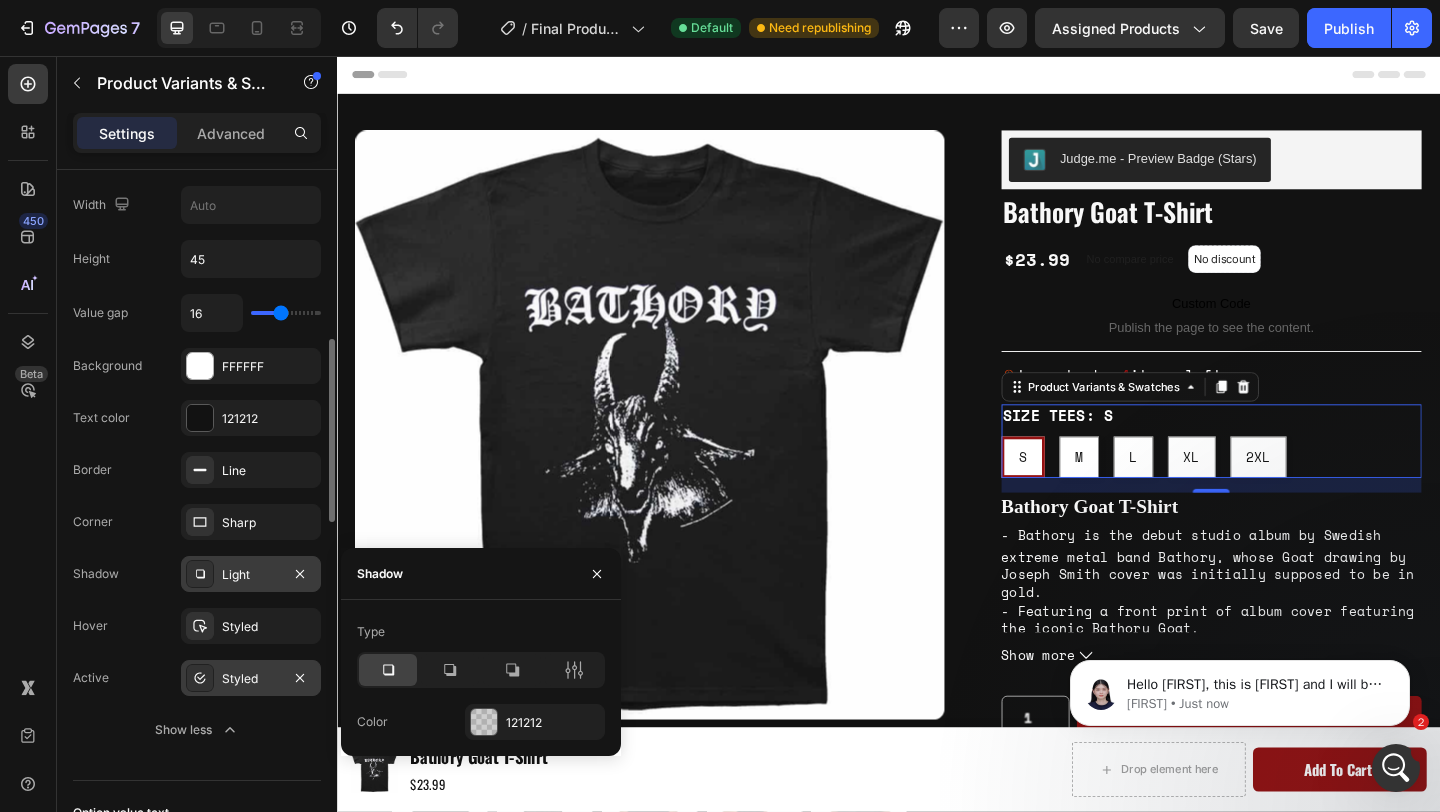 click on "Styled" at bounding box center [251, 678] 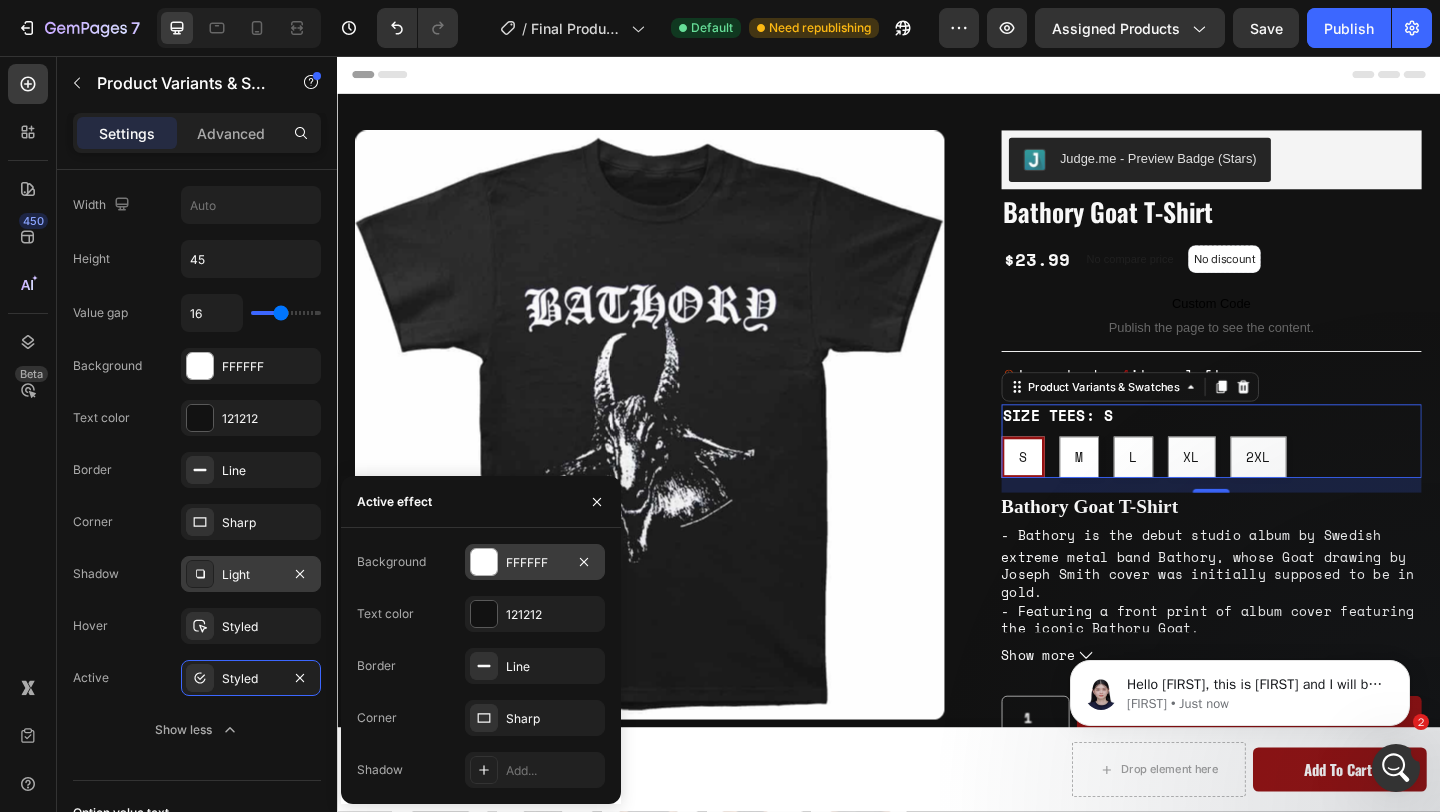 click at bounding box center [484, 562] 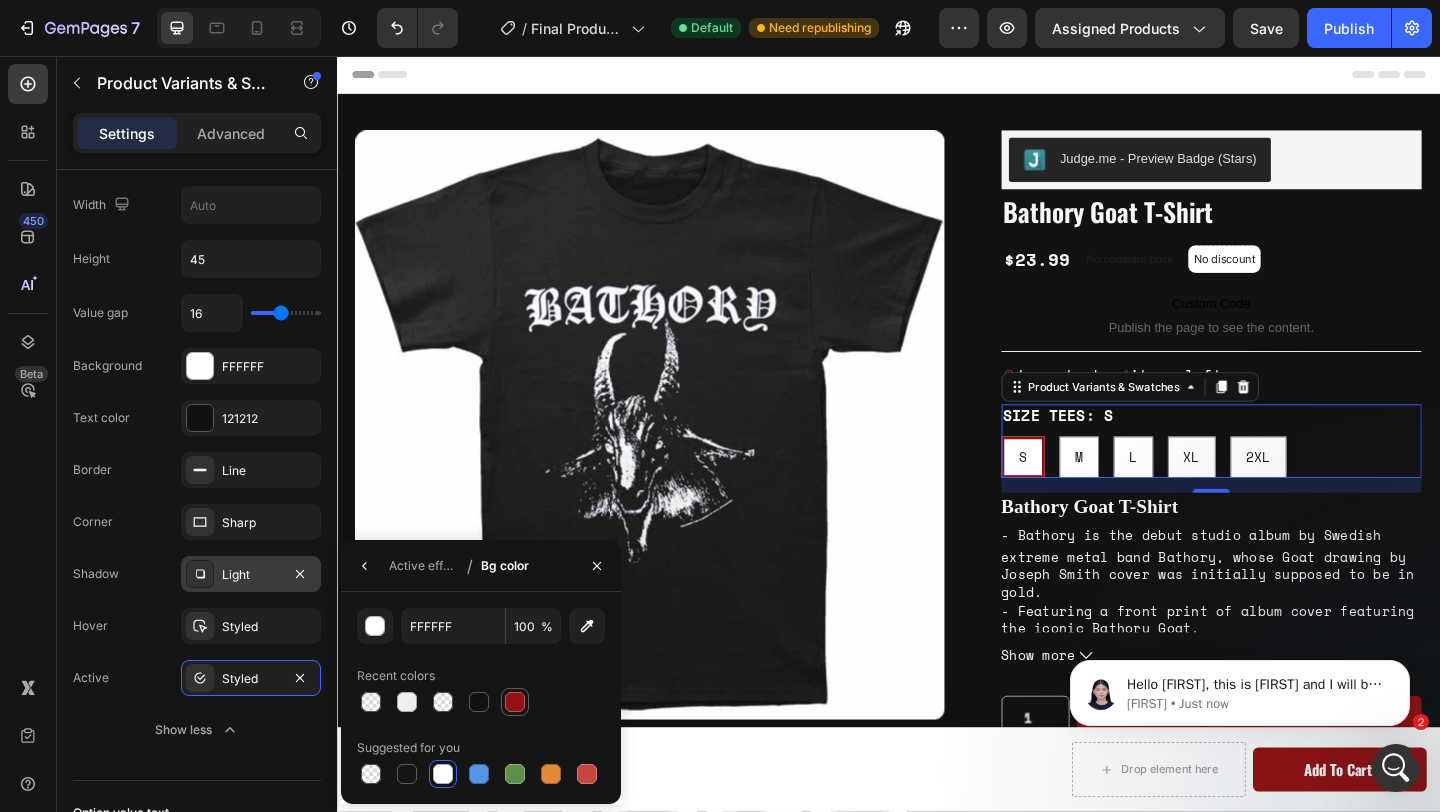click at bounding box center [515, 702] 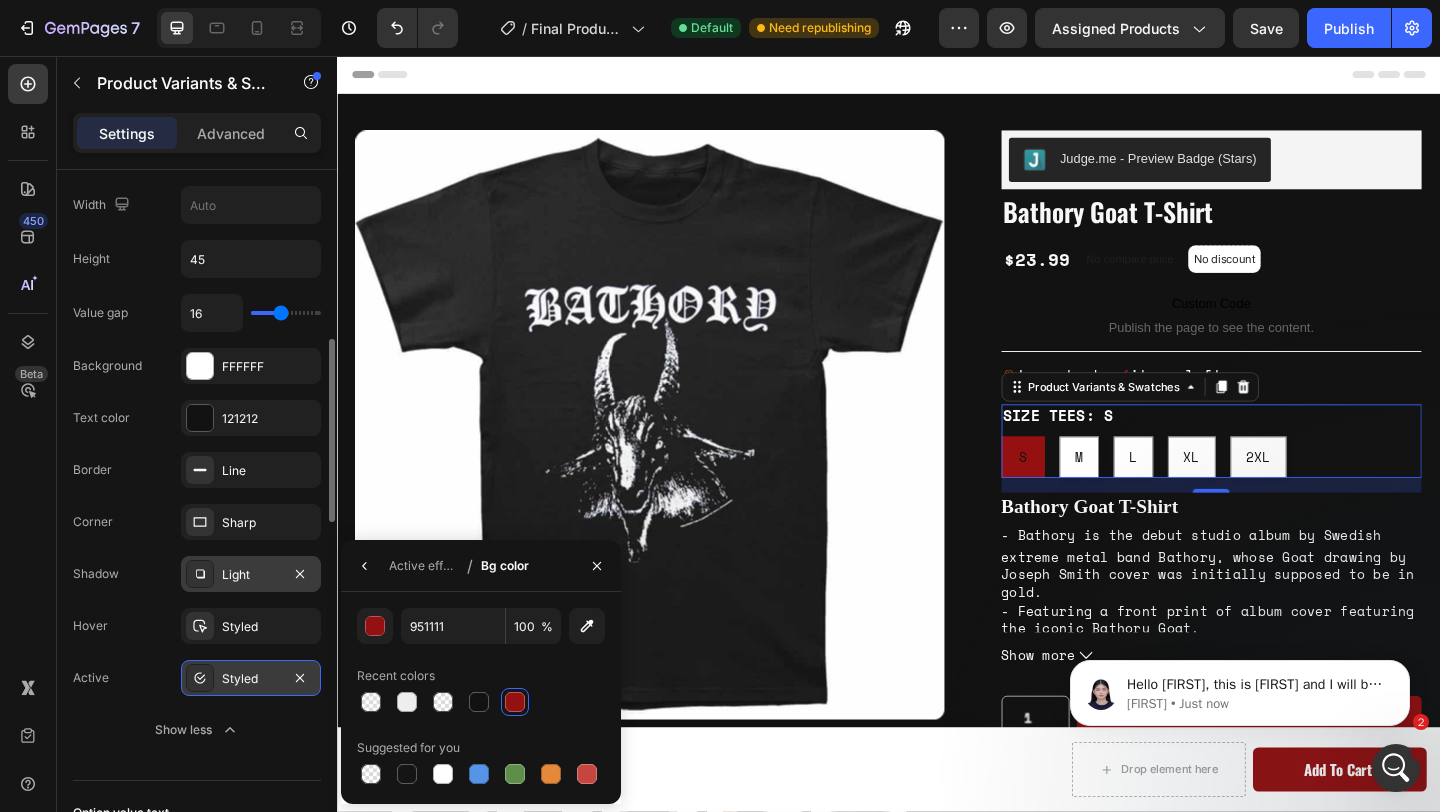 click on "Styled" at bounding box center [251, 678] 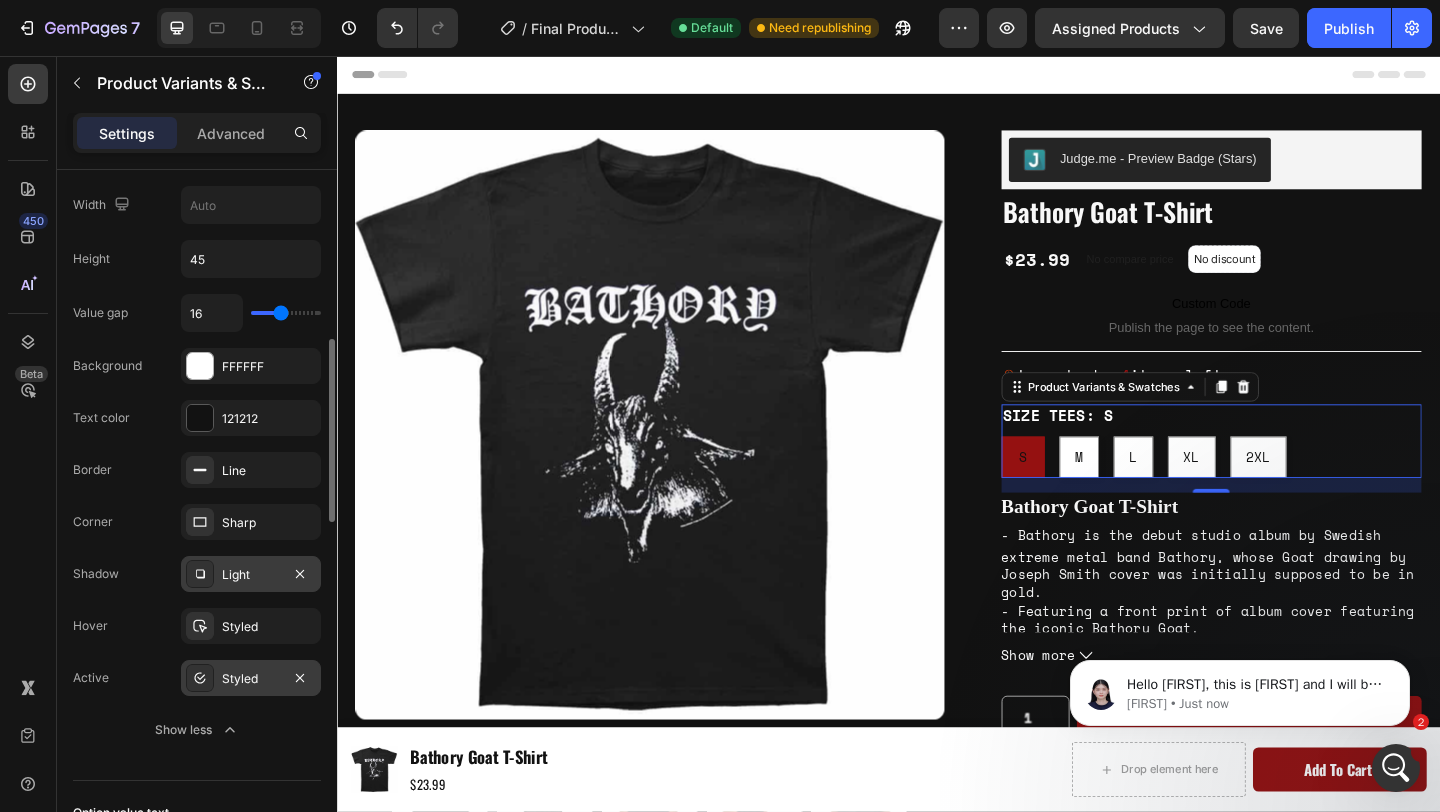 click on "Styled" at bounding box center [251, 679] 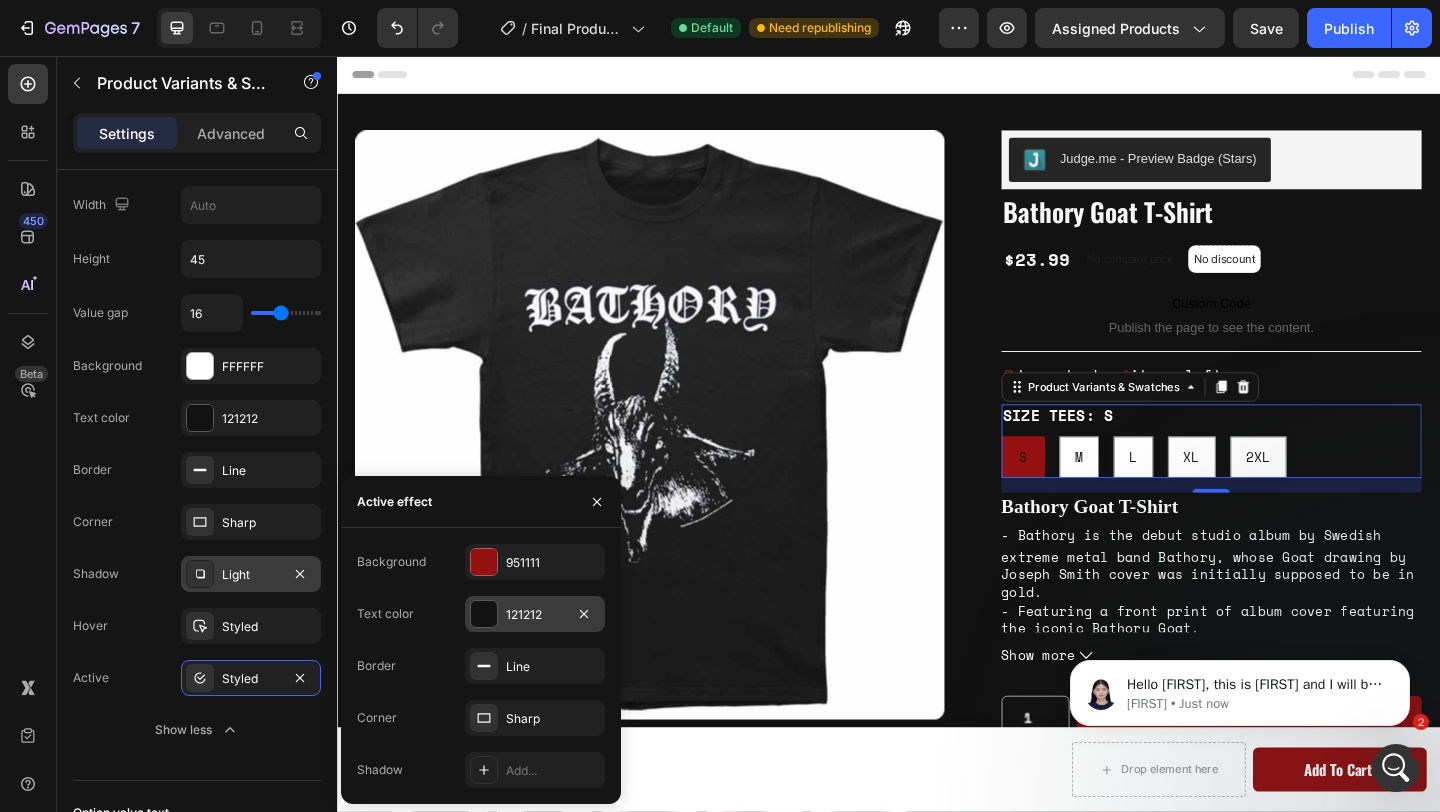 click at bounding box center [484, 614] 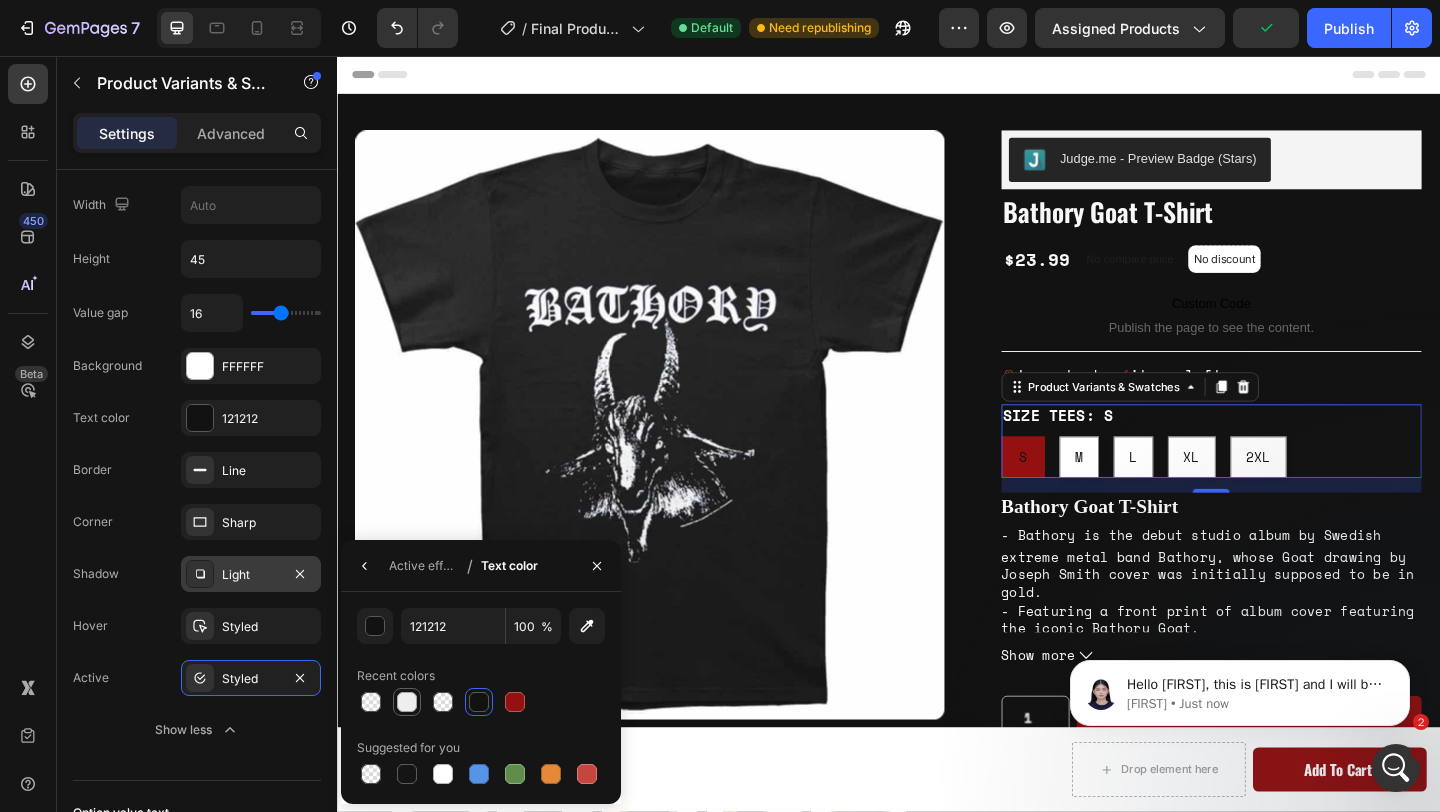 click at bounding box center [407, 702] 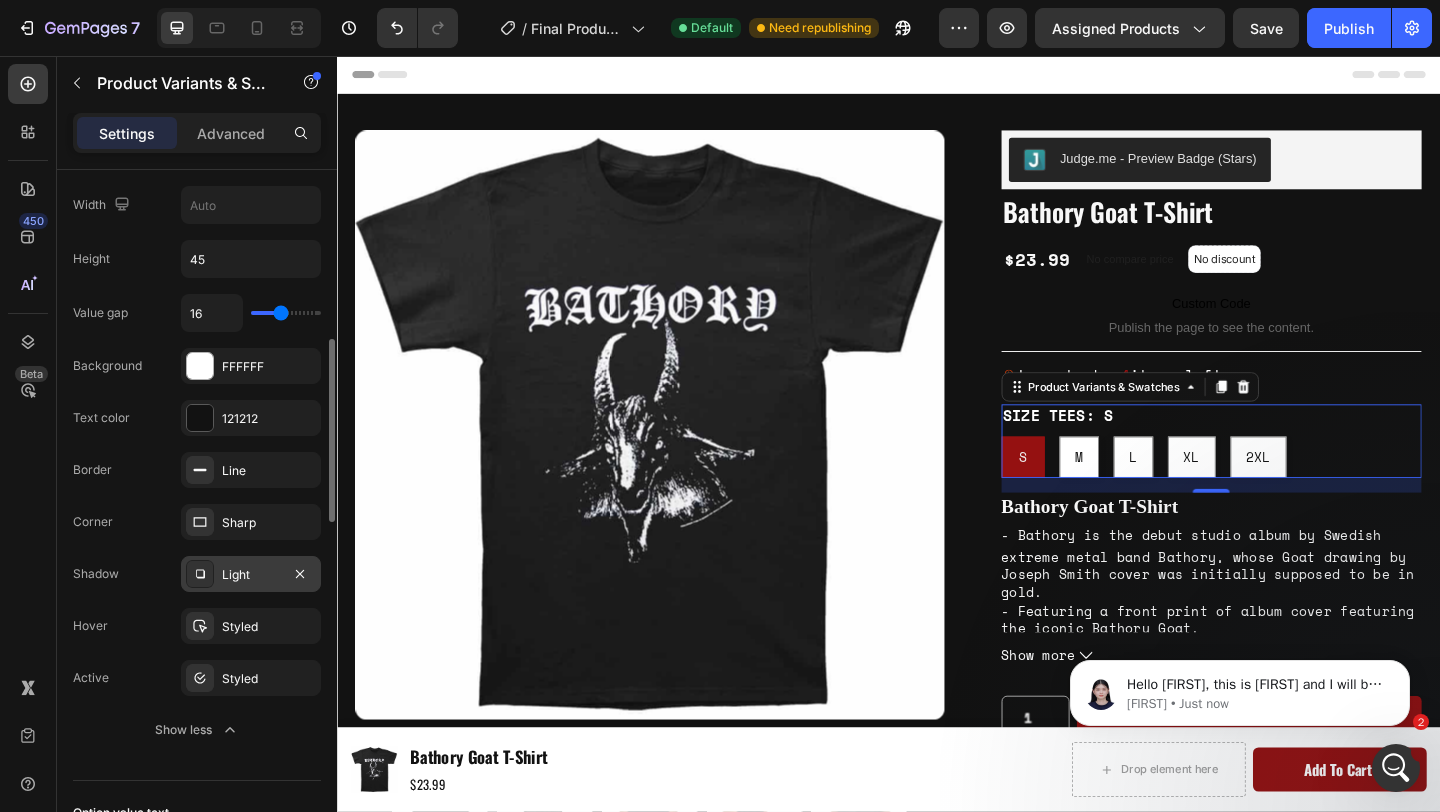 click on "Value gap 16 Background FFFFFF Text color 121212 Border Line Corner Sharp Shadow Light Hover Styled Active Styled Show less" 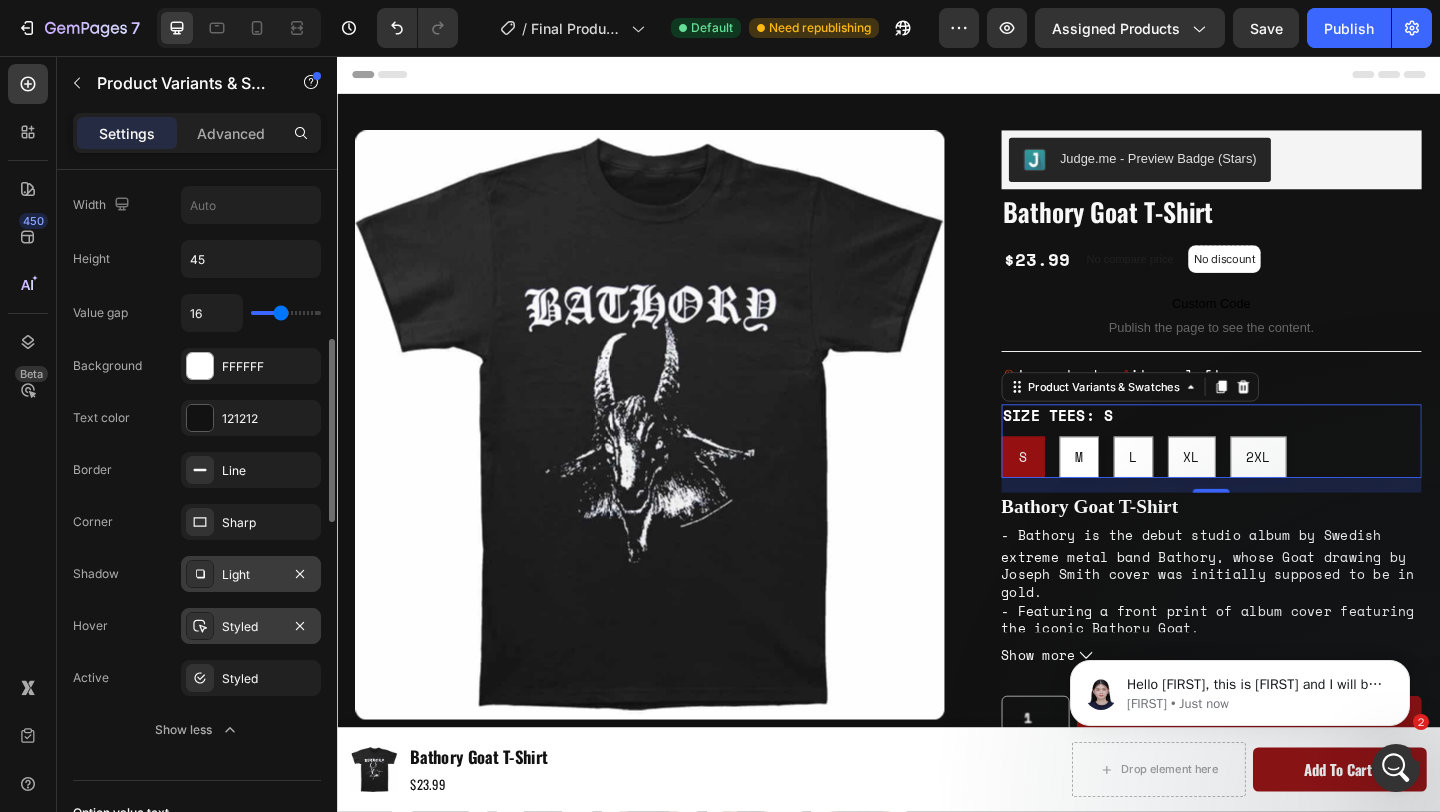 click on "Styled" at bounding box center (251, 627) 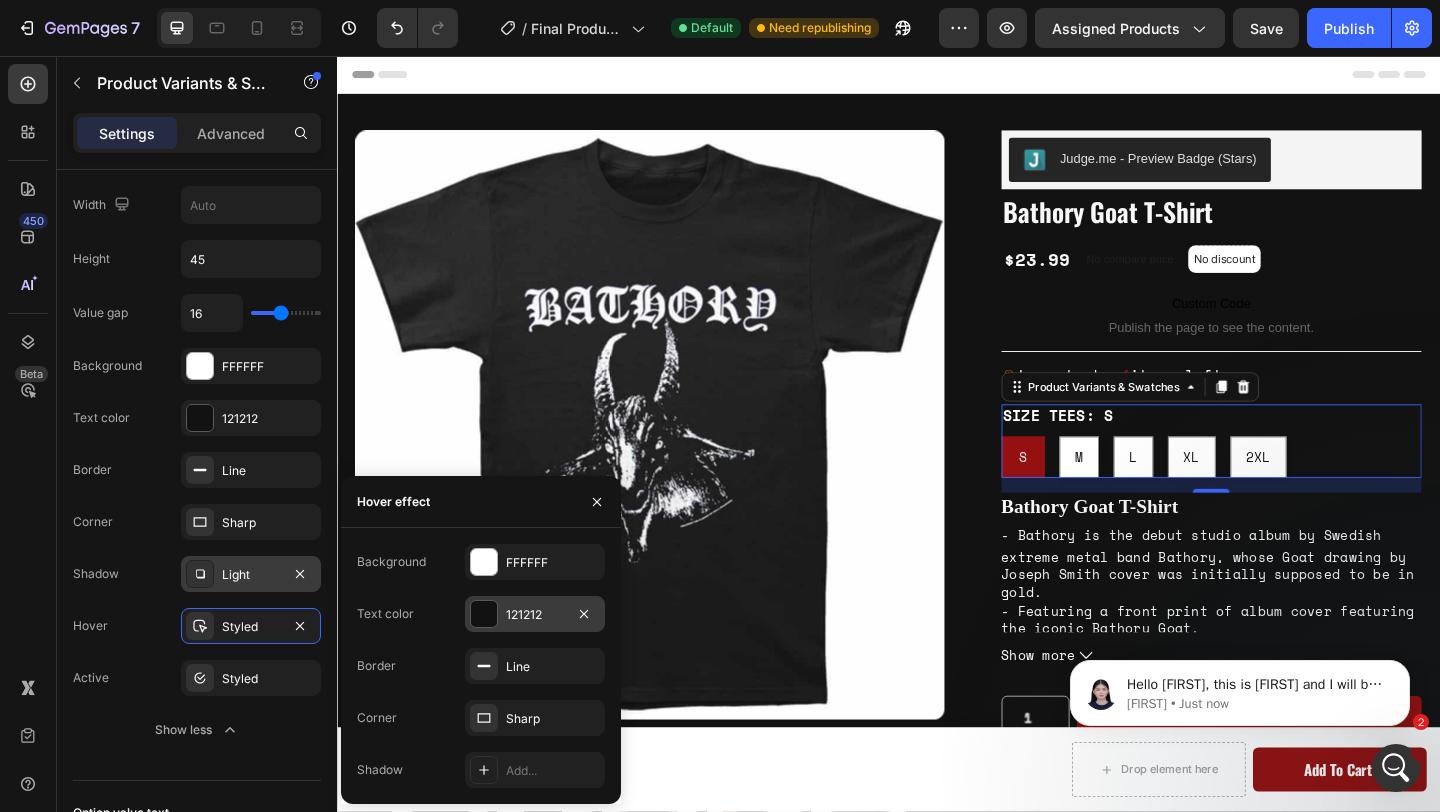 click at bounding box center (484, 614) 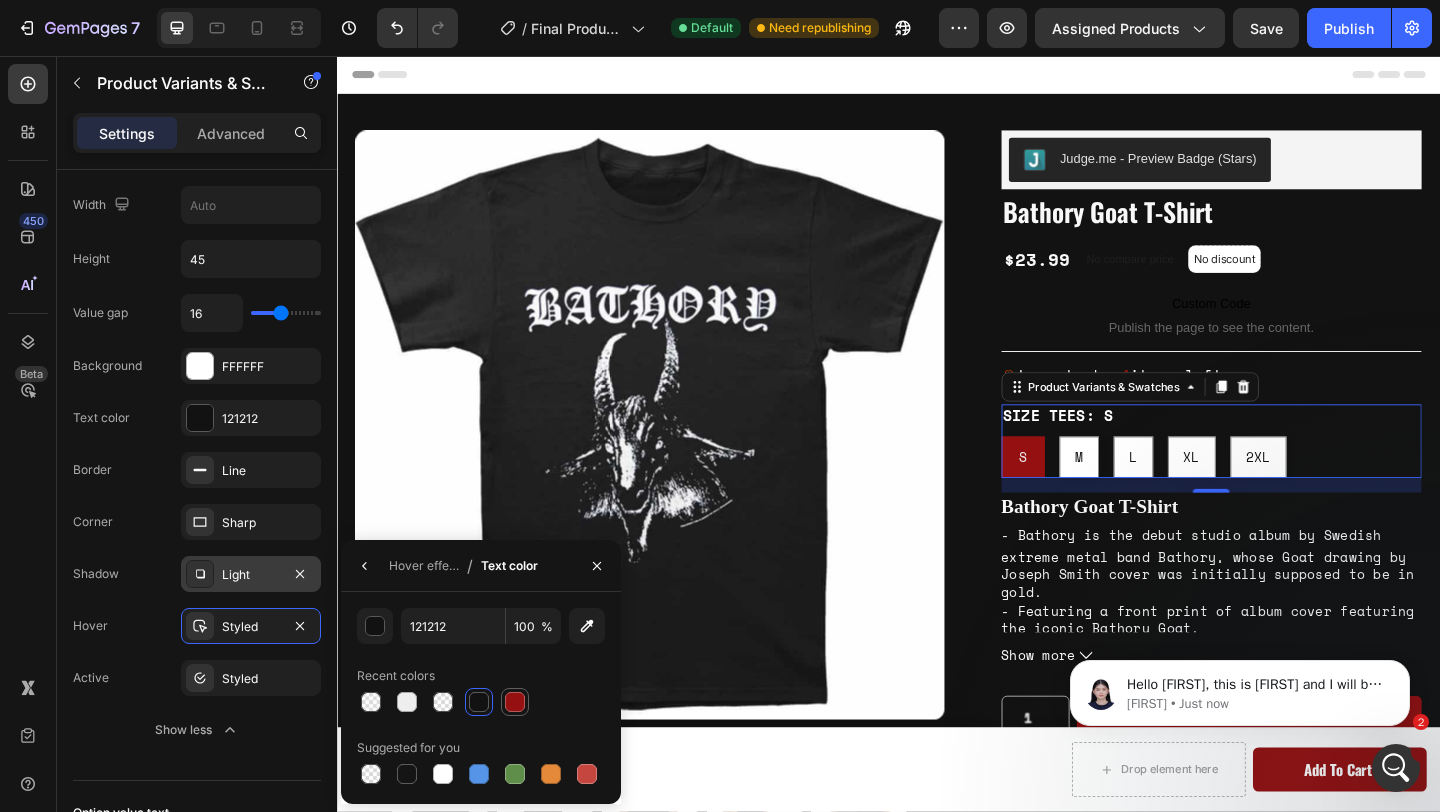 click at bounding box center [515, 702] 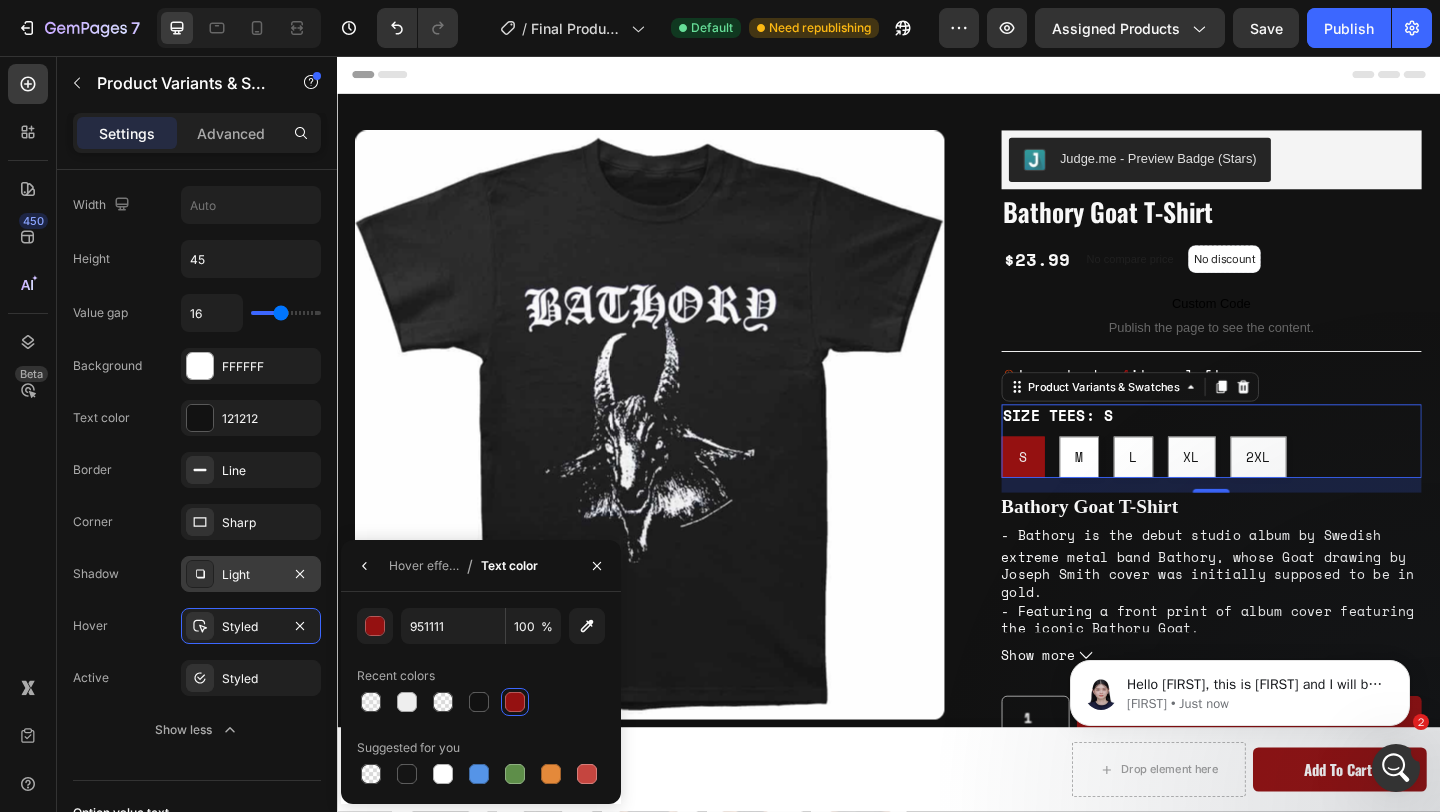 click at bounding box center [200, 574] 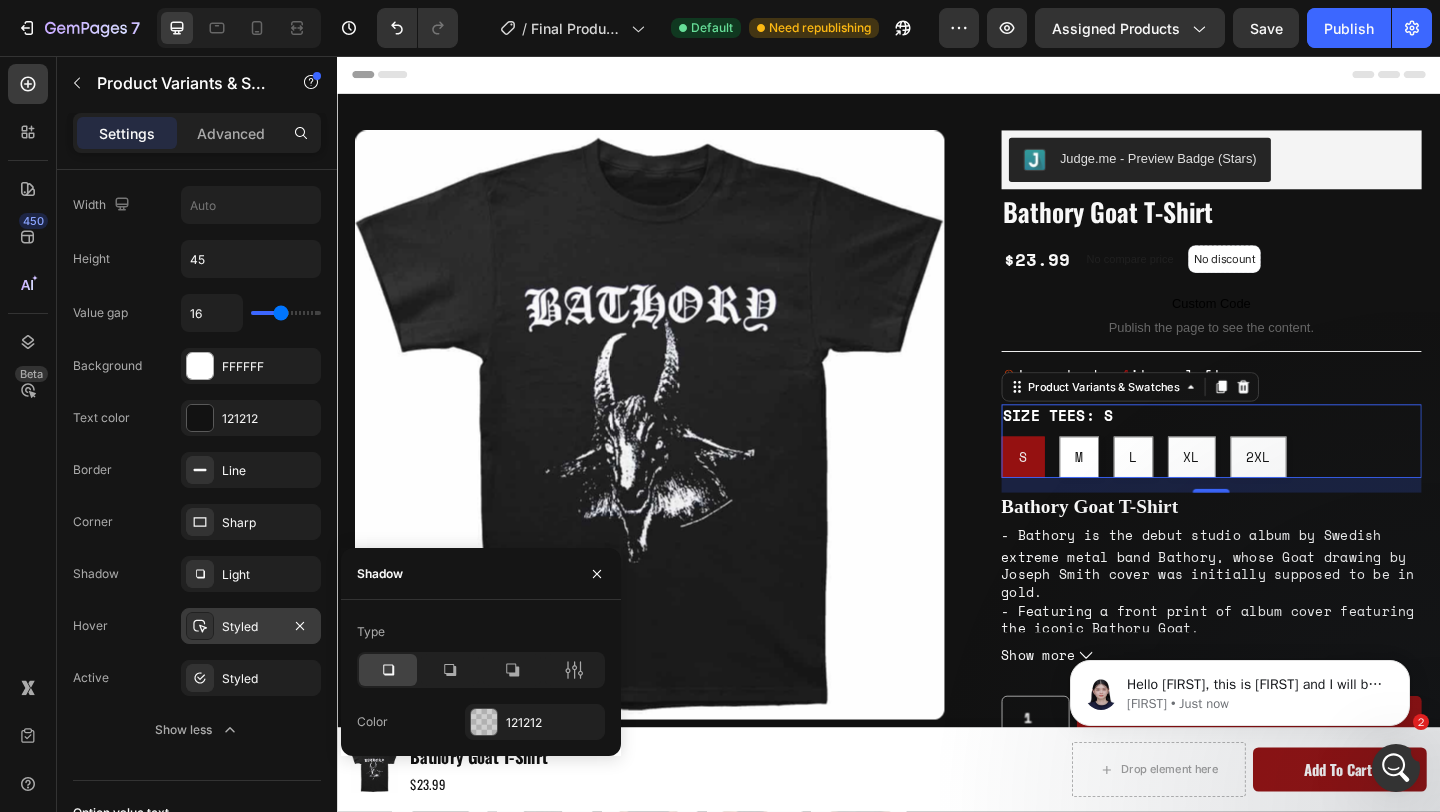 click on "Styled" at bounding box center (251, 627) 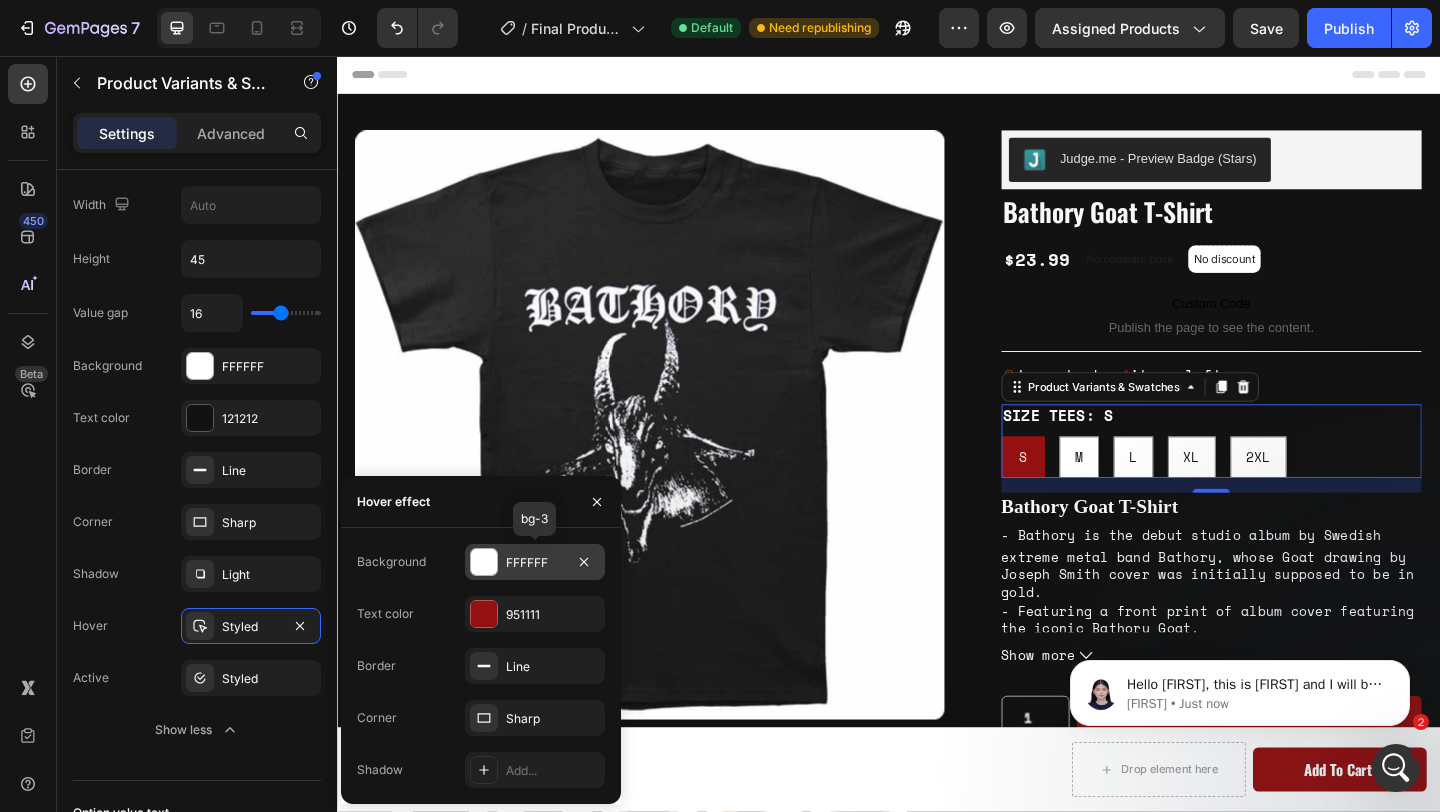 click at bounding box center (484, 562) 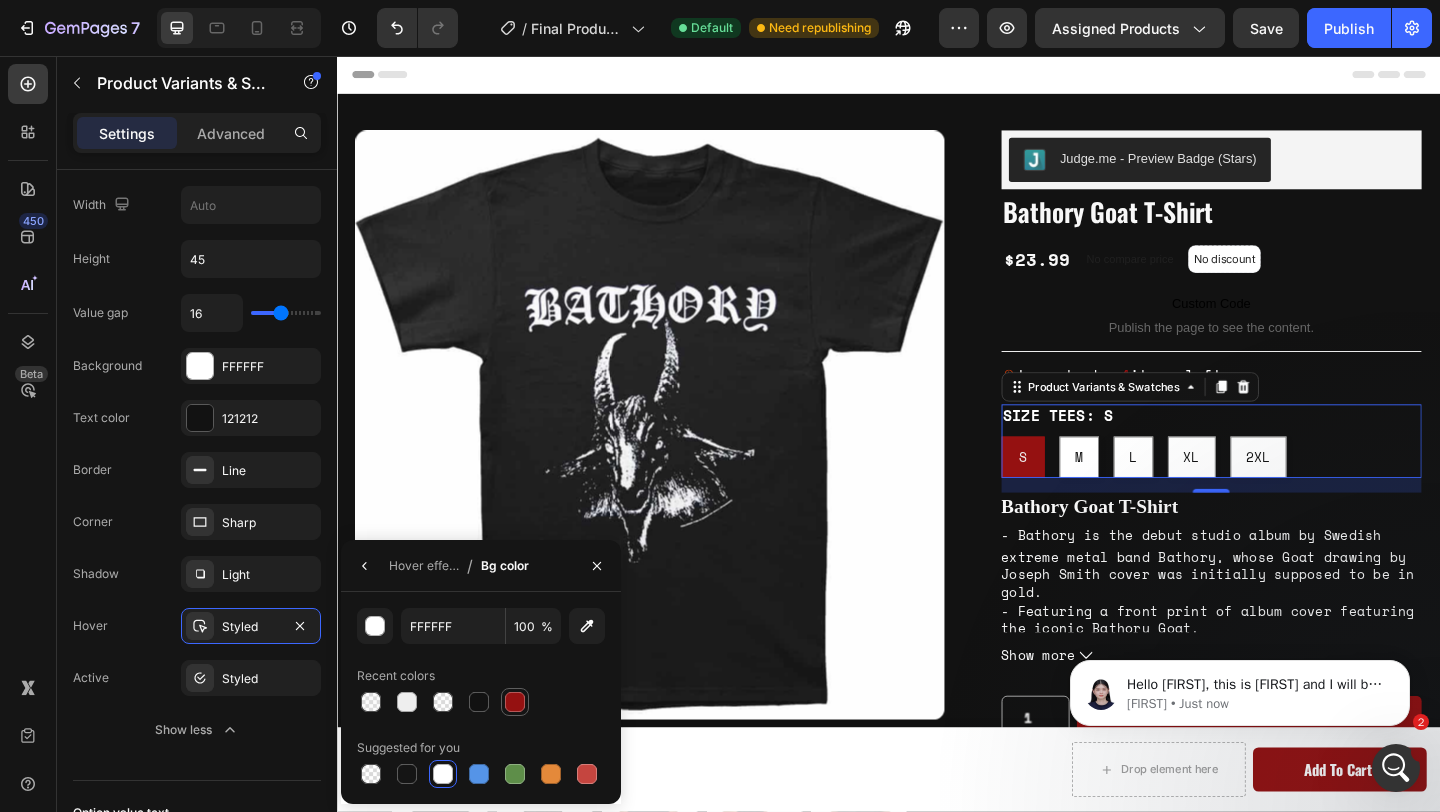 click at bounding box center [515, 702] 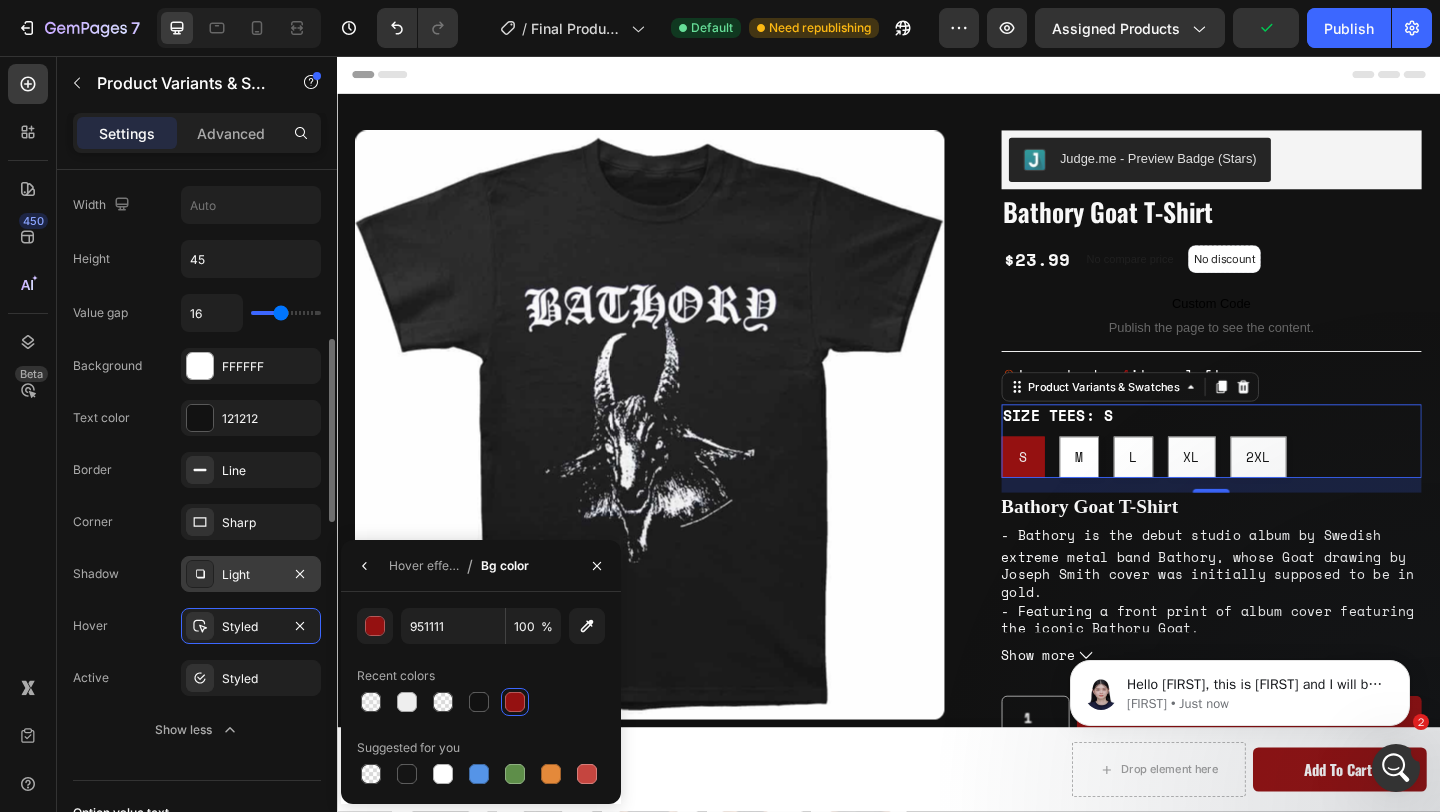 click on "Light" at bounding box center (251, 574) 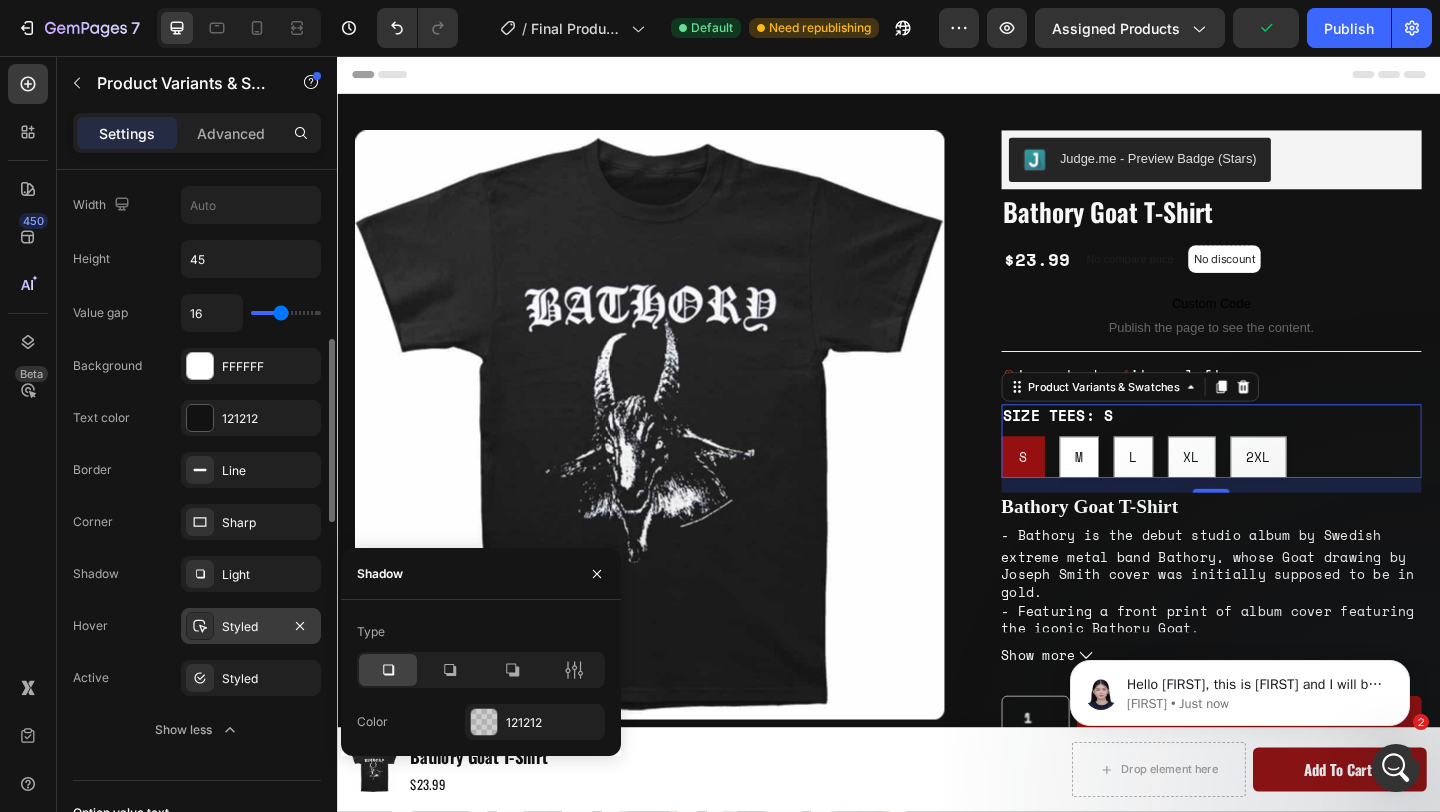 click on "Styled" at bounding box center [251, 626] 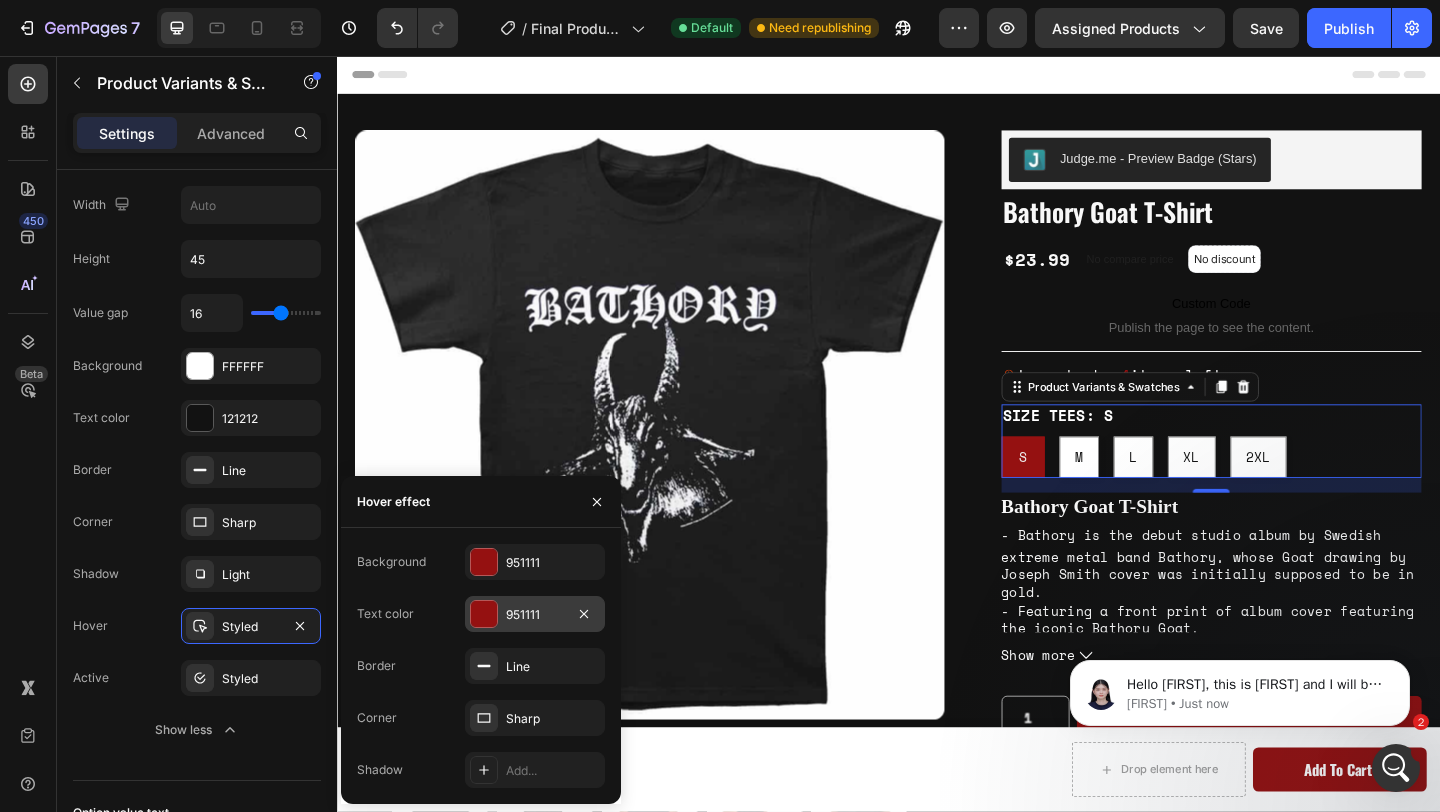 click at bounding box center [484, 614] 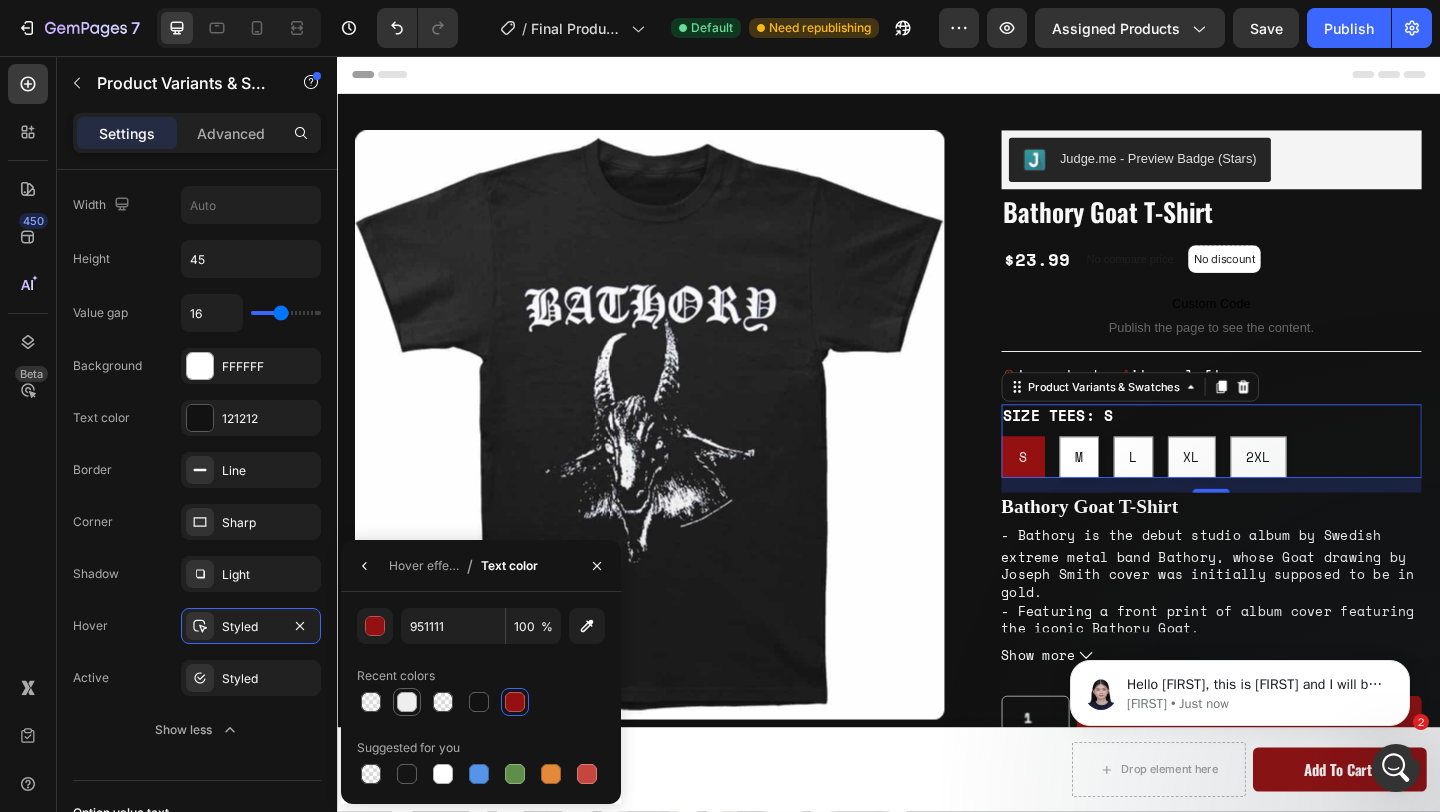 click at bounding box center (407, 702) 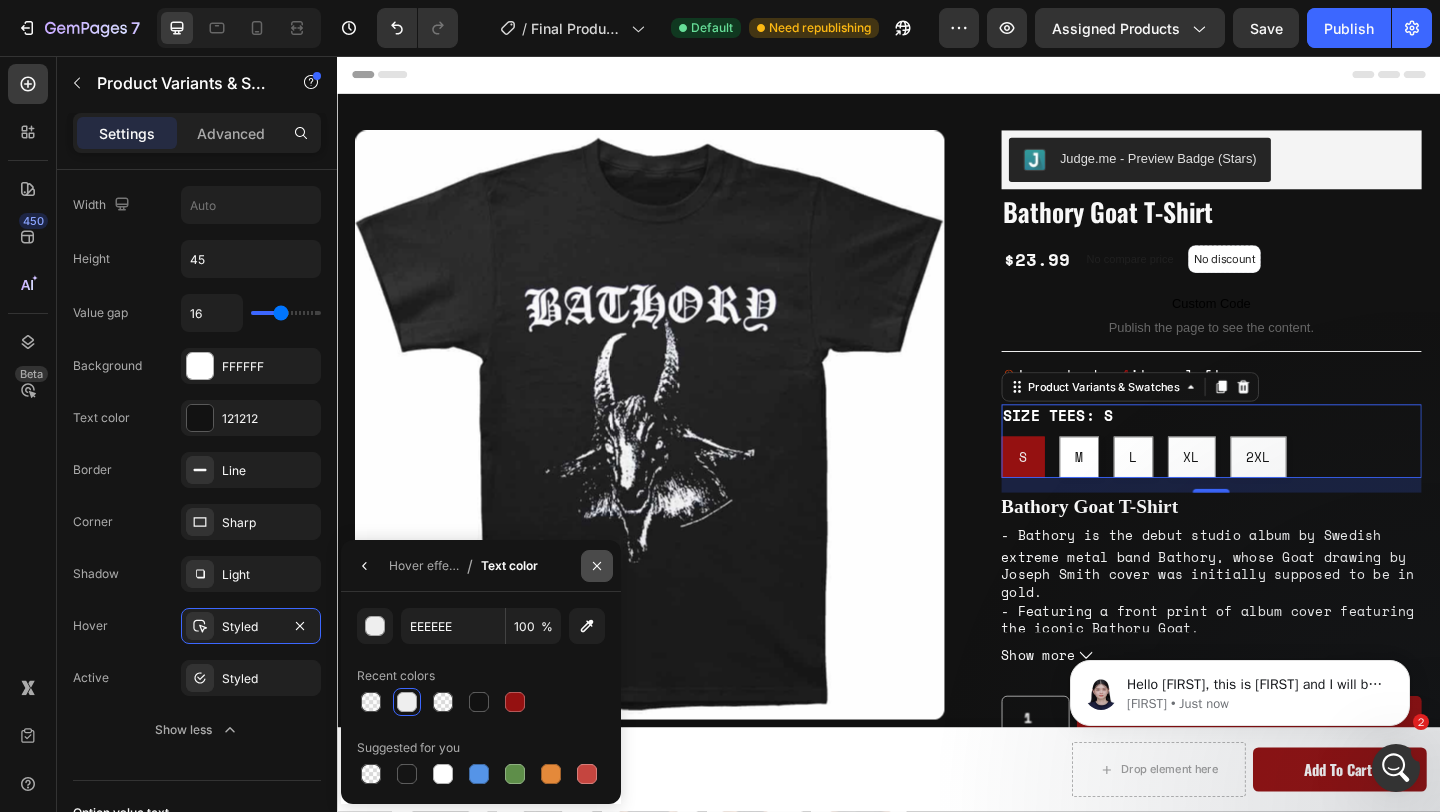 click 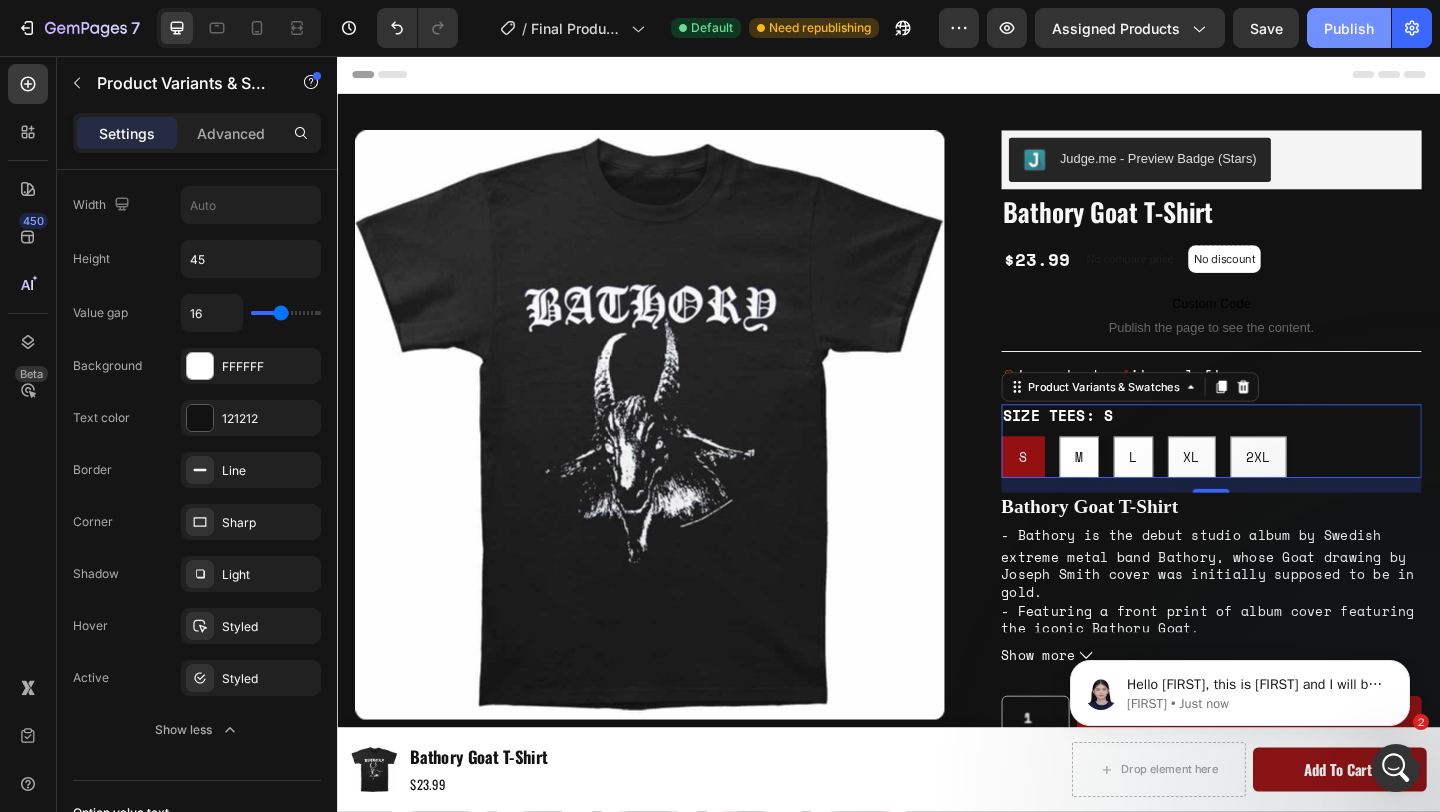 click on "Publish" at bounding box center (1349, 28) 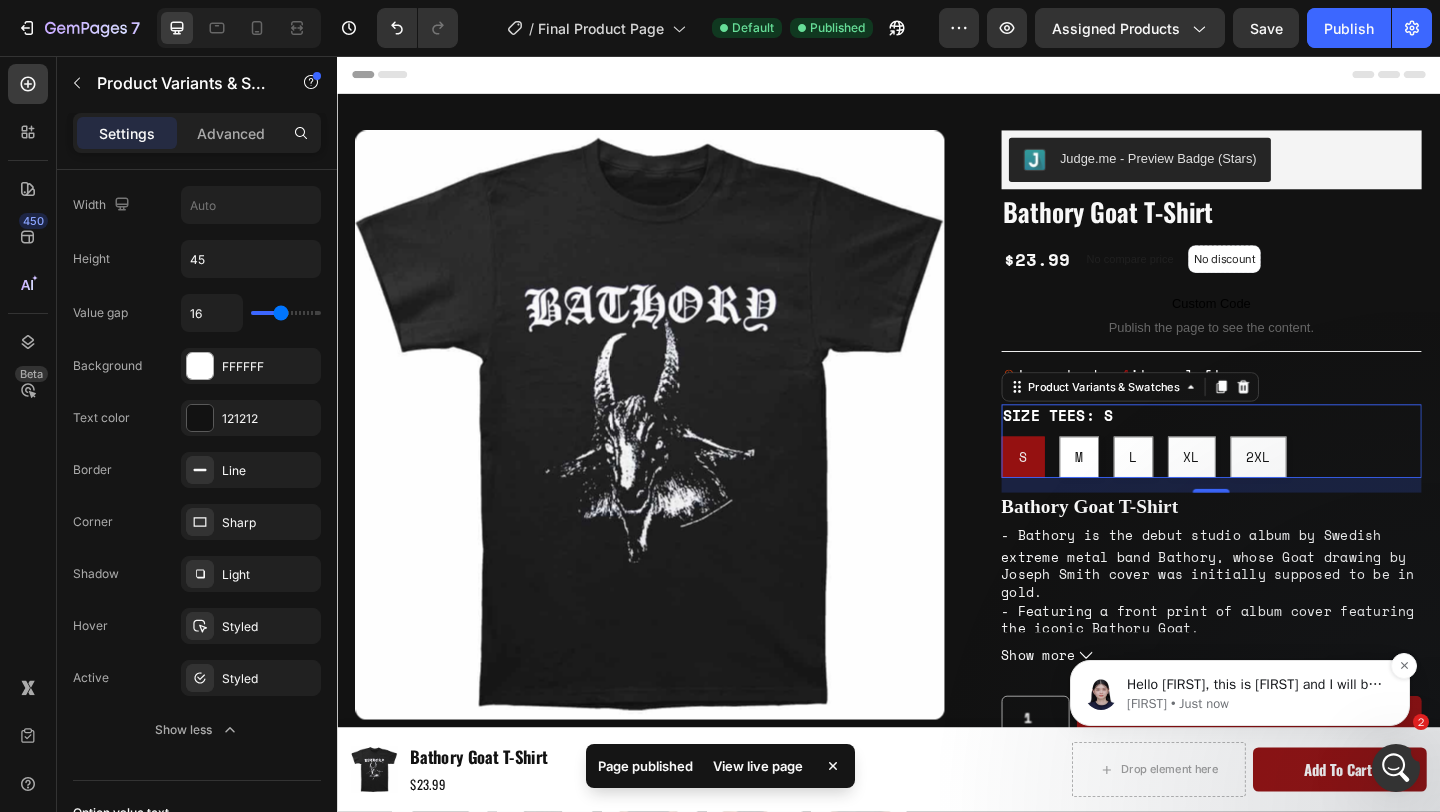 click on "[FIRST] • Just now" at bounding box center [1256, 704] 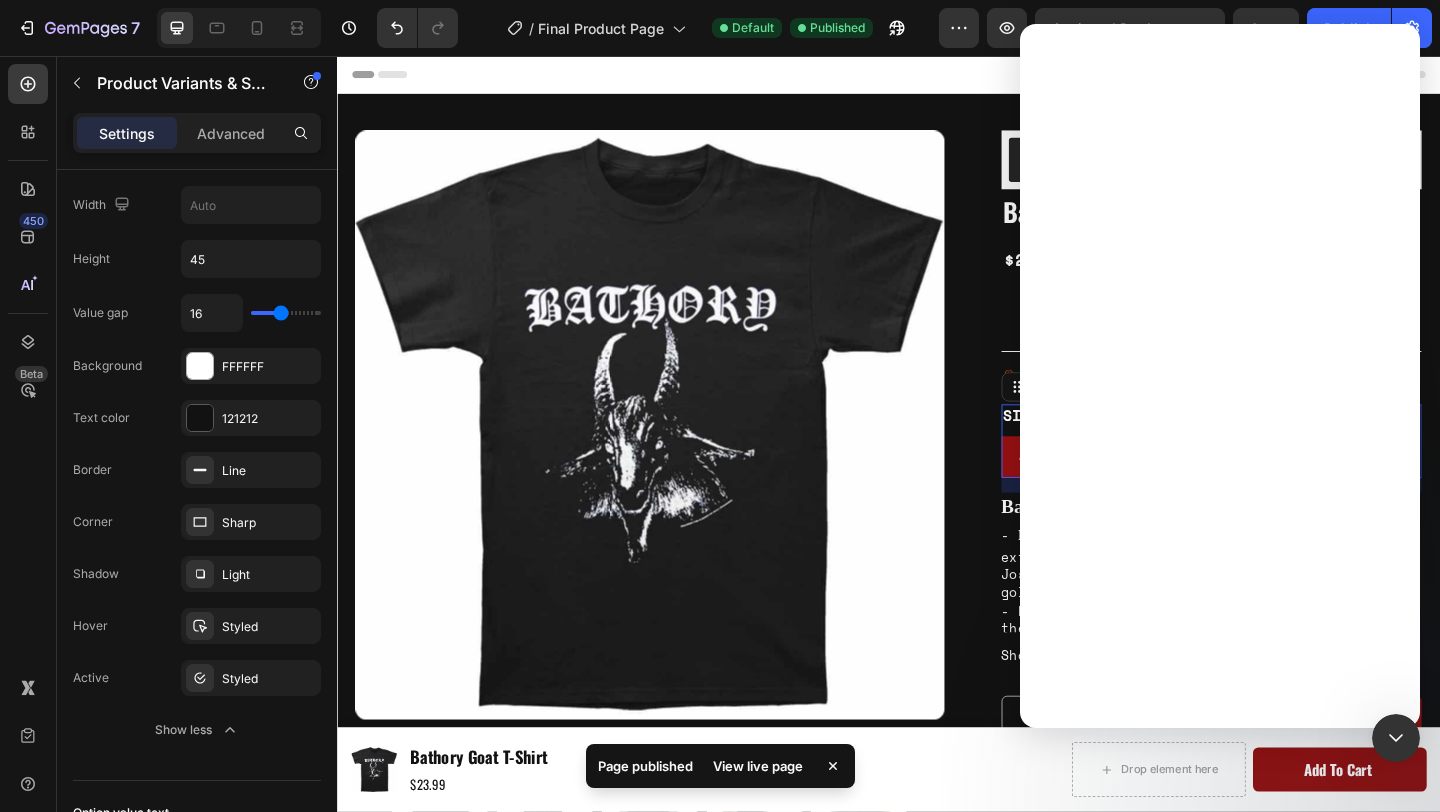 scroll, scrollTop: 0, scrollLeft: 0, axis: both 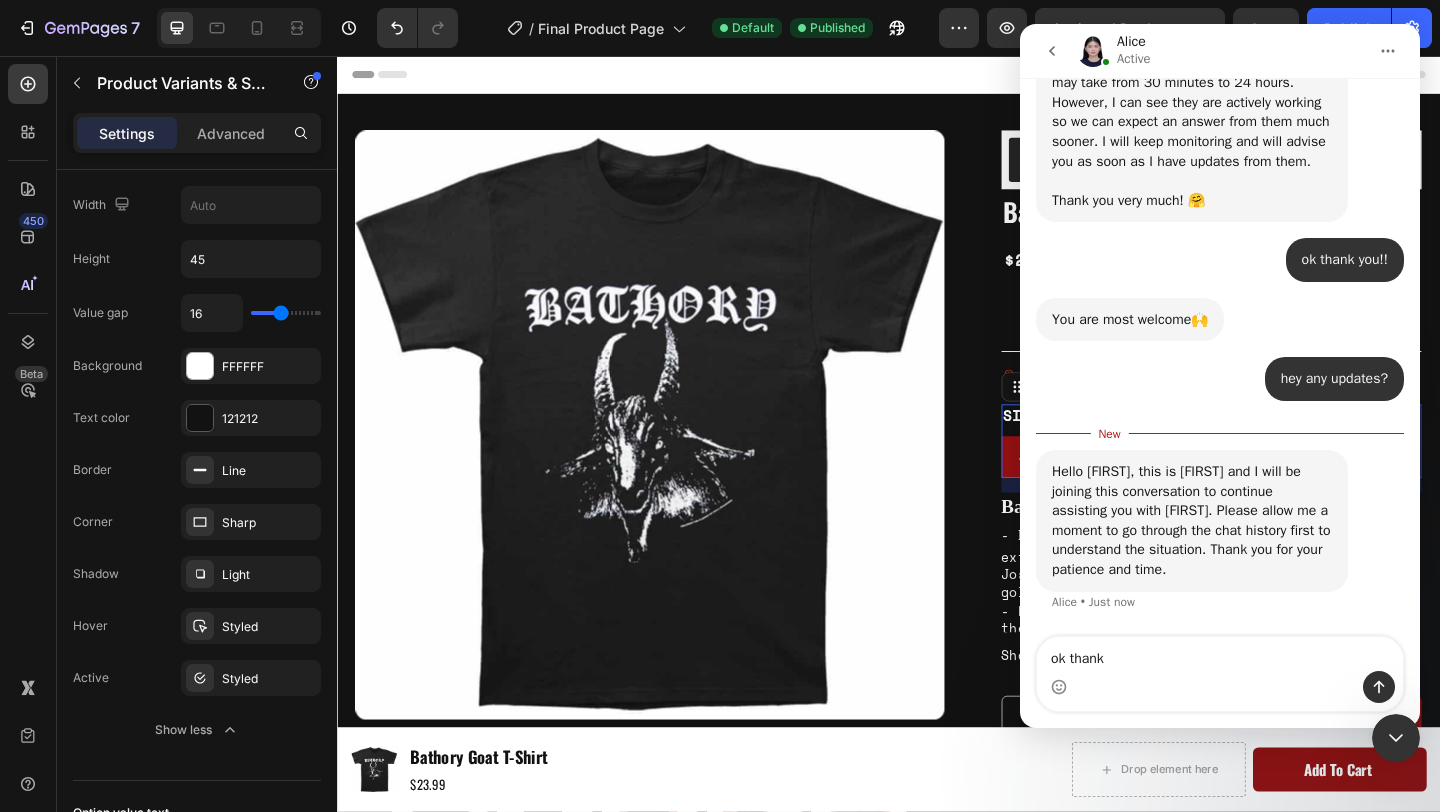 type on "ok thanks" 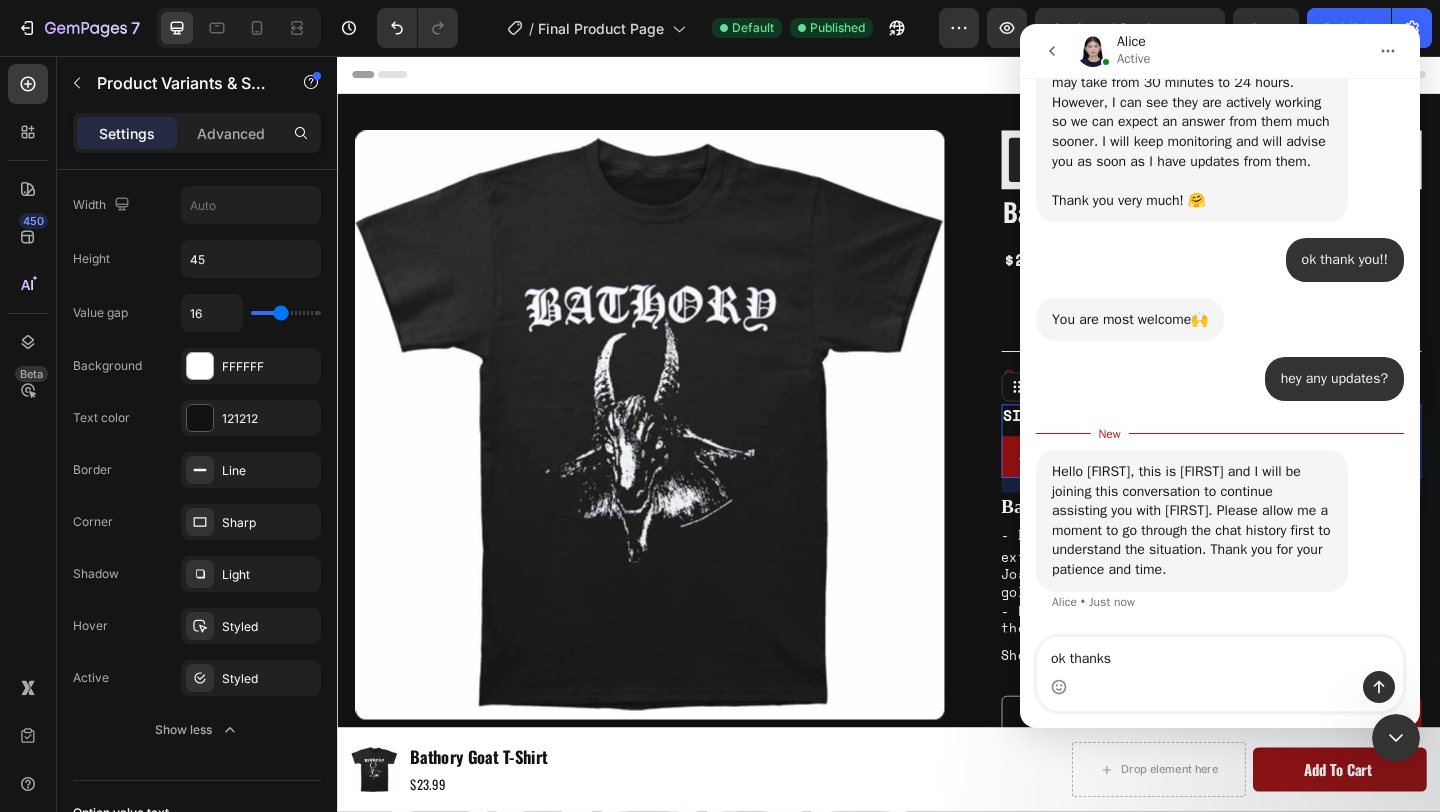 type 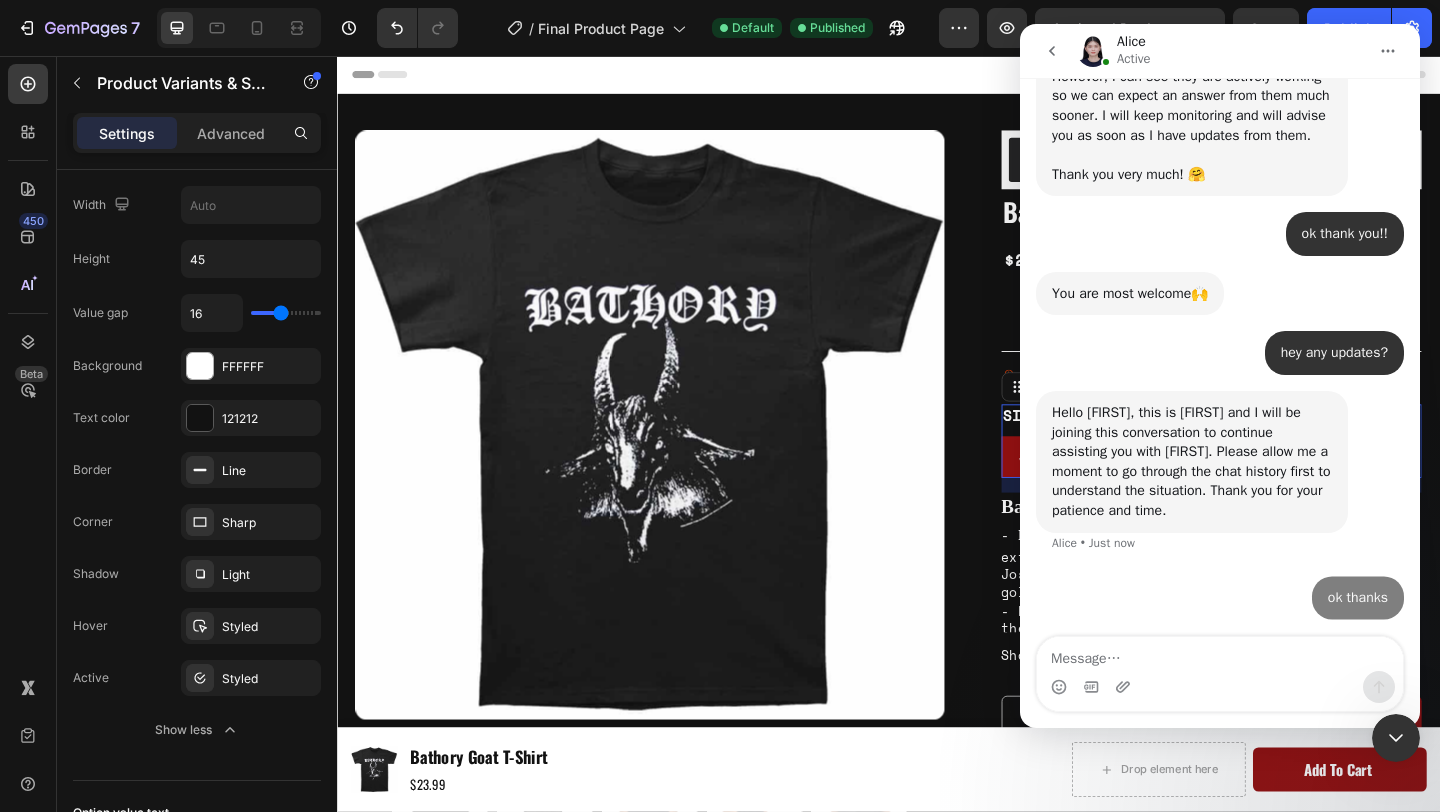 scroll, scrollTop: 6568, scrollLeft: 0, axis: vertical 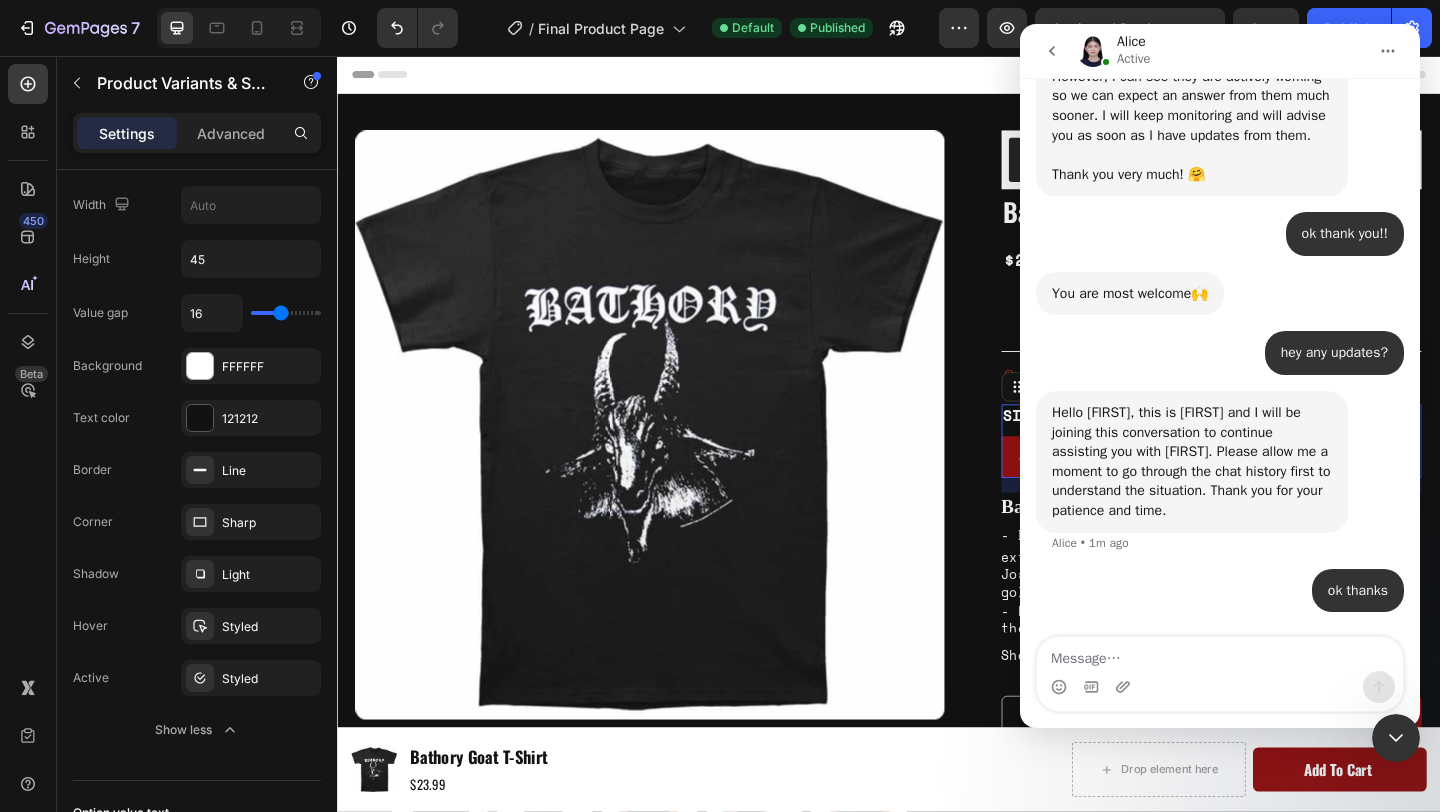 click 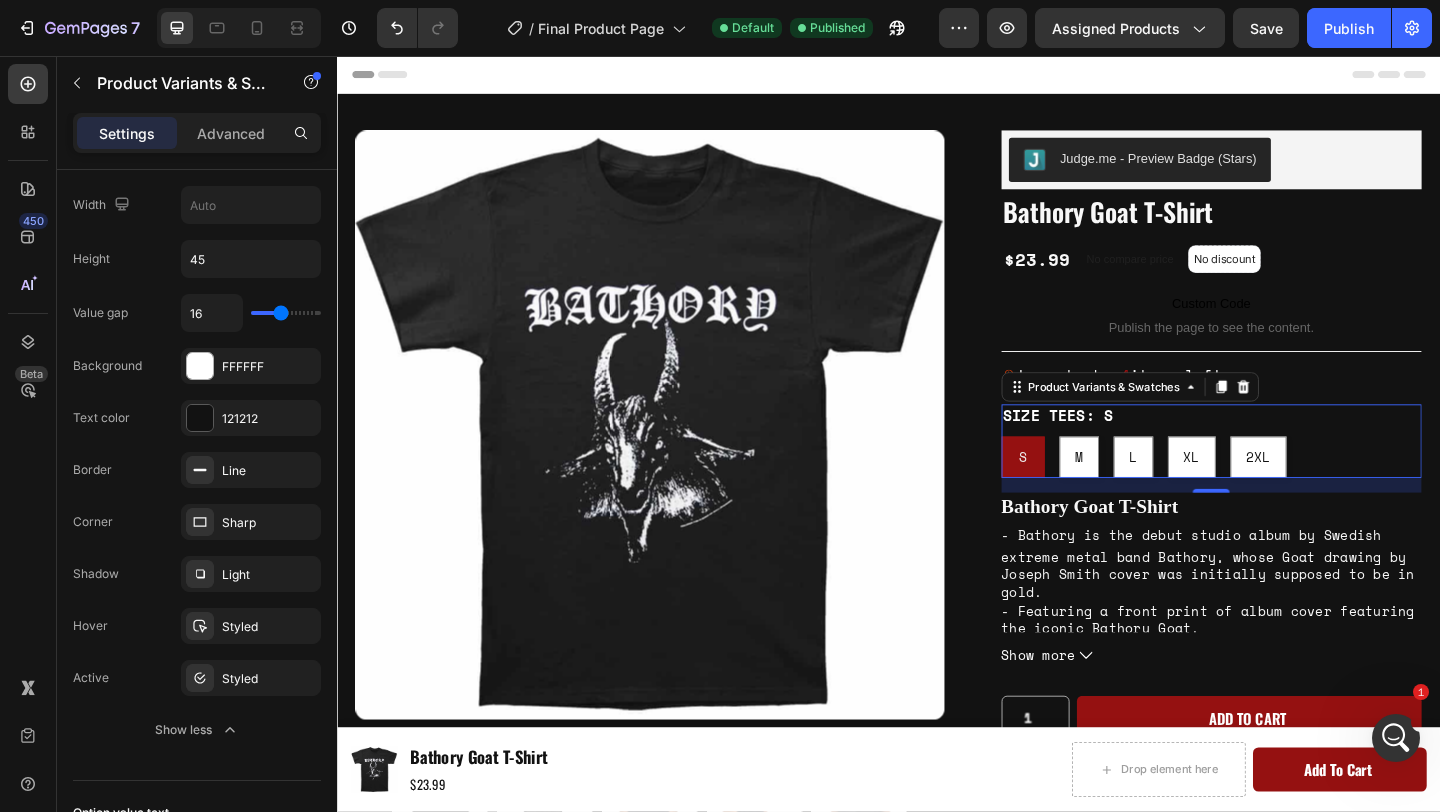 scroll, scrollTop: 0, scrollLeft: 0, axis: both 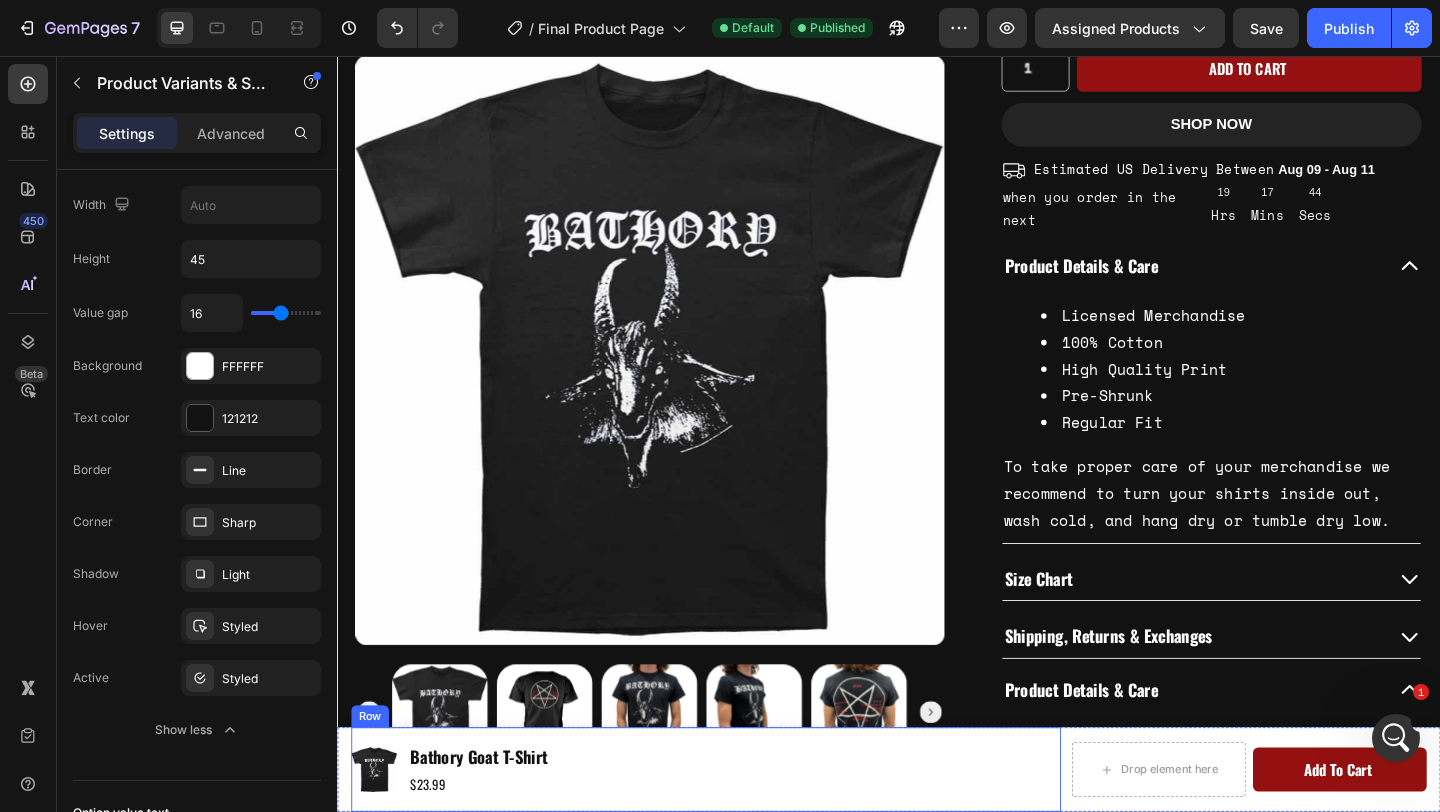 click on "Product Images Bathory T-Shirt Product Title $23.99 Product Price Product Price Row" at bounding box center (738, 832) 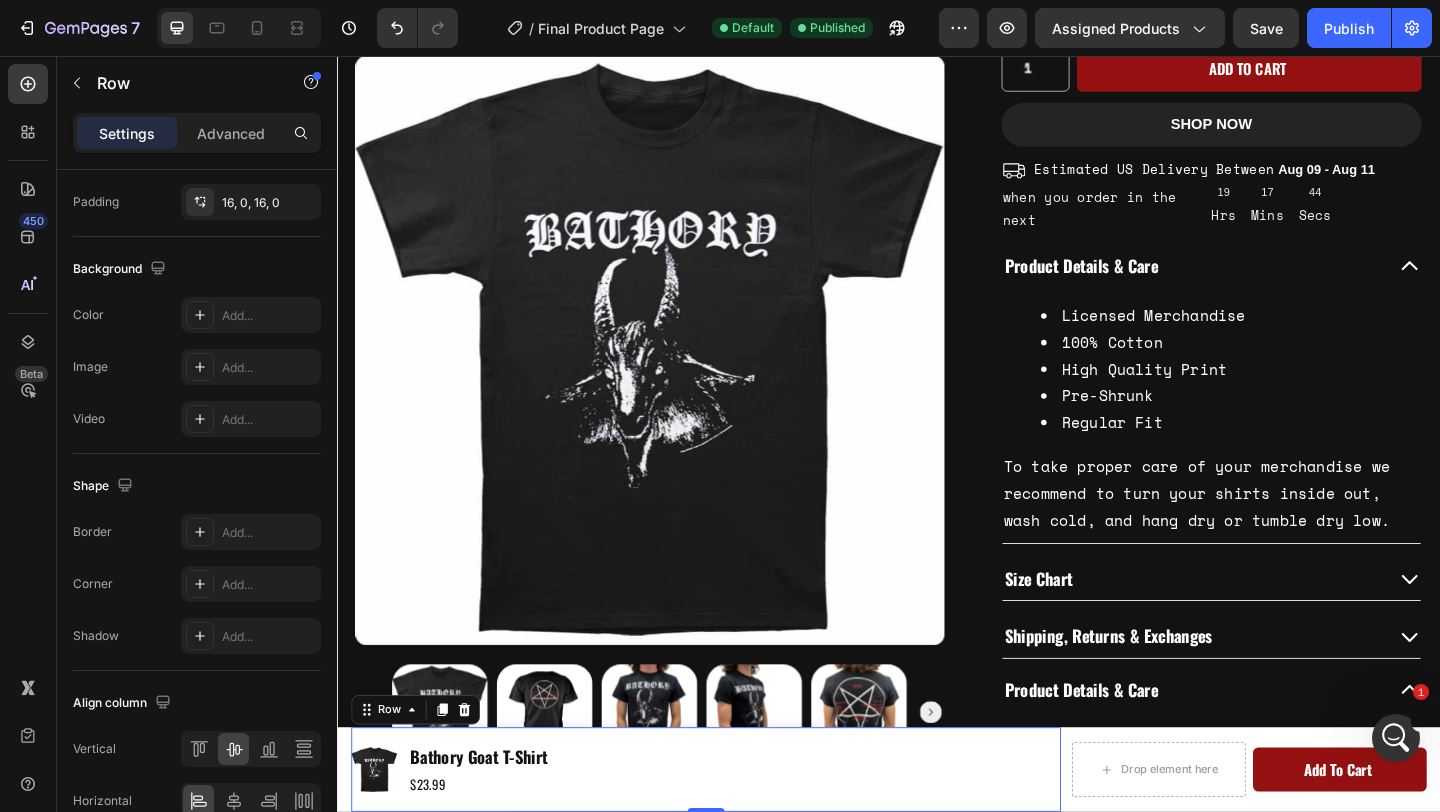 scroll, scrollTop: 0, scrollLeft: 0, axis: both 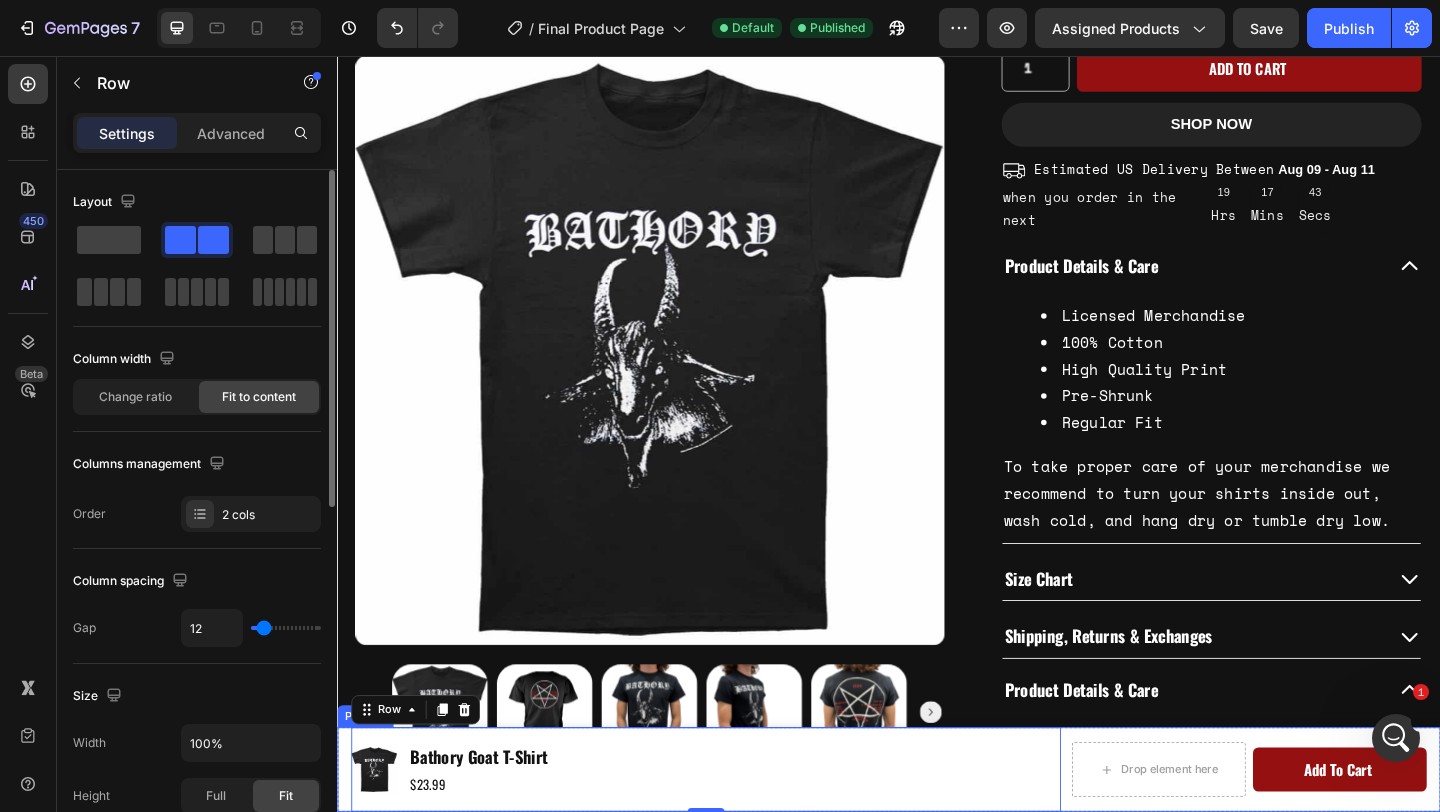 click on "Product Images Bathory T-Shirt Product Title $23.99 Product Price Product Price Row 0 Drop element here Add to cart Product Cart Button Row Product" at bounding box center (937, 832) 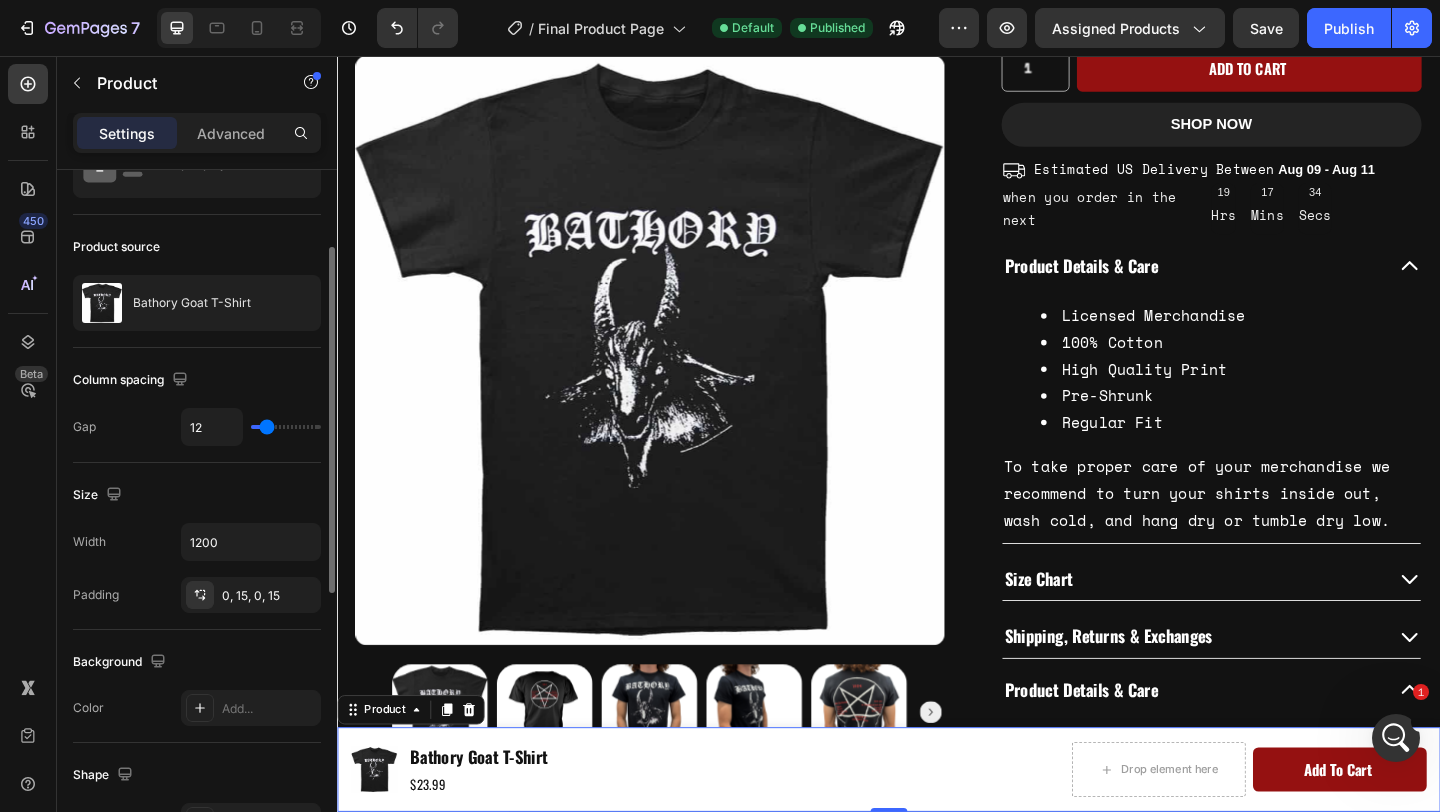 scroll, scrollTop: 0, scrollLeft: 0, axis: both 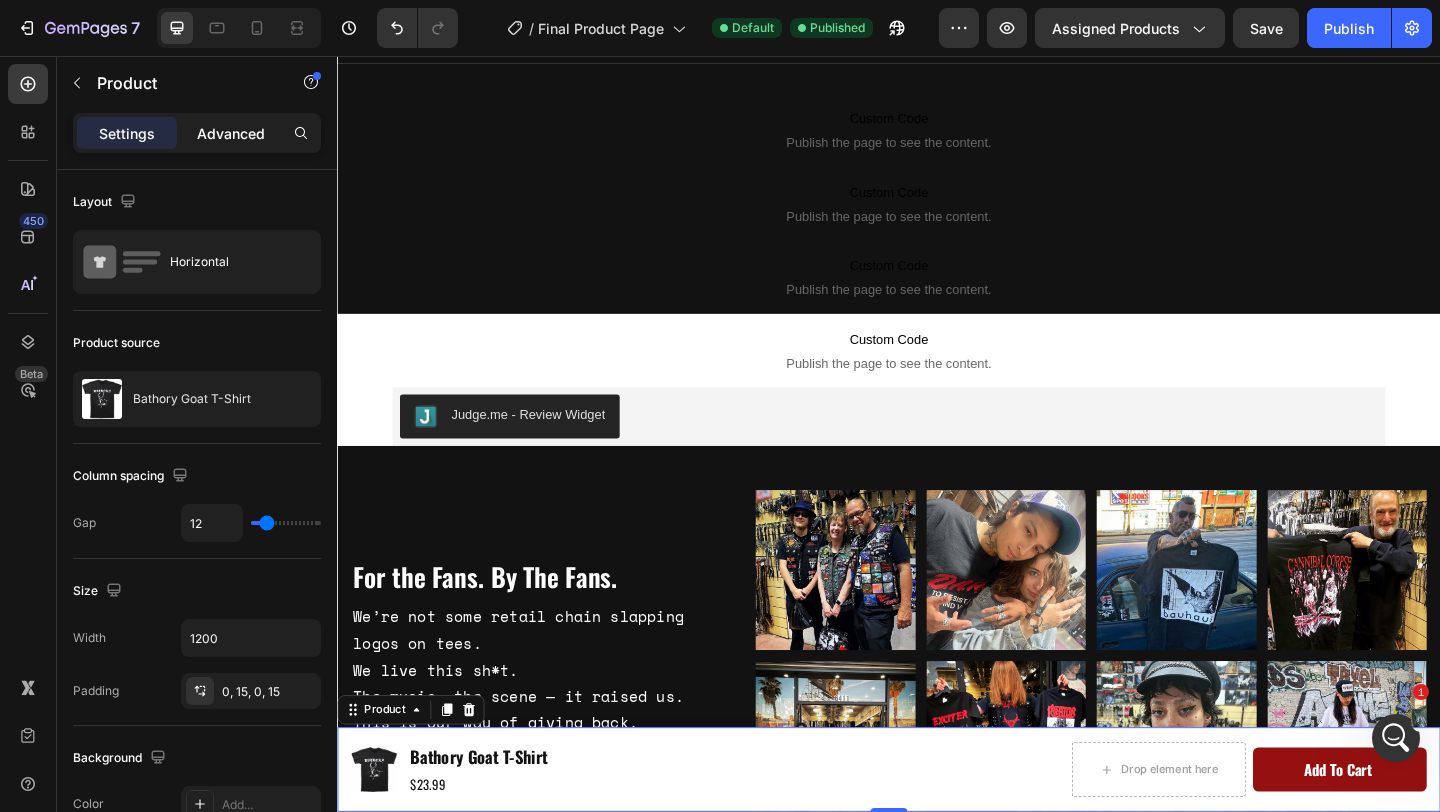 click on "Advanced" 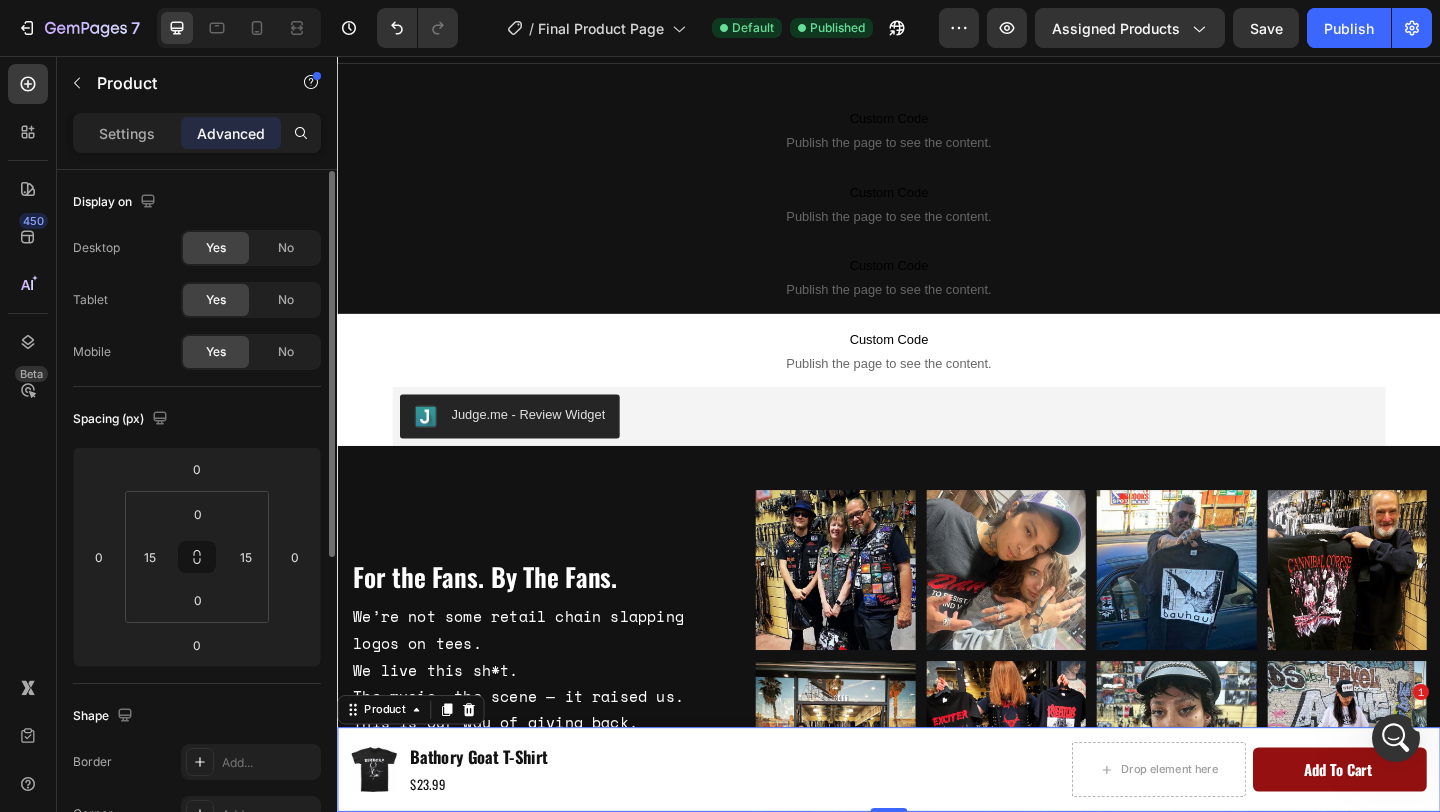 scroll, scrollTop: 1, scrollLeft: 0, axis: vertical 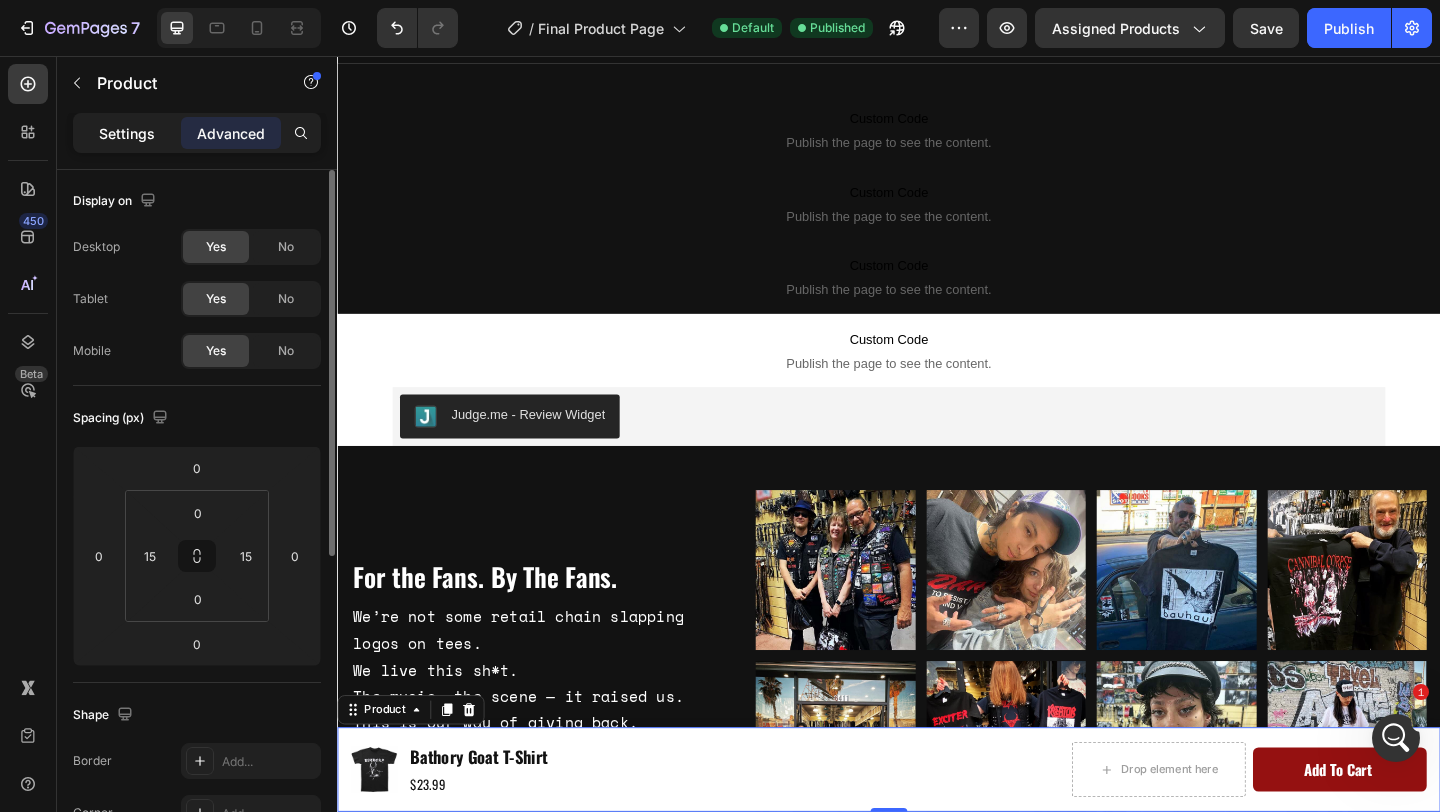 click on "Settings" at bounding box center (127, 133) 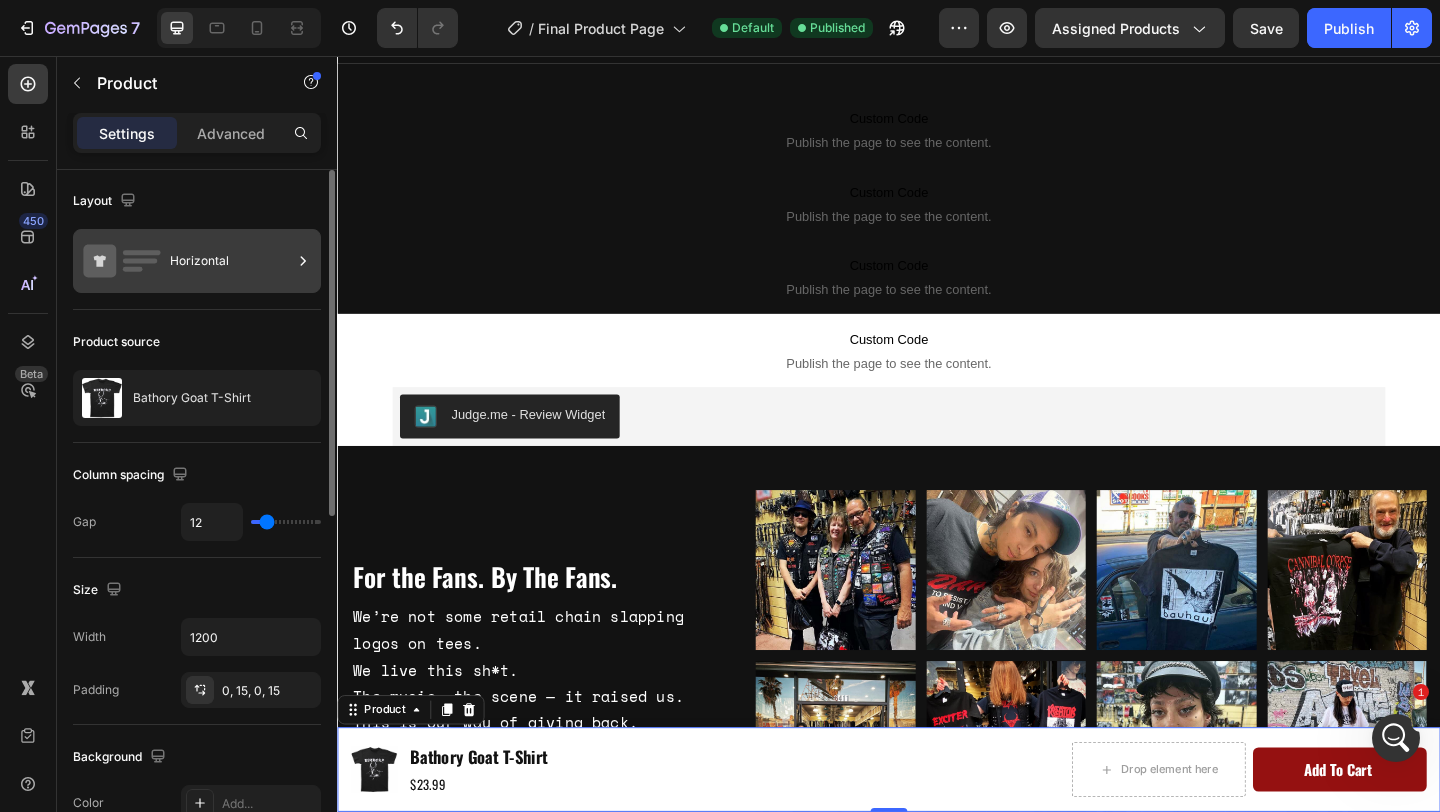 click 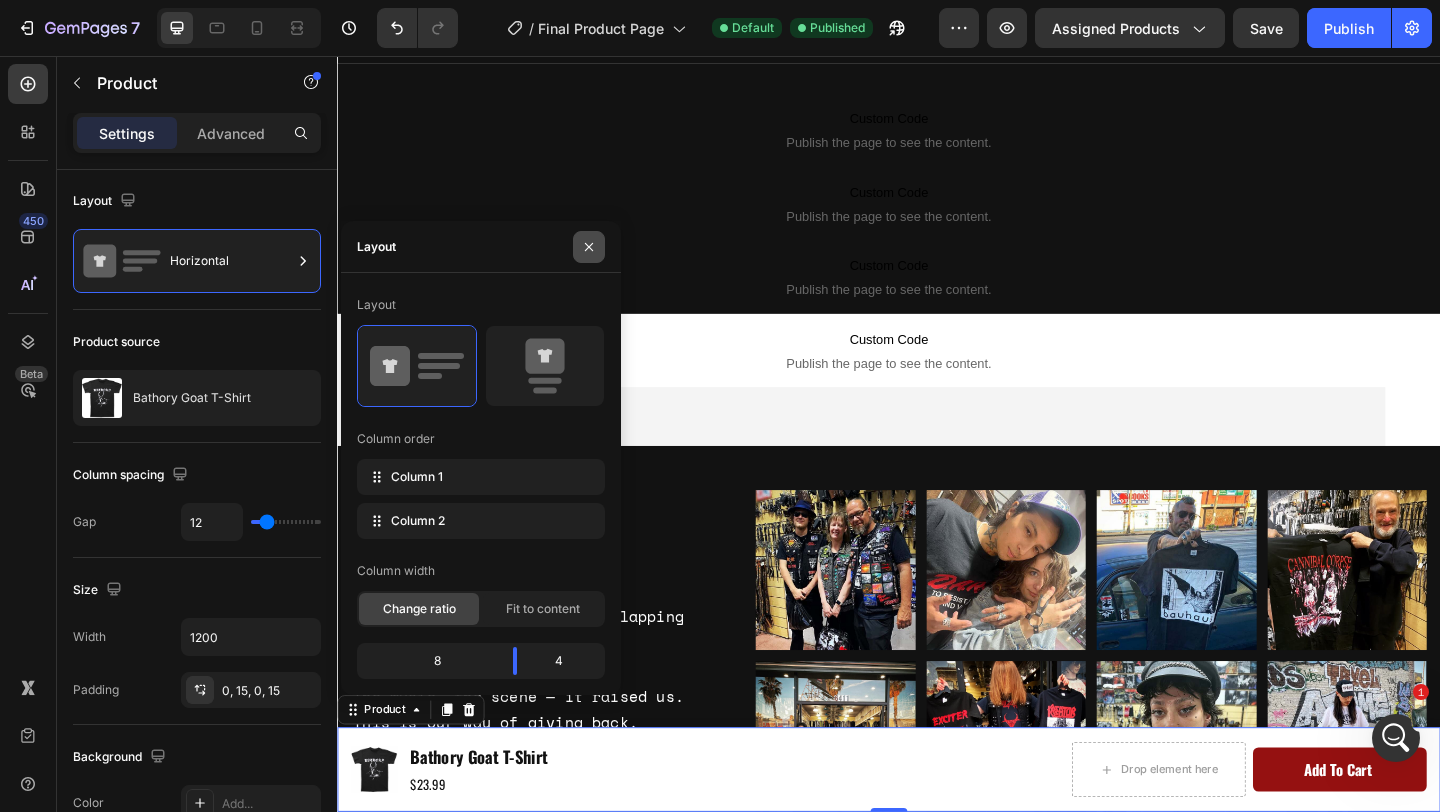 click 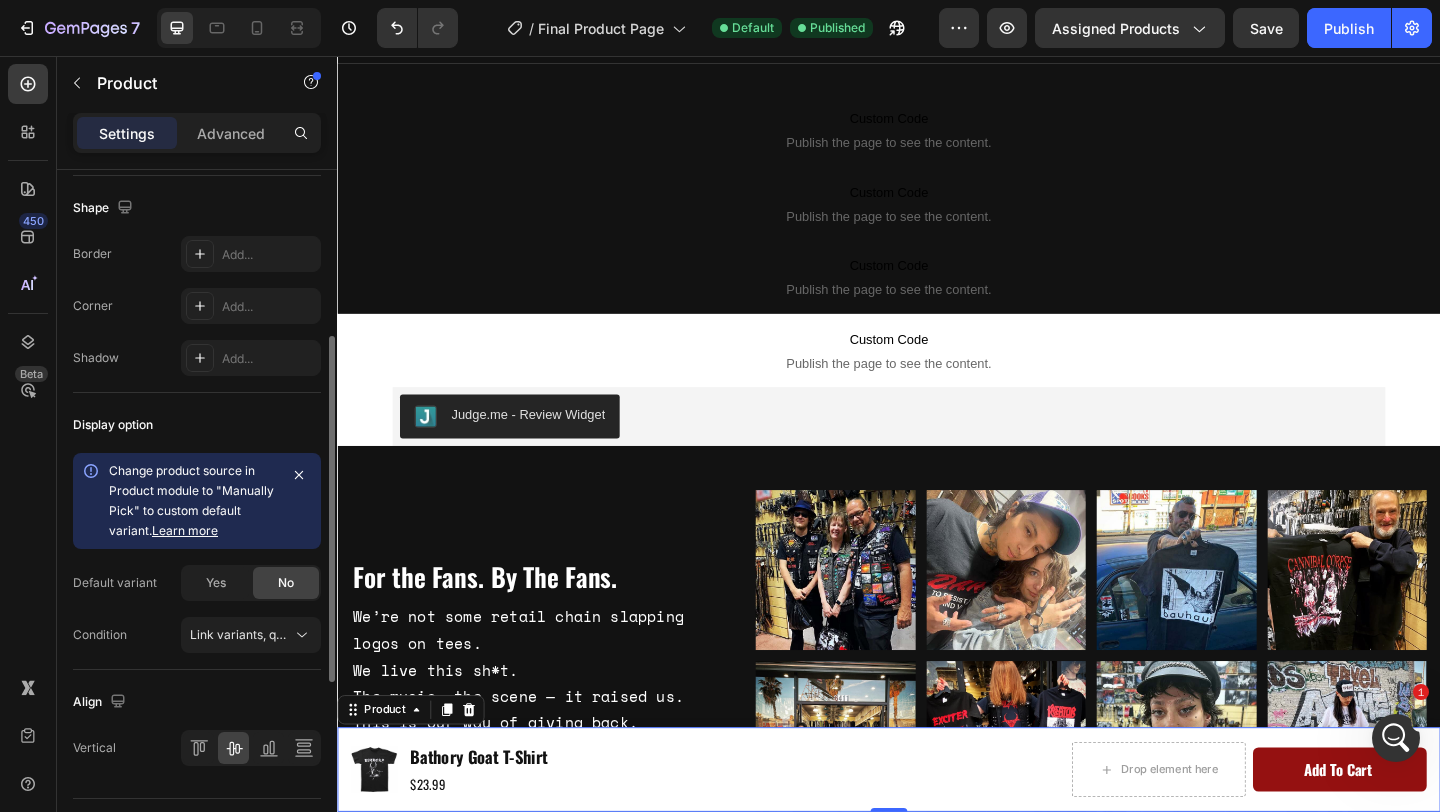 scroll, scrollTop: 713, scrollLeft: 0, axis: vertical 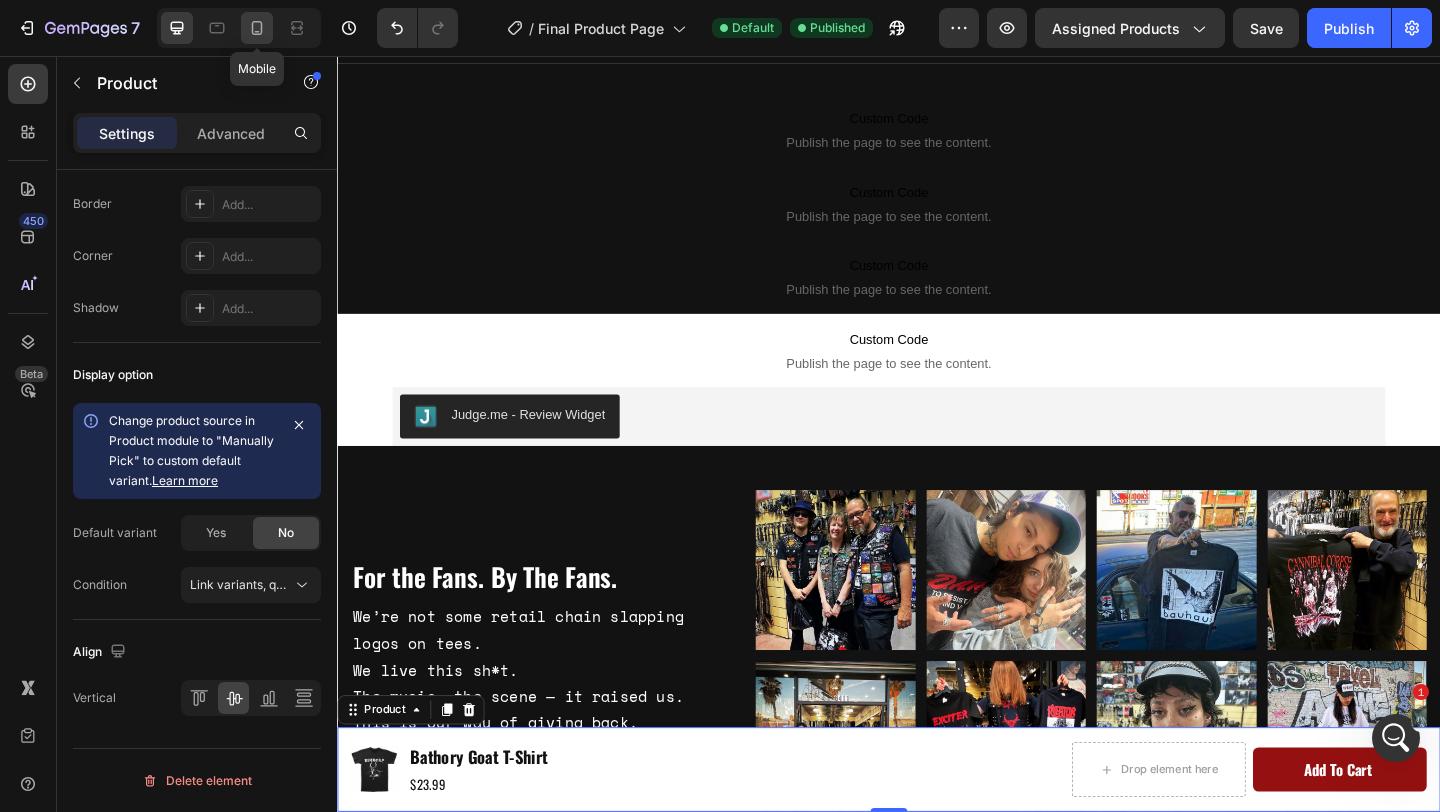 click 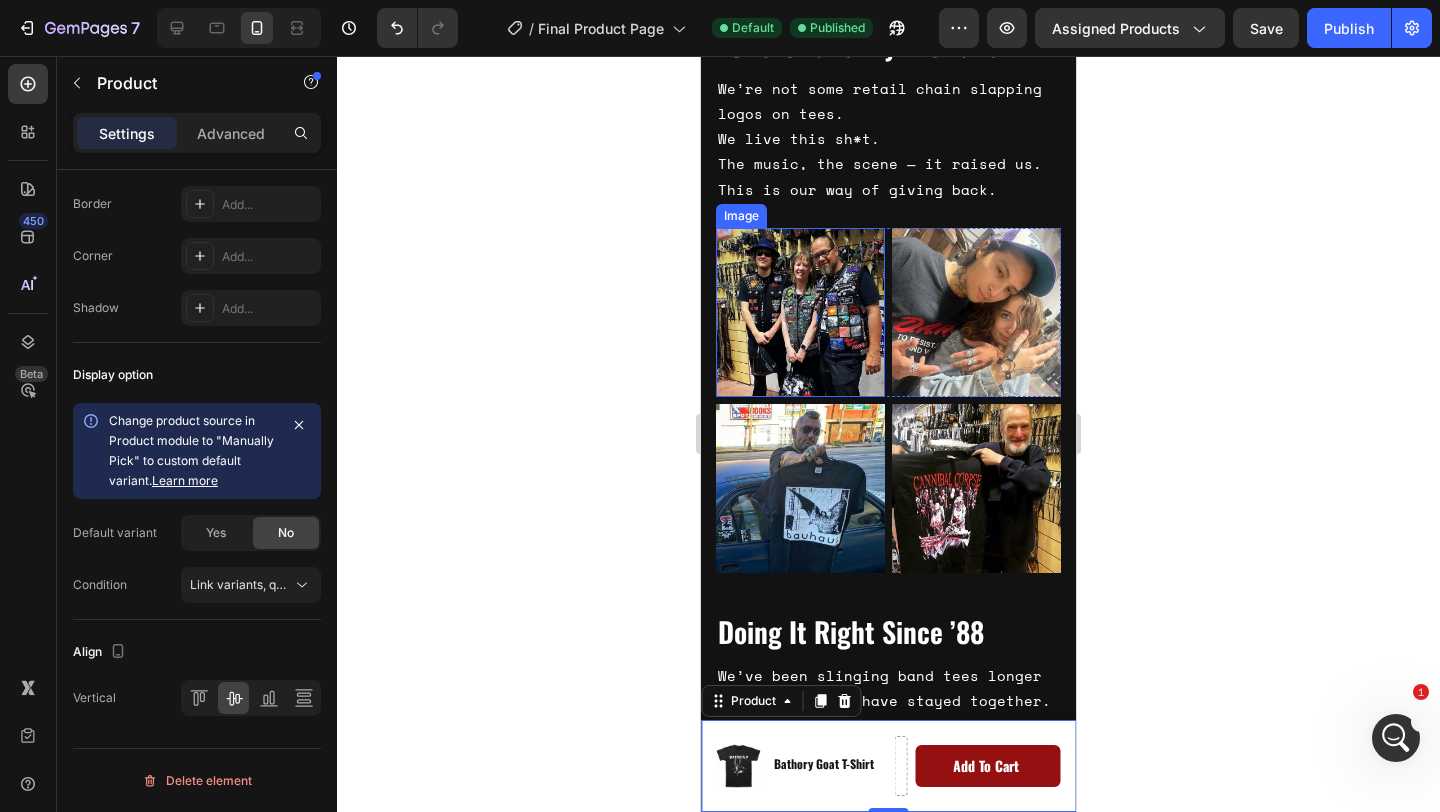 scroll, scrollTop: 3452, scrollLeft: 0, axis: vertical 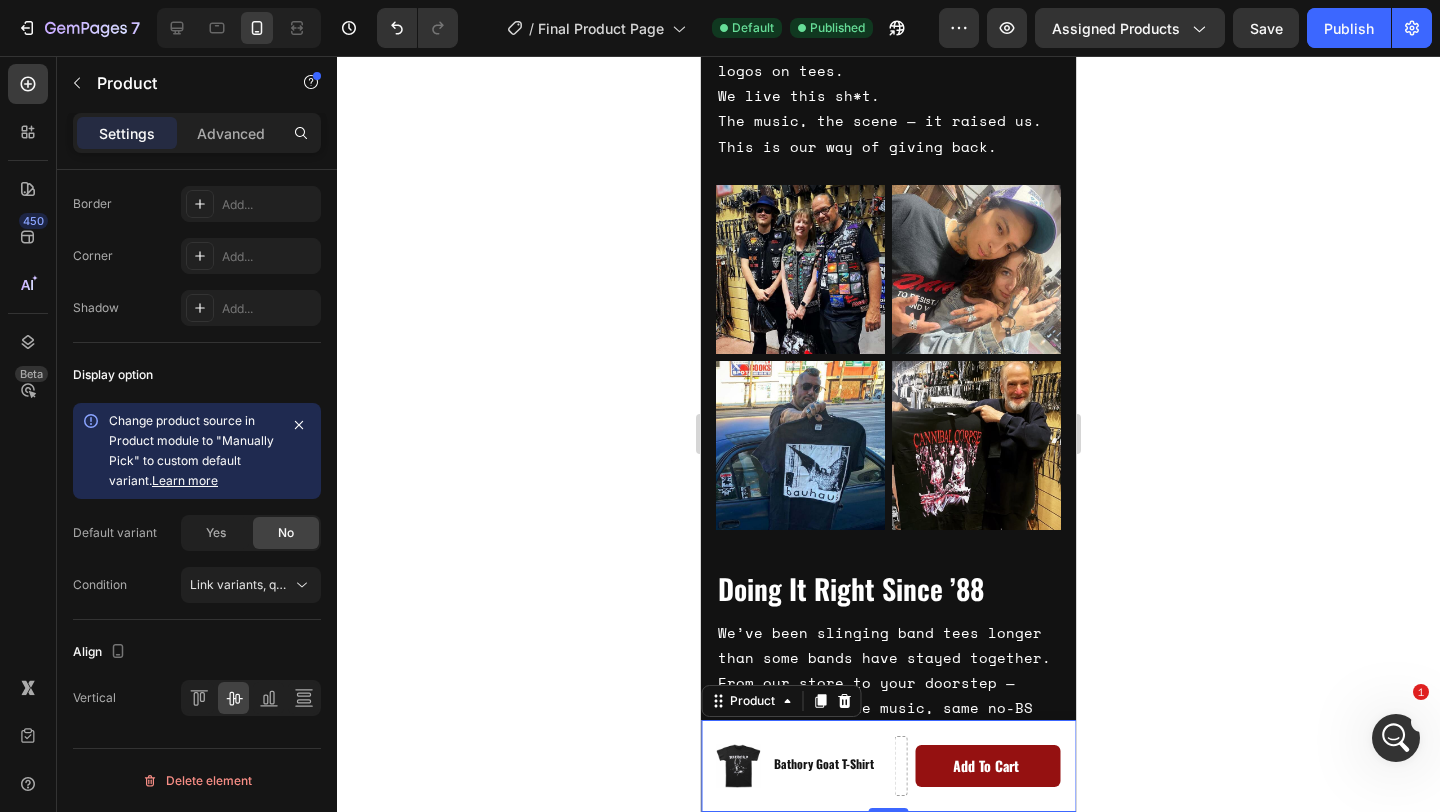 click on "Add to cart Product Cart Button Row" at bounding box center (978, 766) 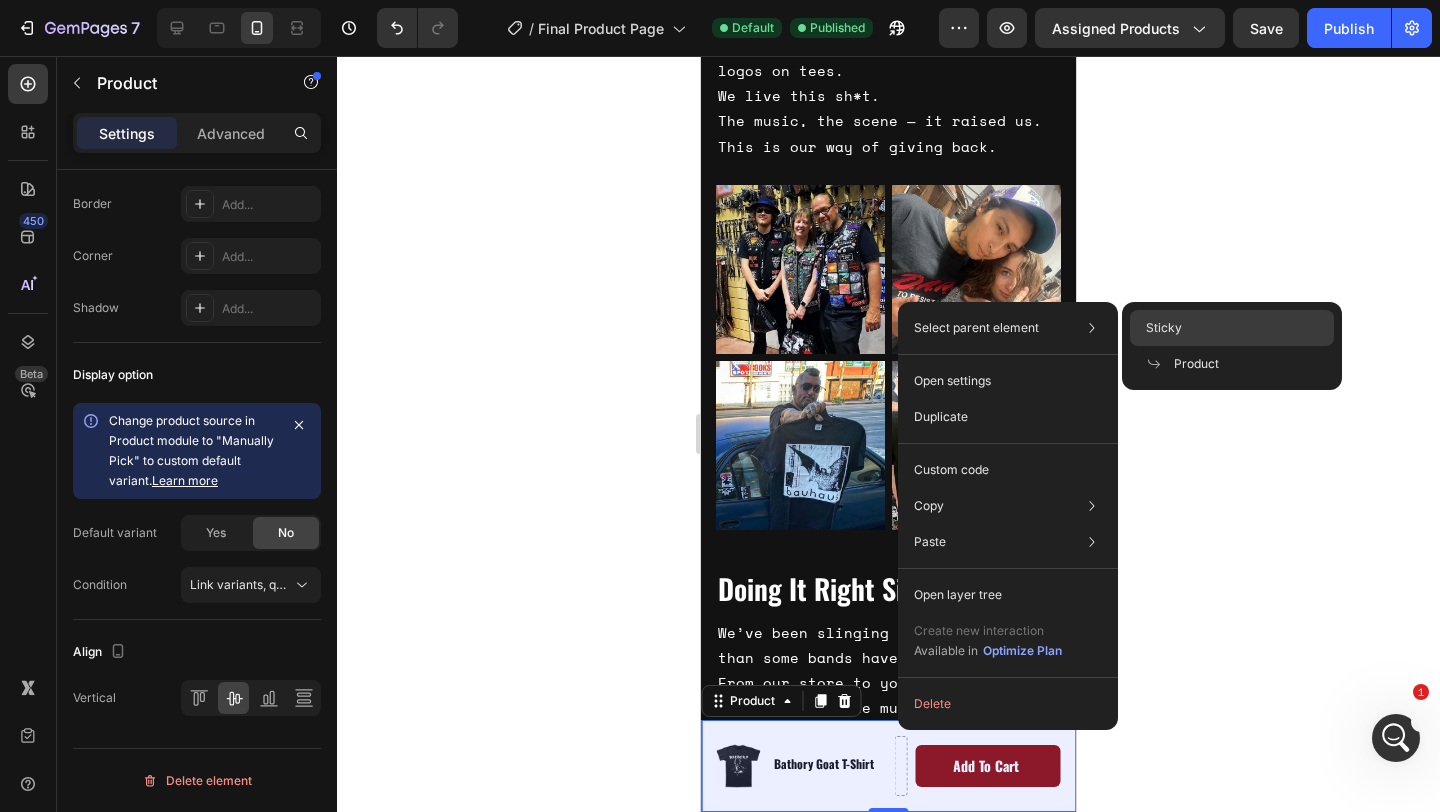click on "Sticky" at bounding box center (1164, 328) 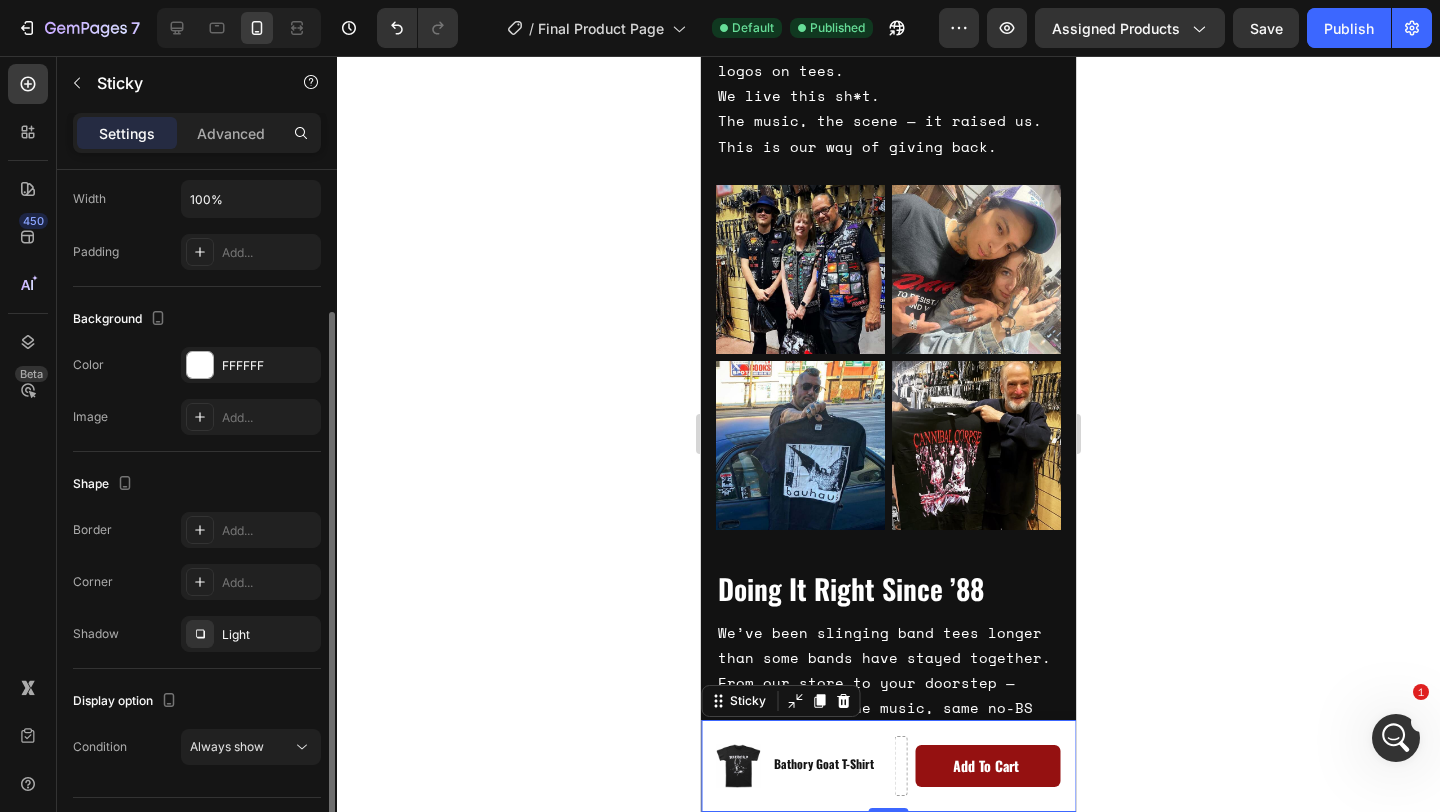scroll, scrollTop: 231, scrollLeft: 0, axis: vertical 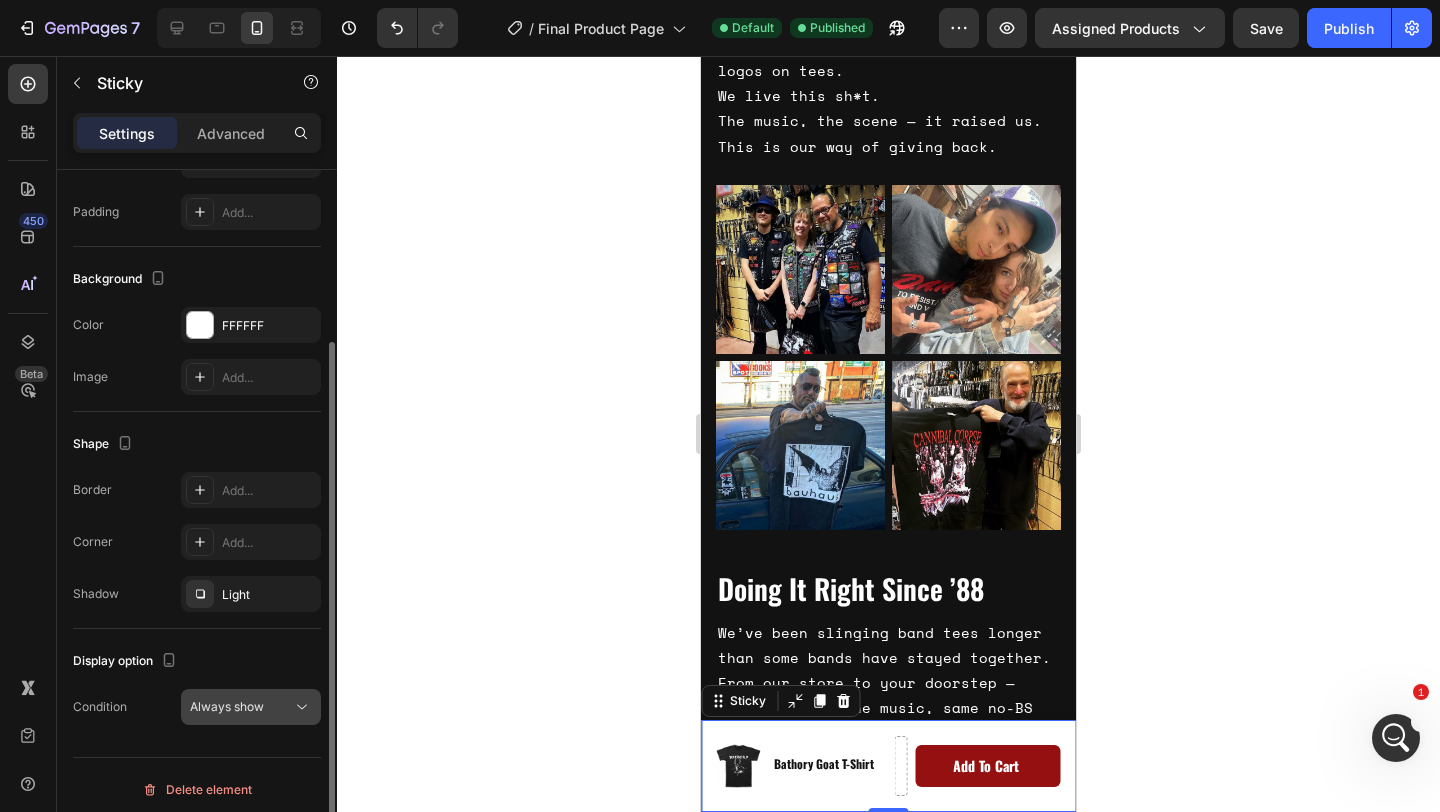 click on "Always show" at bounding box center [227, 706] 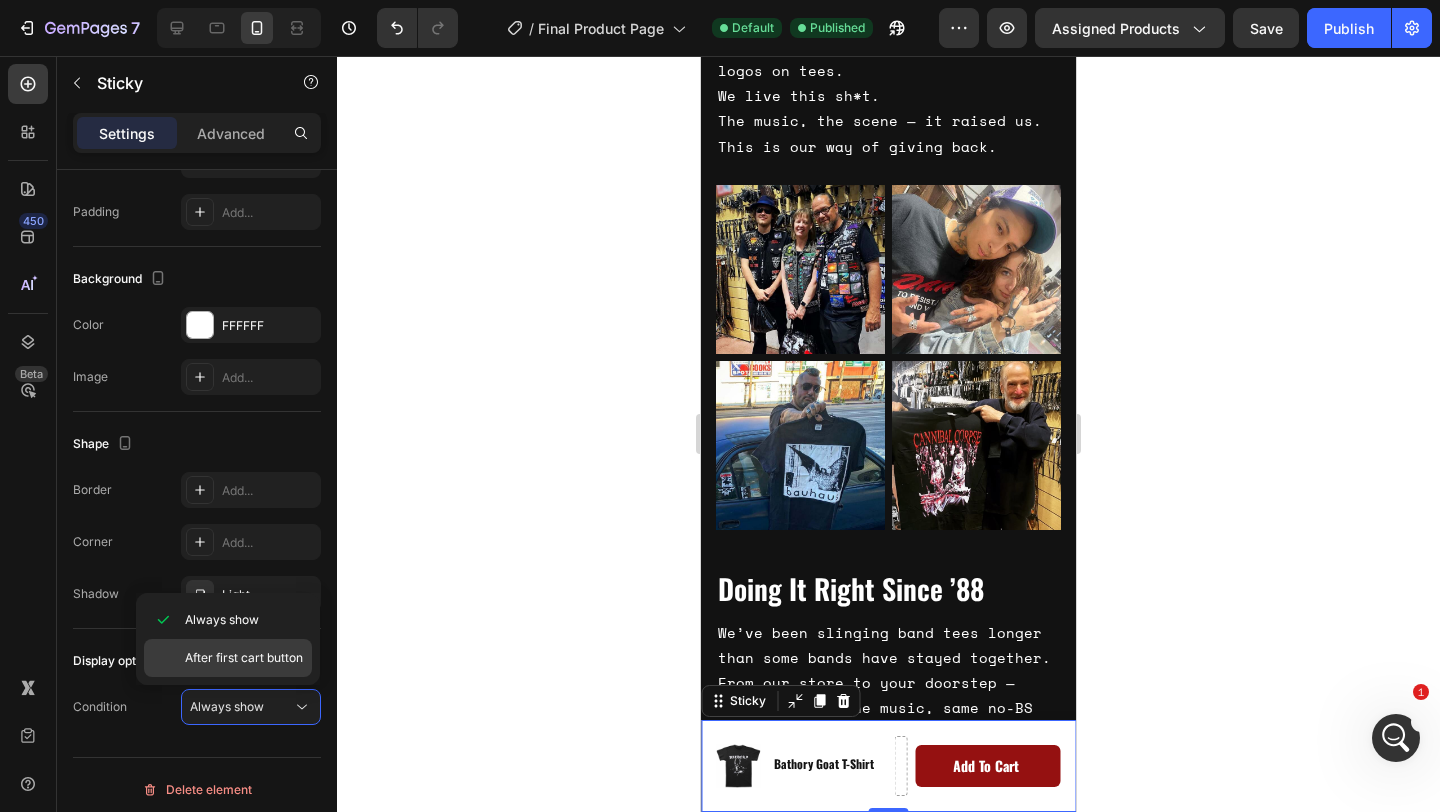 click on "After first cart button" 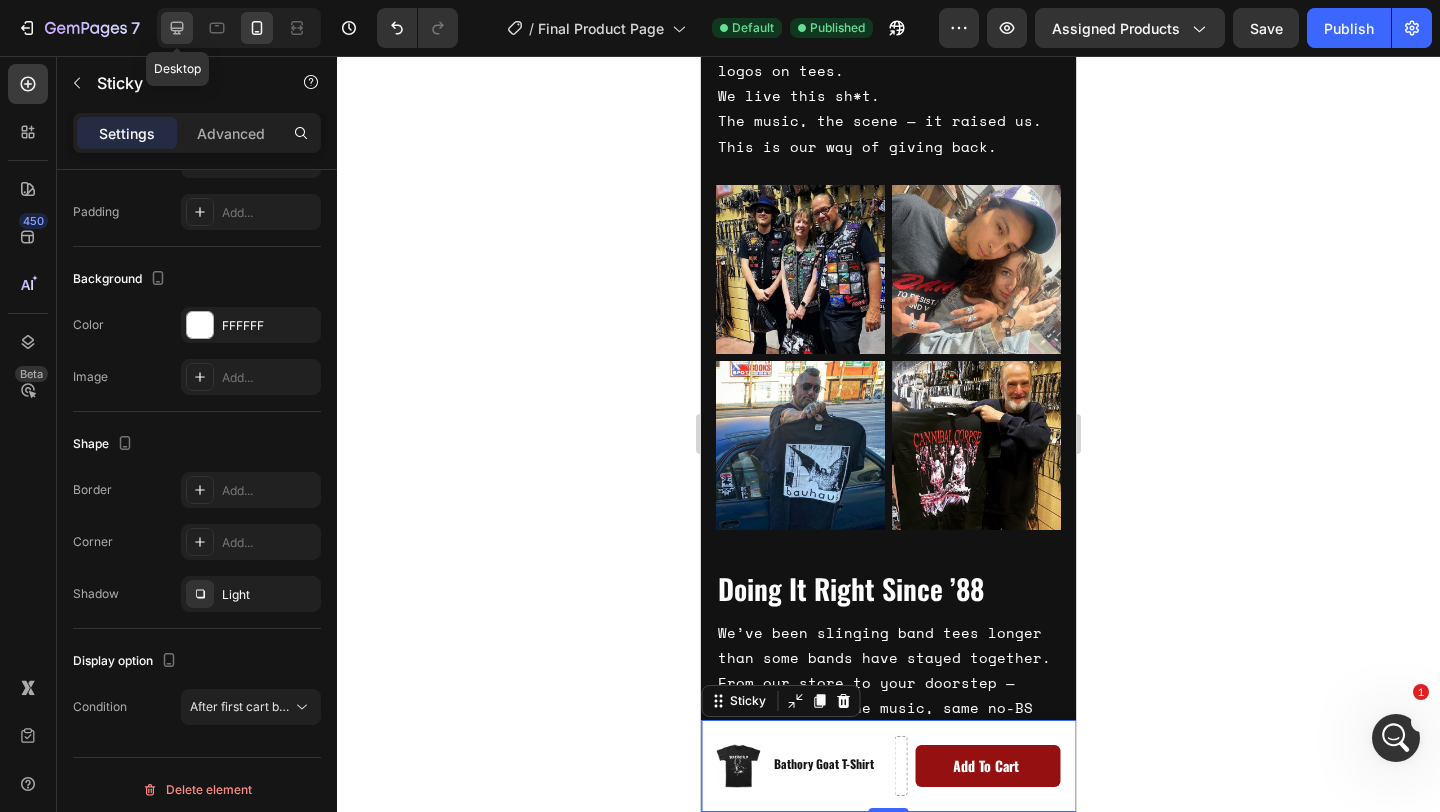 click 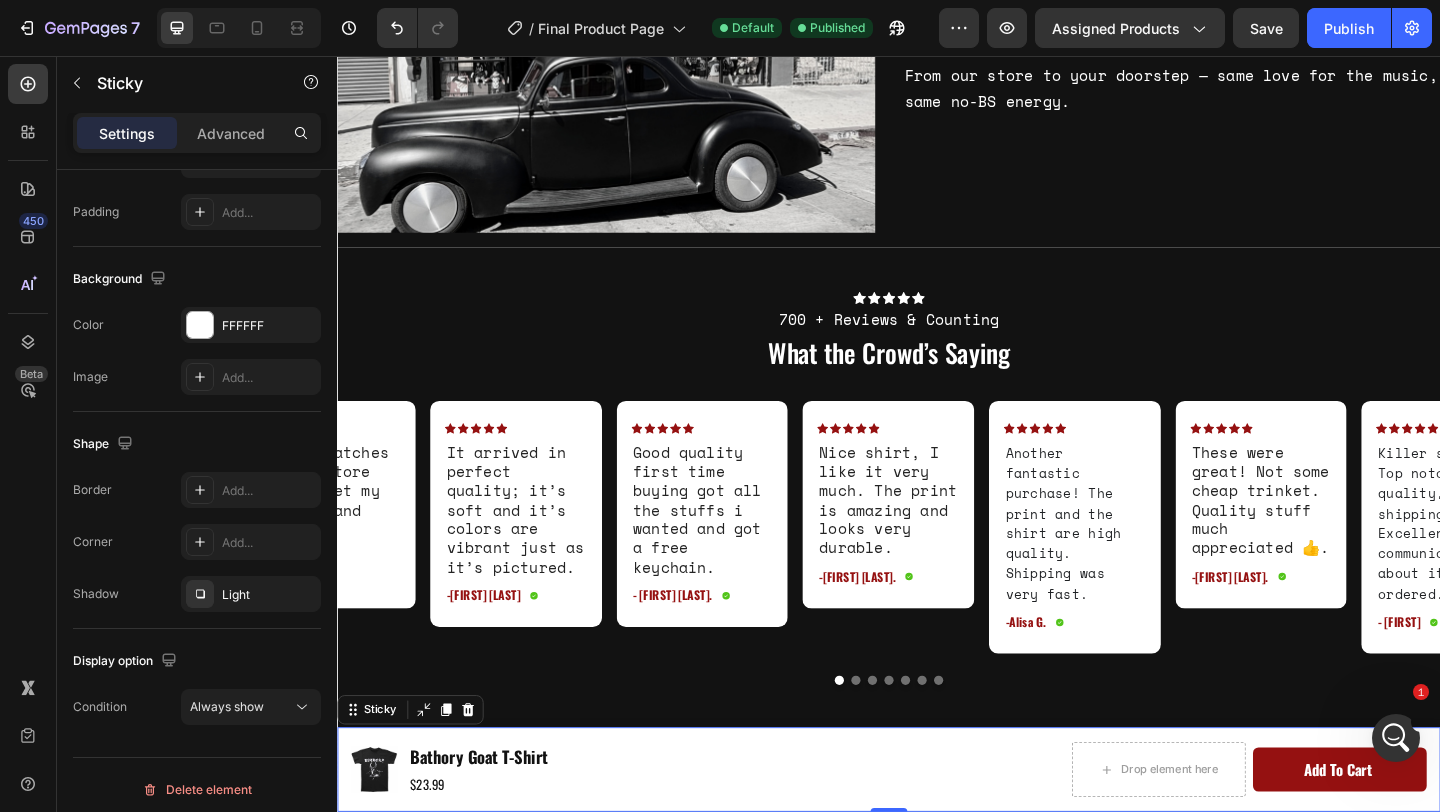 scroll, scrollTop: 4154, scrollLeft: 0, axis: vertical 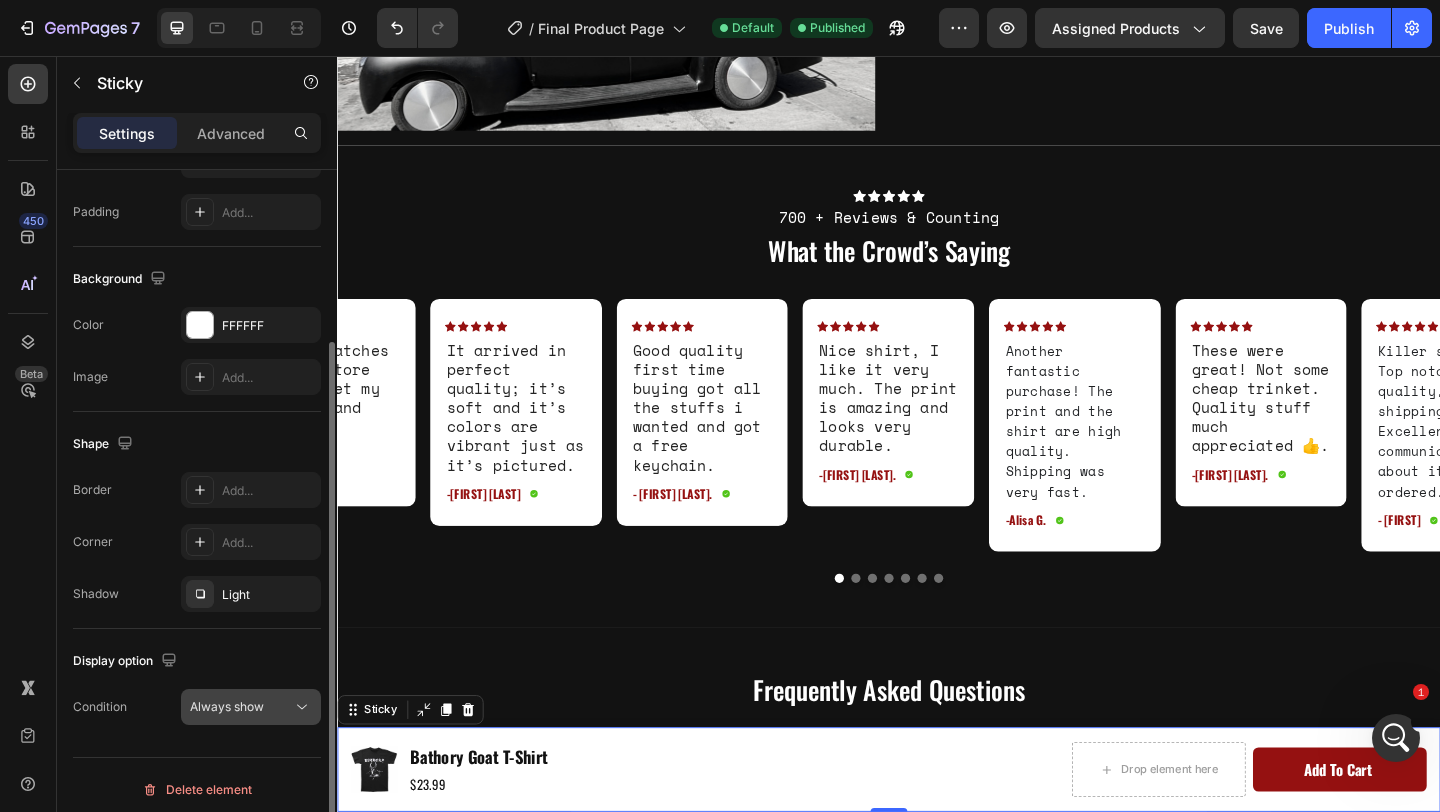 click on "Always show" 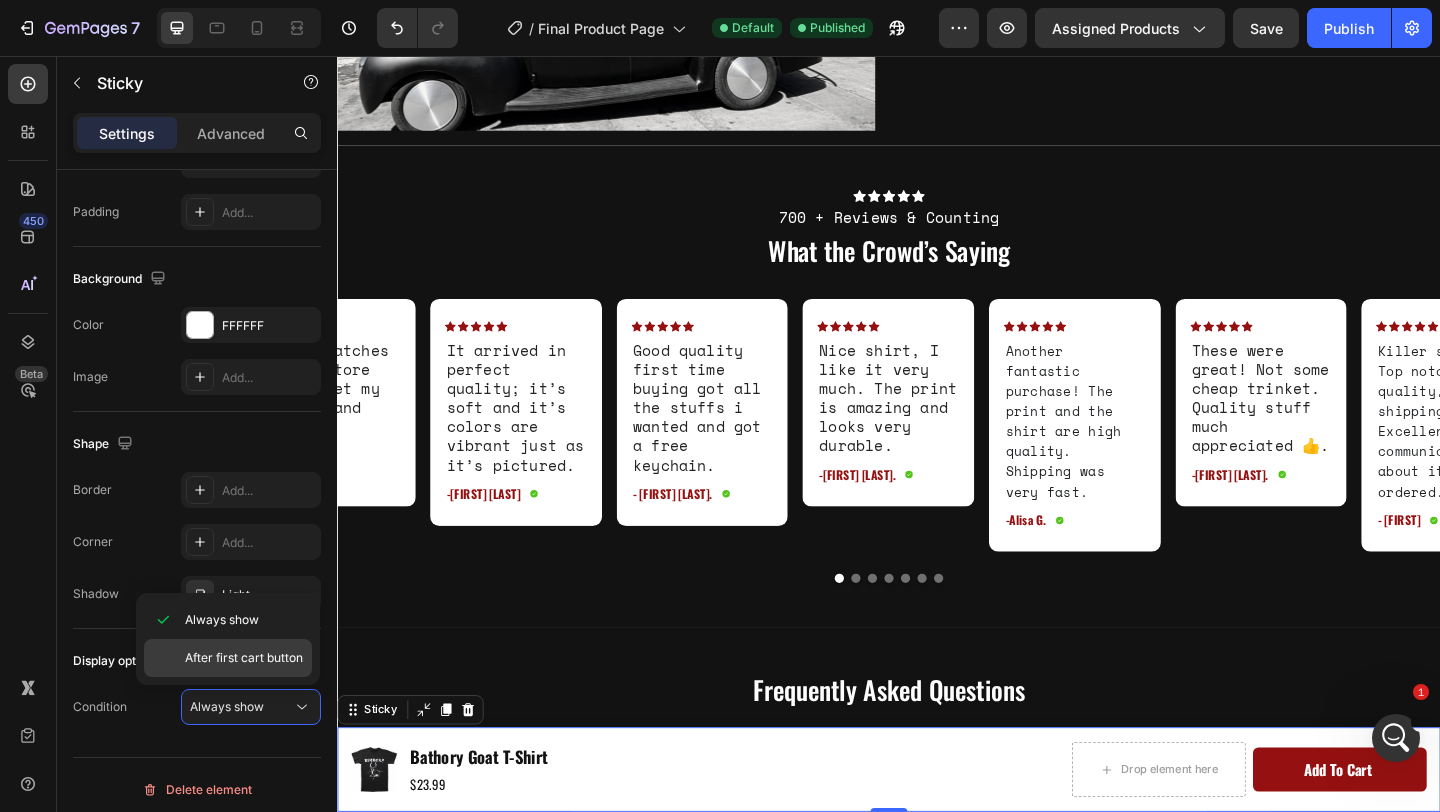click on "After first cart button" at bounding box center [244, 658] 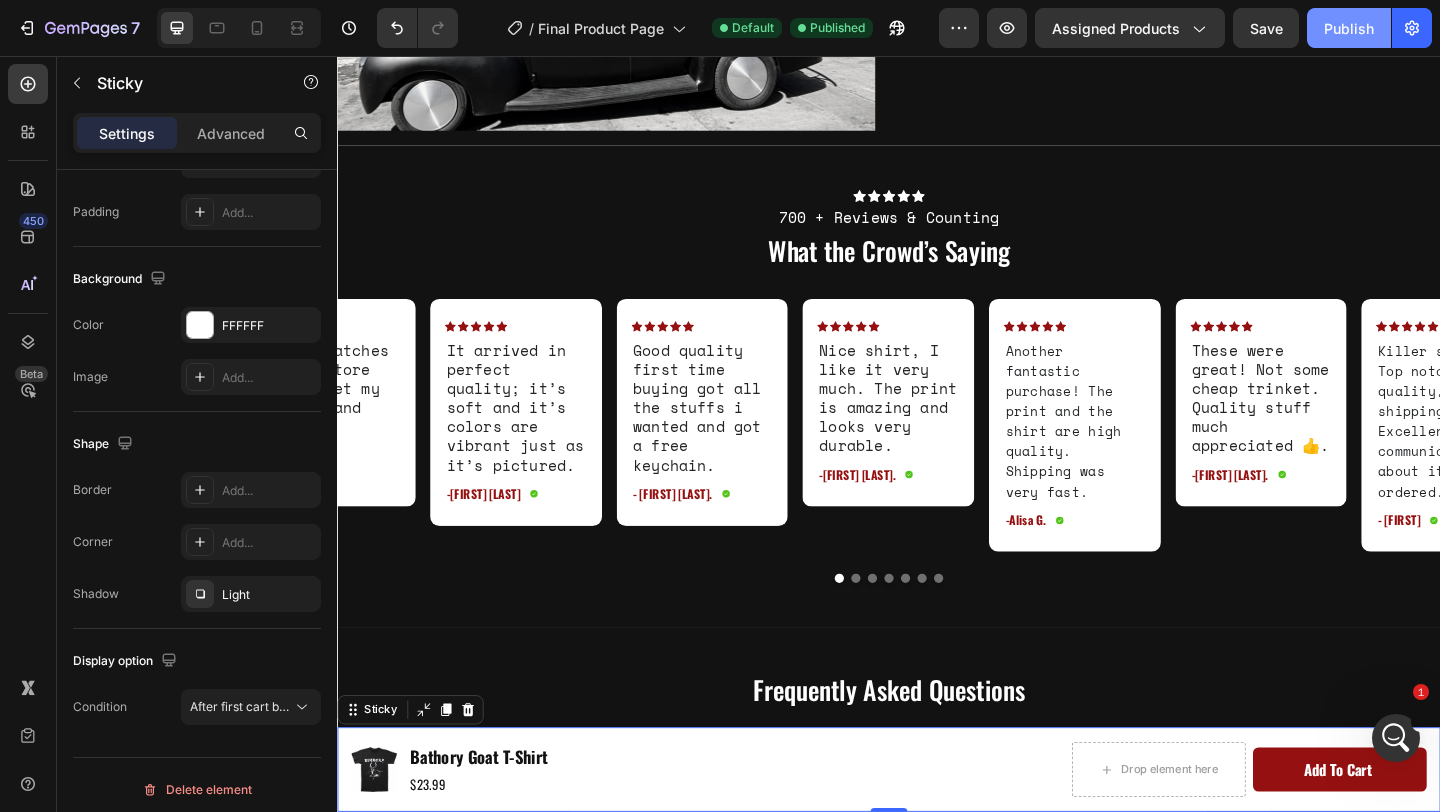 click on "Publish" at bounding box center [1349, 28] 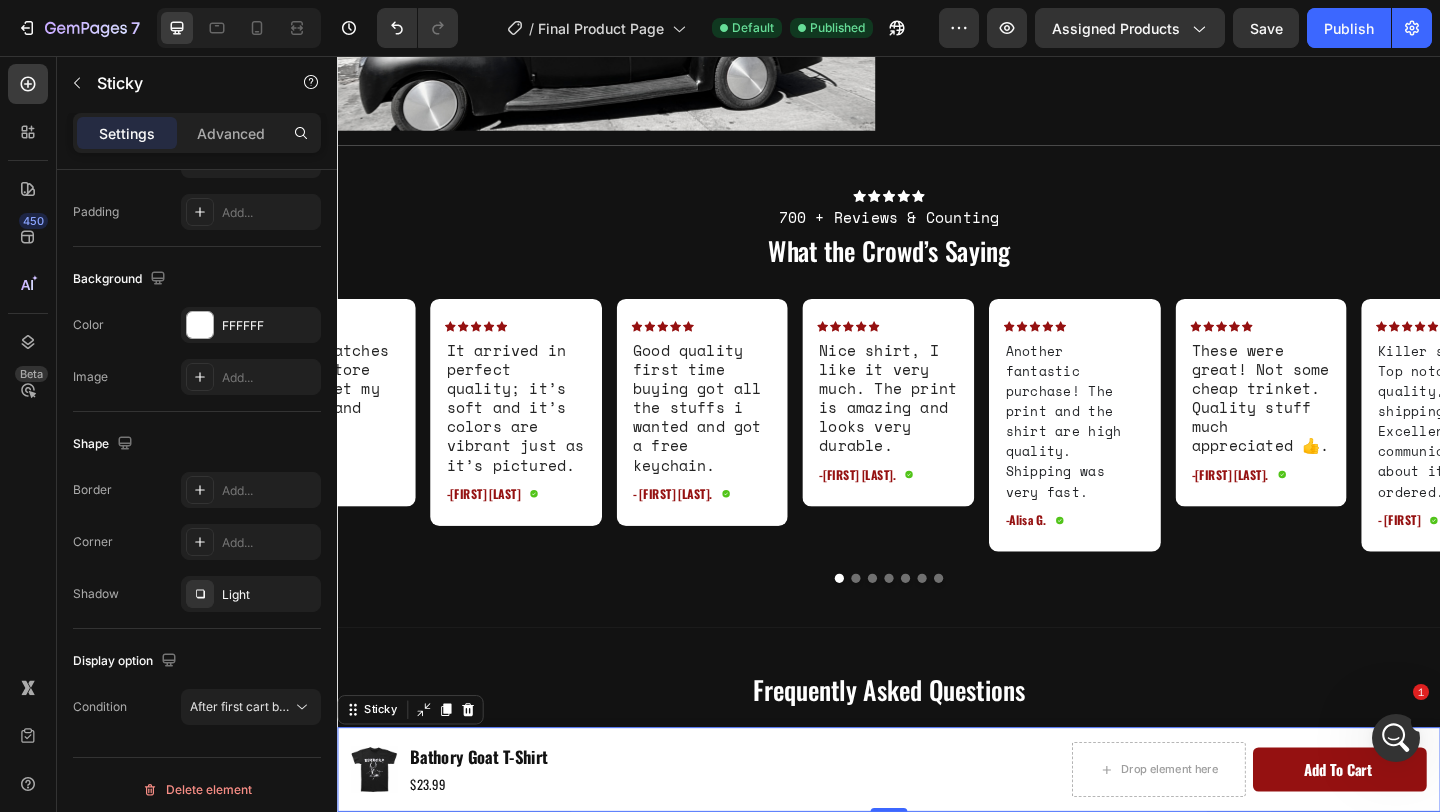 click 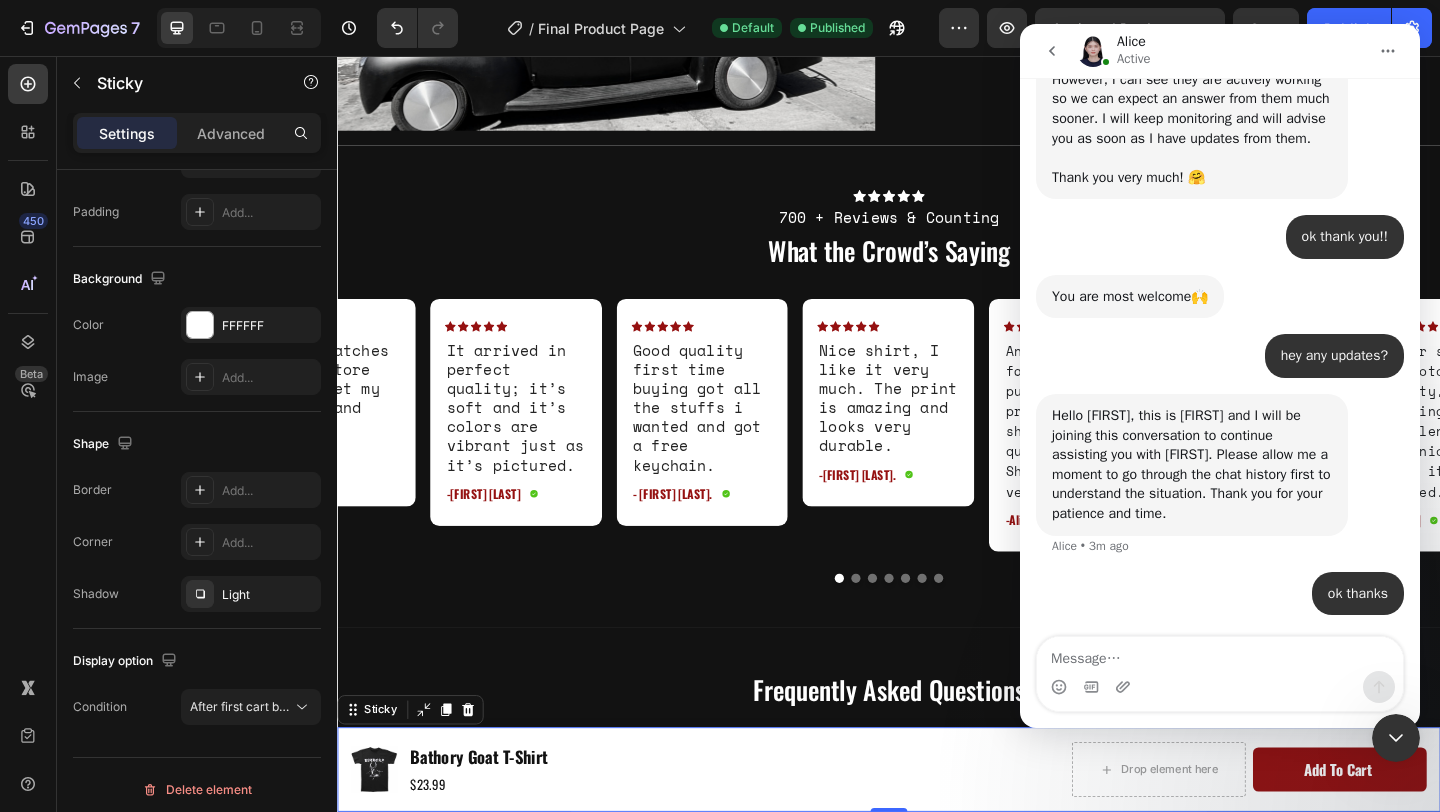 scroll, scrollTop: 6568, scrollLeft: 0, axis: vertical 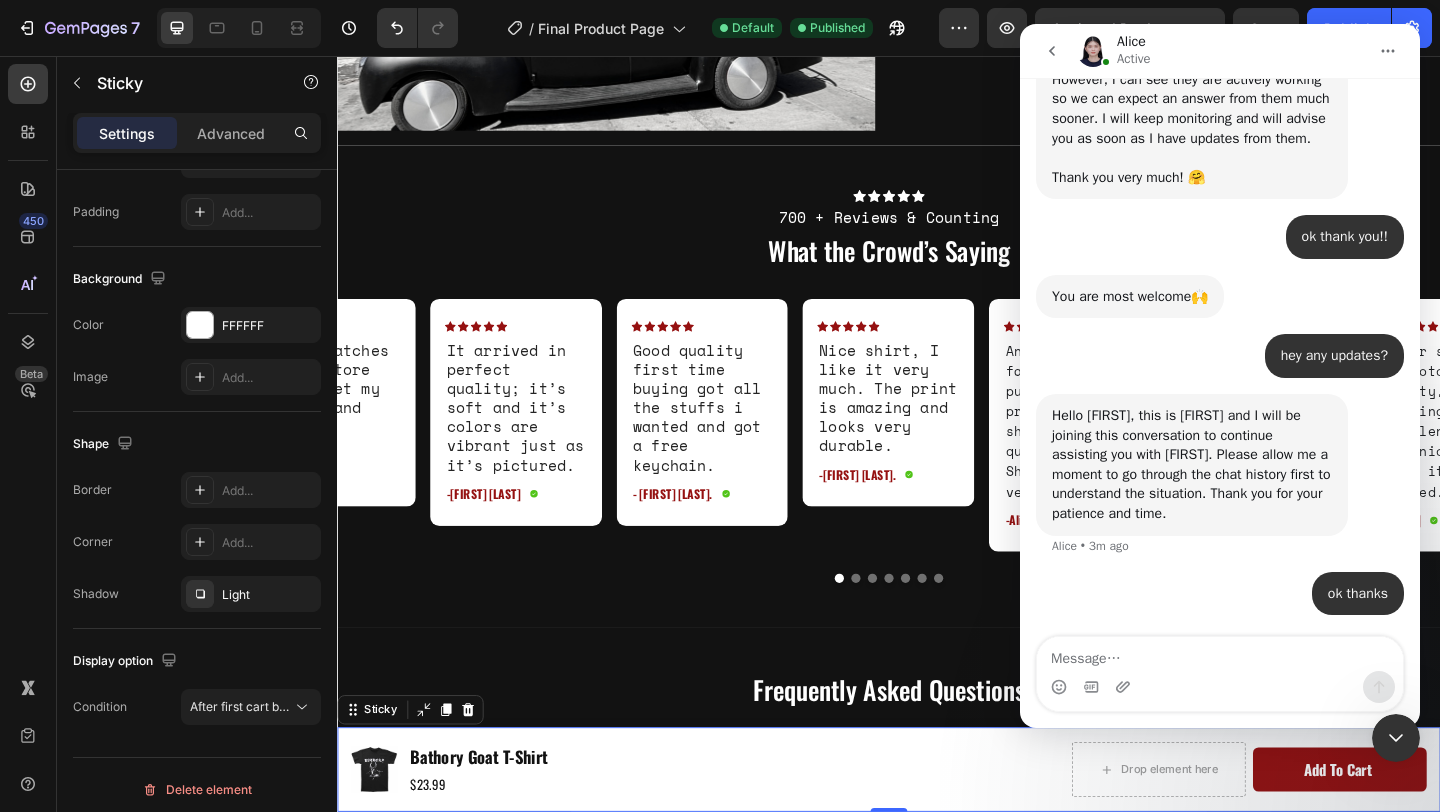 click at bounding box center (1396, 738) 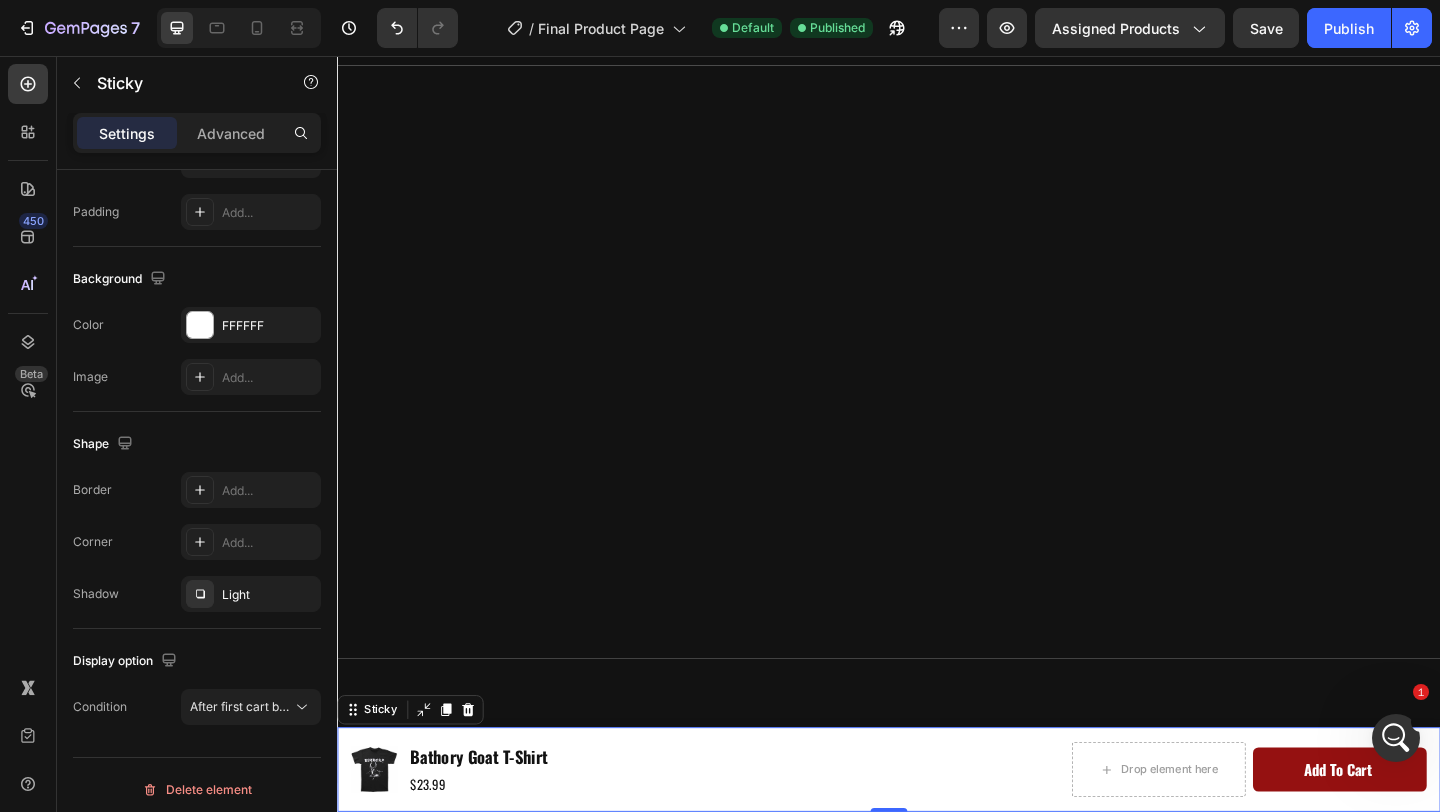 scroll, scrollTop: 2172, scrollLeft: 0, axis: vertical 